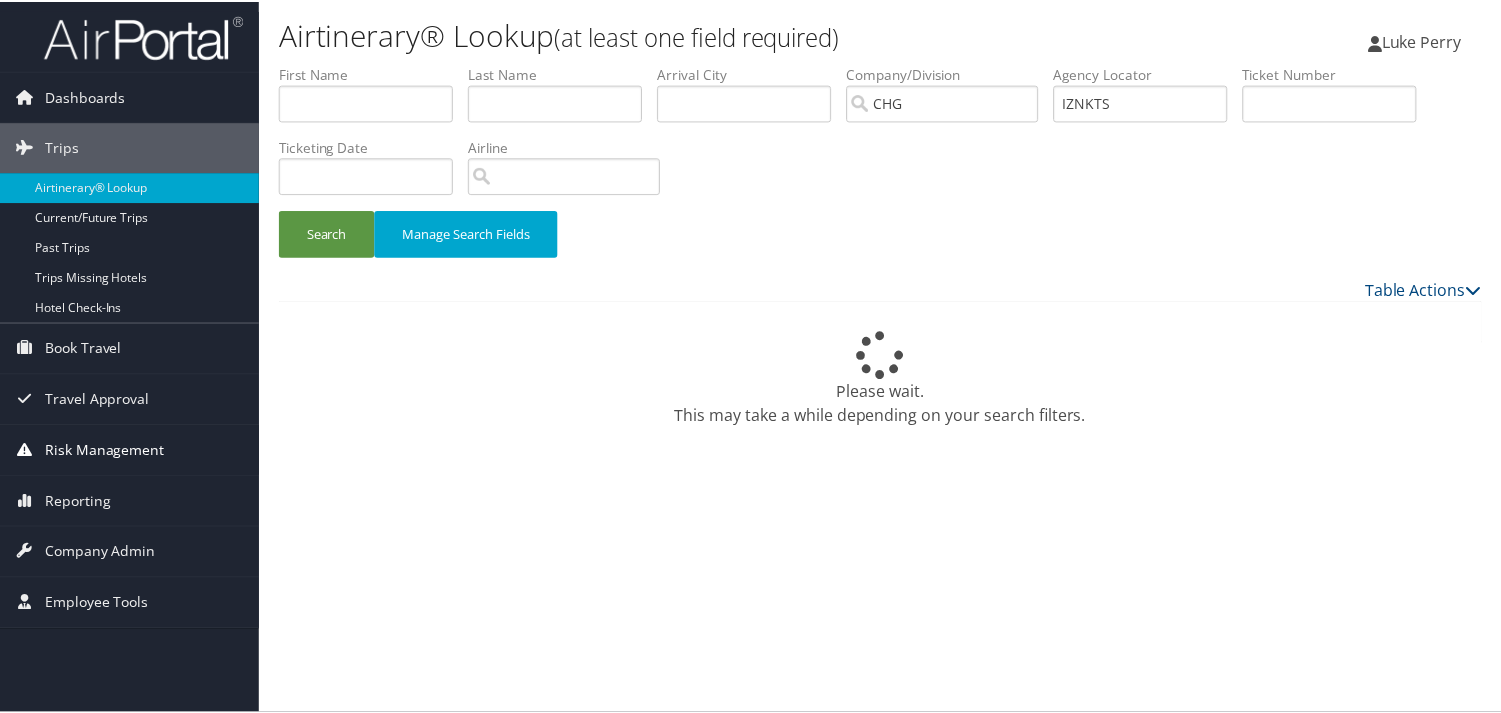 scroll, scrollTop: 0, scrollLeft: 0, axis: both 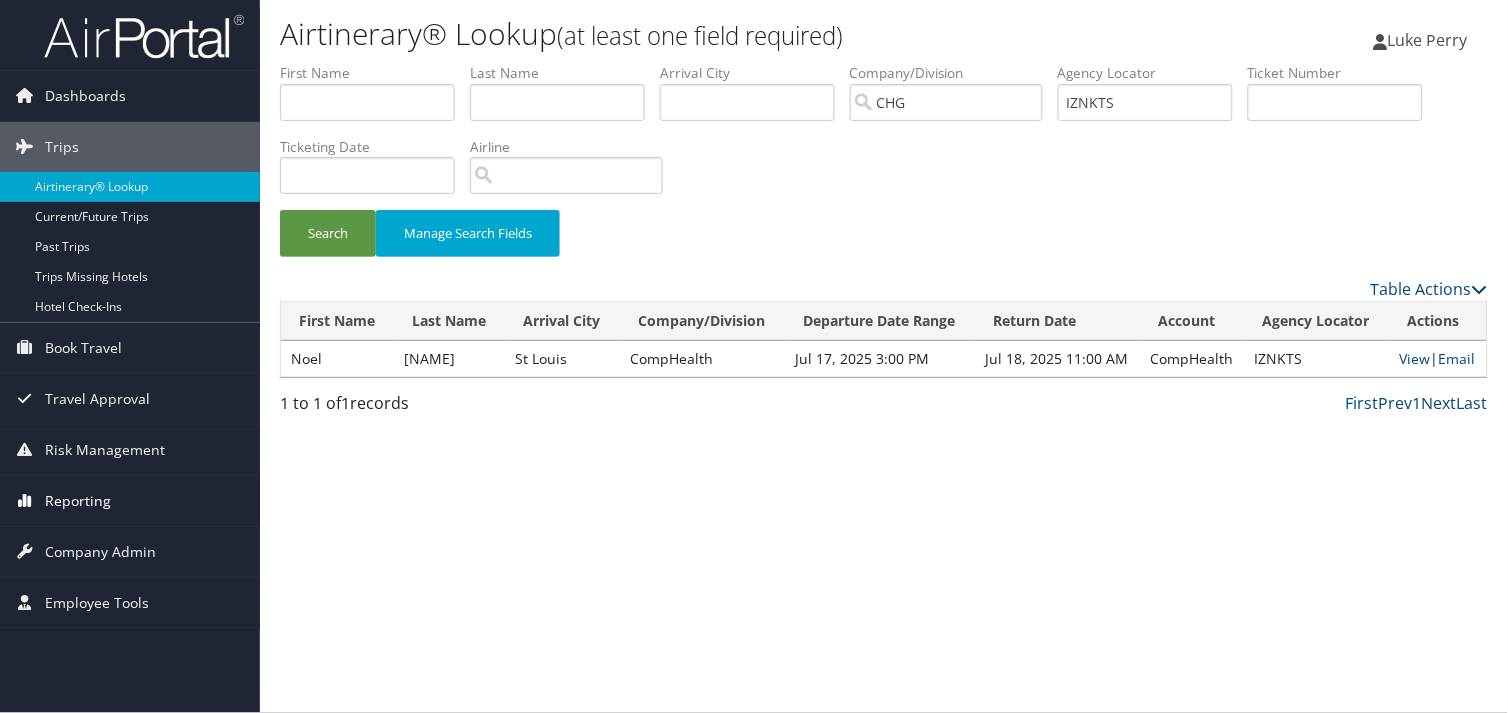 click on "Reporting" at bounding box center (78, 501) 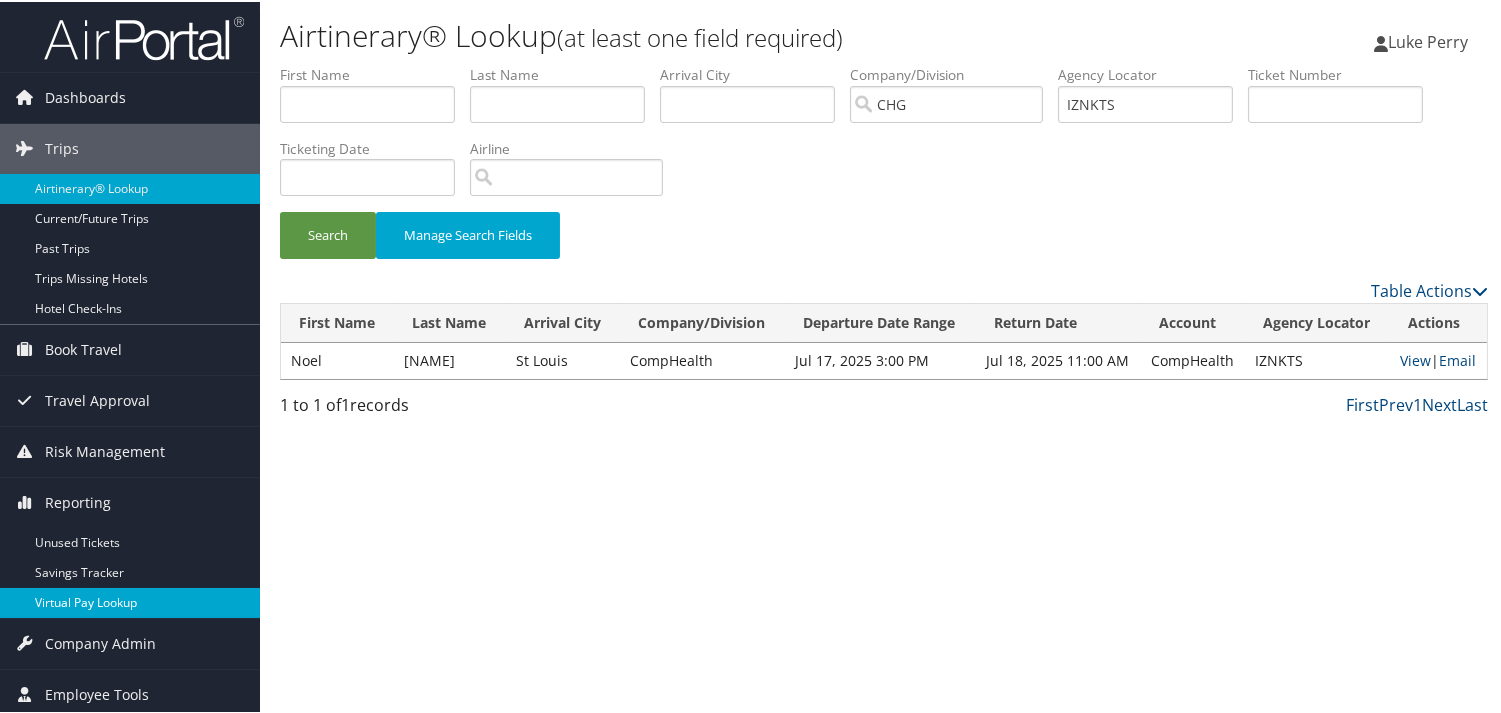 click on "Virtual Pay Lookup" at bounding box center [130, 601] 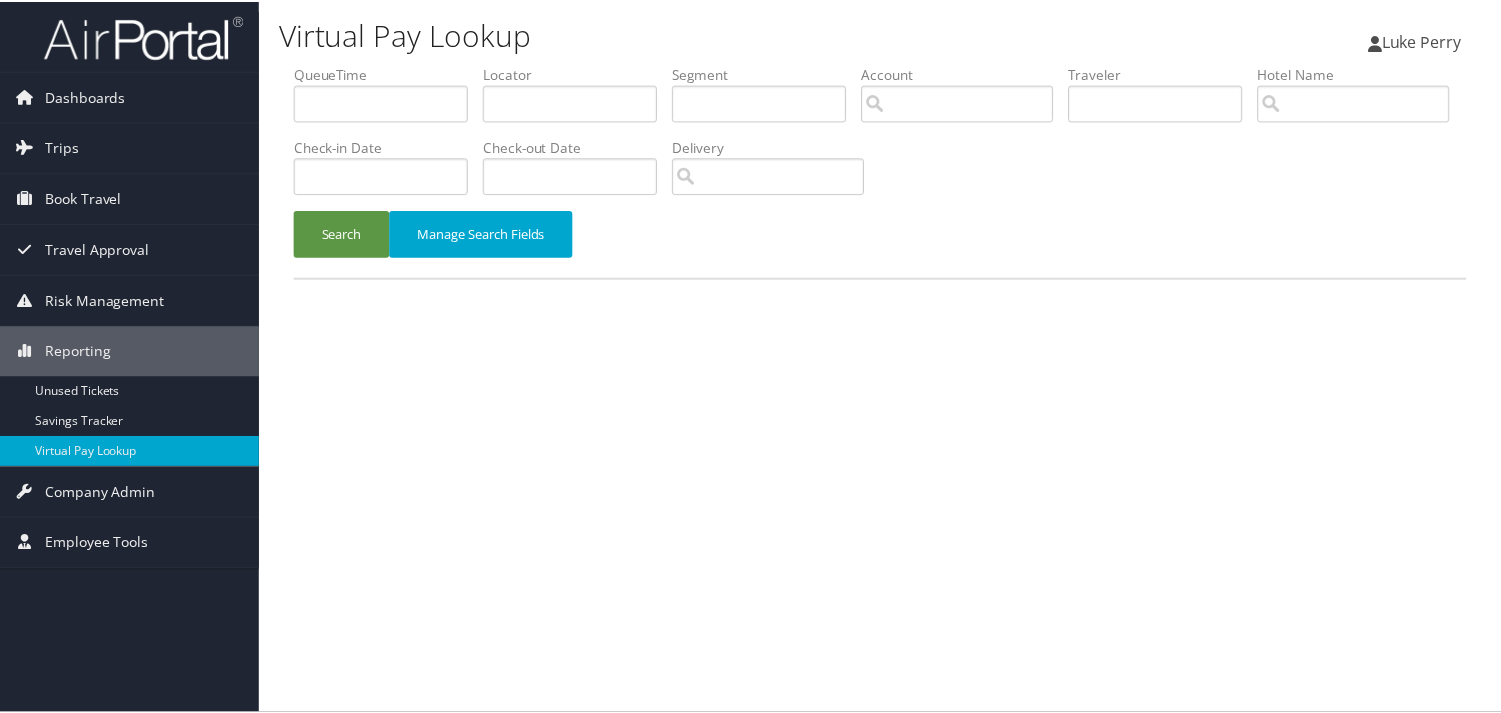 scroll, scrollTop: 0, scrollLeft: 0, axis: both 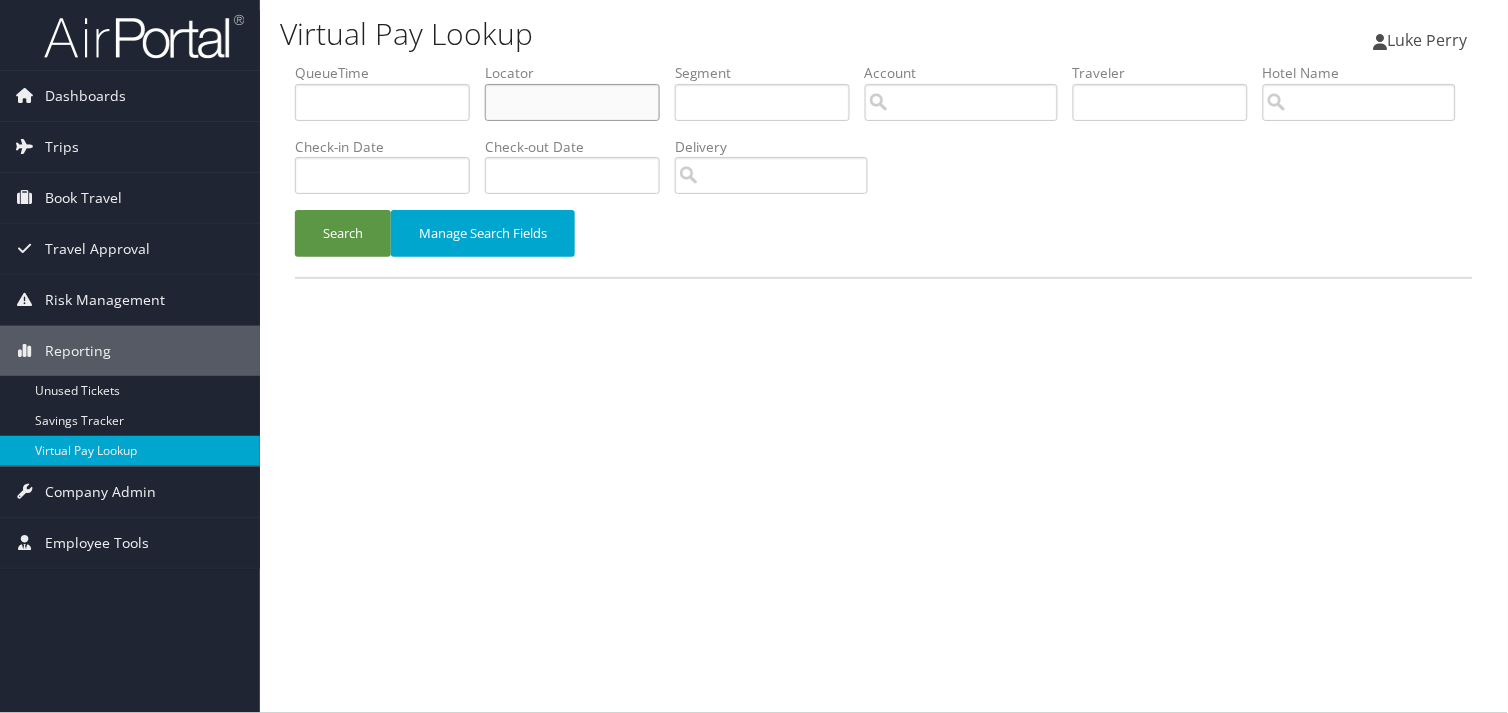click at bounding box center (572, 102) 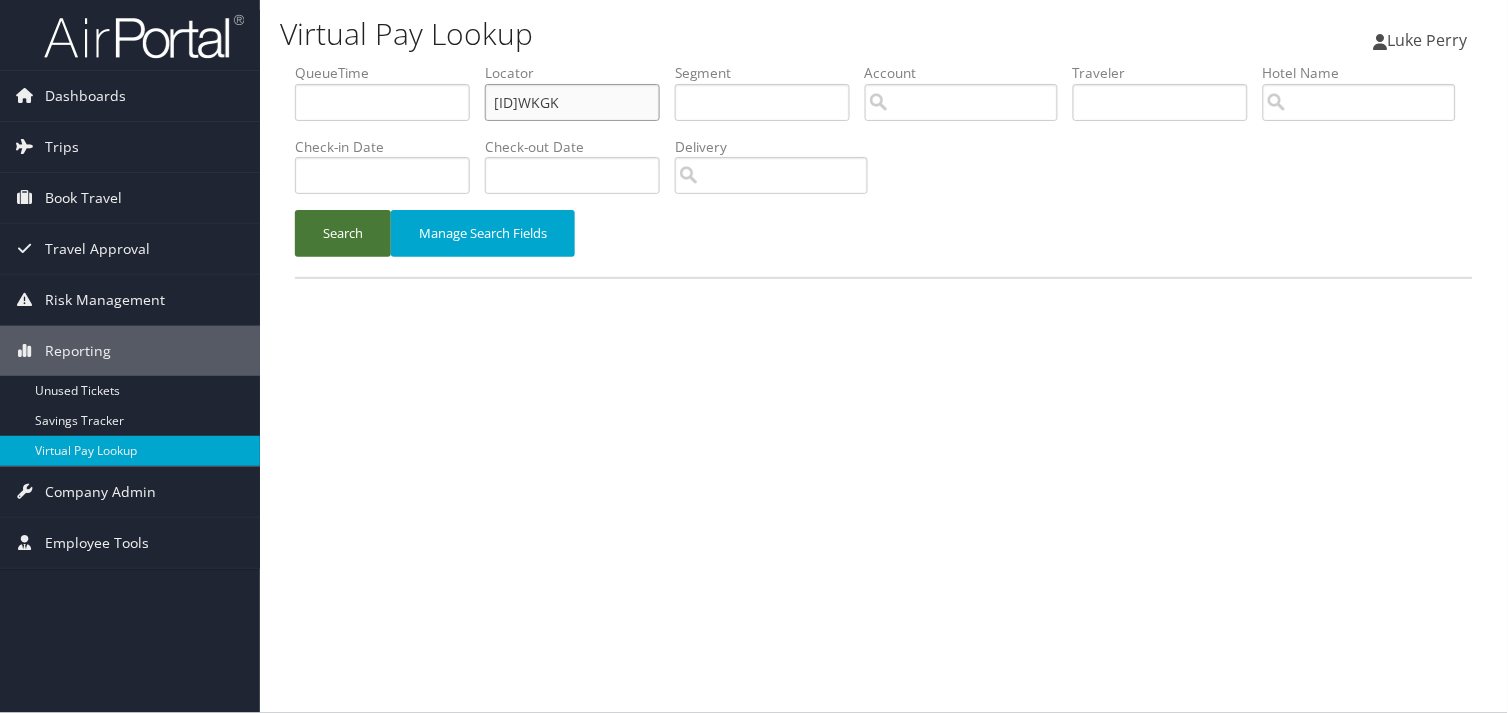 type on "[ID]WKGK" 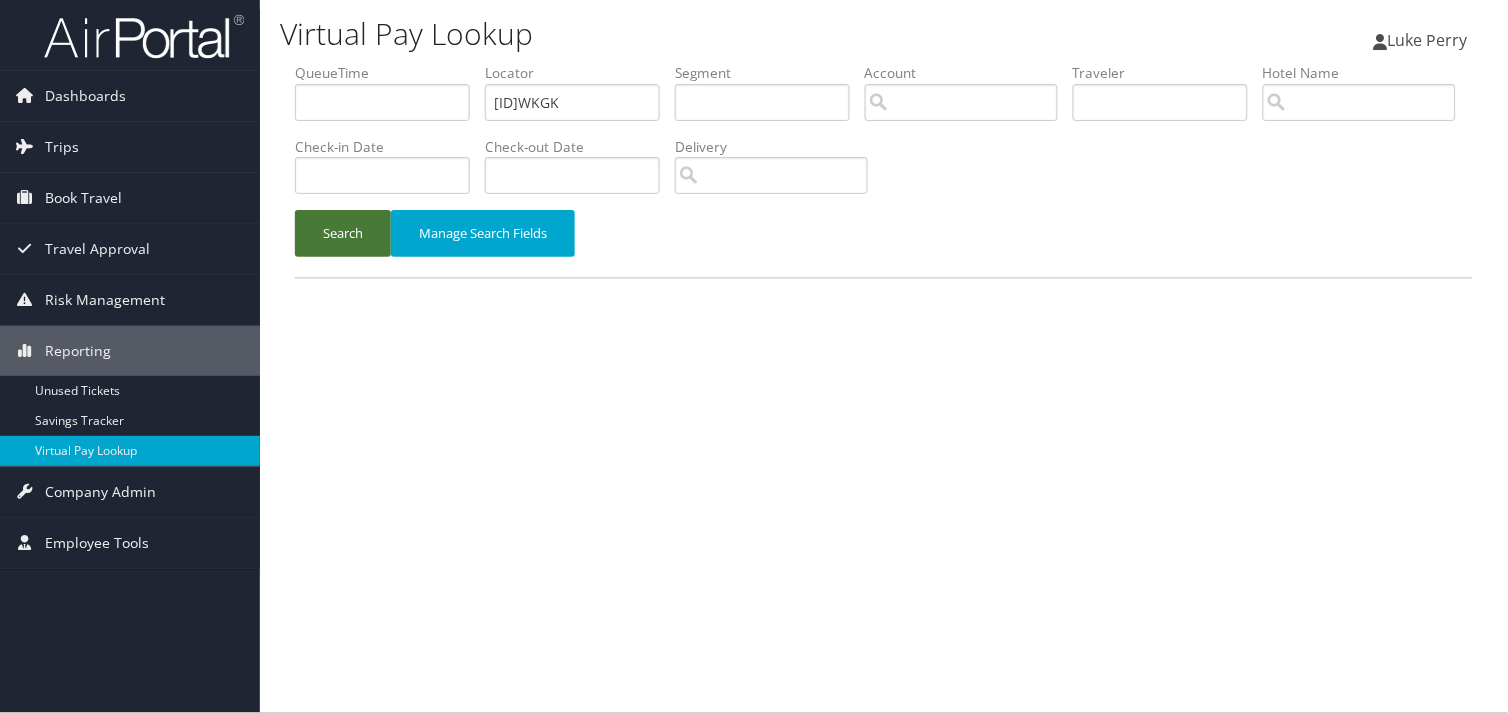 click on "Search" at bounding box center (343, 233) 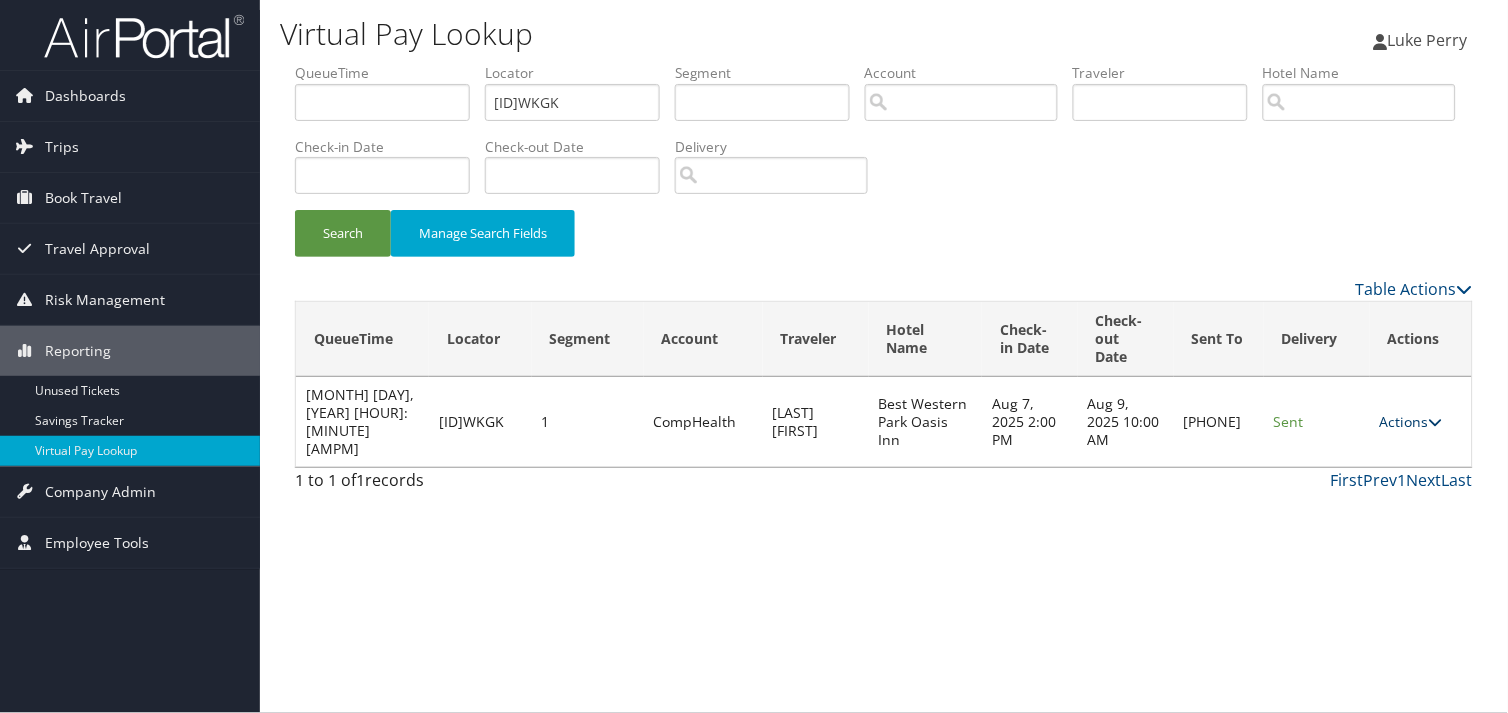 click on "Actions" at bounding box center [1411, 421] 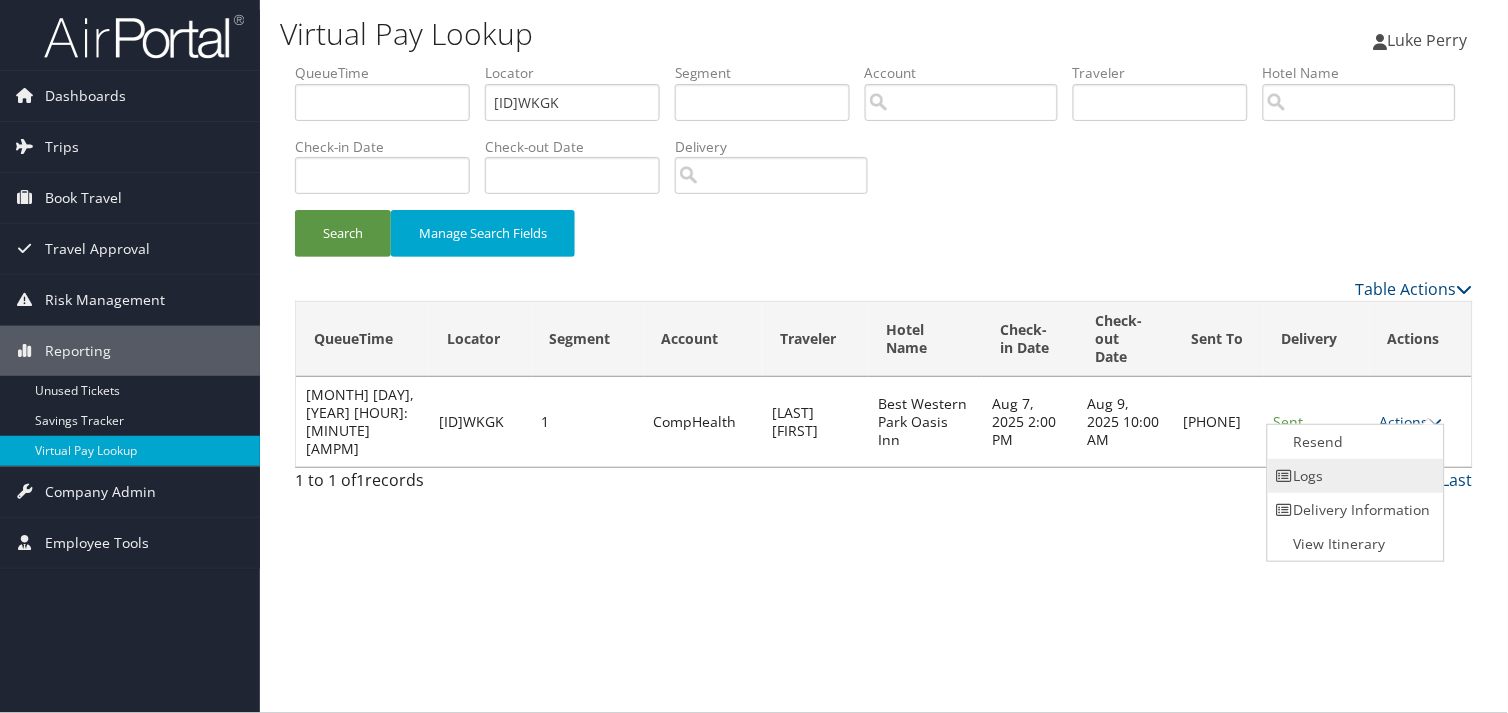 click on "Logs" at bounding box center [1353, 476] 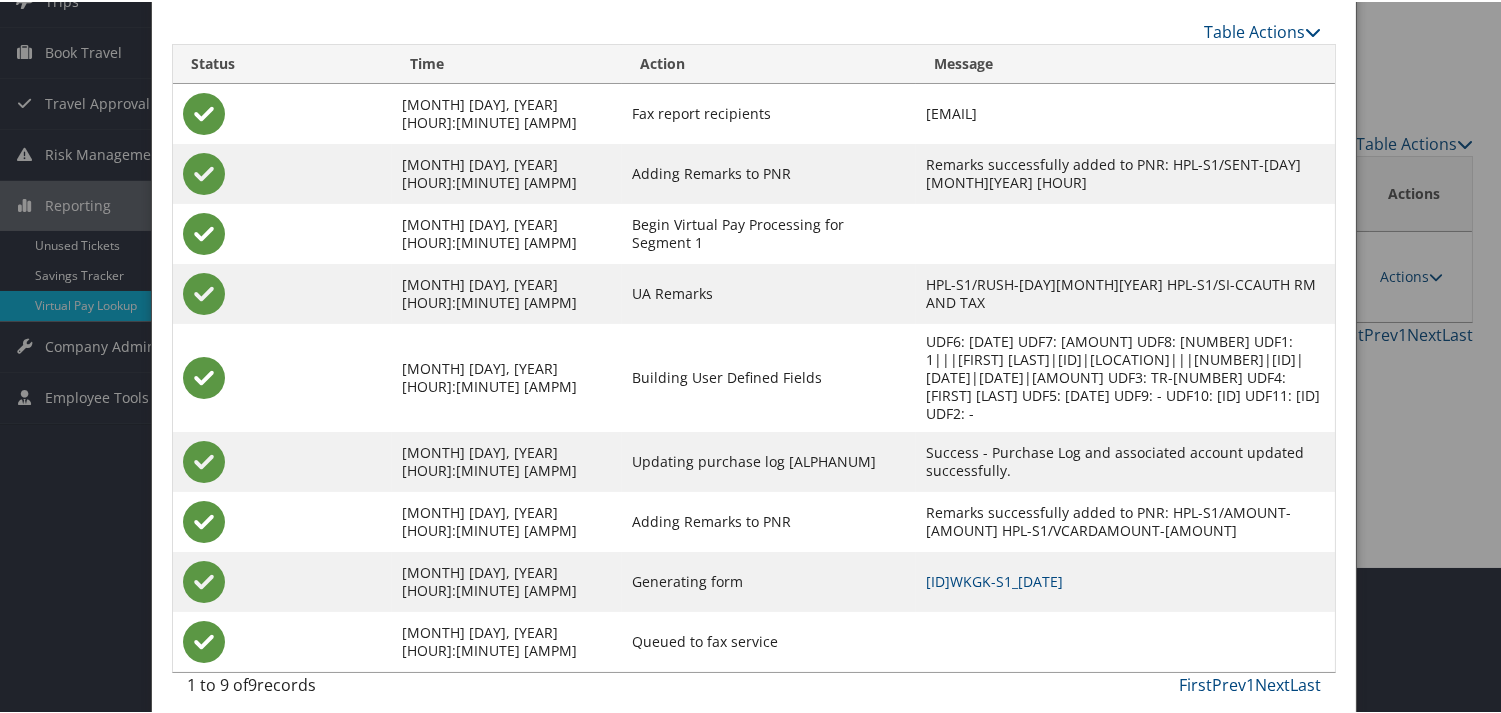 scroll, scrollTop: 160, scrollLeft: 0, axis: vertical 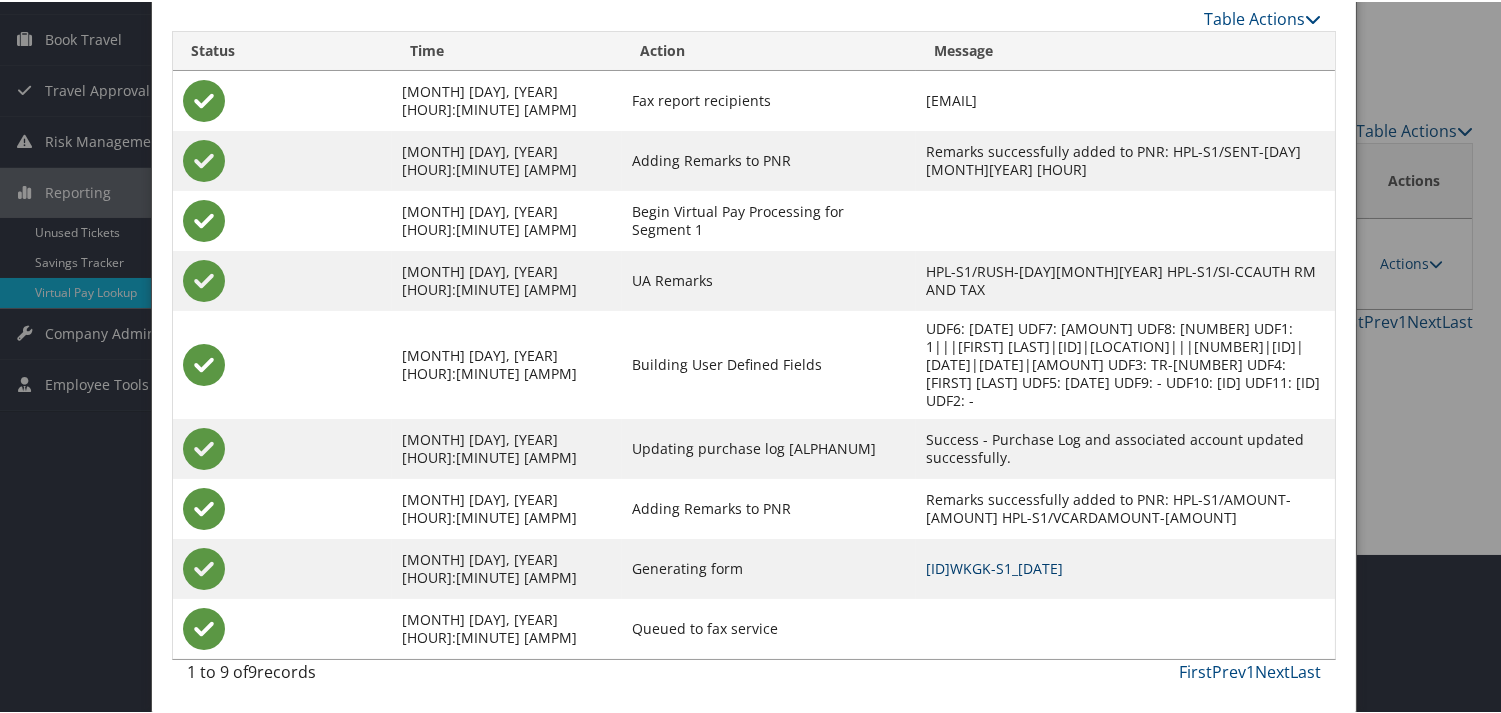 click on "IDWKGK-S1_1754413032928.pdf" at bounding box center [994, 566] 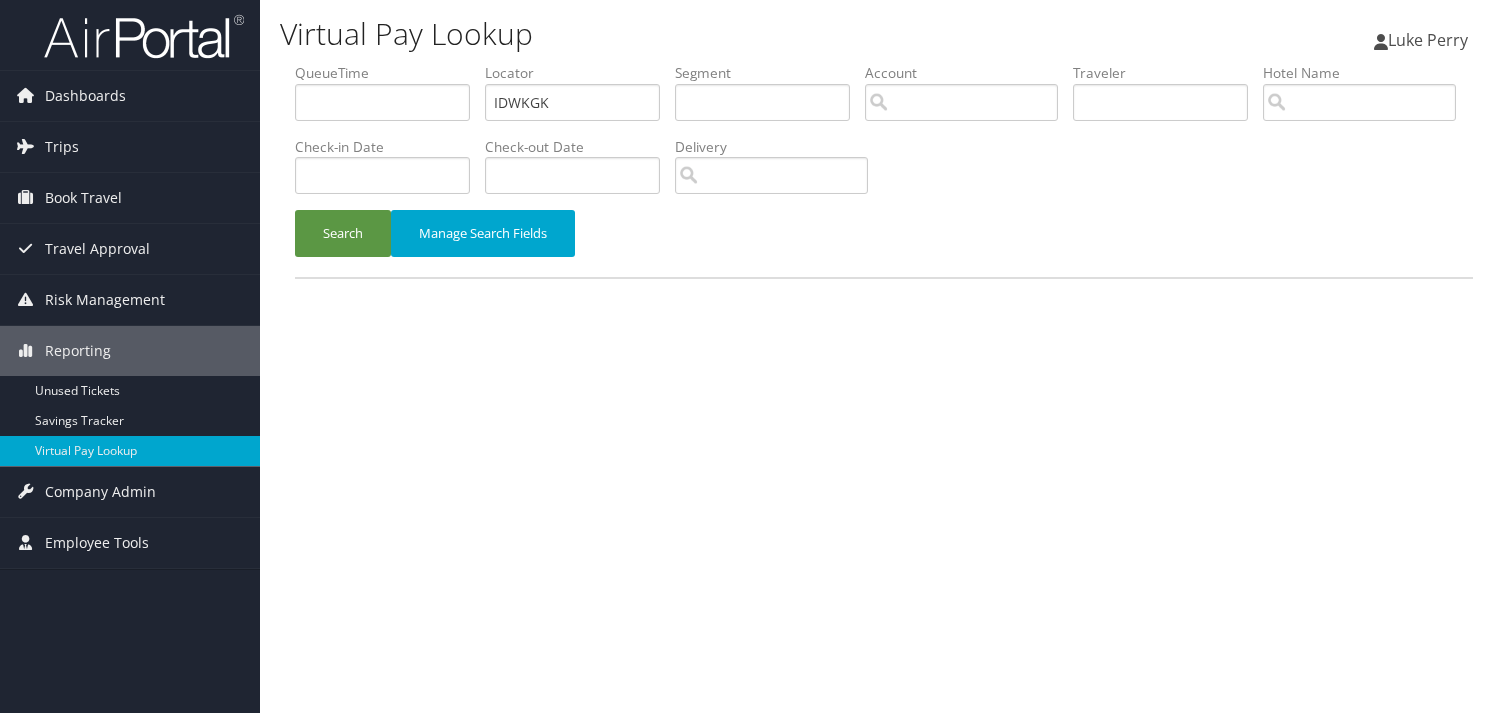 scroll, scrollTop: 0, scrollLeft: 0, axis: both 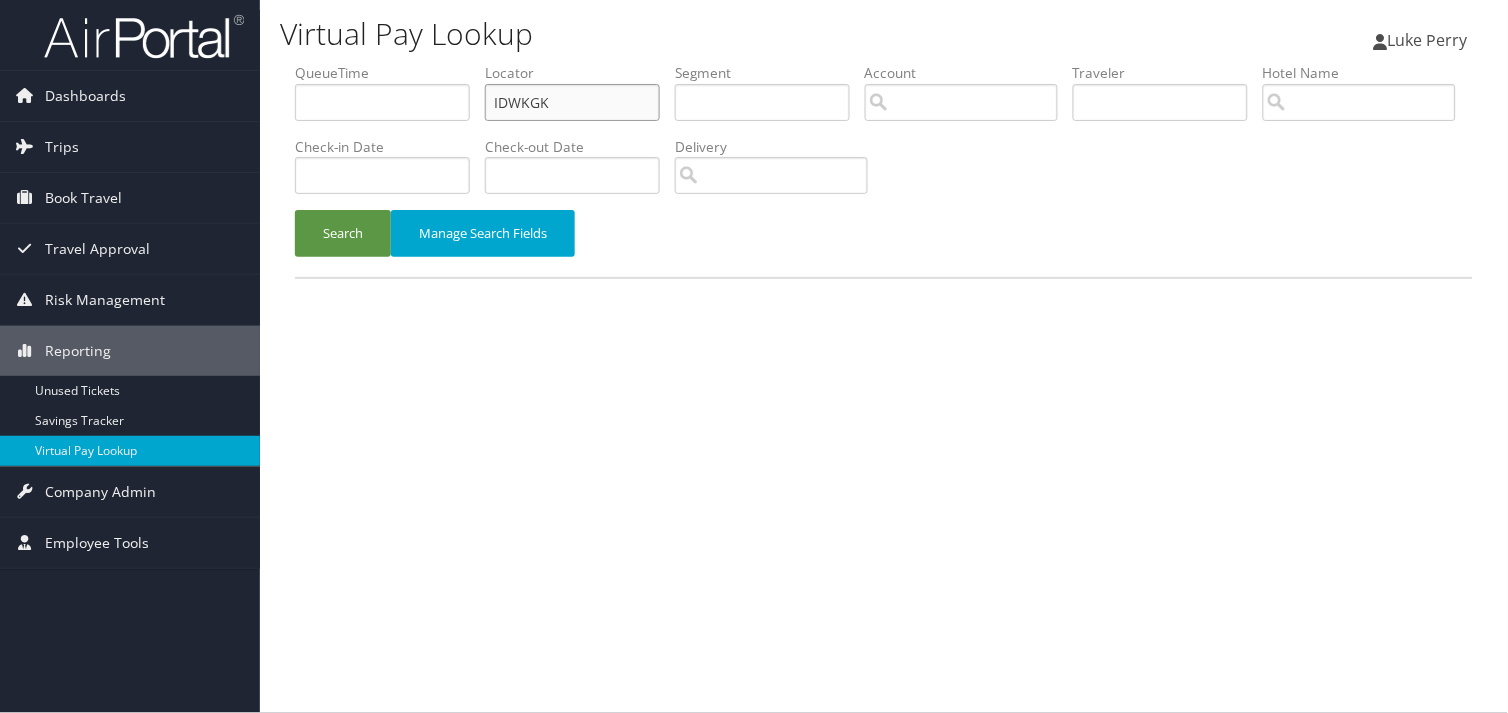 drag, startPoint x: 395, startPoint y: 123, endPoint x: 275, endPoint y: 138, distance: 120.93387 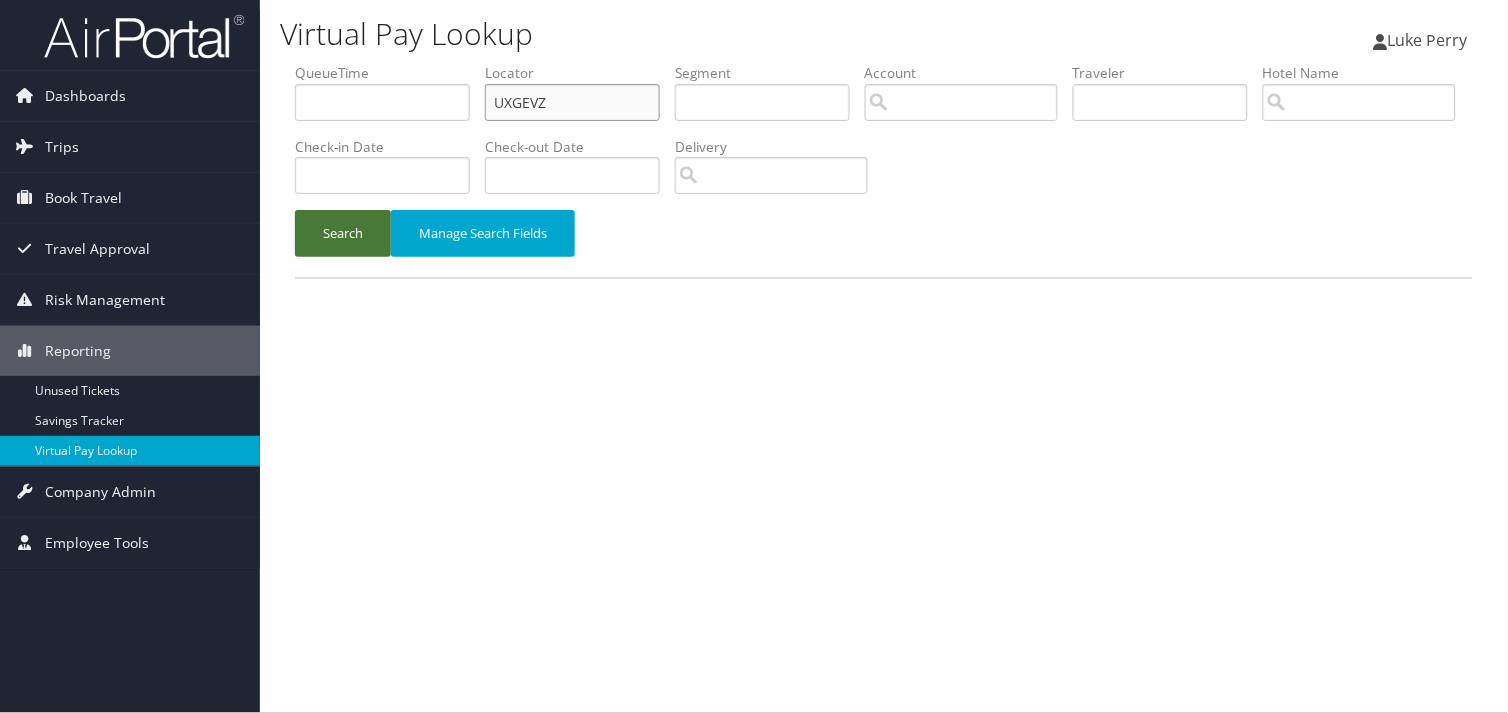 type on "UXGEVZ" 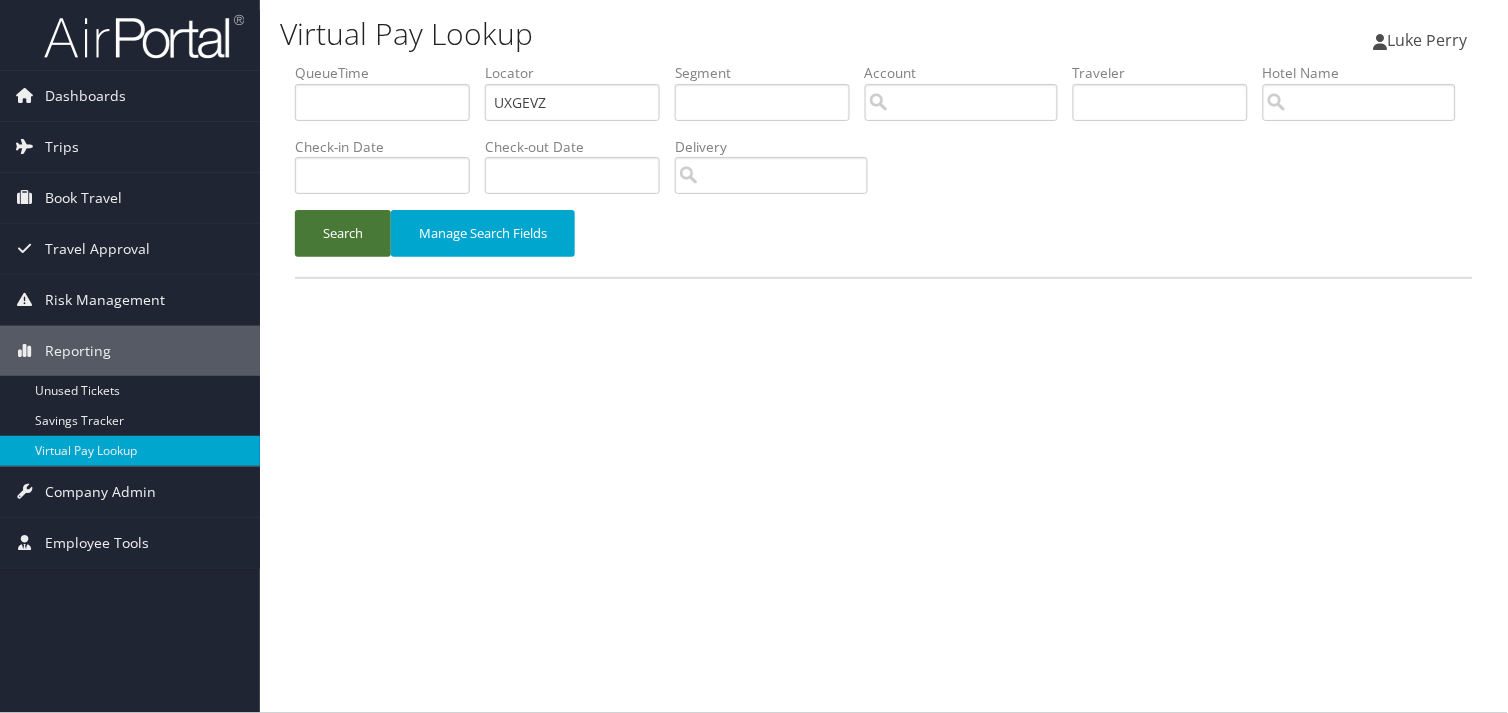 click on "Search" at bounding box center (343, 233) 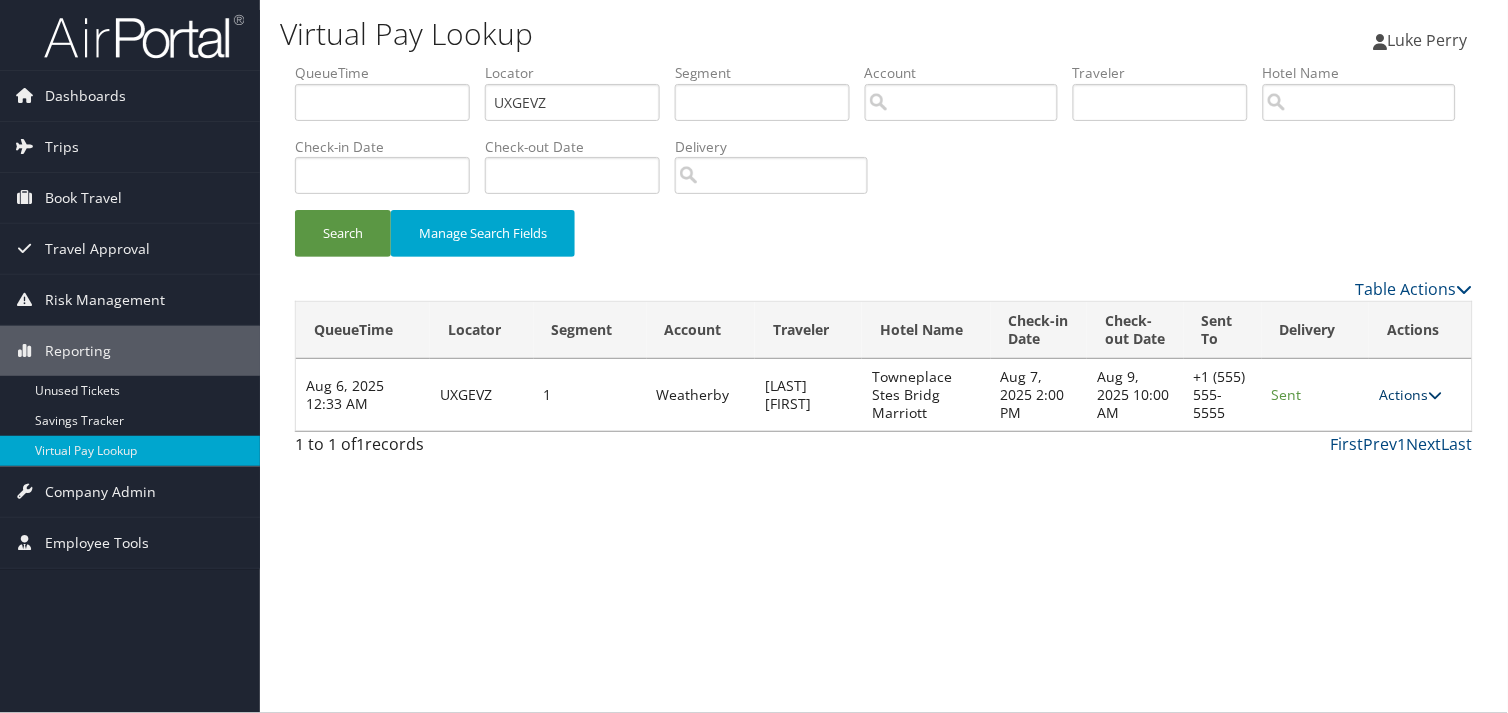 click on "Actions" at bounding box center [1410, 394] 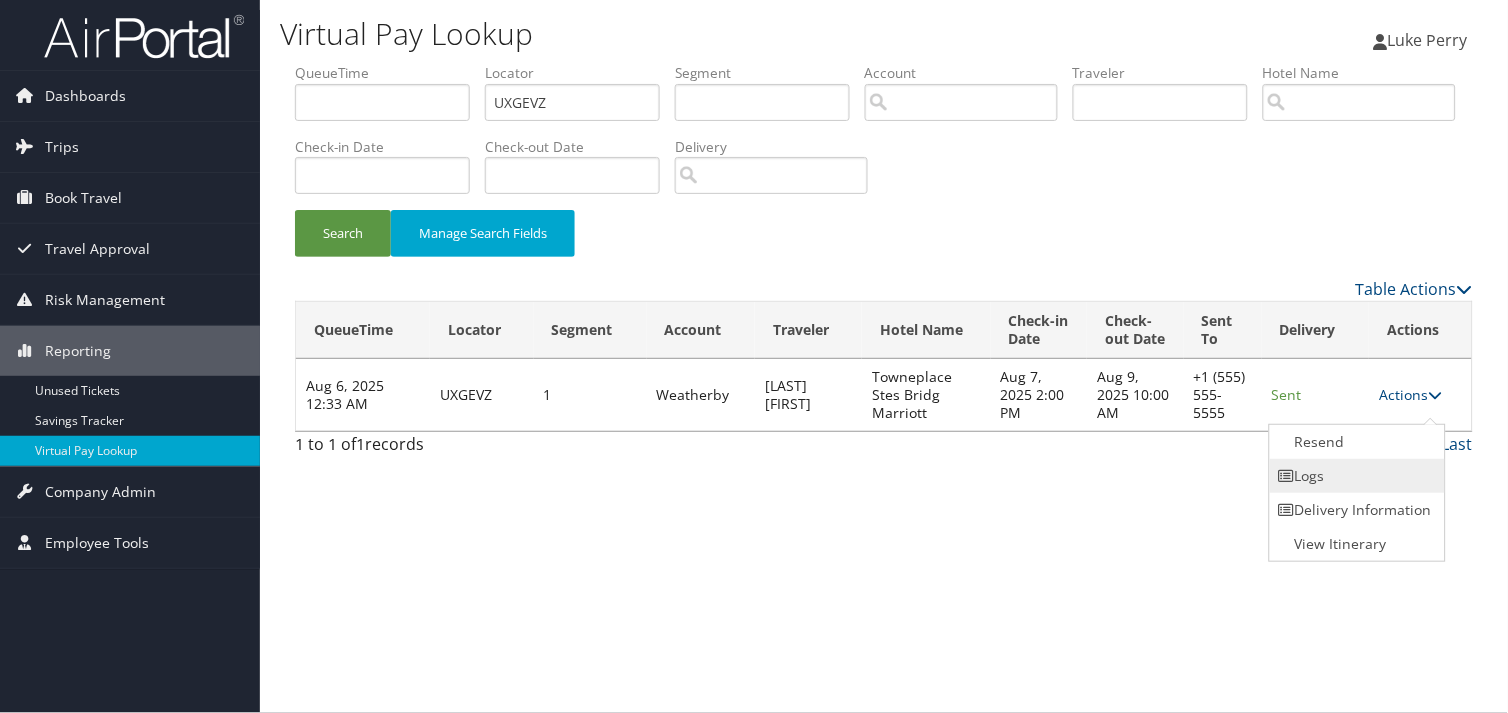 click on "Logs" at bounding box center (1355, 476) 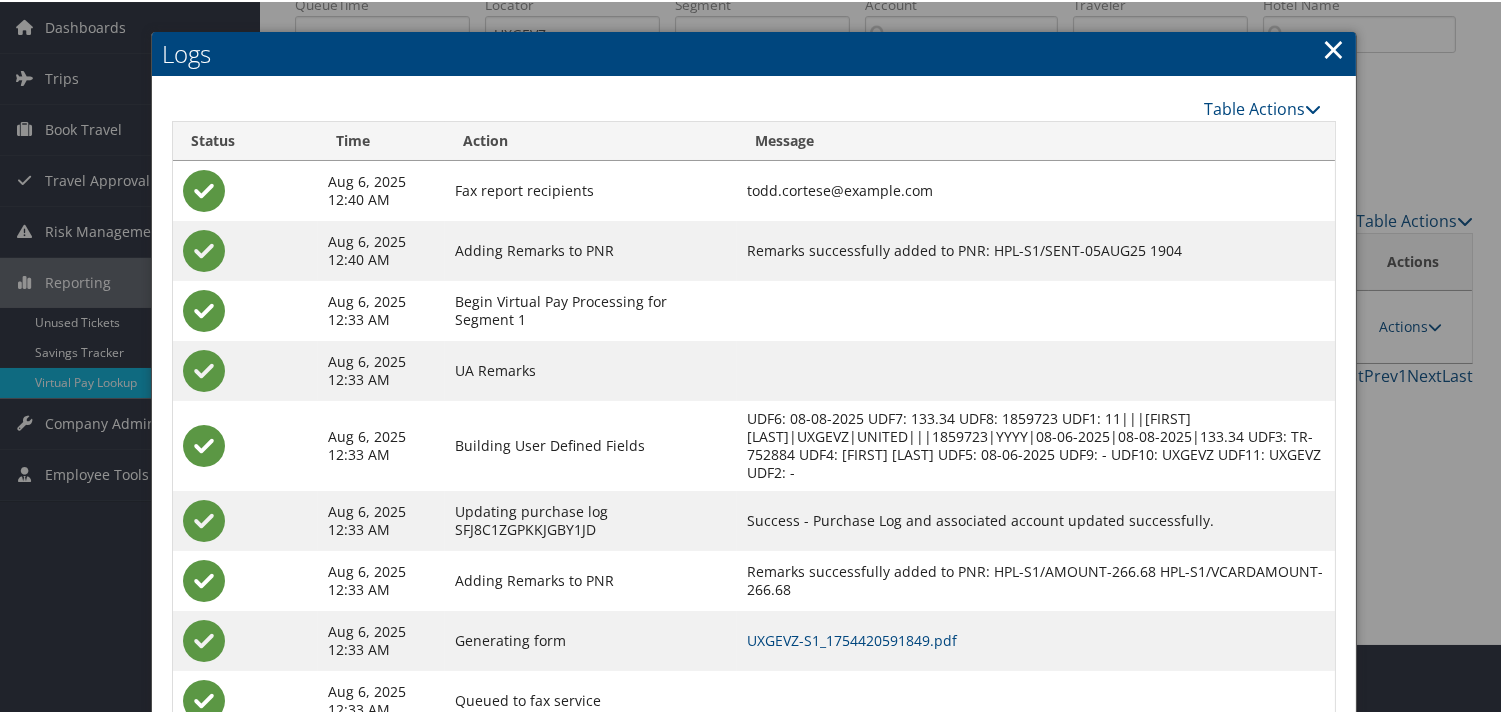 scroll, scrollTop: 142, scrollLeft: 0, axis: vertical 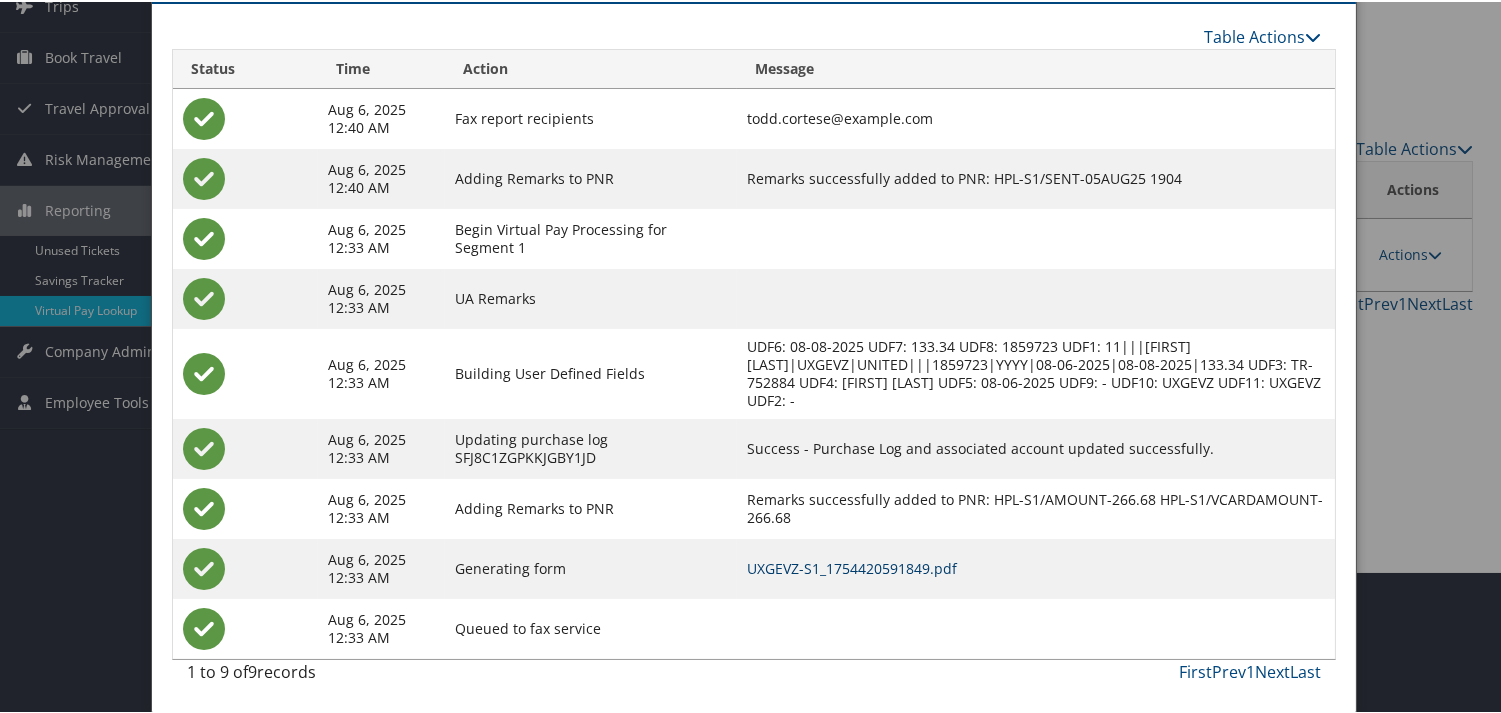 click on "UXGEVZ-S1_1754420591849.pdf" at bounding box center [852, 566] 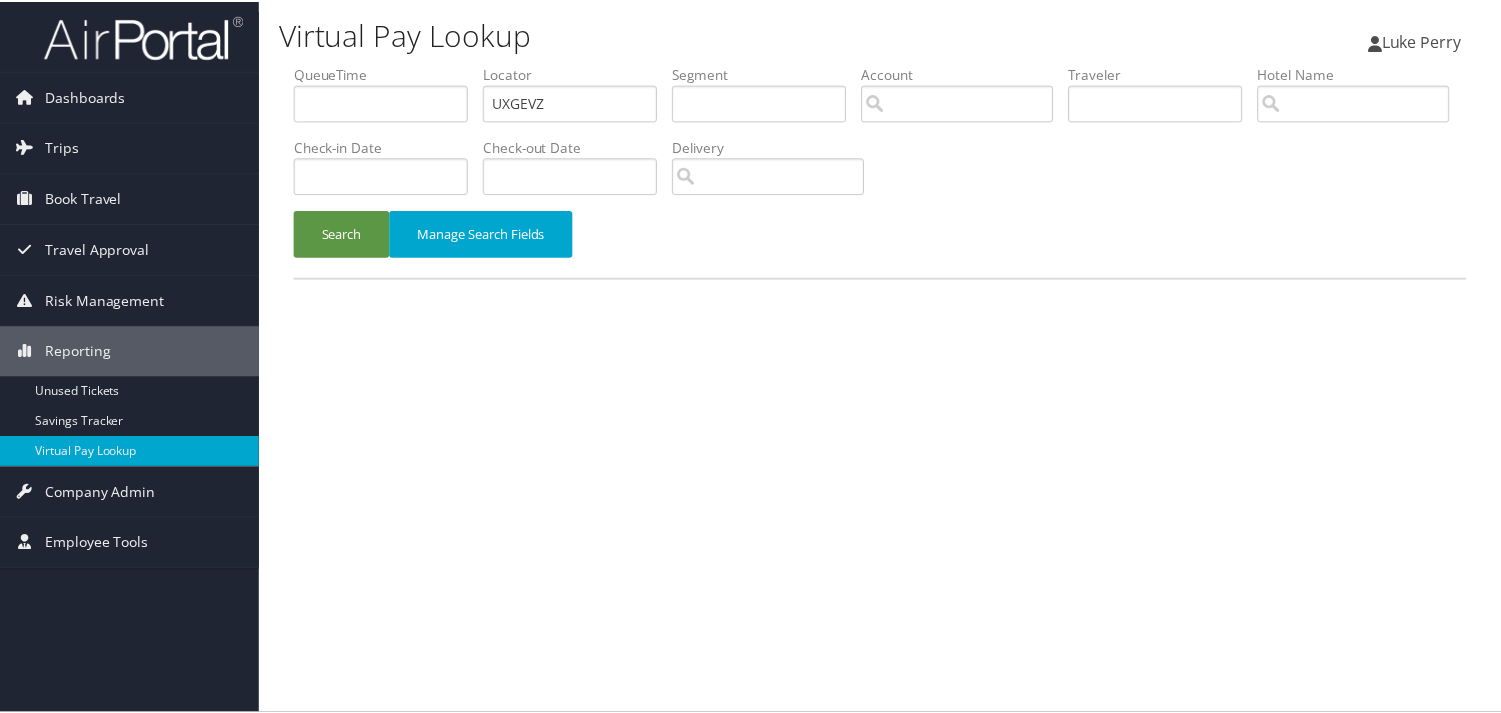 scroll, scrollTop: 0, scrollLeft: 0, axis: both 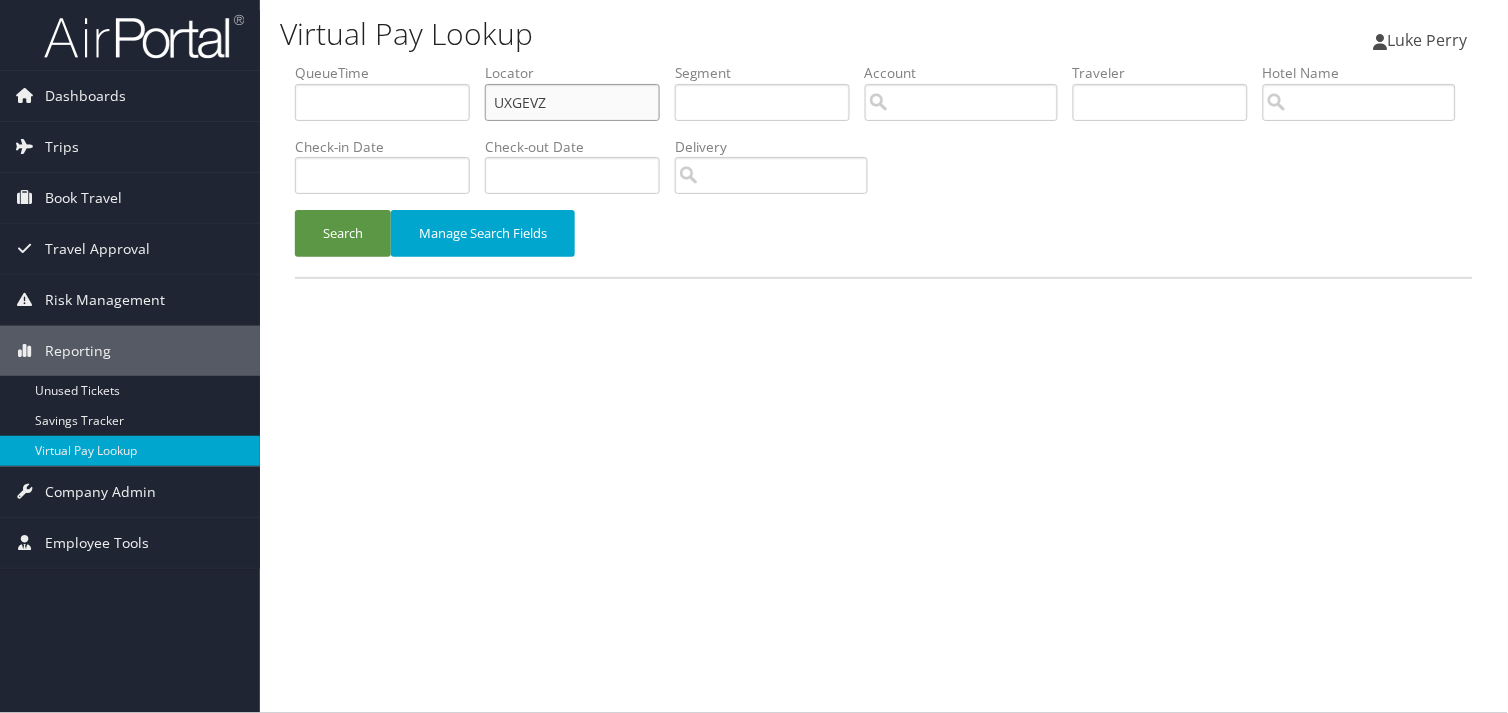 drag, startPoint x: 548, startPoint y: 110, endPoint x: 451, endPoint y: 115, distance: 97.128784 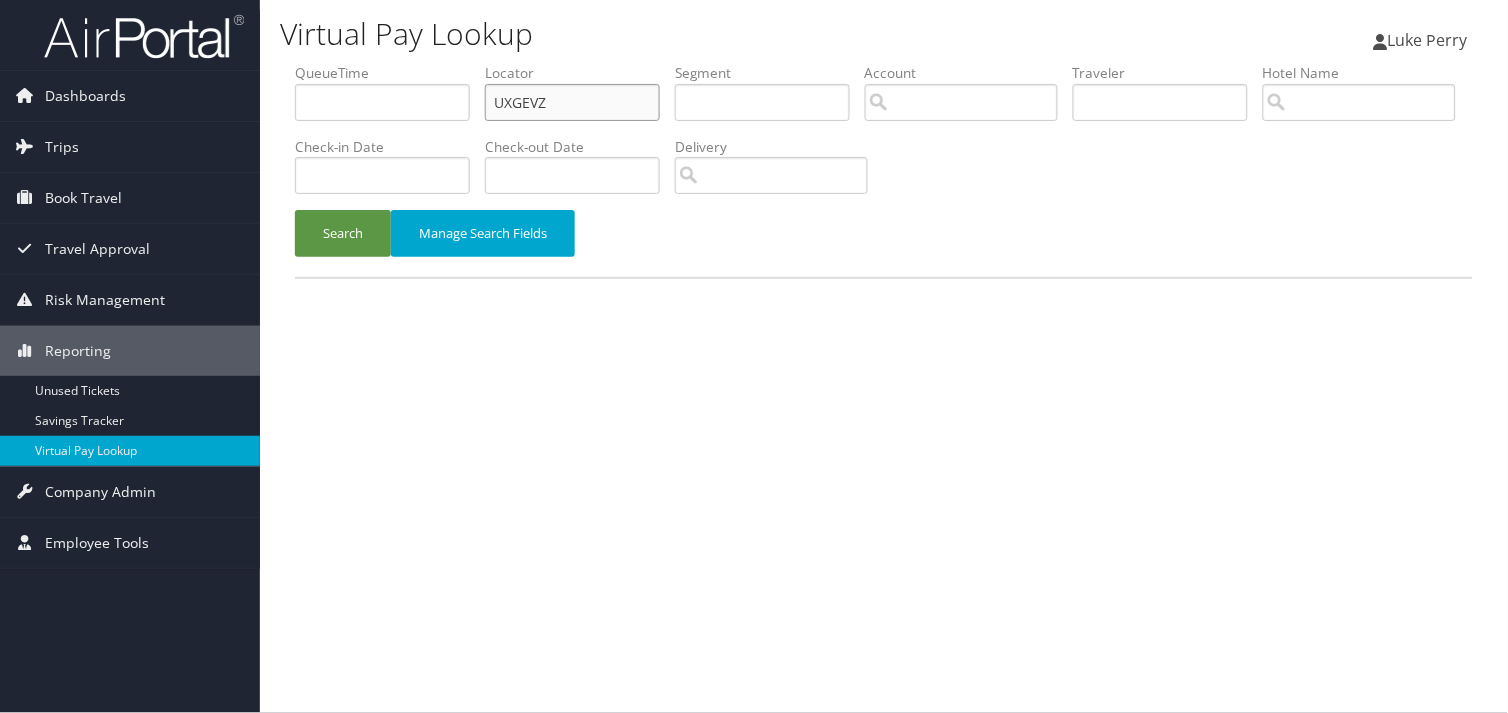 click on "QueueTime Locator UXGEVZ Segment Account Traveler Hotel Name Check-in Date Check-out Date Delivery" at bounding box center (884, 63) 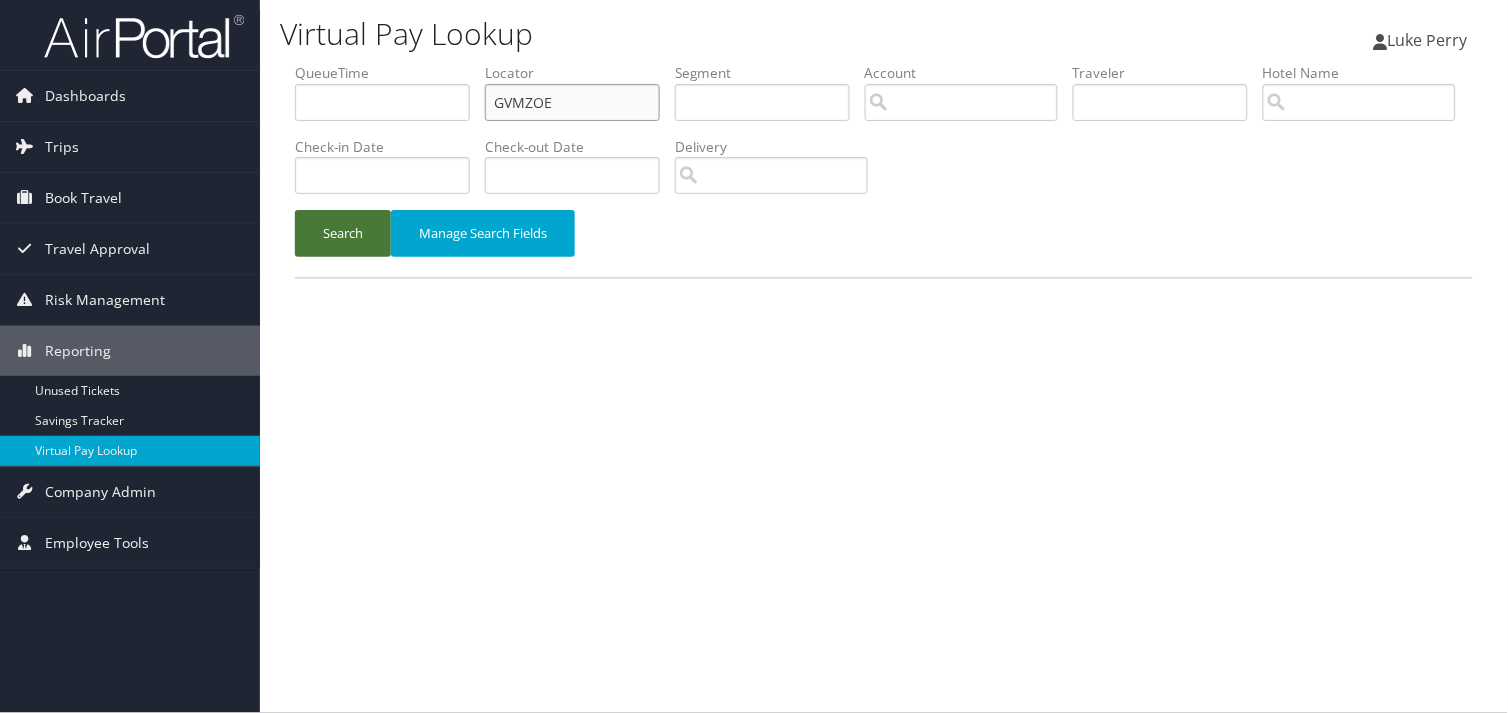 type on "GVMZOE" 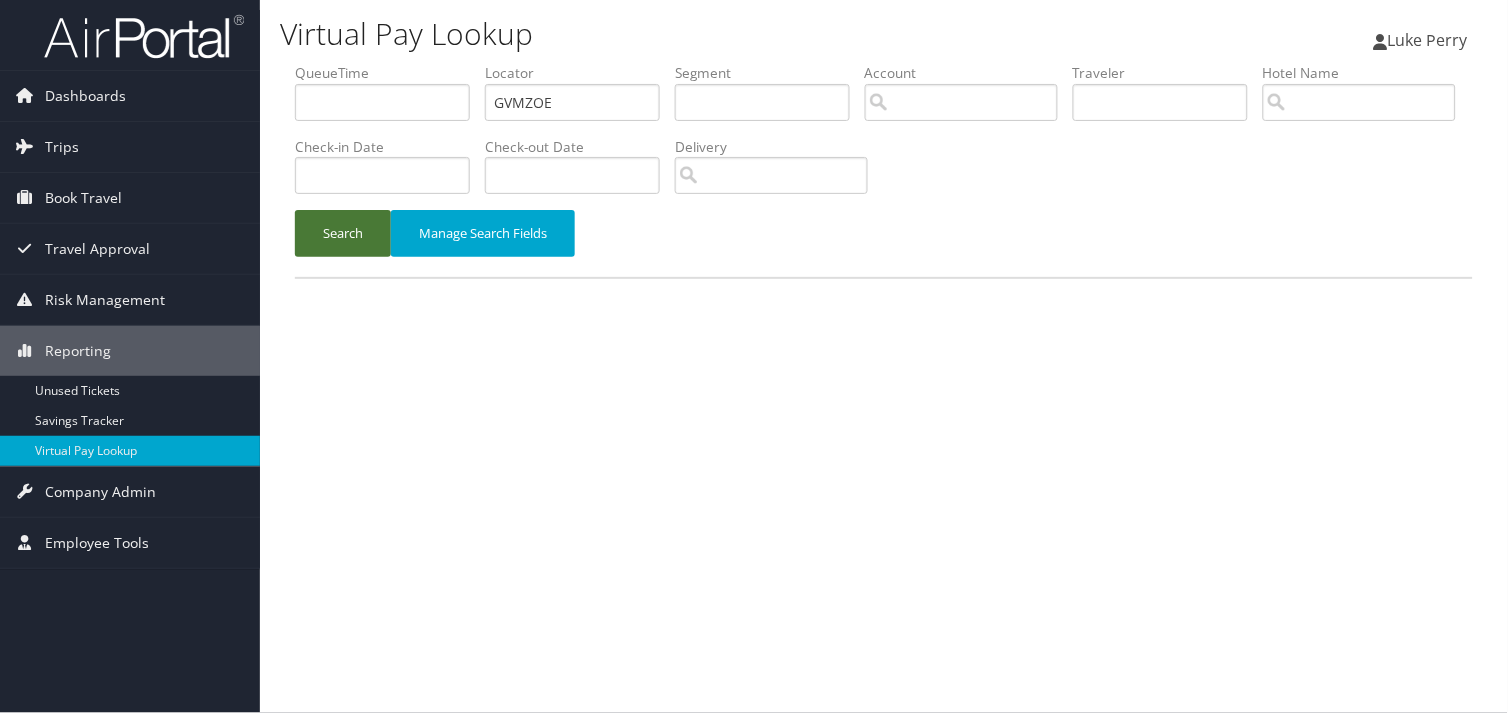 click on "Search" at bounding box center (343, 233) 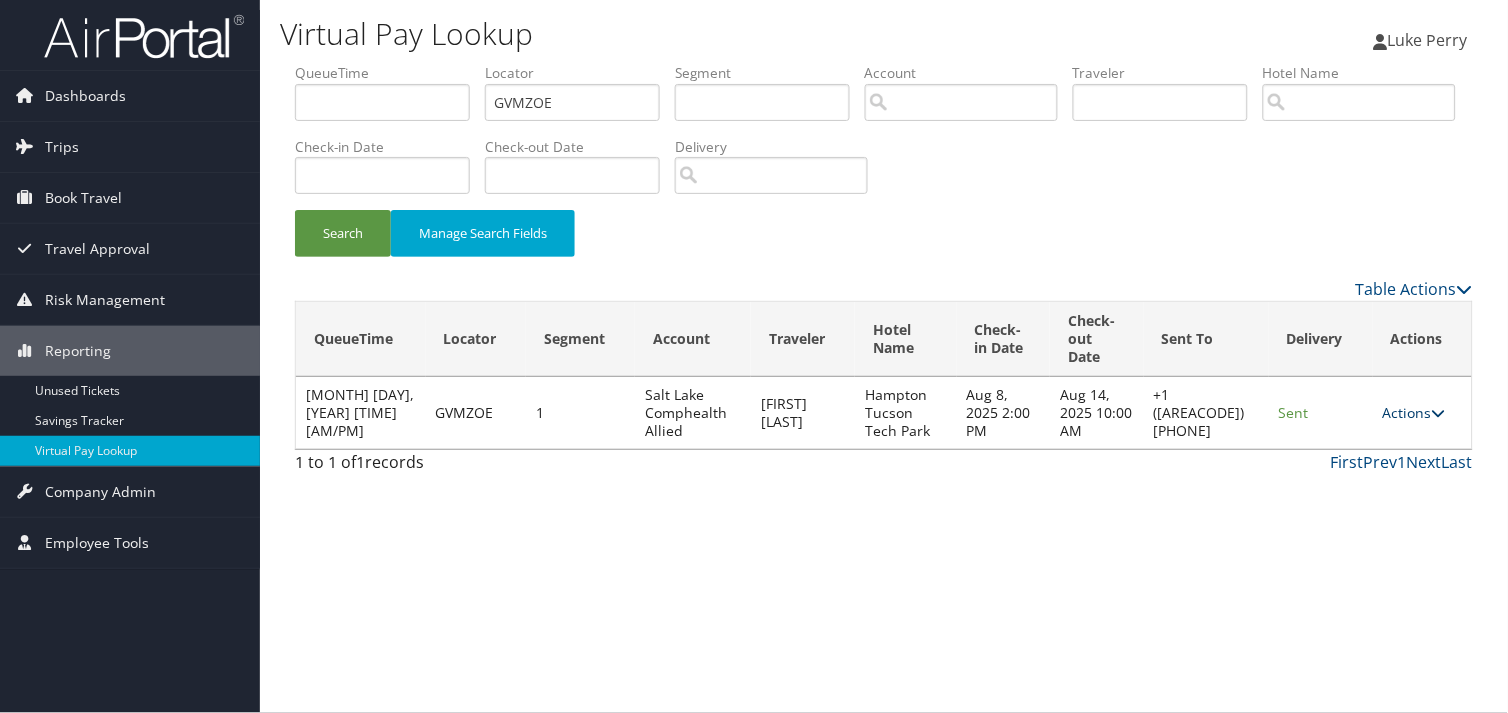 click on "Actions" at bounding box center (1414, 412) 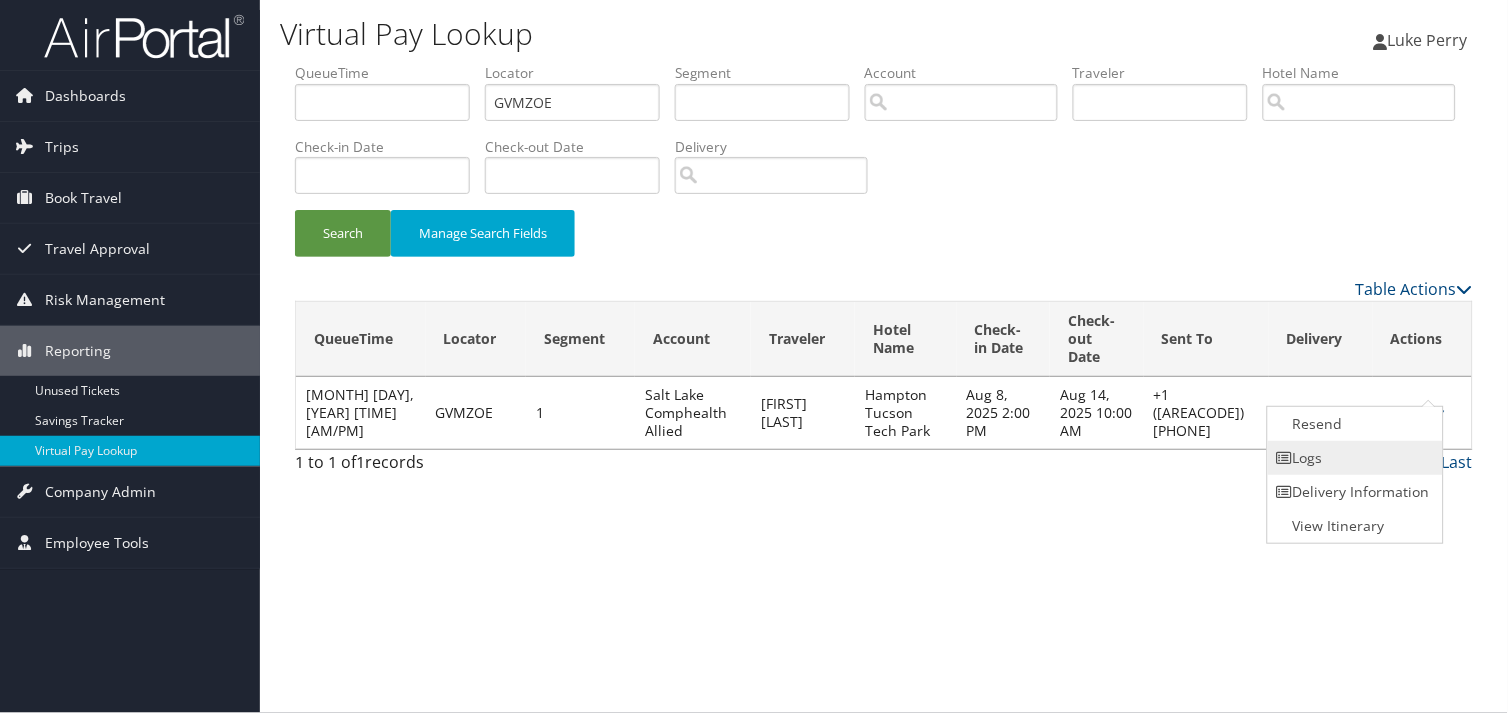 click on "Logs" at bounding box center [1353, 458] 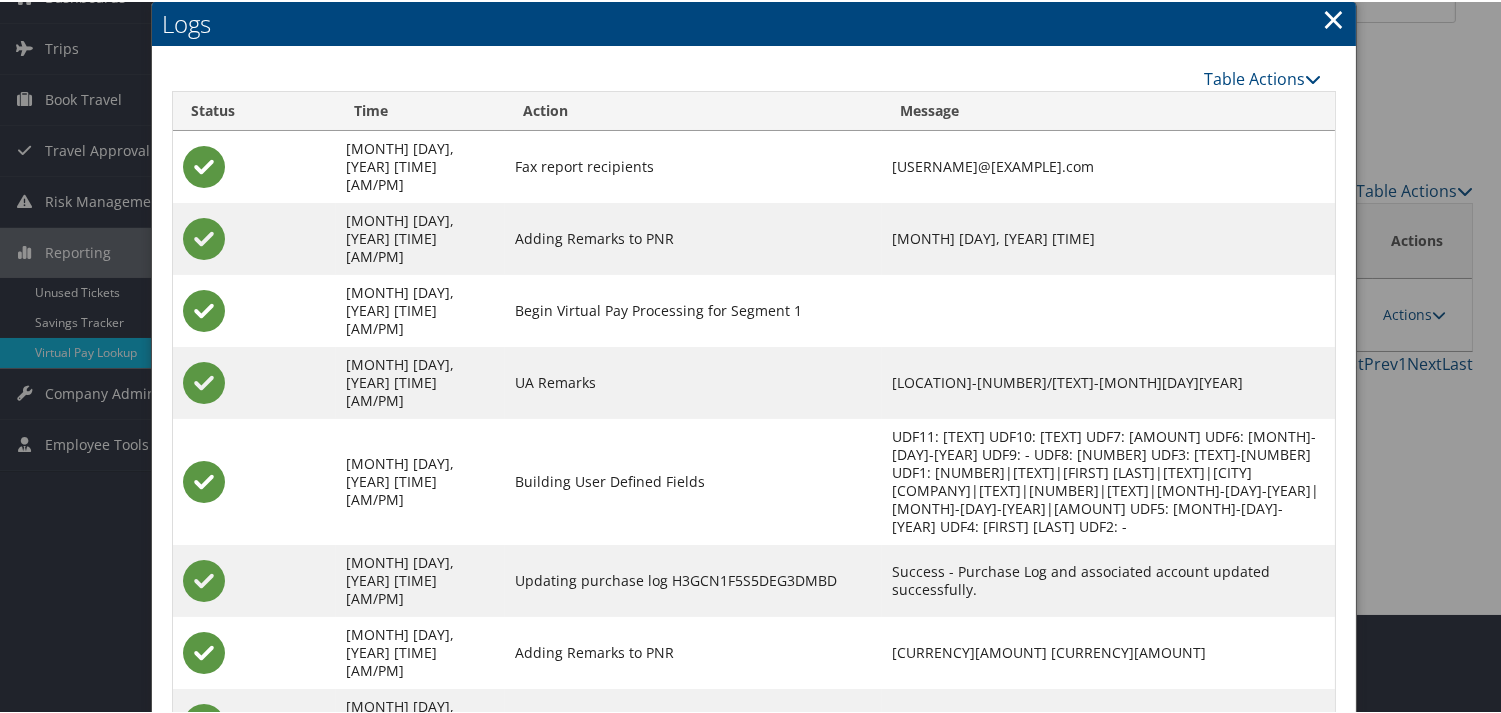 scroll, scrollTop: 160, scrollLeft: 0, axis: vertical 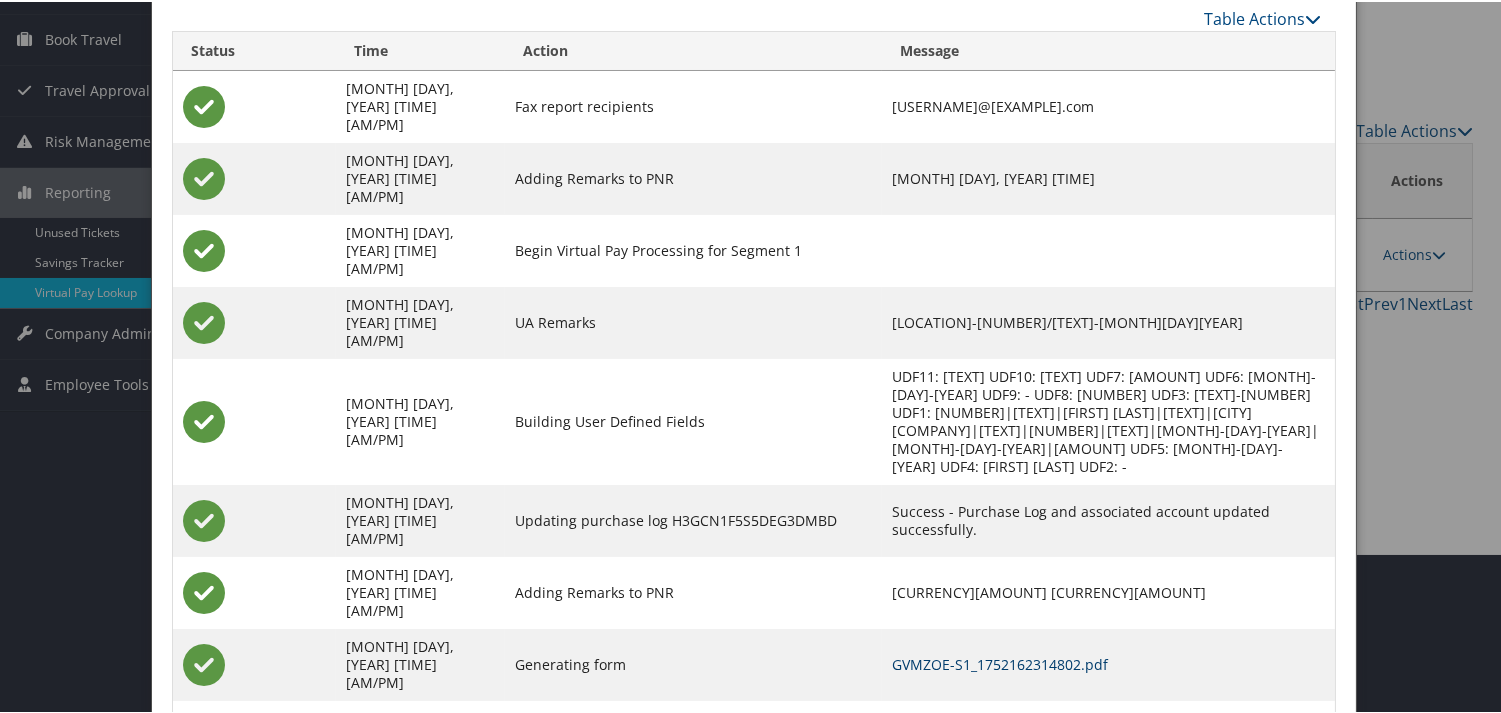 click on "GVMZOE-S1_1752162314802.pdf" at bounding box center (1000, 662) 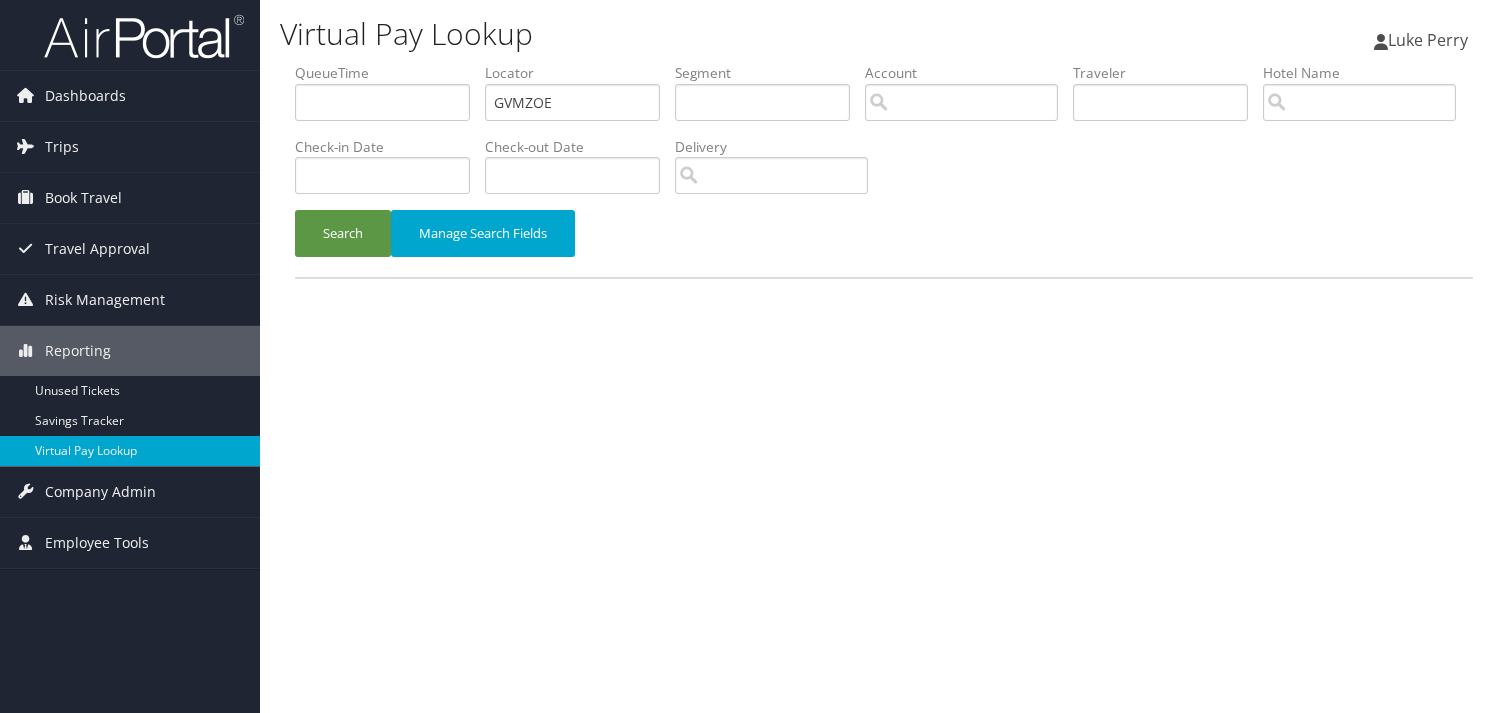scroll, scrollTop: 0, scrollLeft: 0, axis: both 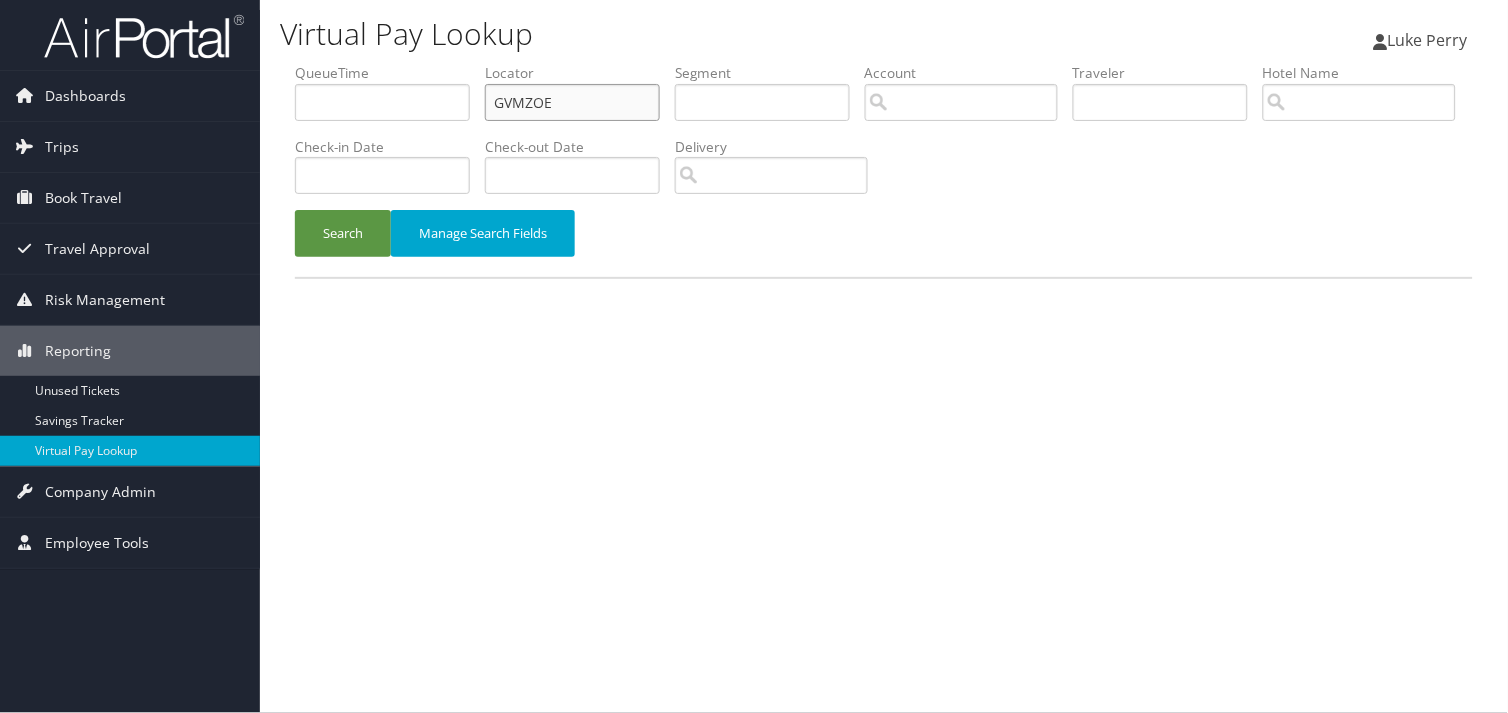 drag, startPoint x: 563, startPoint y: 97, endPoint x: 427, endPoint y: 106, distance: 136.29747 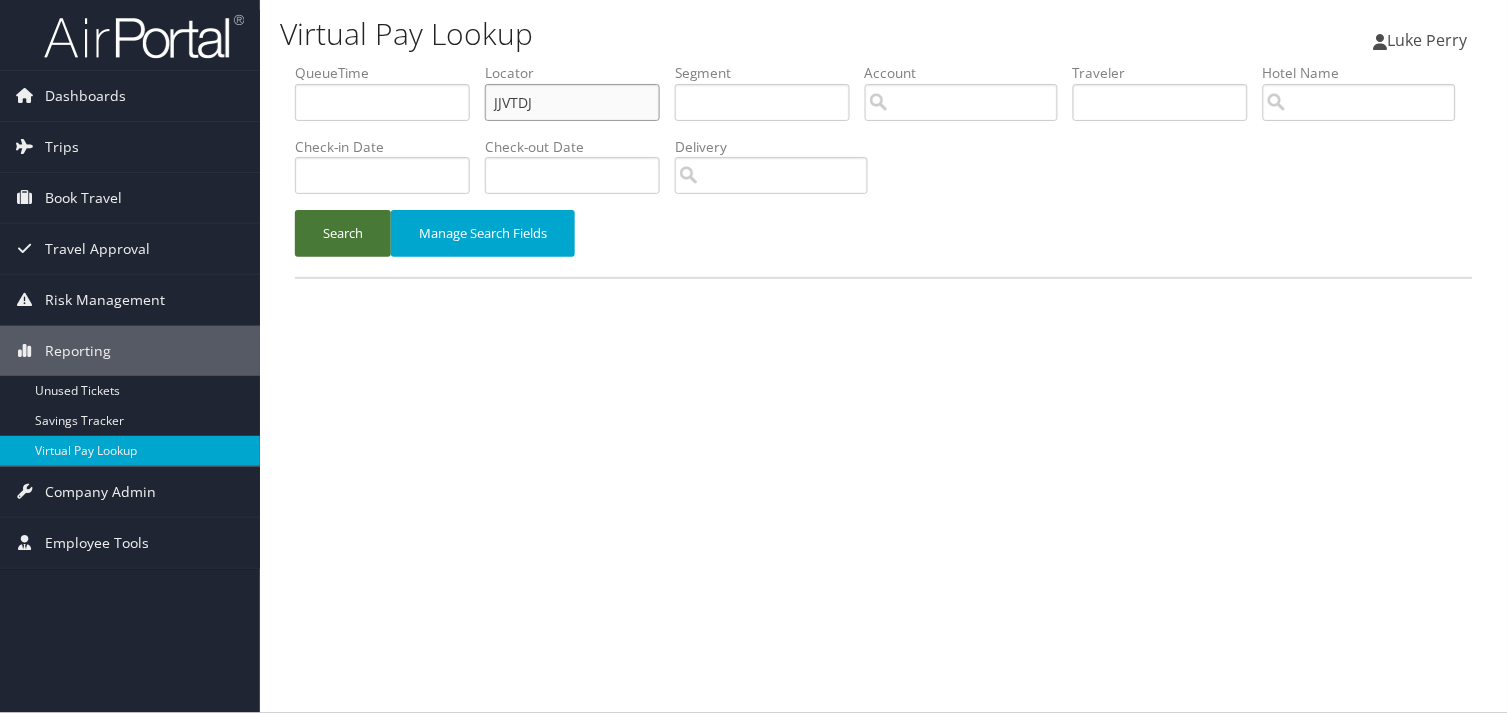 type on "JJVTDJ" 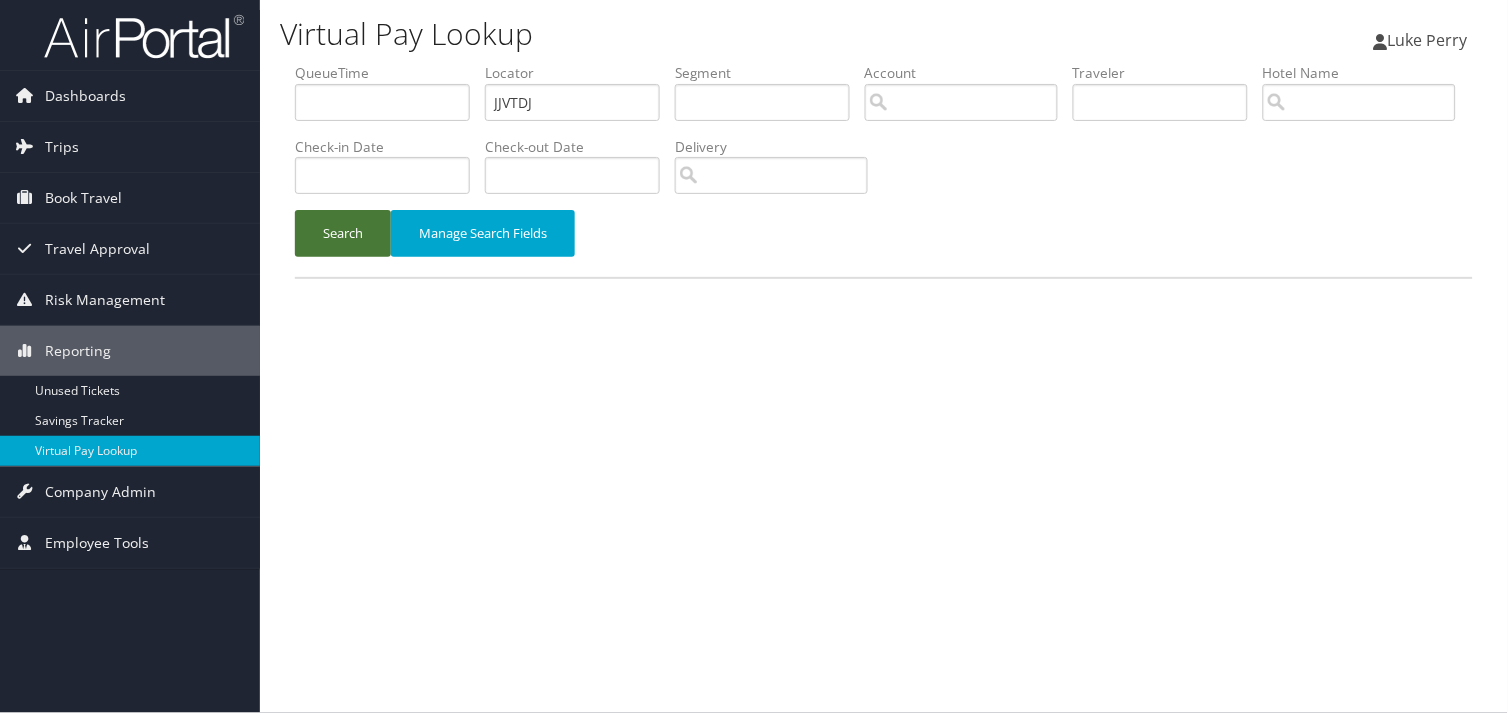 click on "Search" at bounding box center [343, 233] 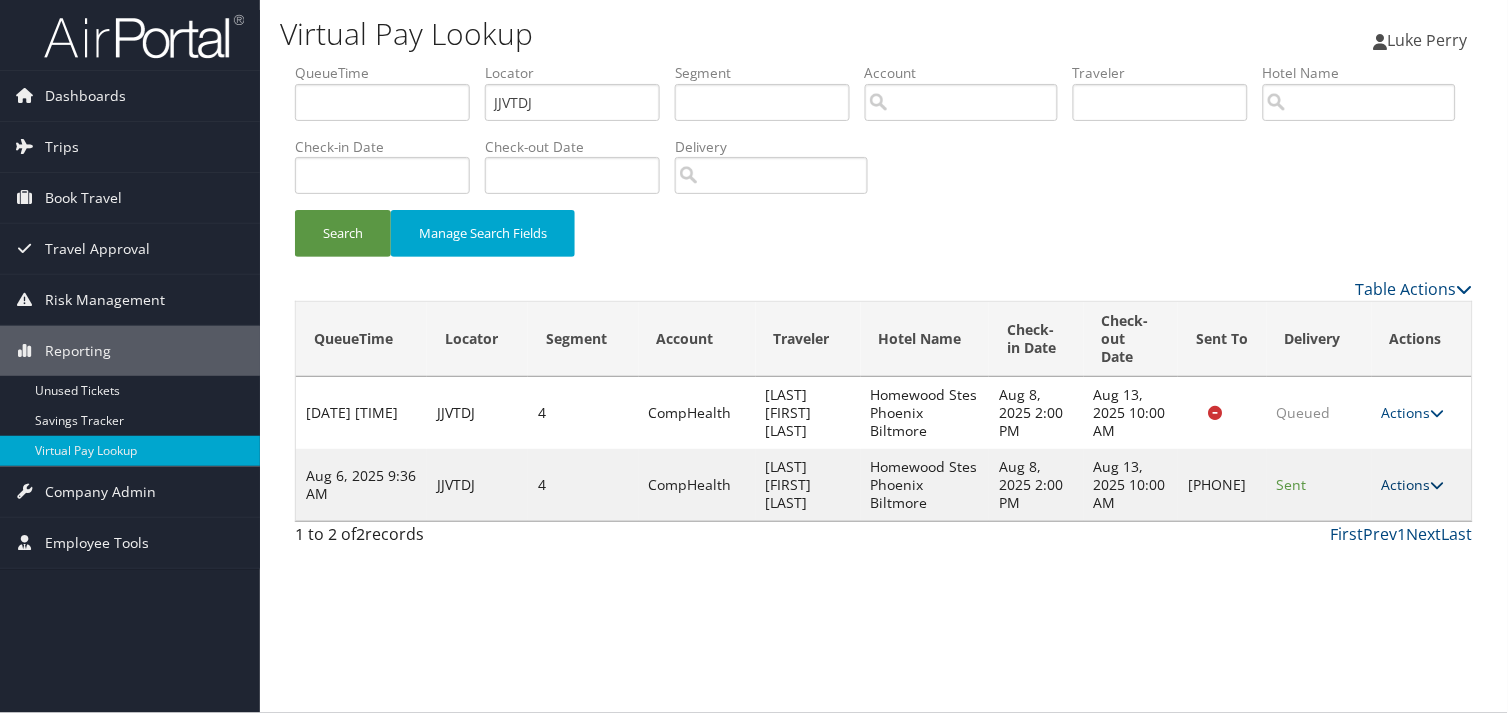 click on "Actions" at bounding box center (1413, 484) 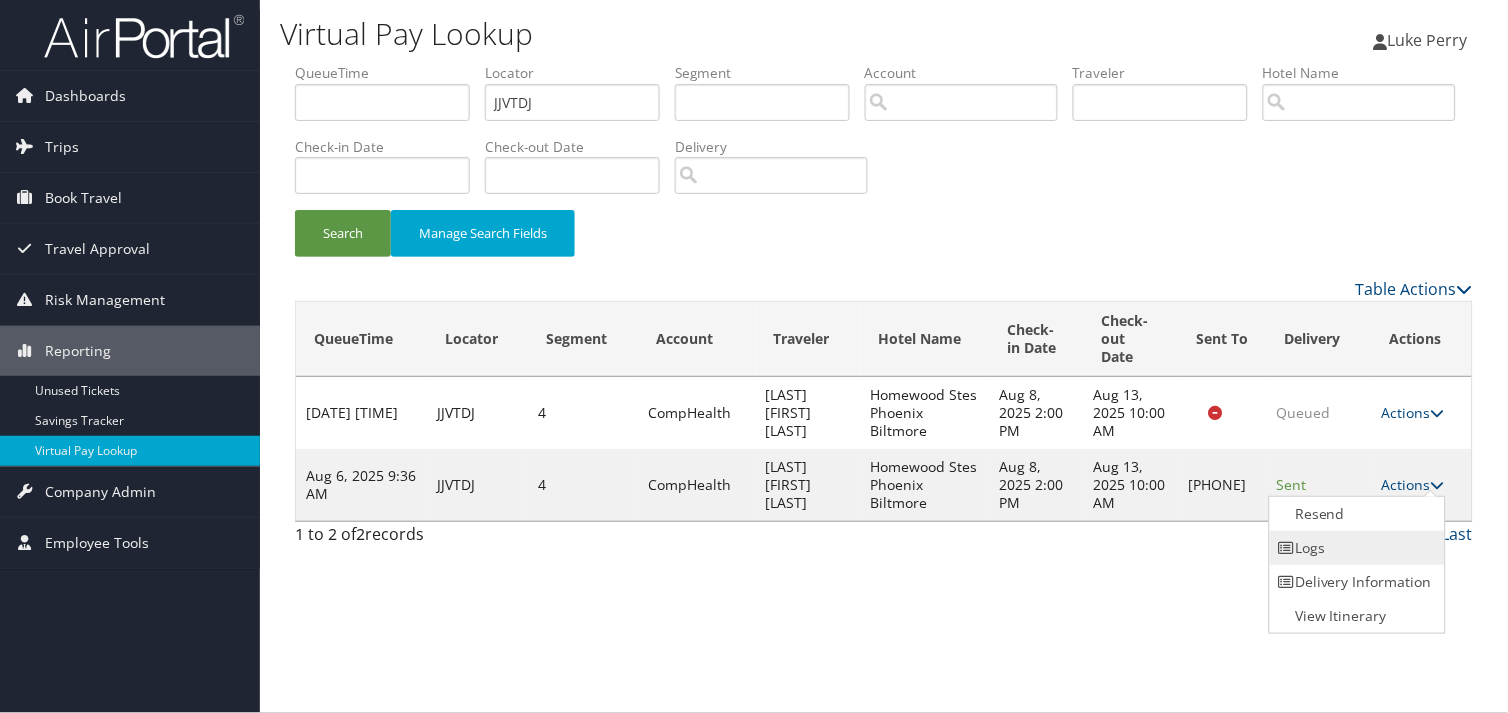 click on "Logs" at bounding box center (1355, 548) 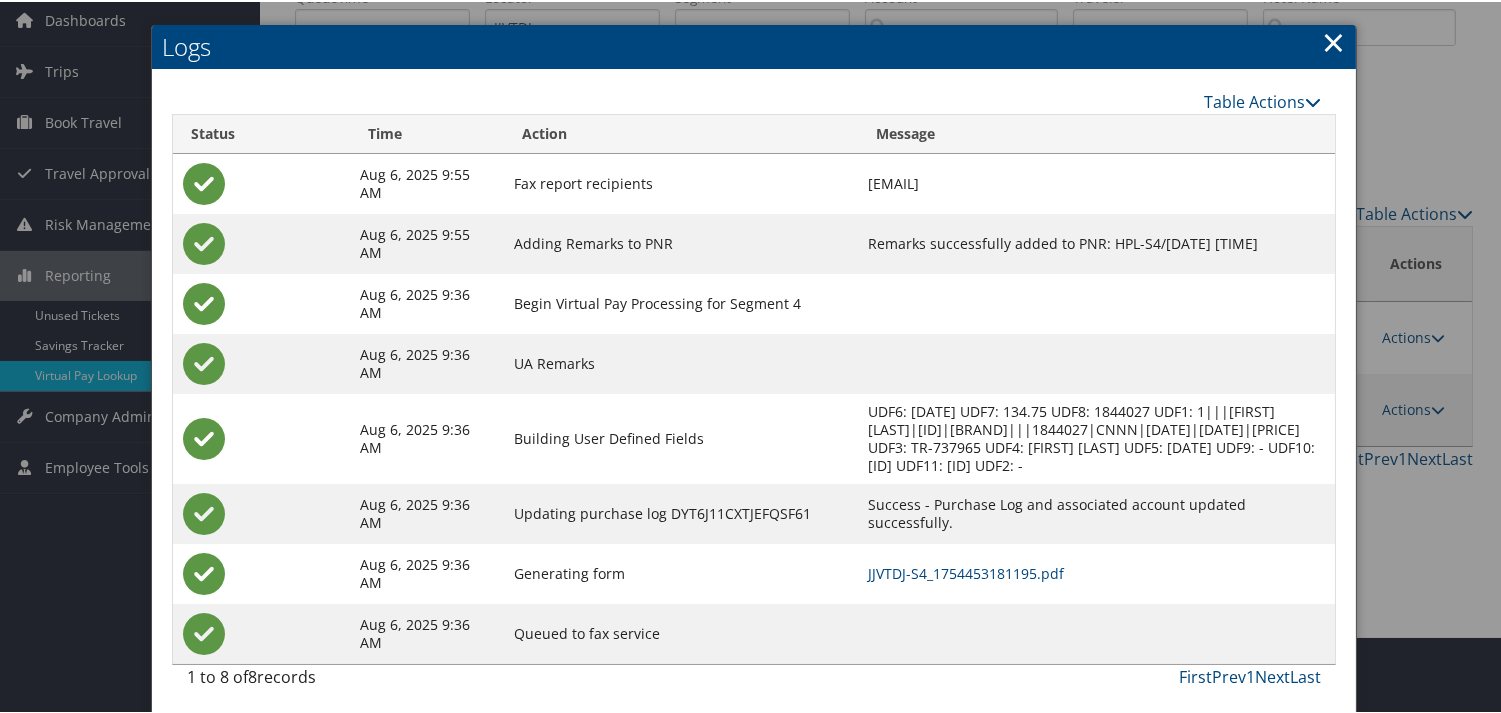 scroll, scrollTop: 82, scrollLeft: 0, axis: vertical 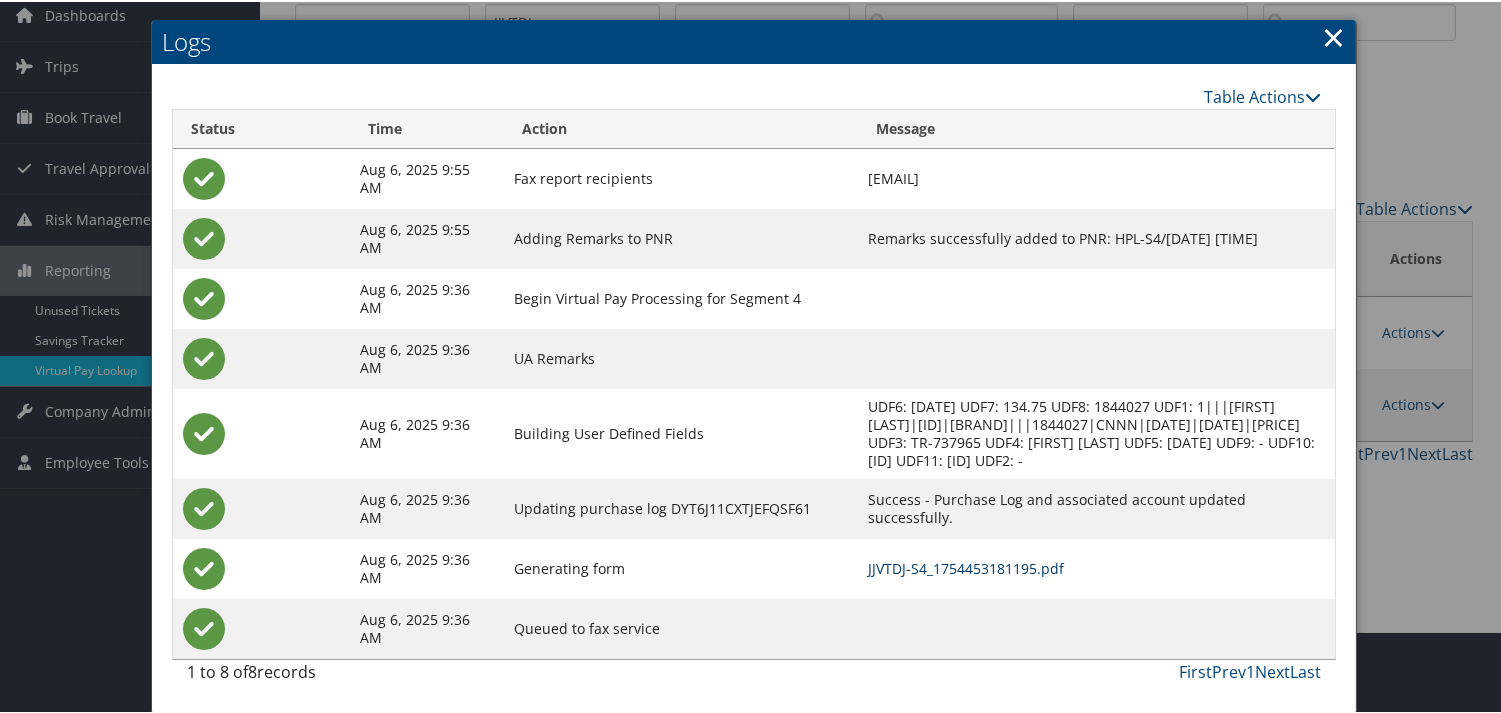 click on "JJVTDJ-S4_1754453181195.pdf" at bounding box center (966, 566) 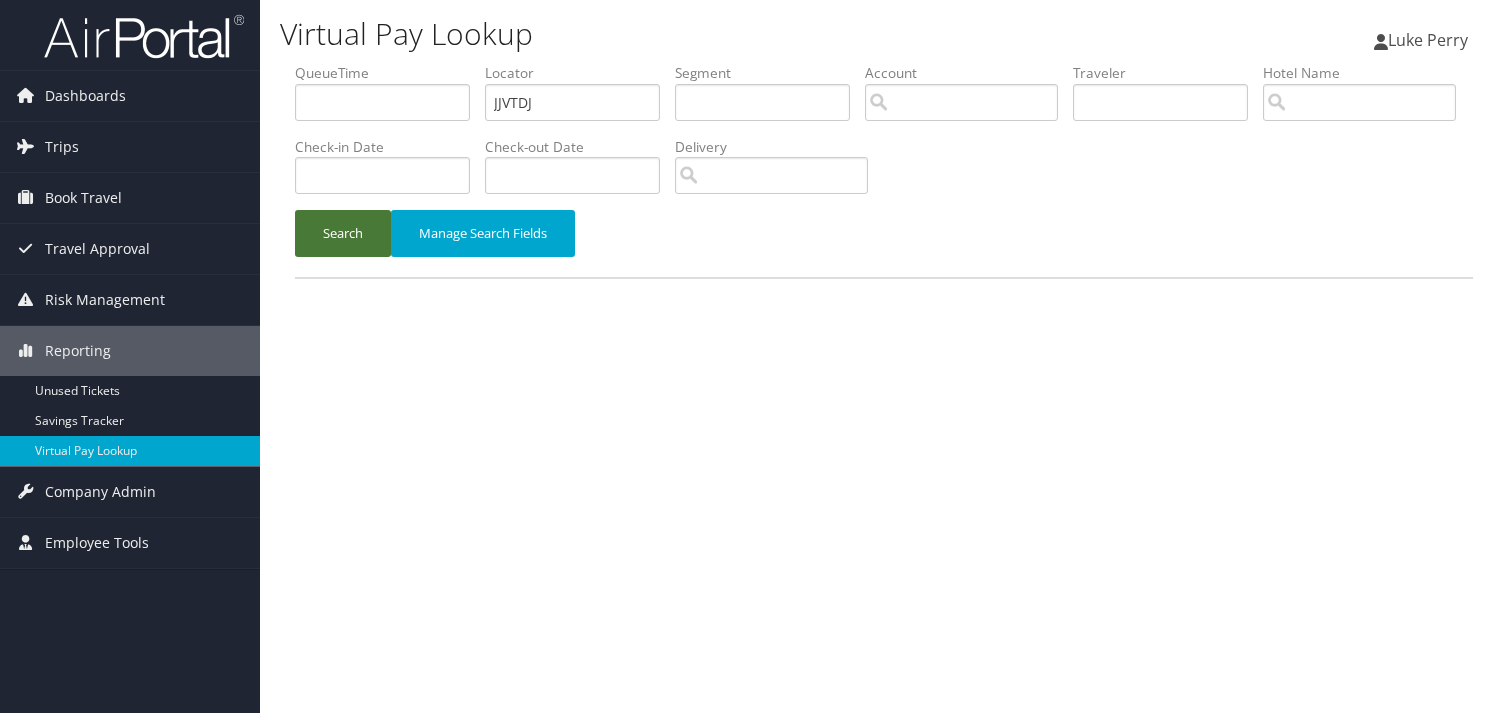 click on "Search" at bounding box center [343, 233] 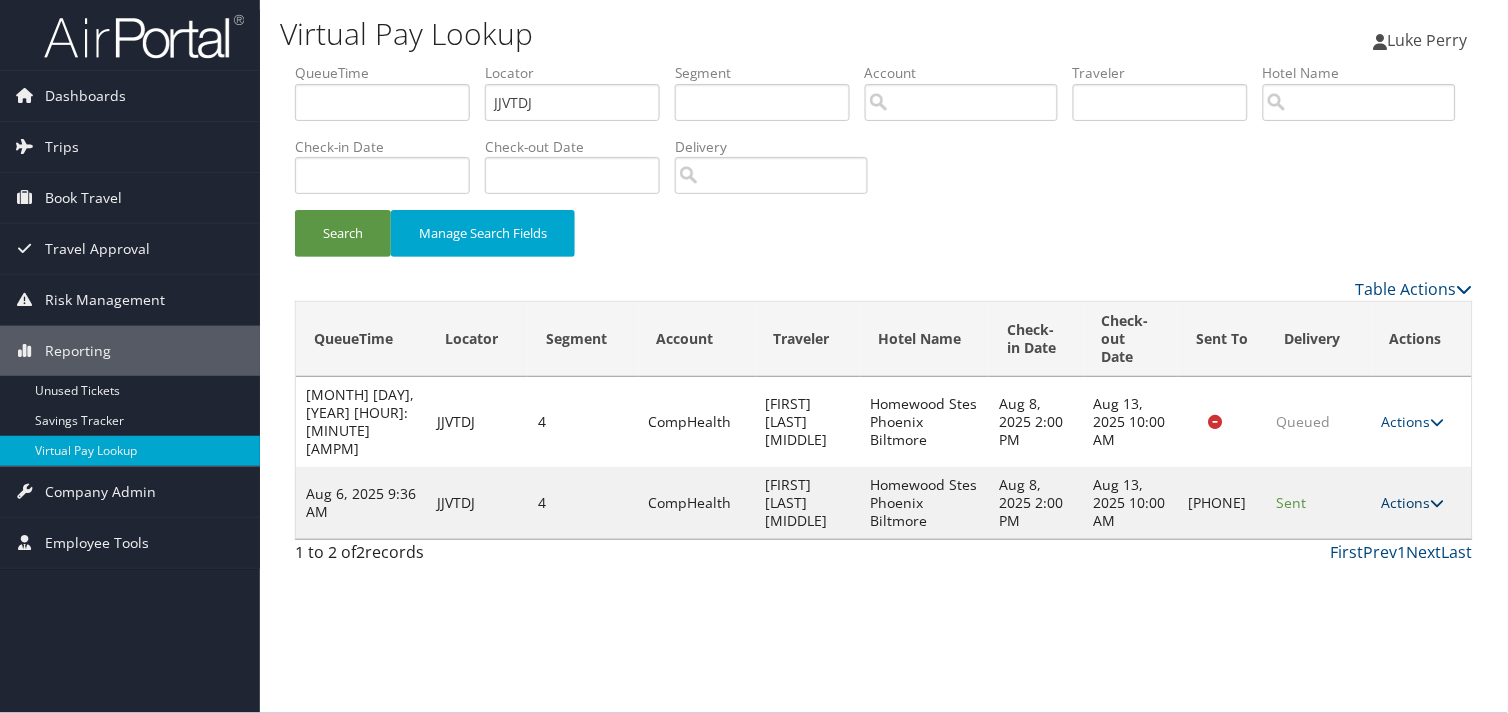 click on "Actions" at bounding box center (1413, 502) 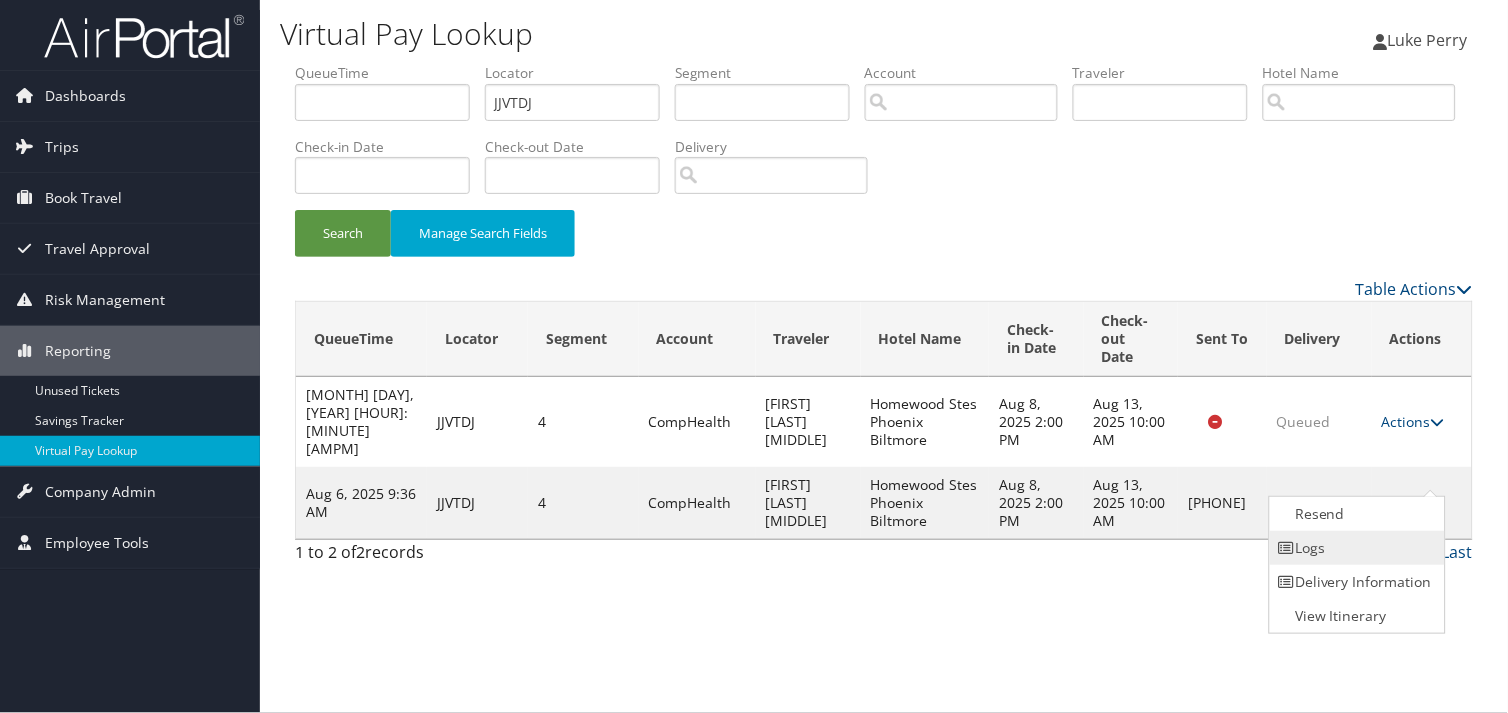 click at bounding box center [1287, 548] 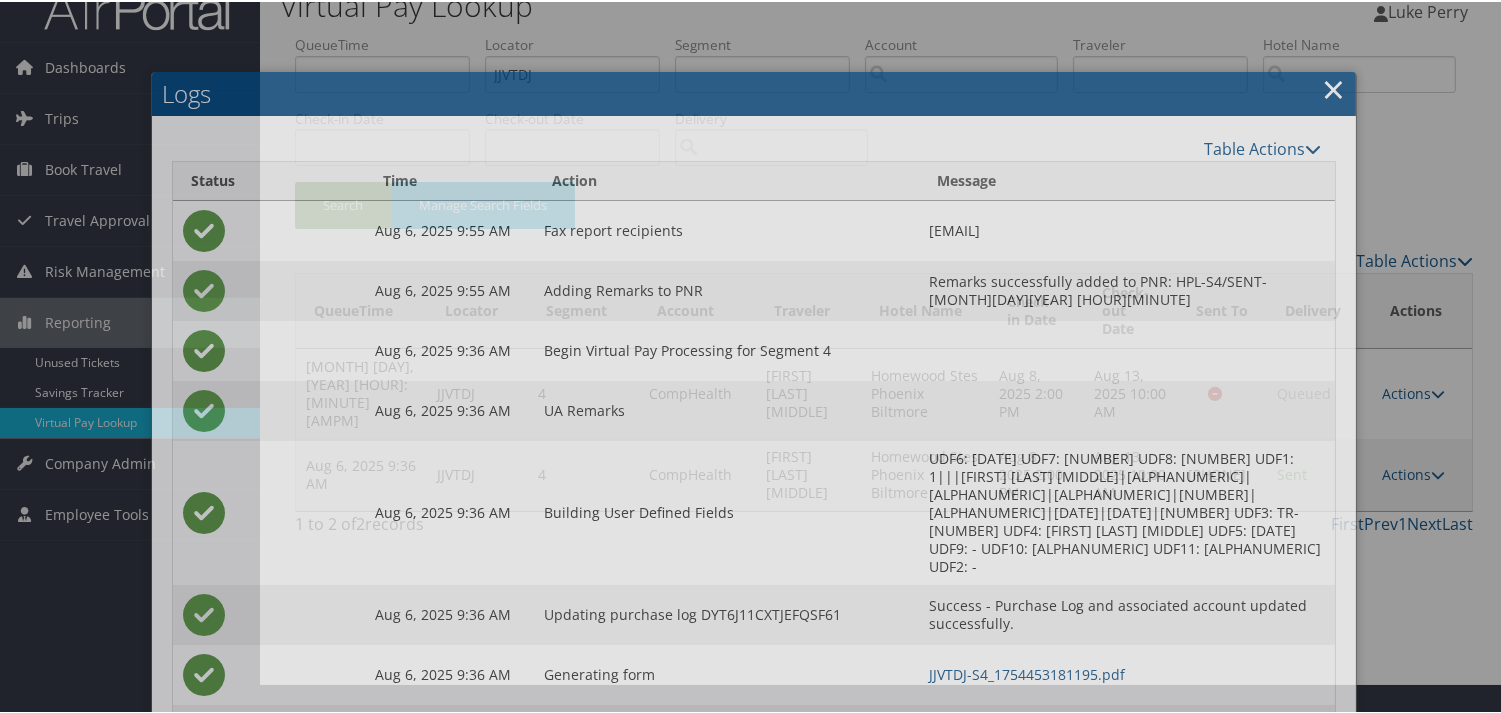 scroll, scrollTop: 82, scrollLeft: 0, axis: vertical 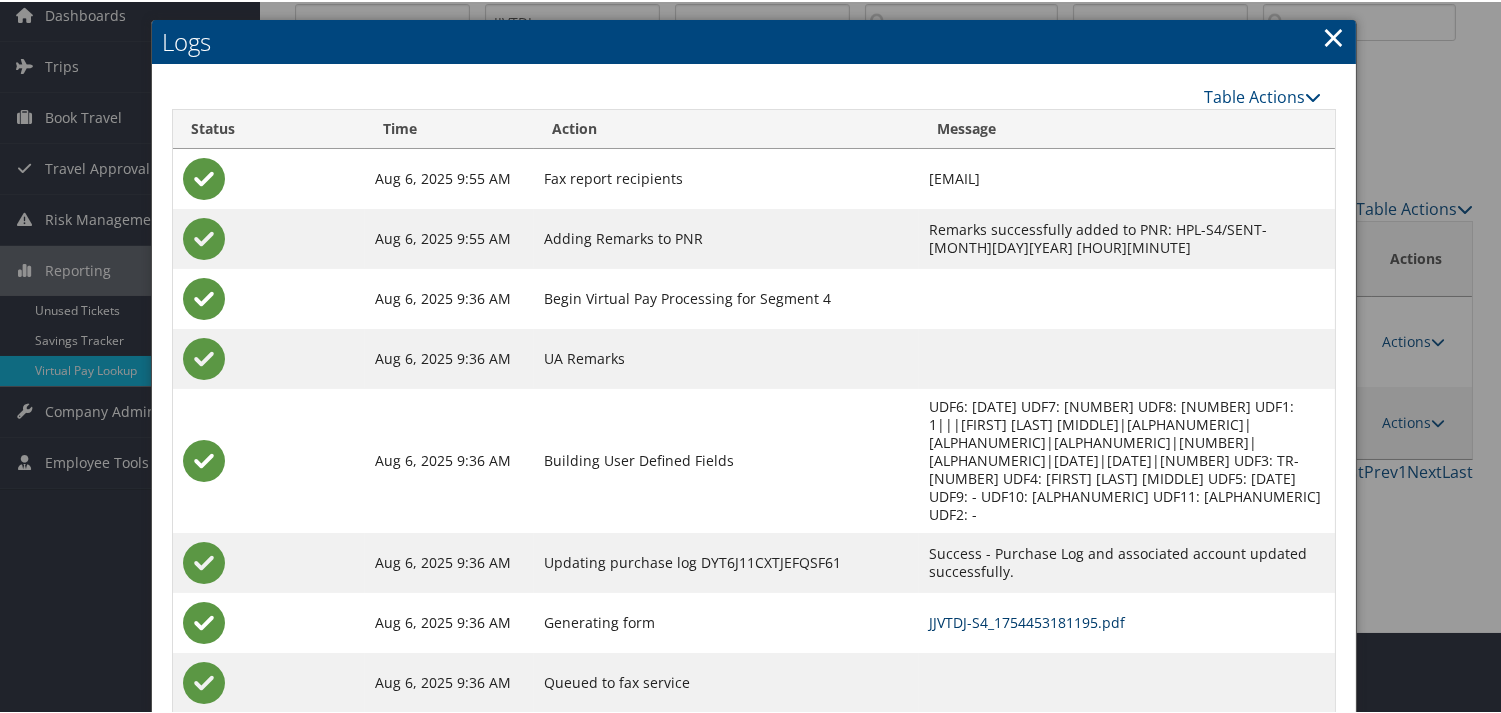 click on "JJVTDJ-S4_1754453181195.pdf" at bounding box center [1027, 620] 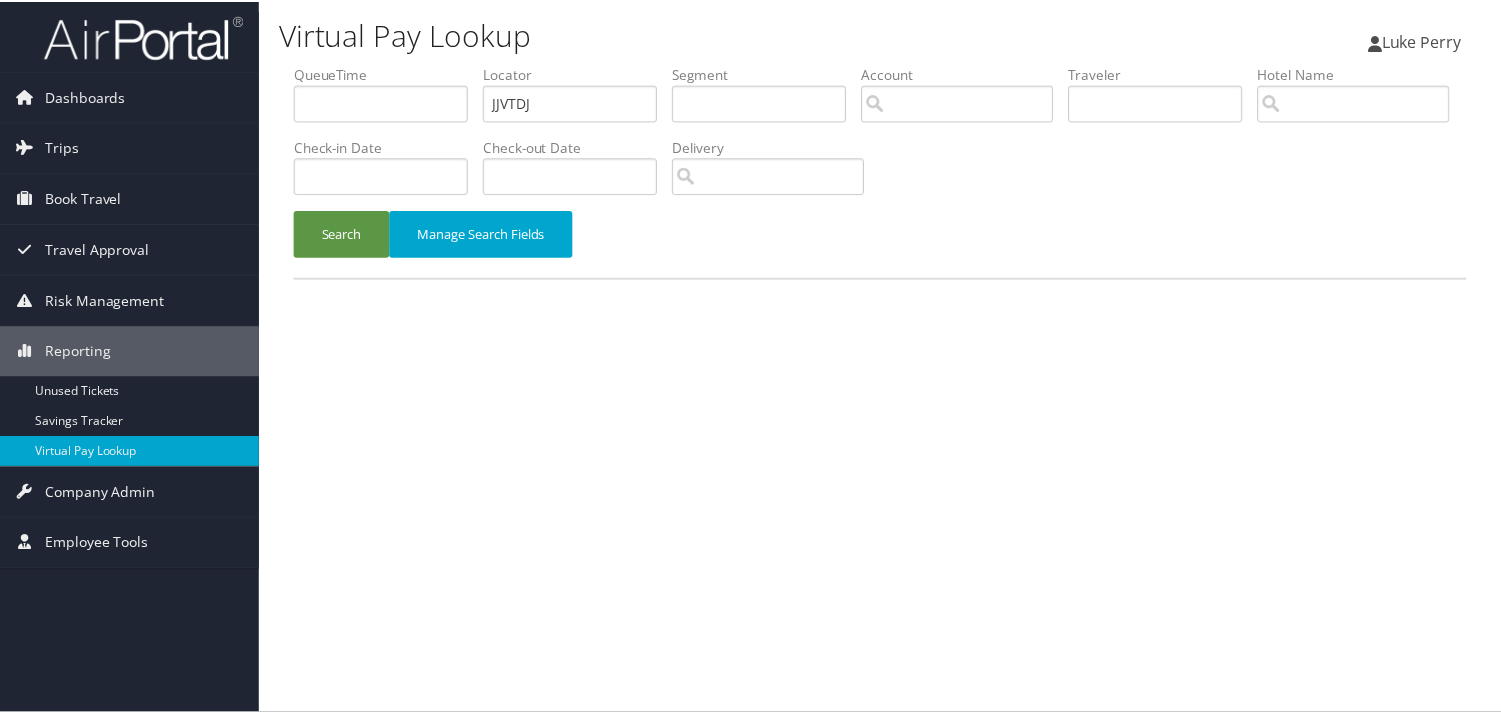 scroll, scrollTop: 0, scrollLeft: 0, axis: both 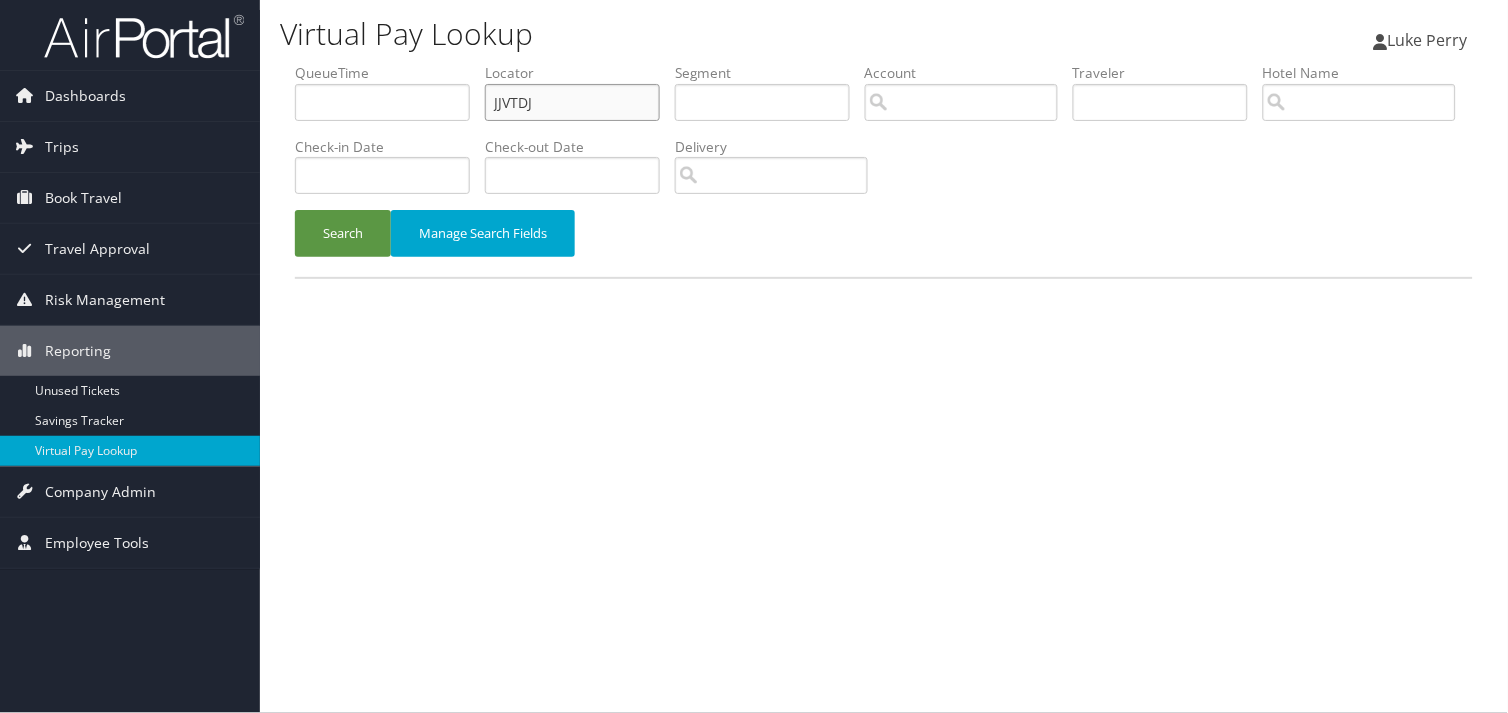 drag, startPoint x: 540, startPoint y: 103, endPoint x: 388, endPoint y: 110, distance: 152.1611 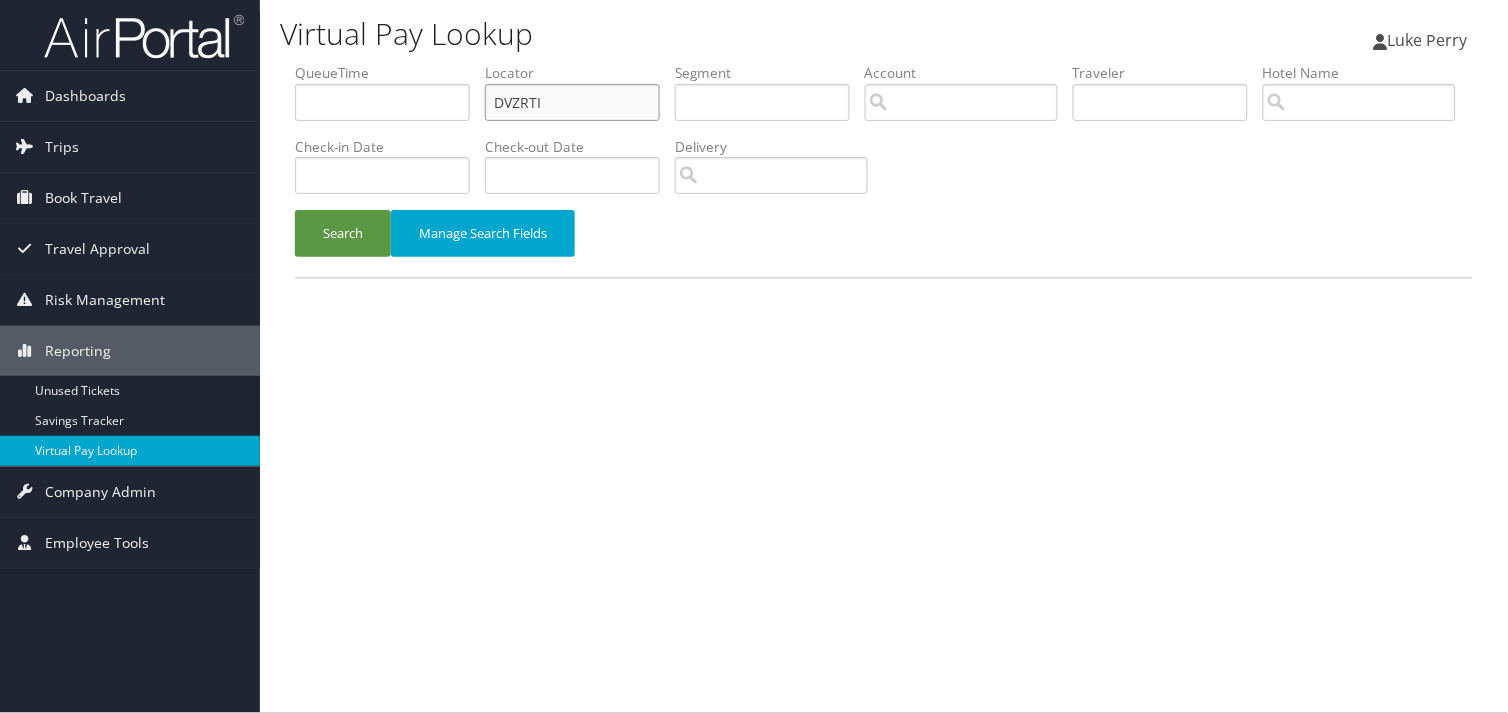 click on "DVZRTI" at bounding box center [572, 102] 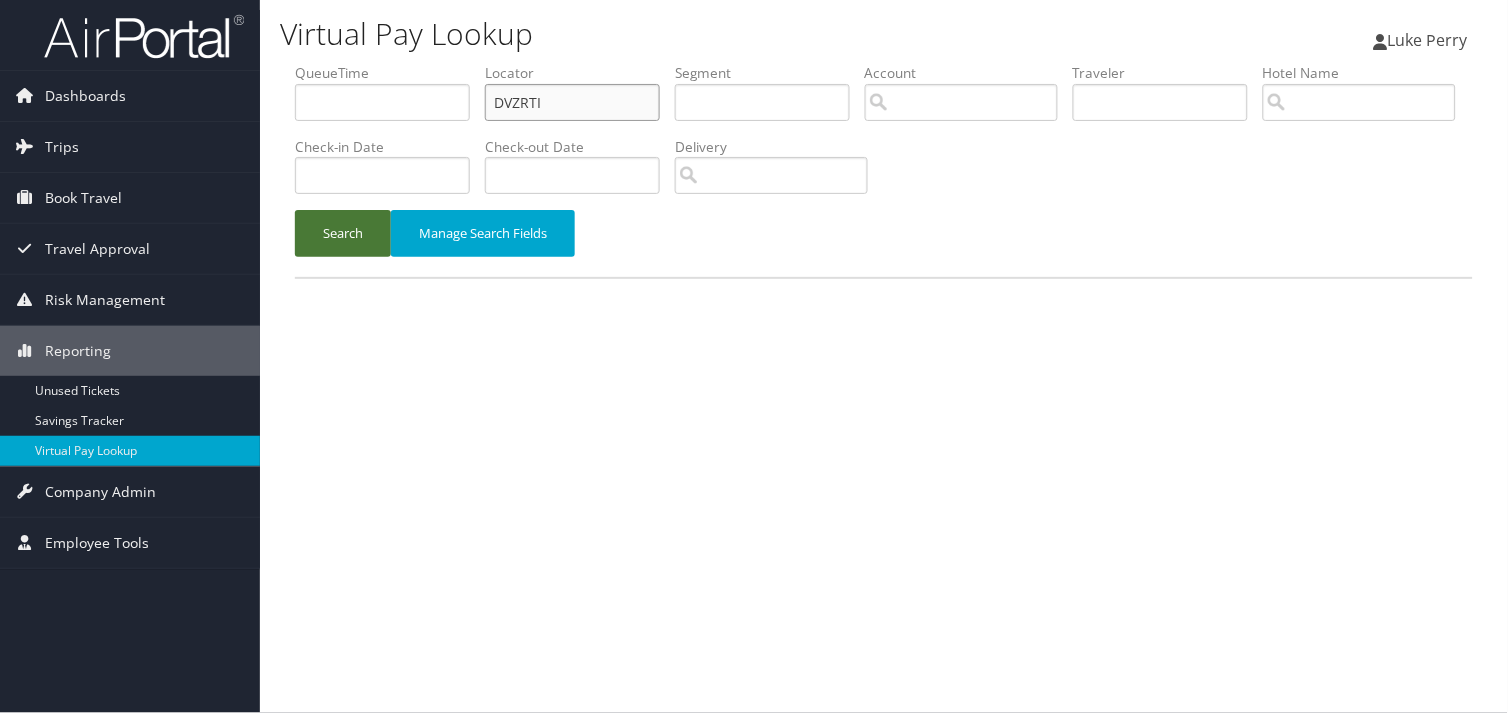 type on "DVZRTI" 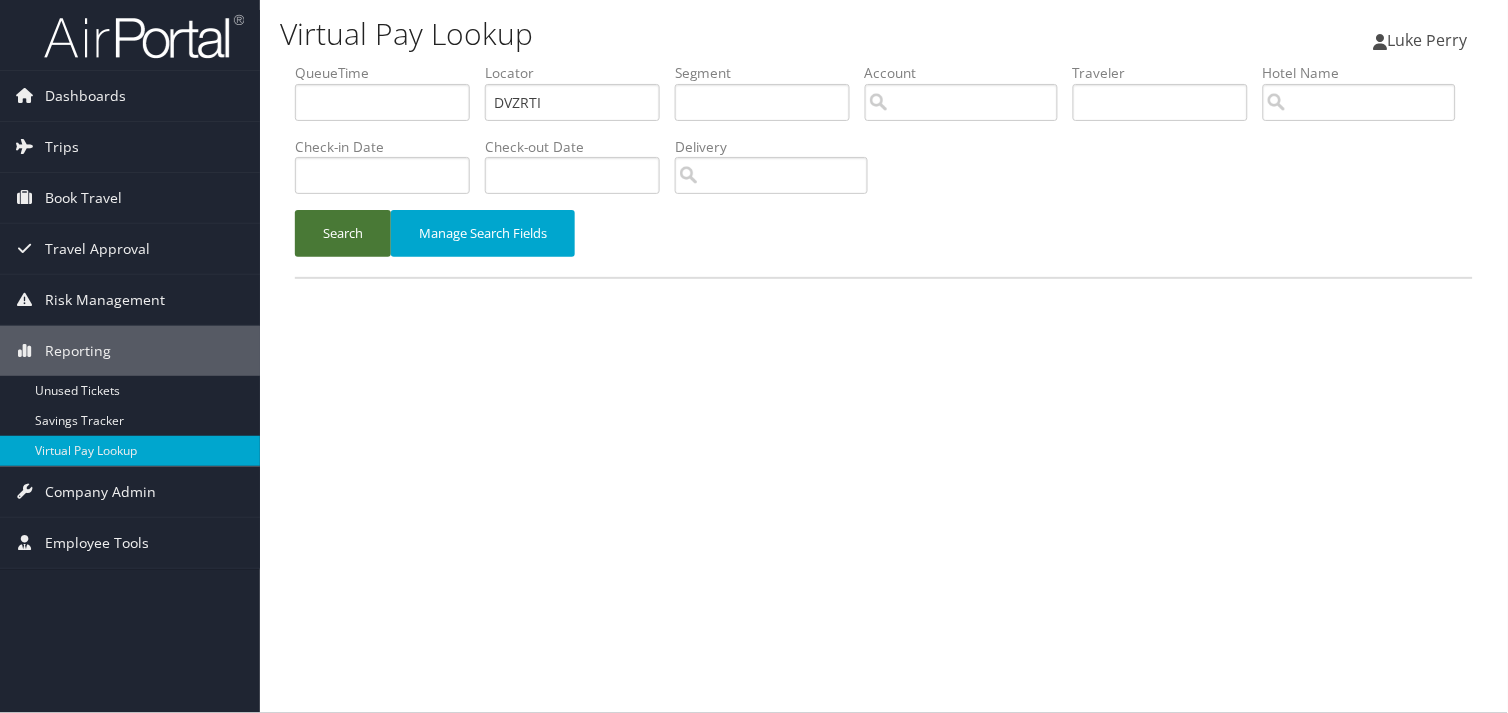 click on "Search" at bounding box center (343, 233) 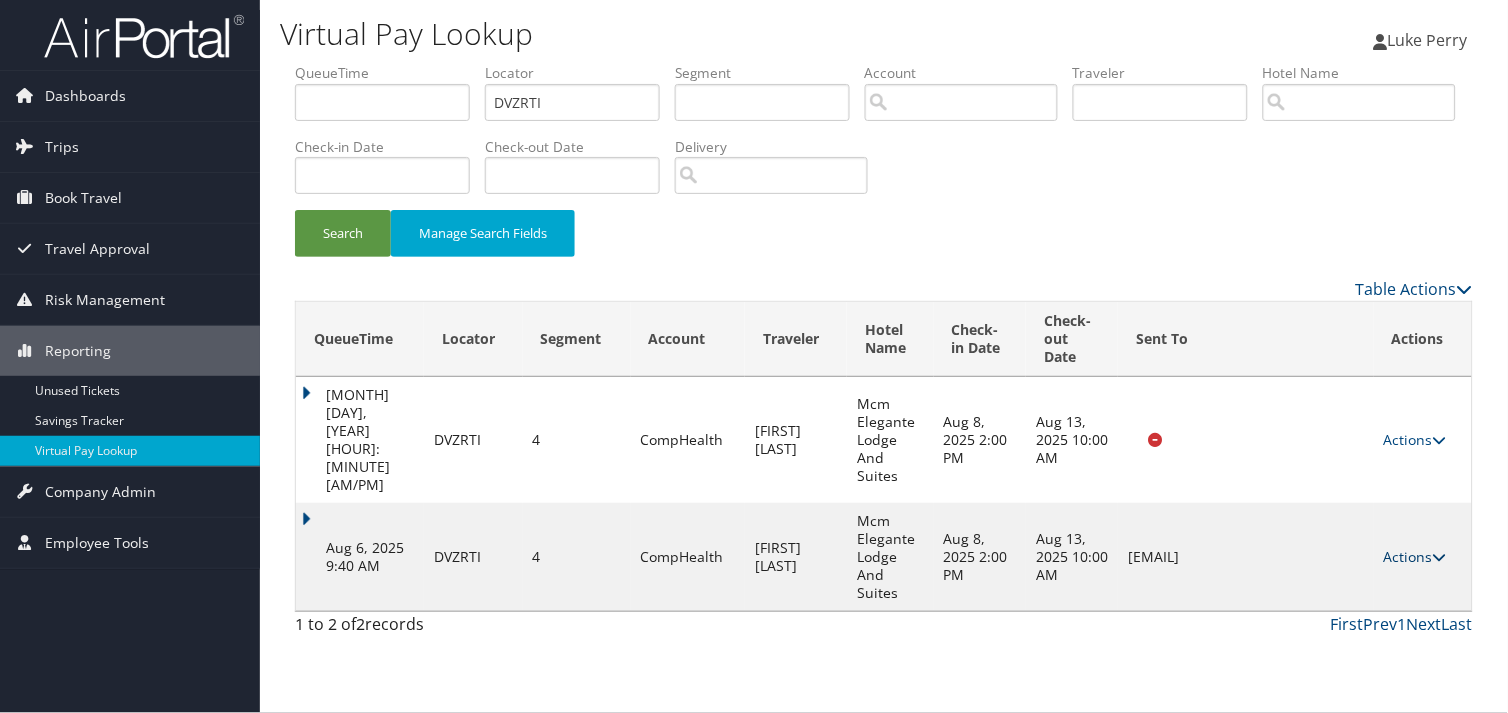 click on "Actions" at bounding box center (1415, 556) 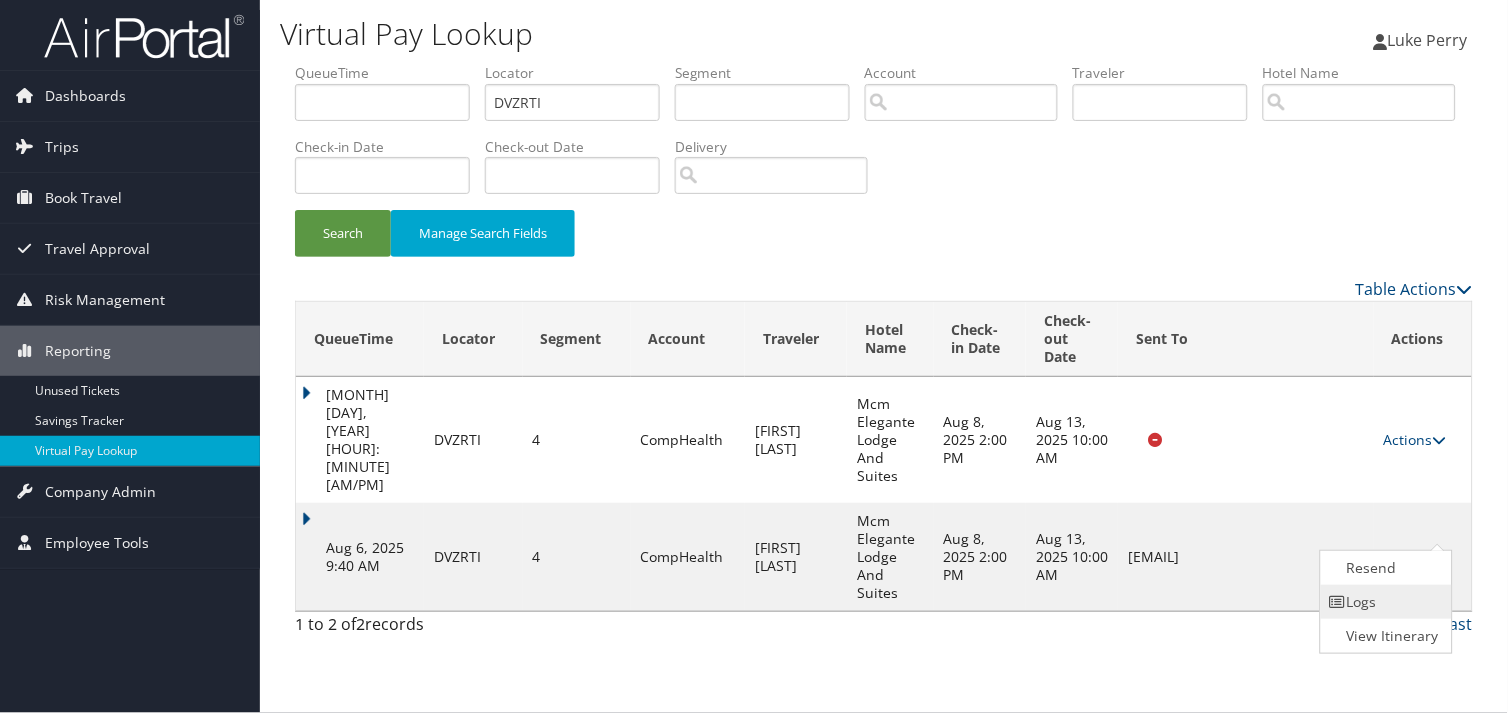 click on "Logs" at bounding box center [1384, 602] 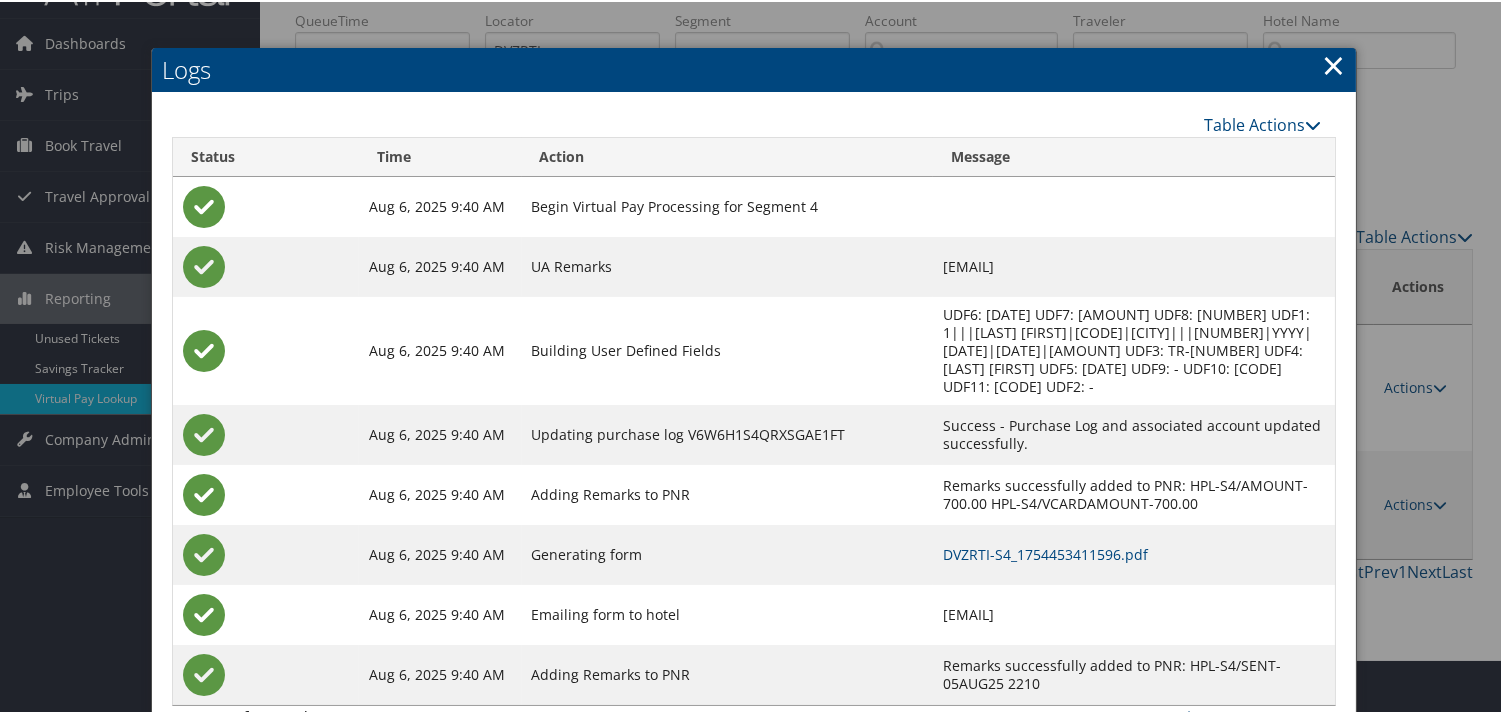 scroll, scrollTop: 82, scrollLeft: 0, axis: vertical 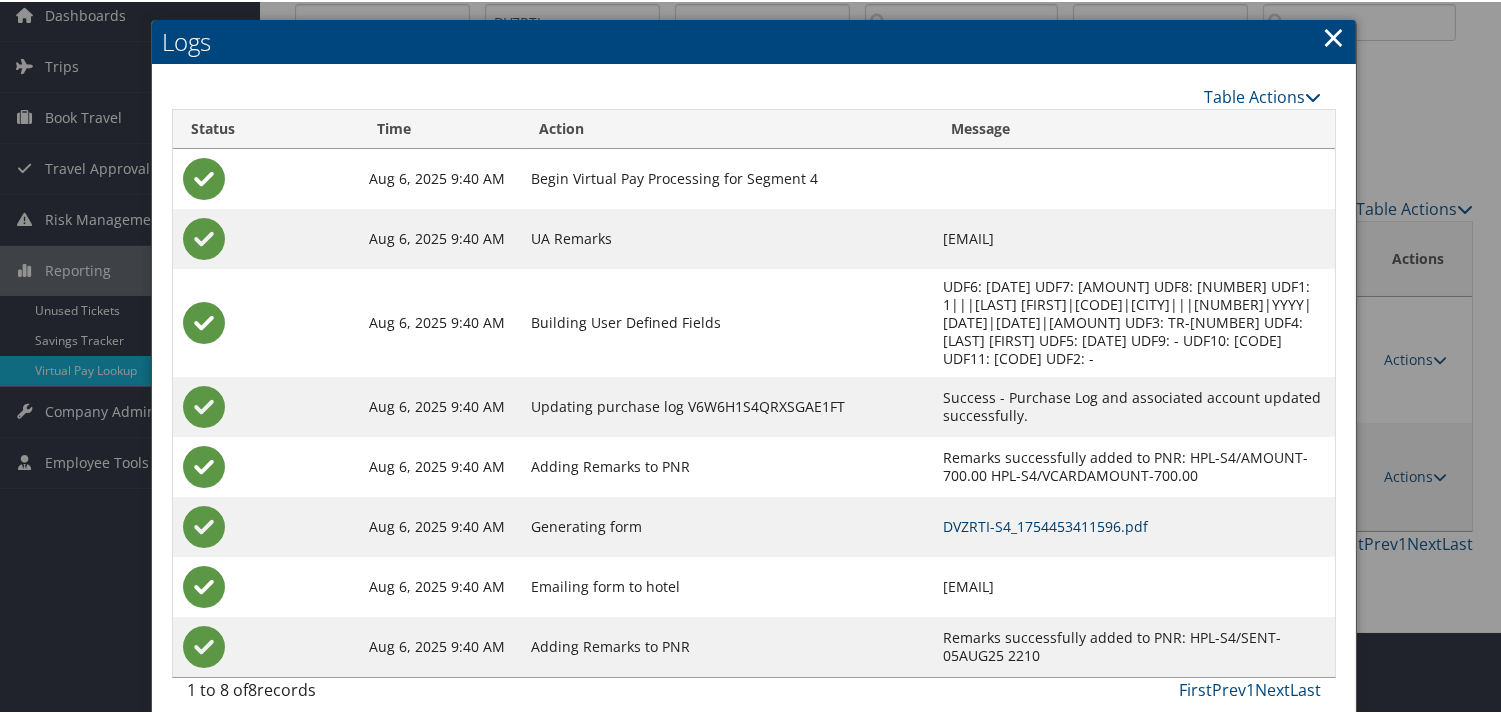click on "DVZRTI-S4_1754453411596.pdf" at bounding box center (1045, 524) 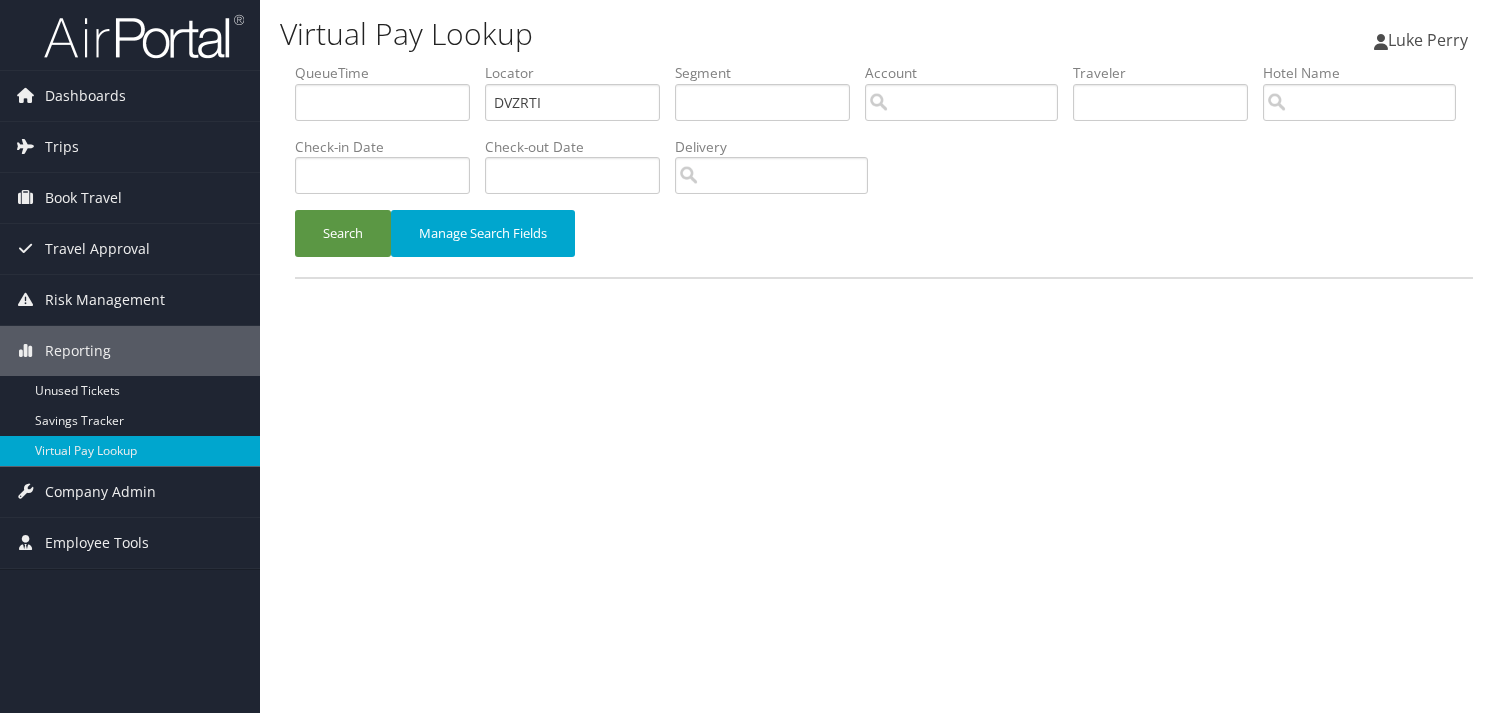 scroll, scrollTop: 0, scrollLeft: 0, axis: both 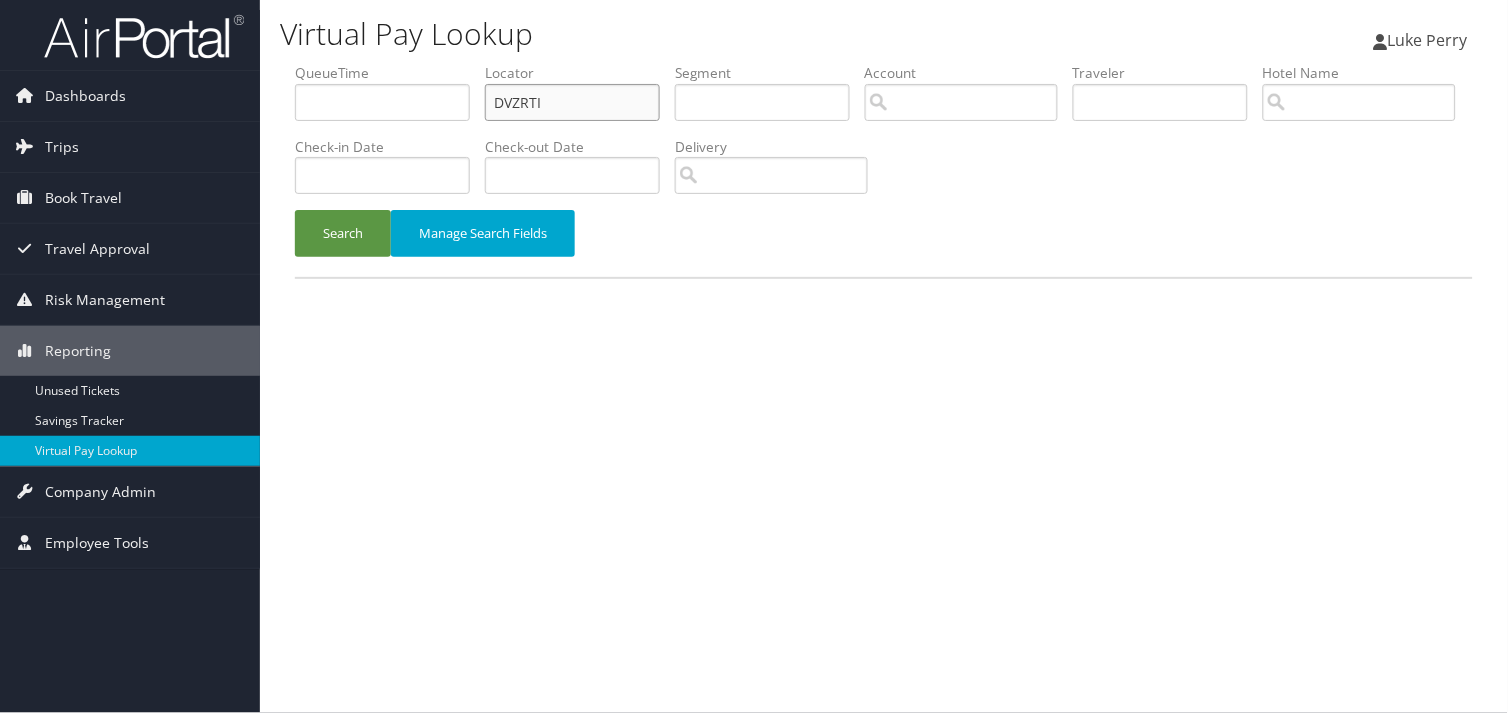 drag, startPoint x: 553, startPoint y: 98, endPoint x: 374, endPoint y: 102, distance: 179.0447 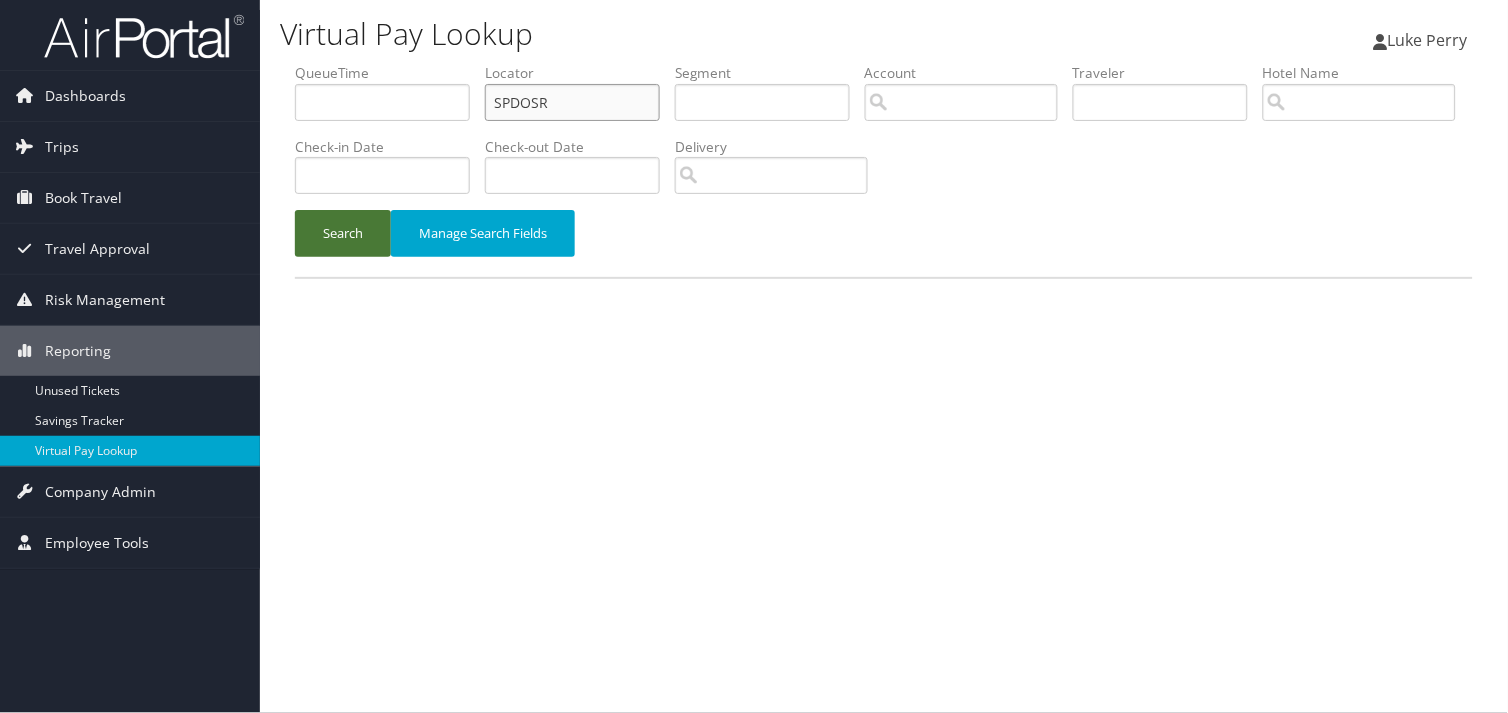 type on "SPDOSR" 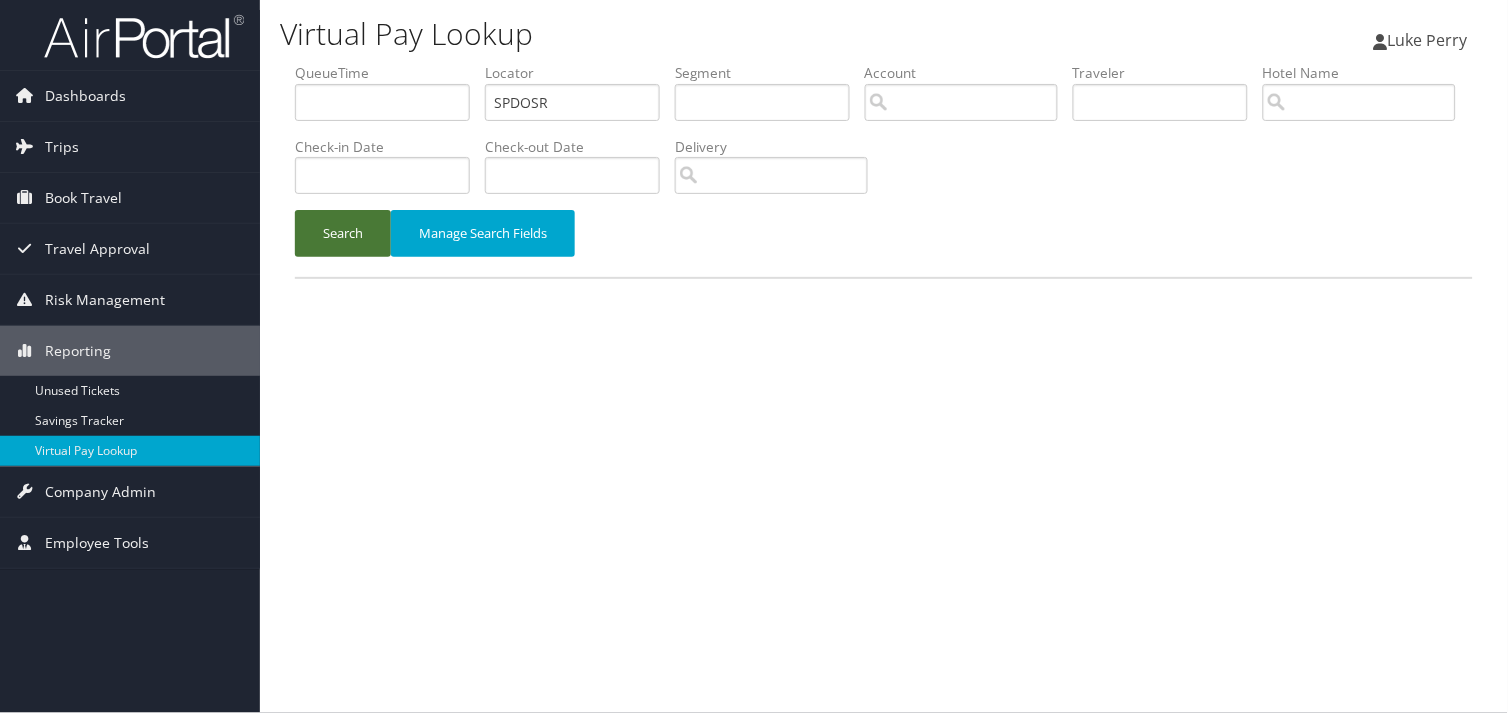 click on "Search" at bounding box center (343, 233) 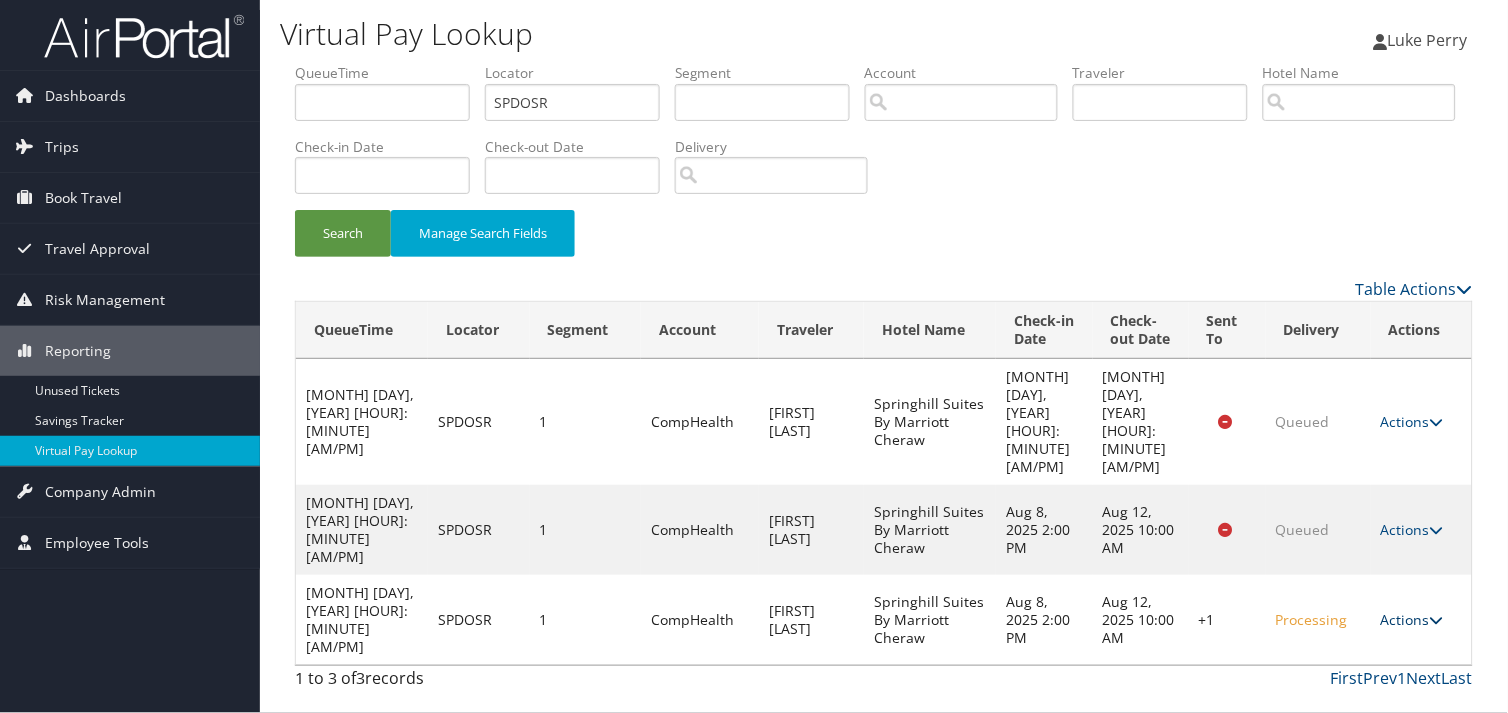 click on "Actions" at bounding box center [1412, 619] 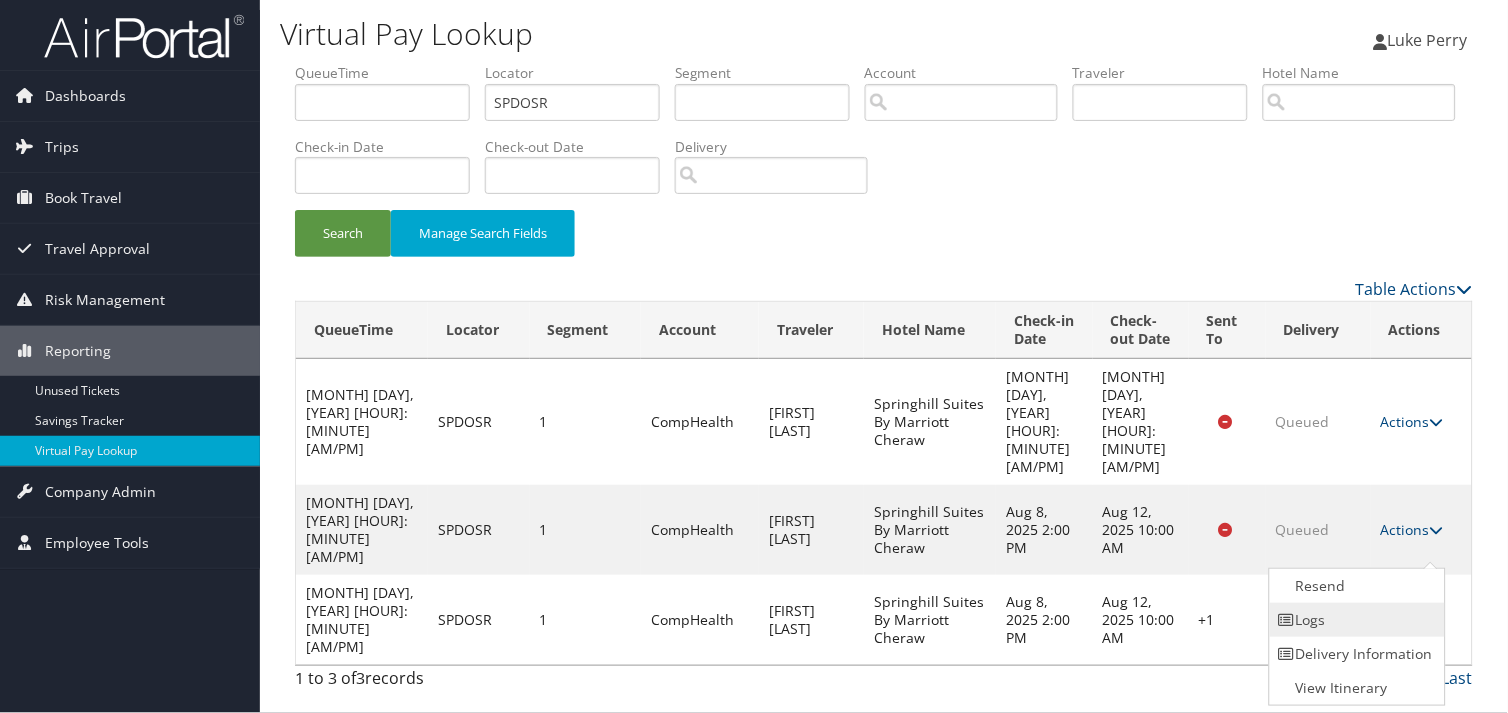 click at bounding box center (1287, 620) 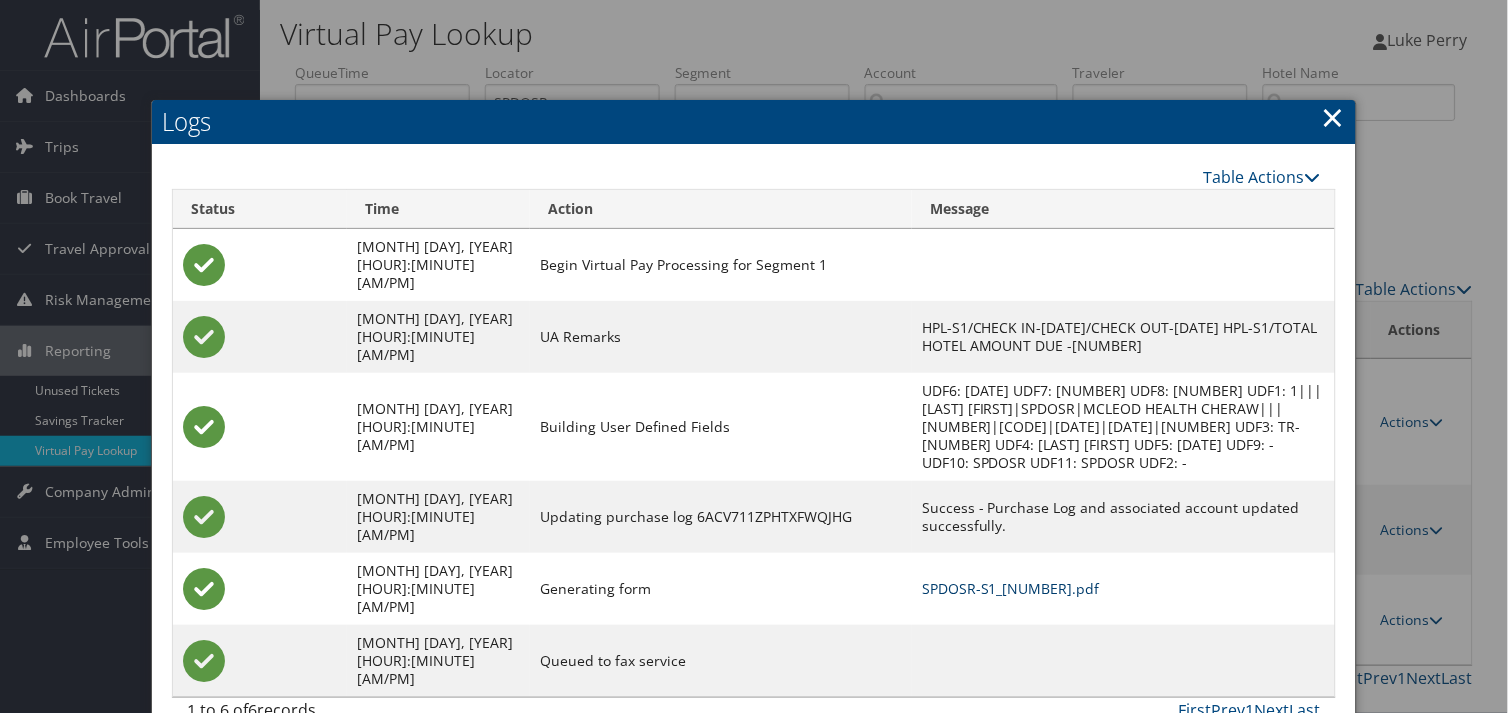 click on "SPDOSR-S1_1752034156308.pdf" at bounding box center (1011, 588) 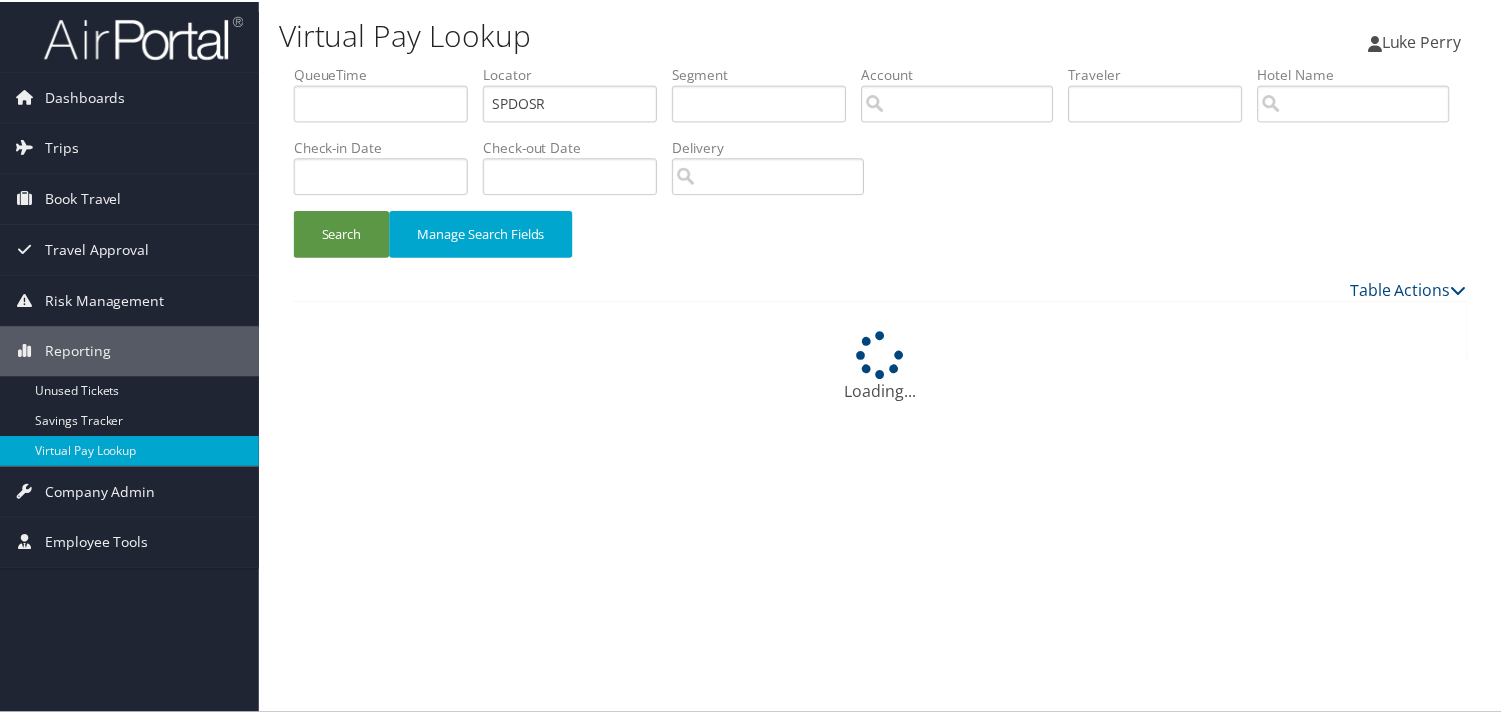 scroll, scrollTop: 0, scrollLeft: 0, axis: both 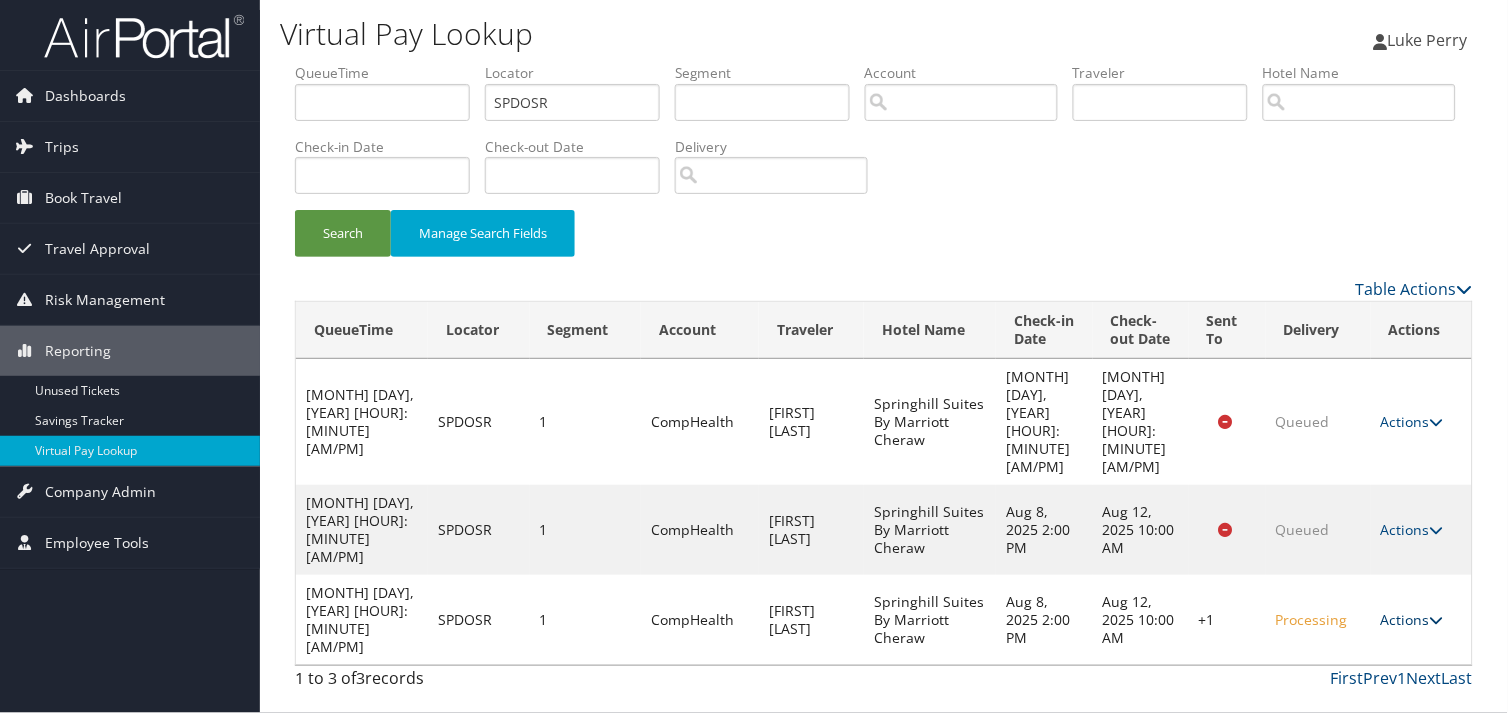 click on "Actions" at bounding box center (1412, 619) 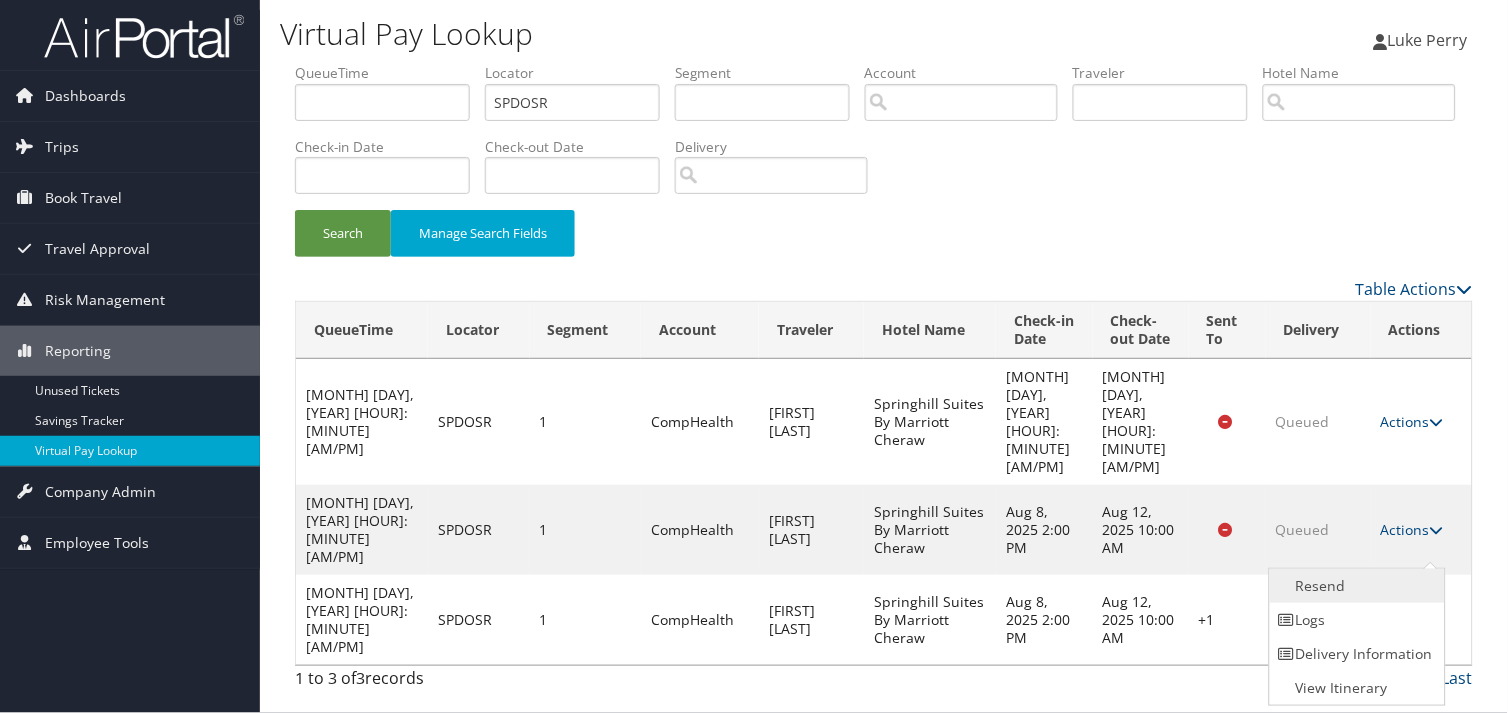 click on "Resend" at bounding box center (1355, 586) 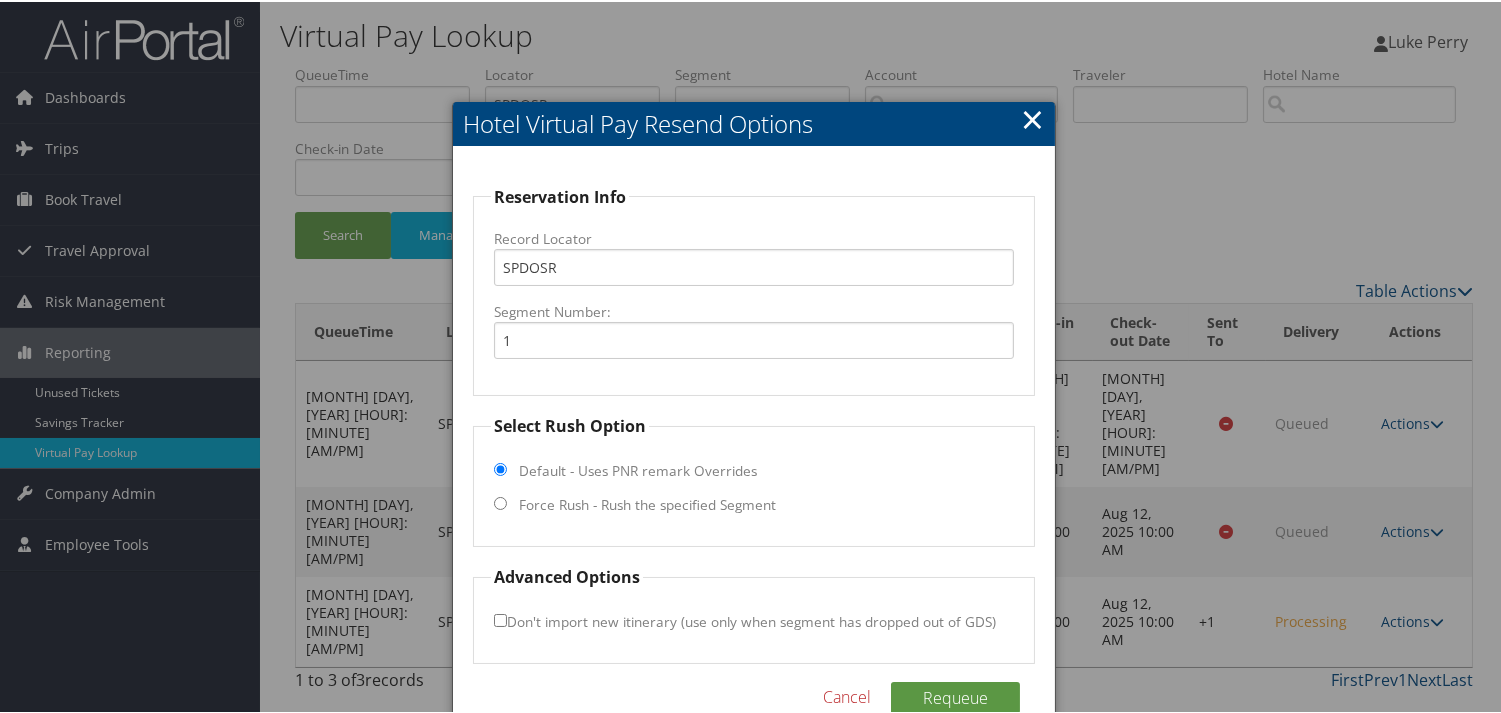 click on "Force Rush - Rush the specified Segment" at bounding box center (647, 503) 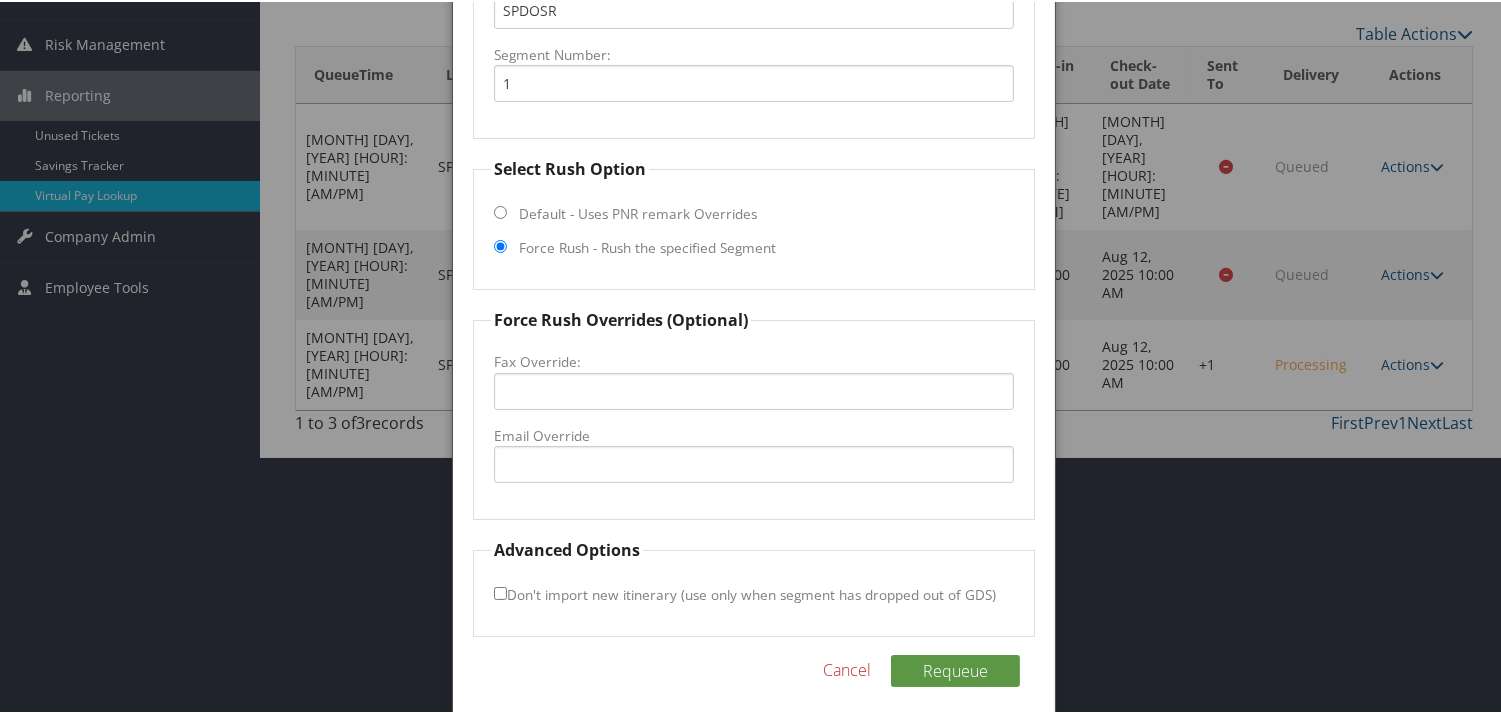 scroll, scrollTop: 268, scrollLeft: 0, axis: vertical 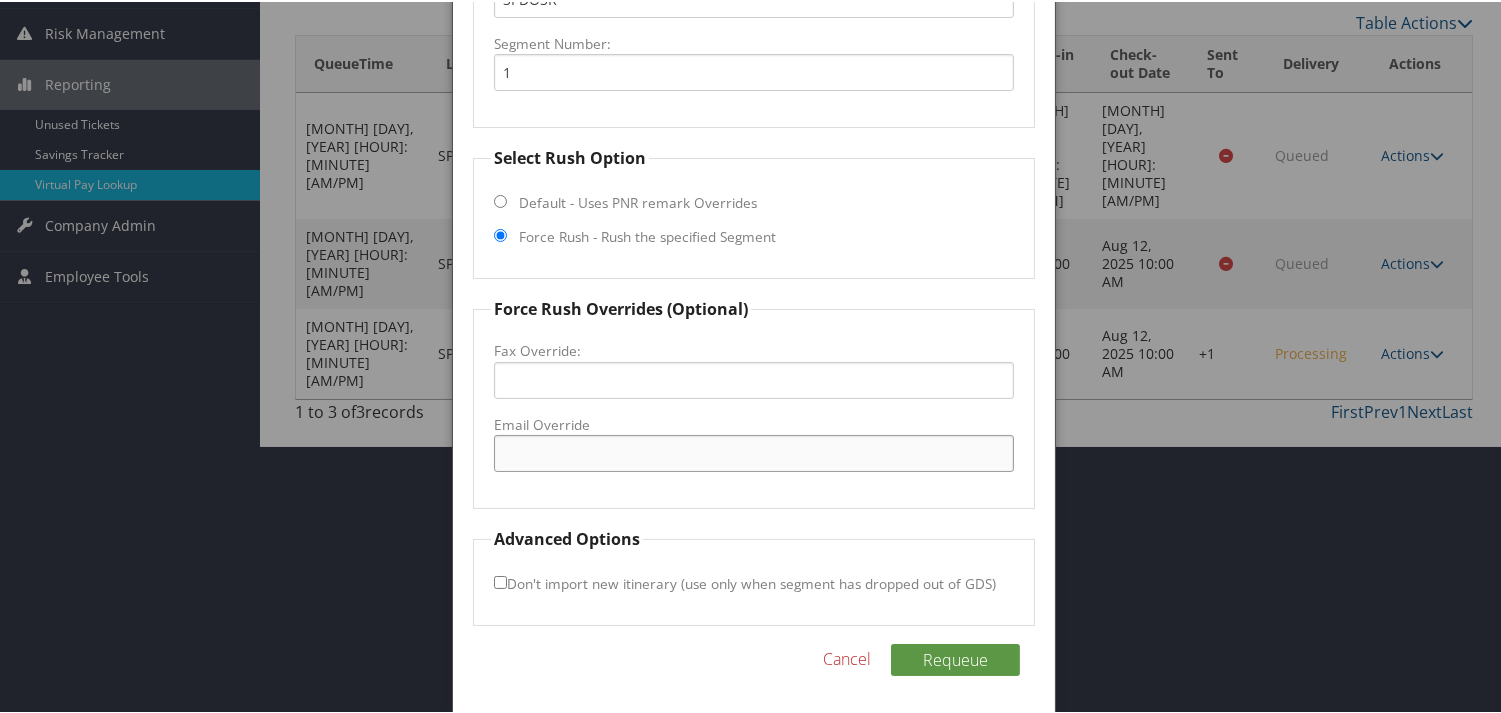 click on "Email Override" at bounding box center (753, 451) 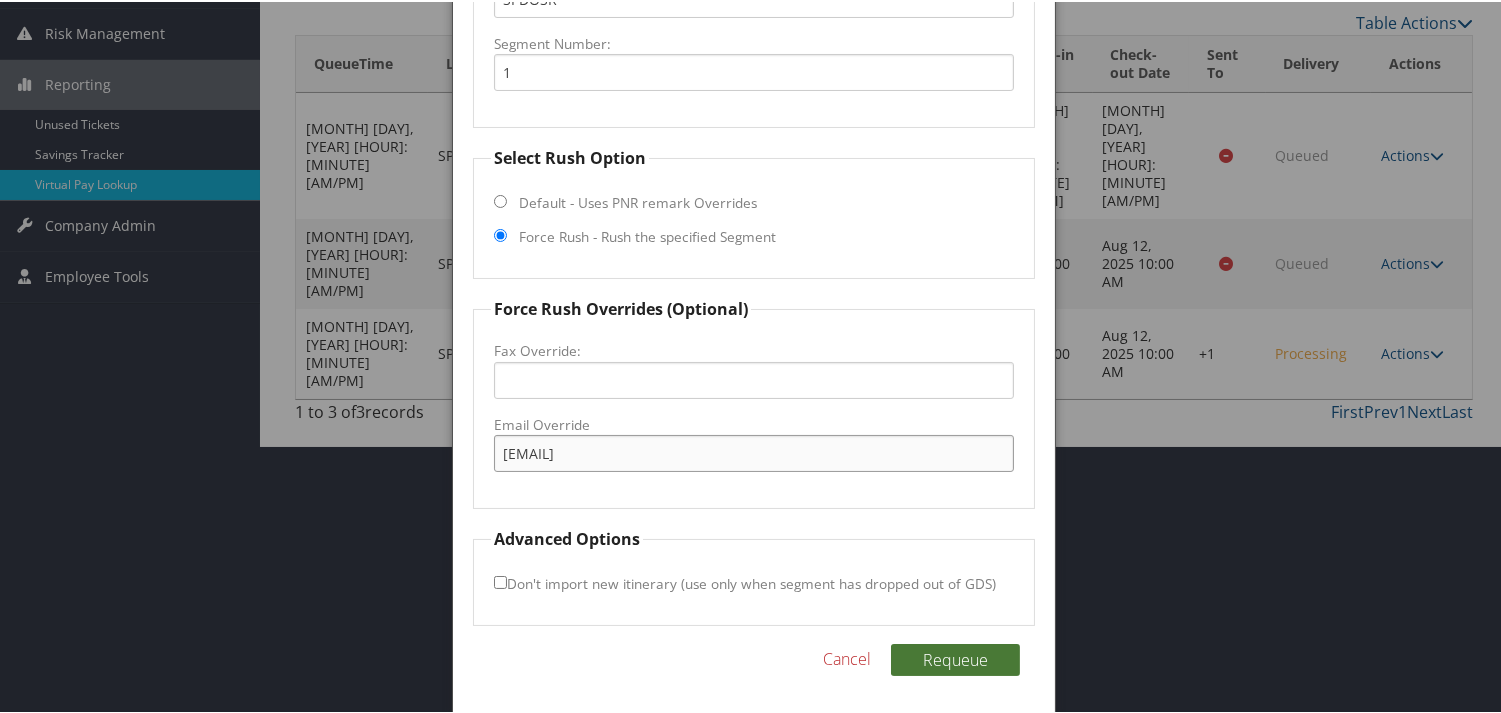 type on "[EMAIL]" 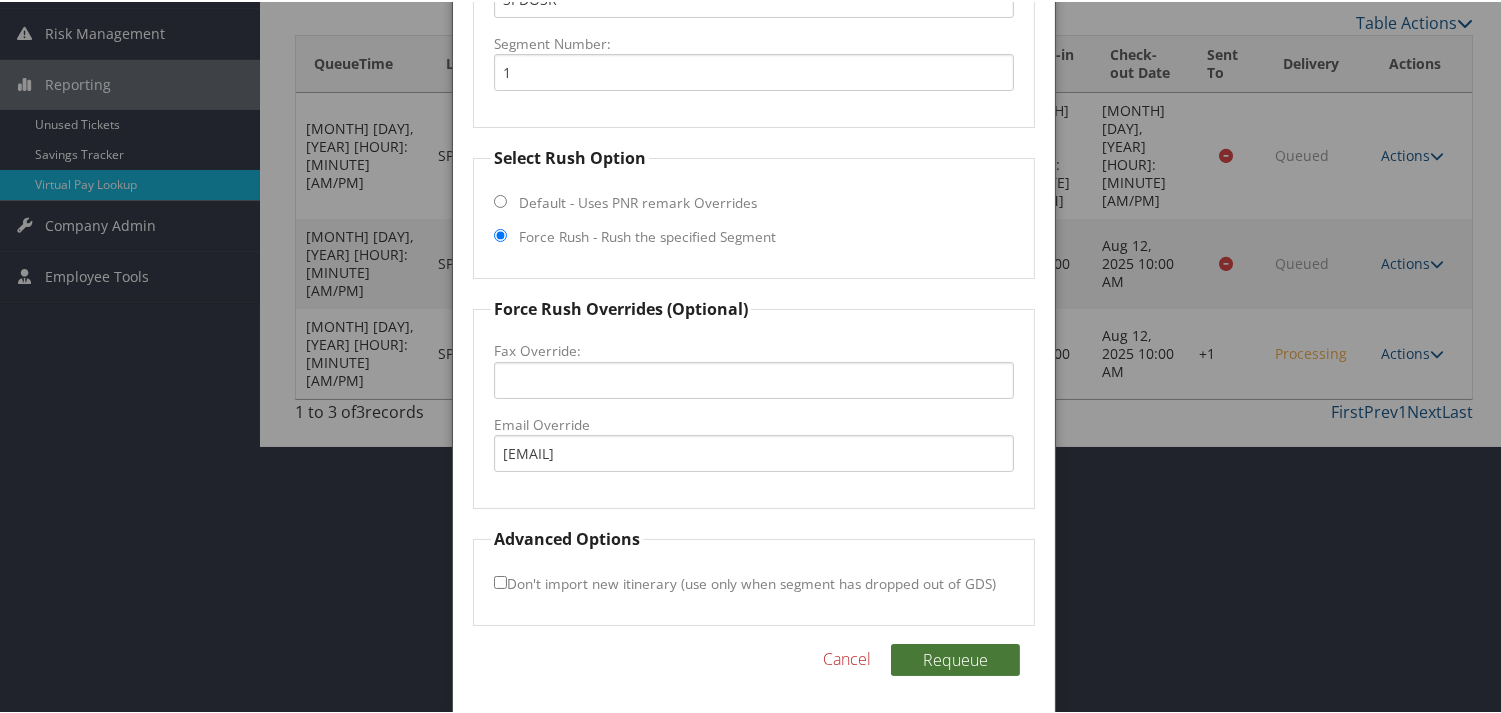click on "Requeue" at bounding box center (955, 658) 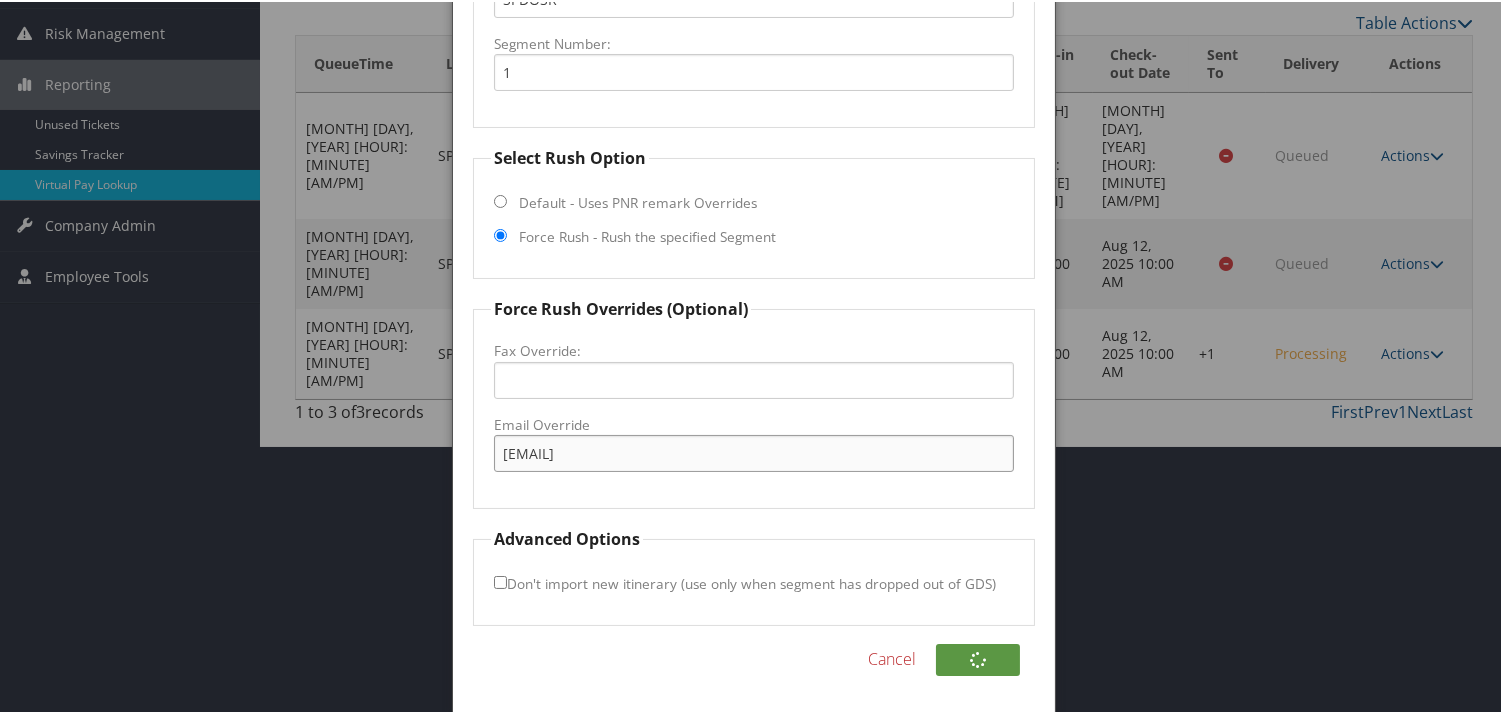 drag, startPoint x: 691, startPoint y: 453, endPoint x: 461, endPoint y: 437, distance: 230.55585 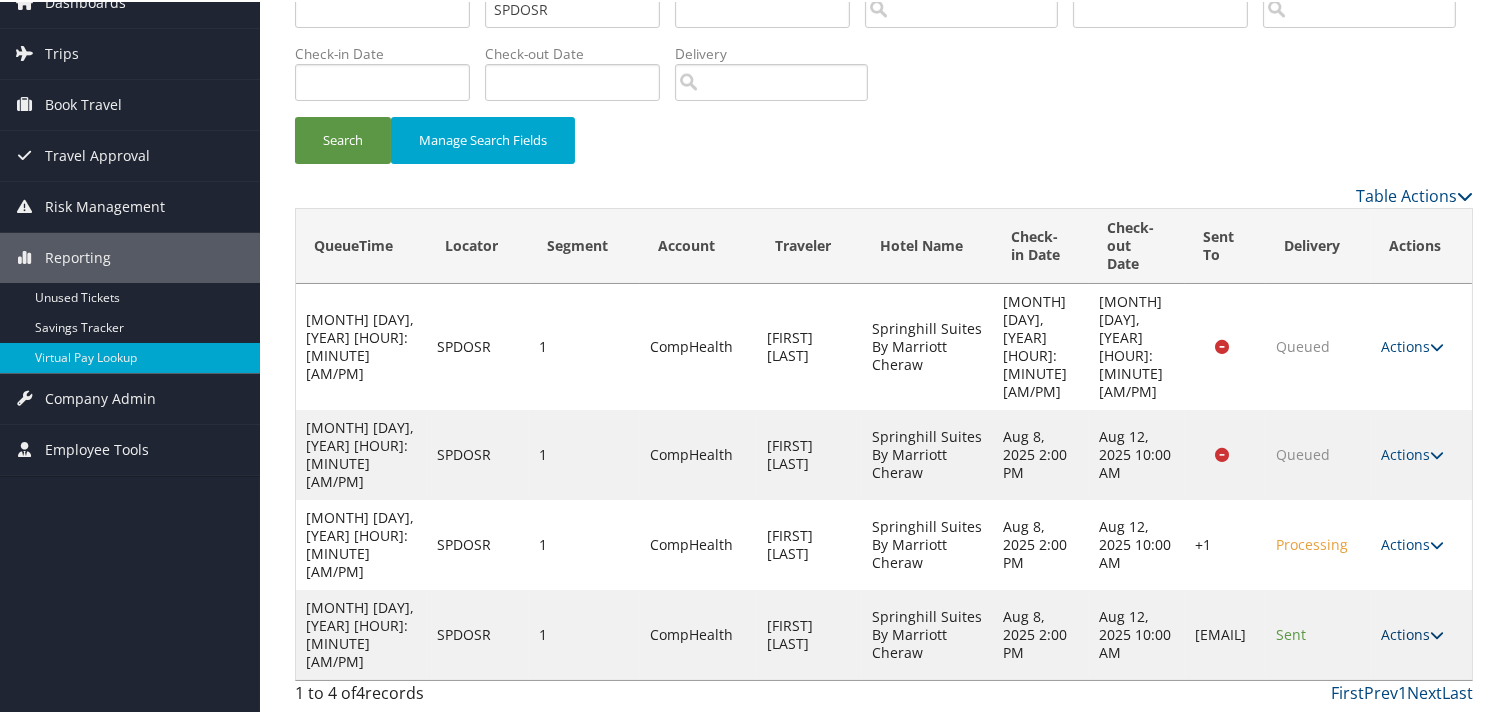 scroll, scrollTop: 58, scrollLeft: 0, axis: vertical 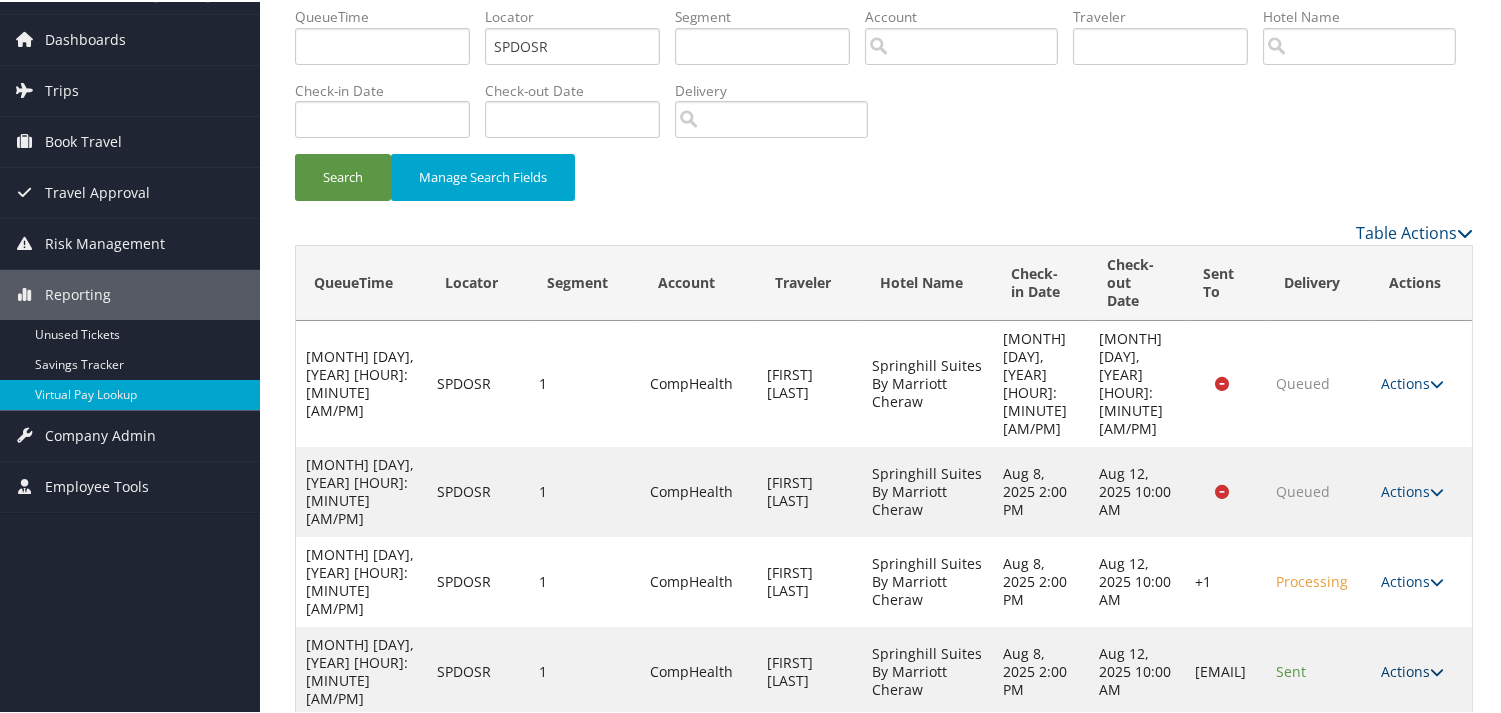 click on "Actions" at bounding box center (1412, 669) 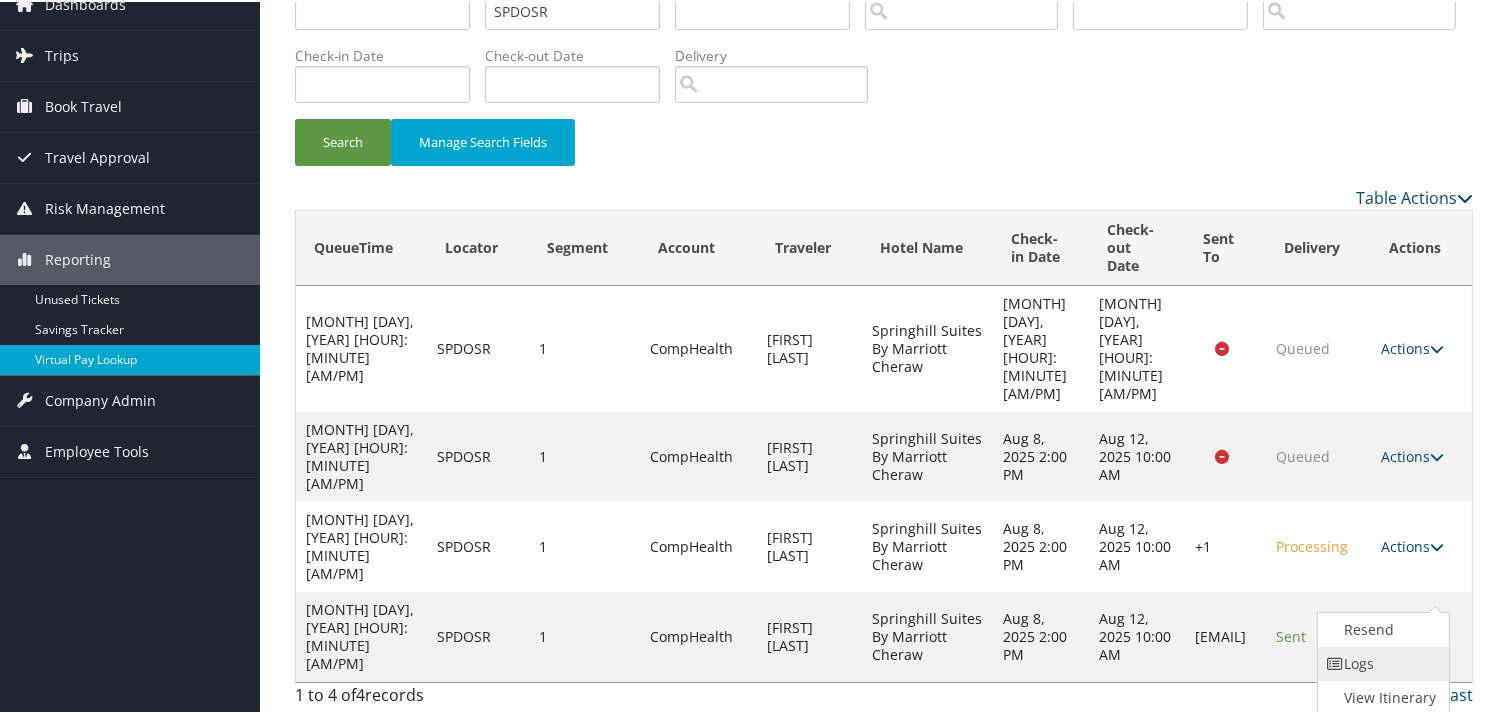 click on "Logs" at bounding box center [1381, 662] 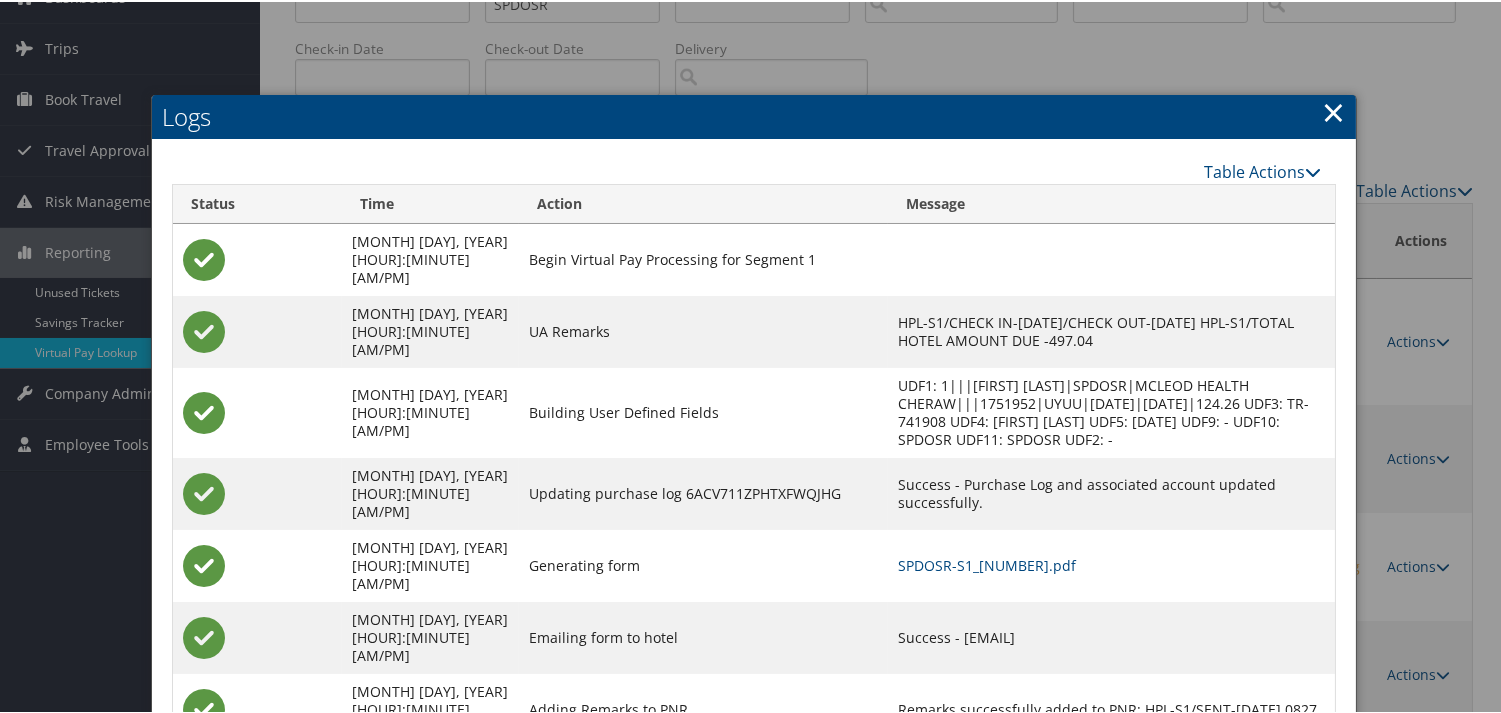 scroll, scrollTop: 133, scrollLeft: 0, axis: vertical 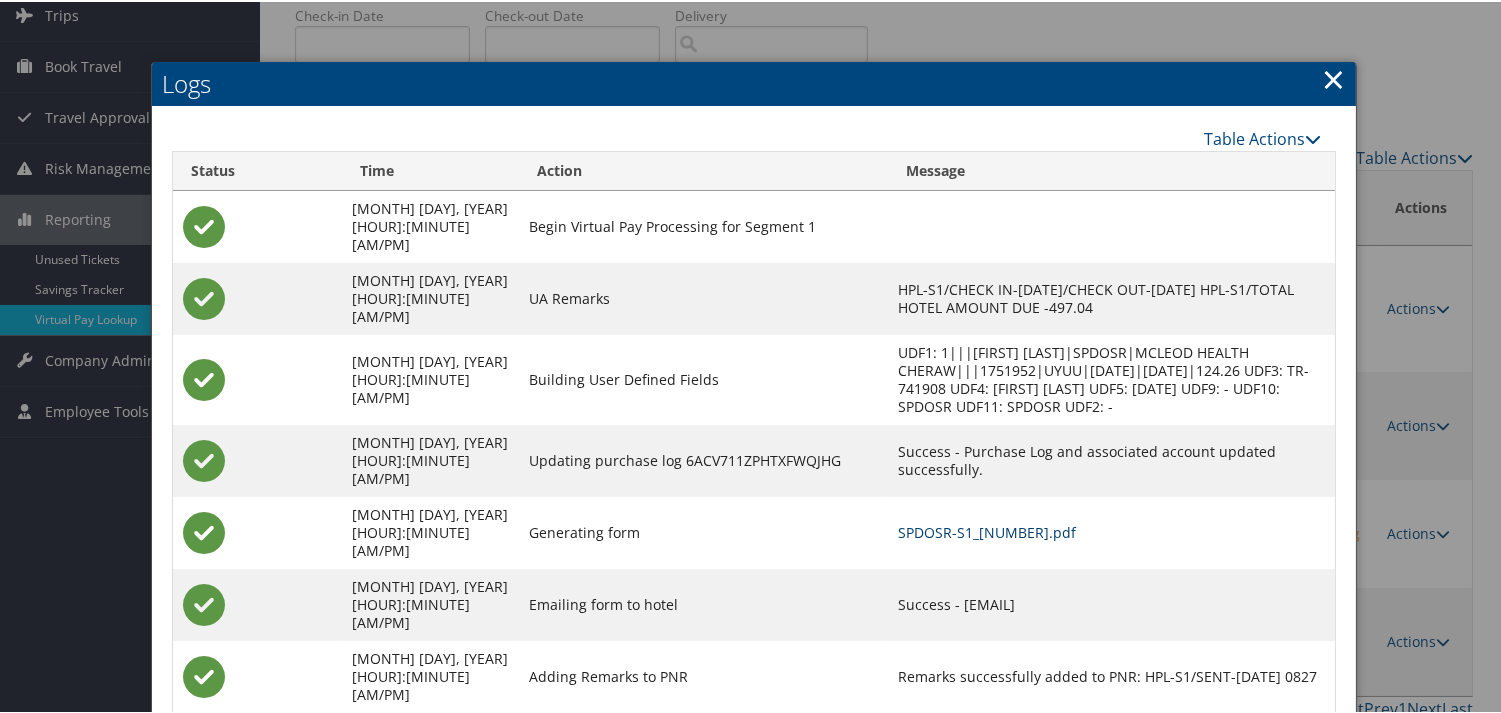 click on "SPDOSR-S1_1754490444021.pdf" at bounding box center (987, 530) 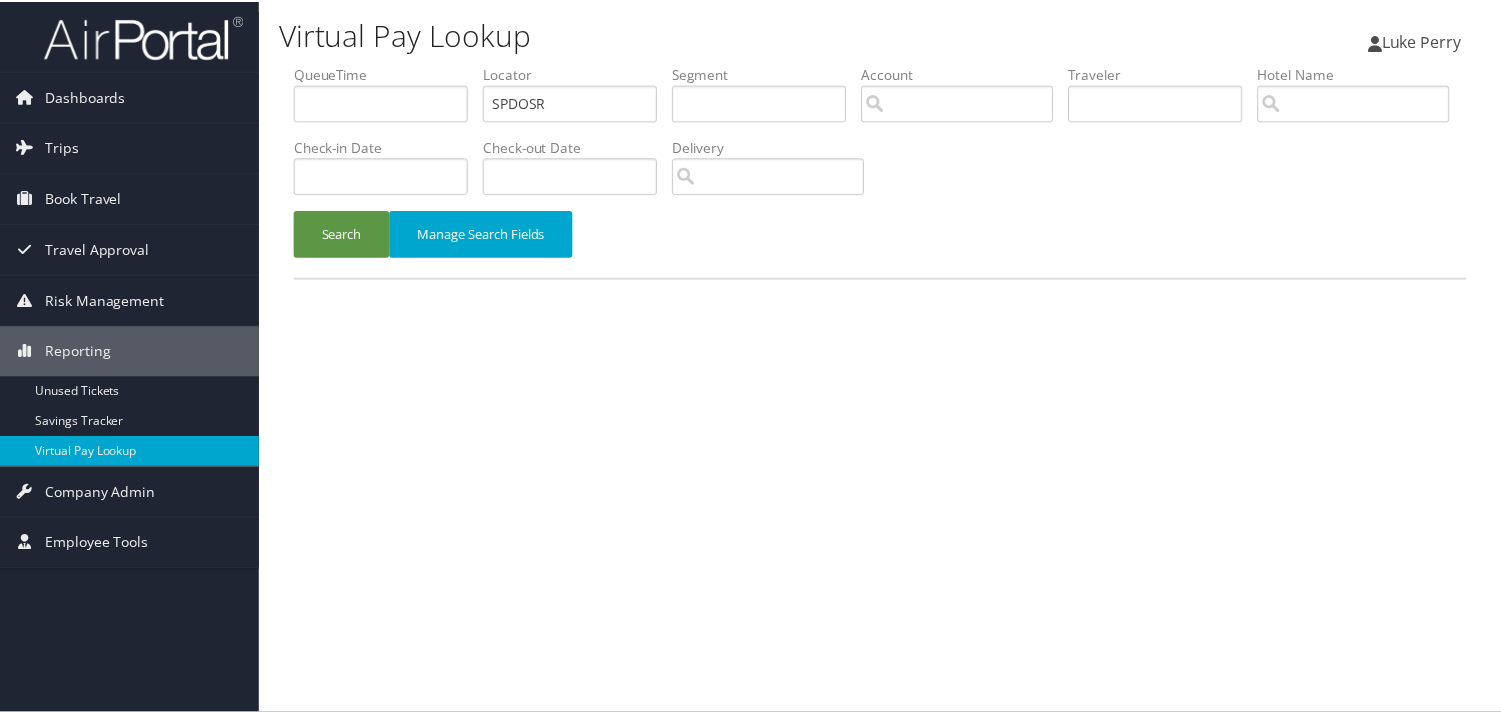 scroll, scrollTop: 0, scrollLeft: 0, axis: both 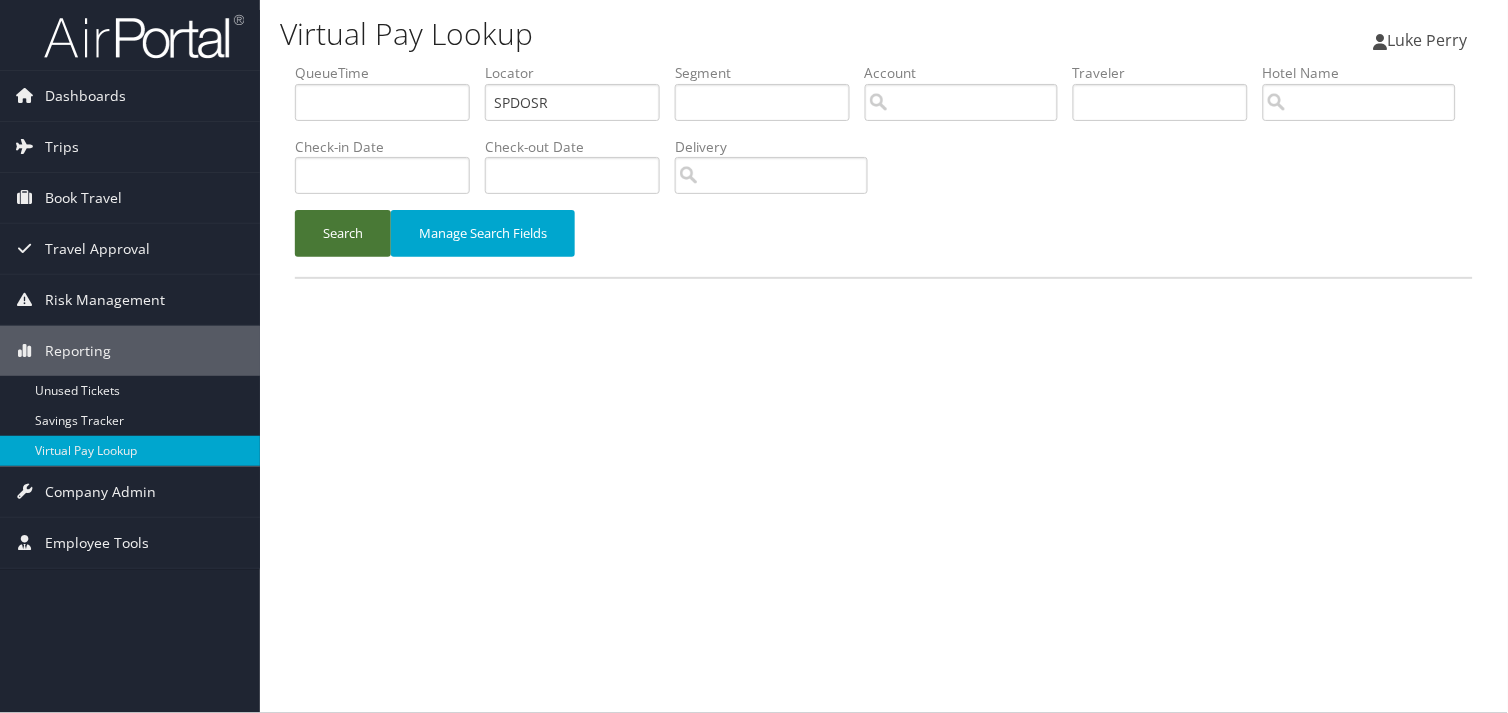 click on "Search" at bounding box center (343, 233) 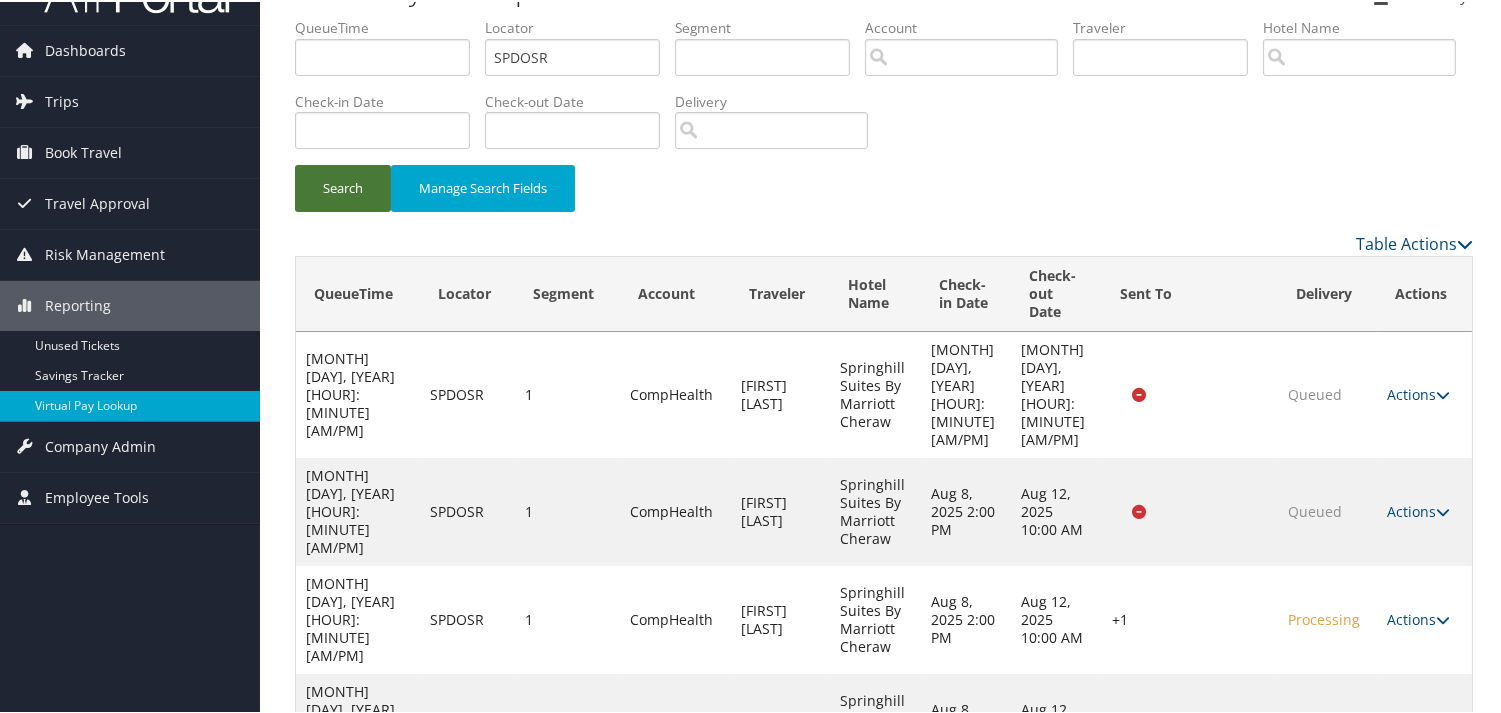 scroll, scrollTop: 58, scrollLeft: 0, axis: vertical 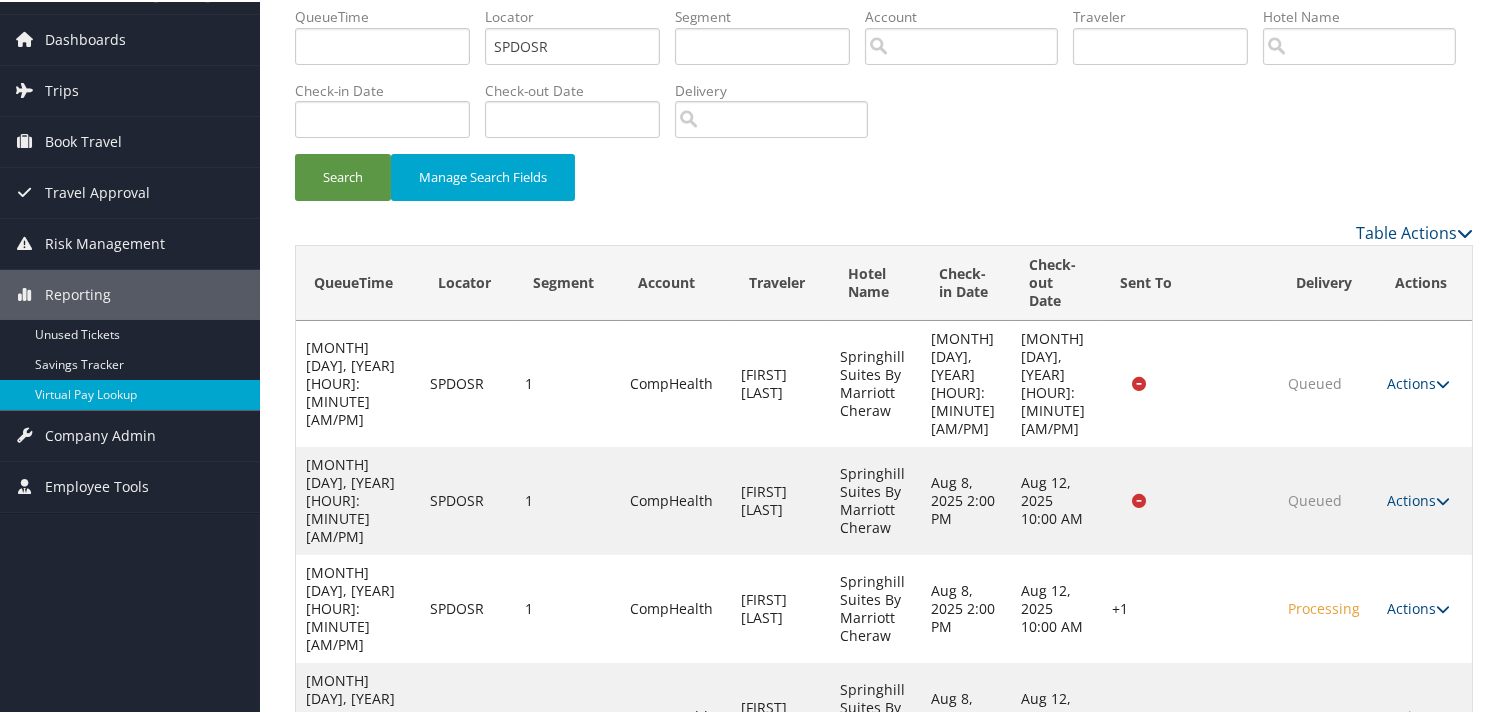 drag, startPoint x: 1255, startPoint y: 626, endPoint x: 1041, endPoint y: 613, distance: 214.3945 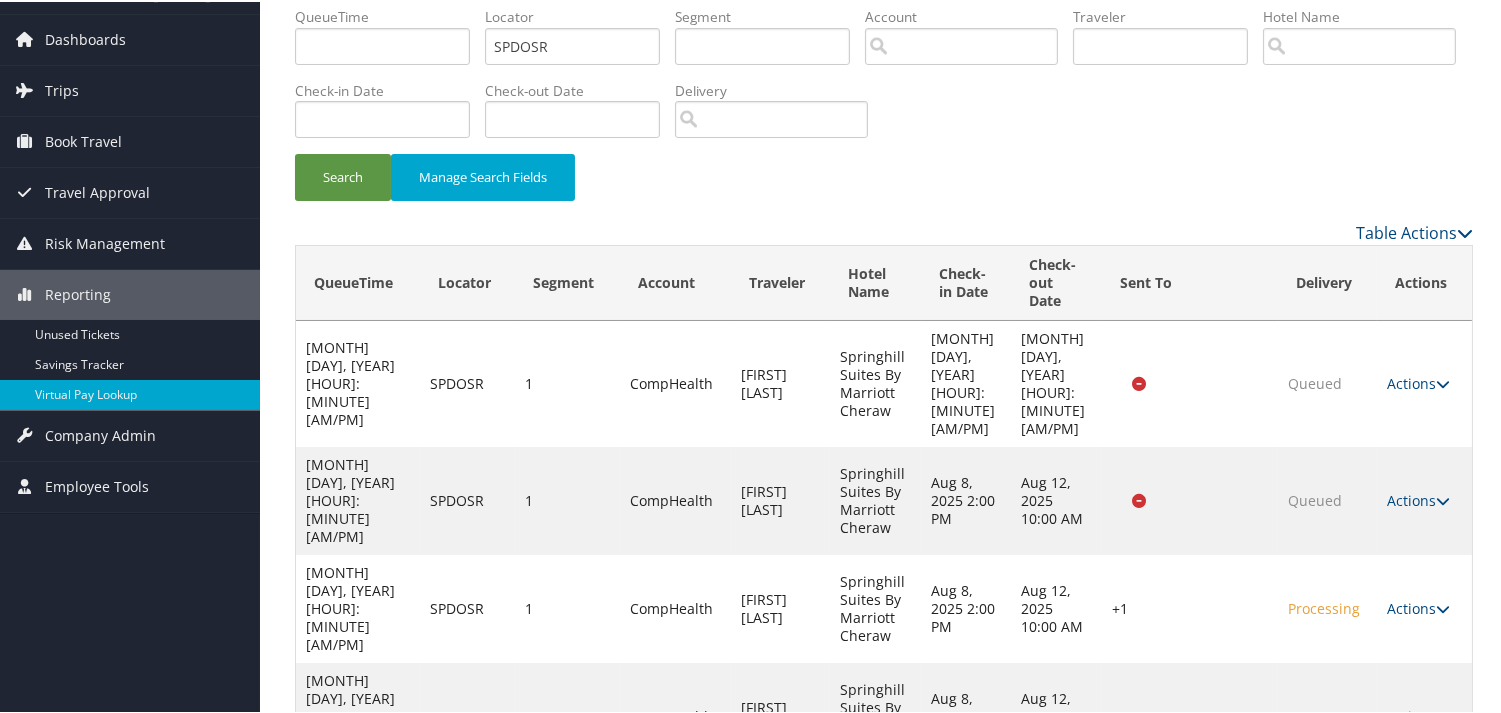 click on "Actions" at bounding box center [1418, 714] 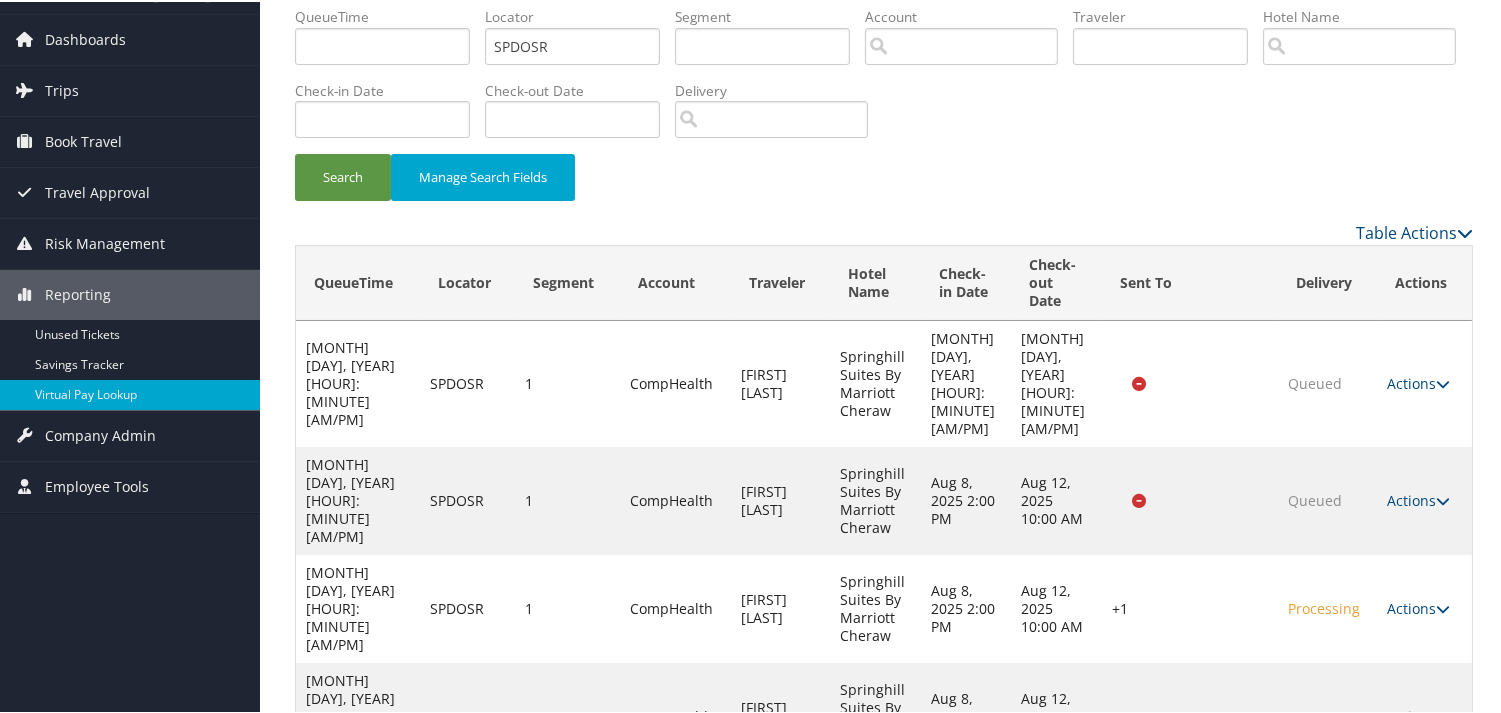 scroll, scrollTop: 93, scrollLeft: 0, axis: vertical 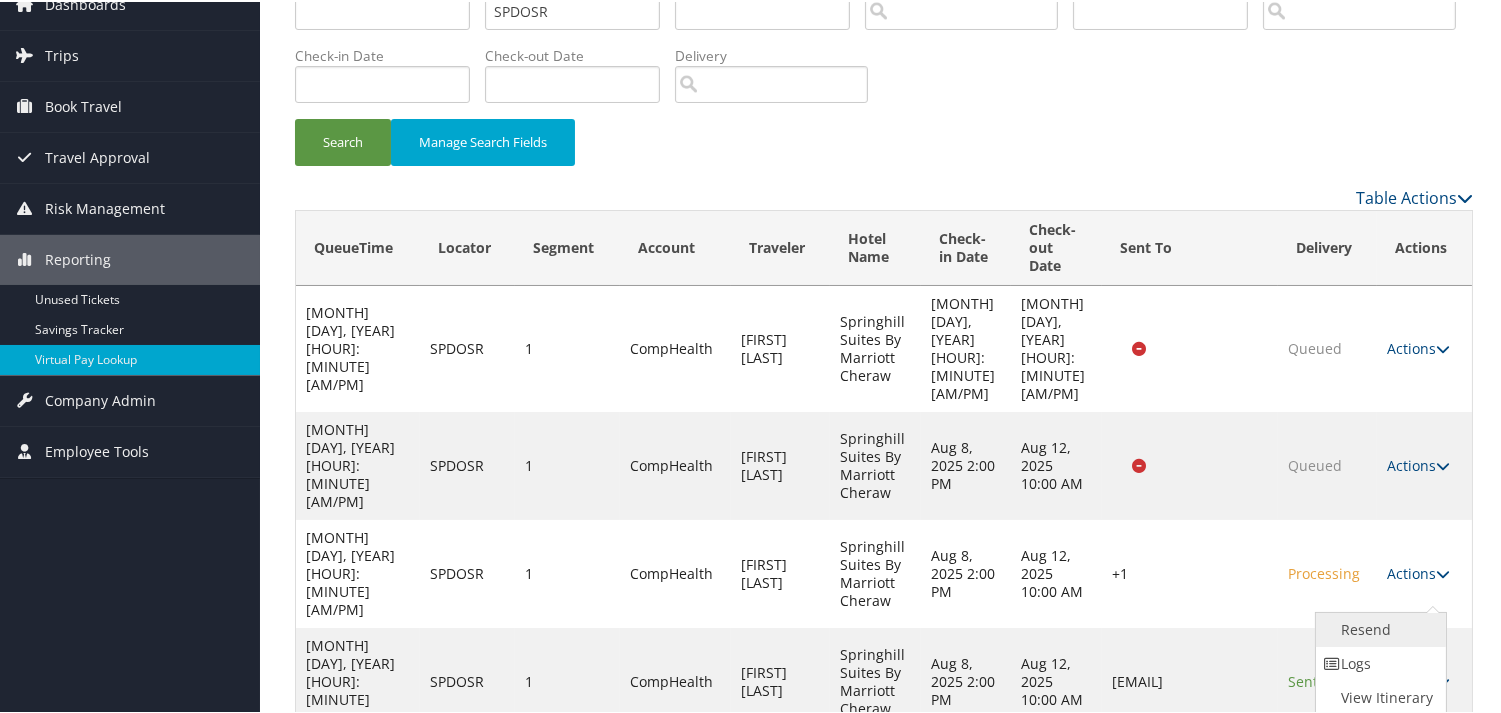 click on "Resend" at bounding box center [1379, 628] 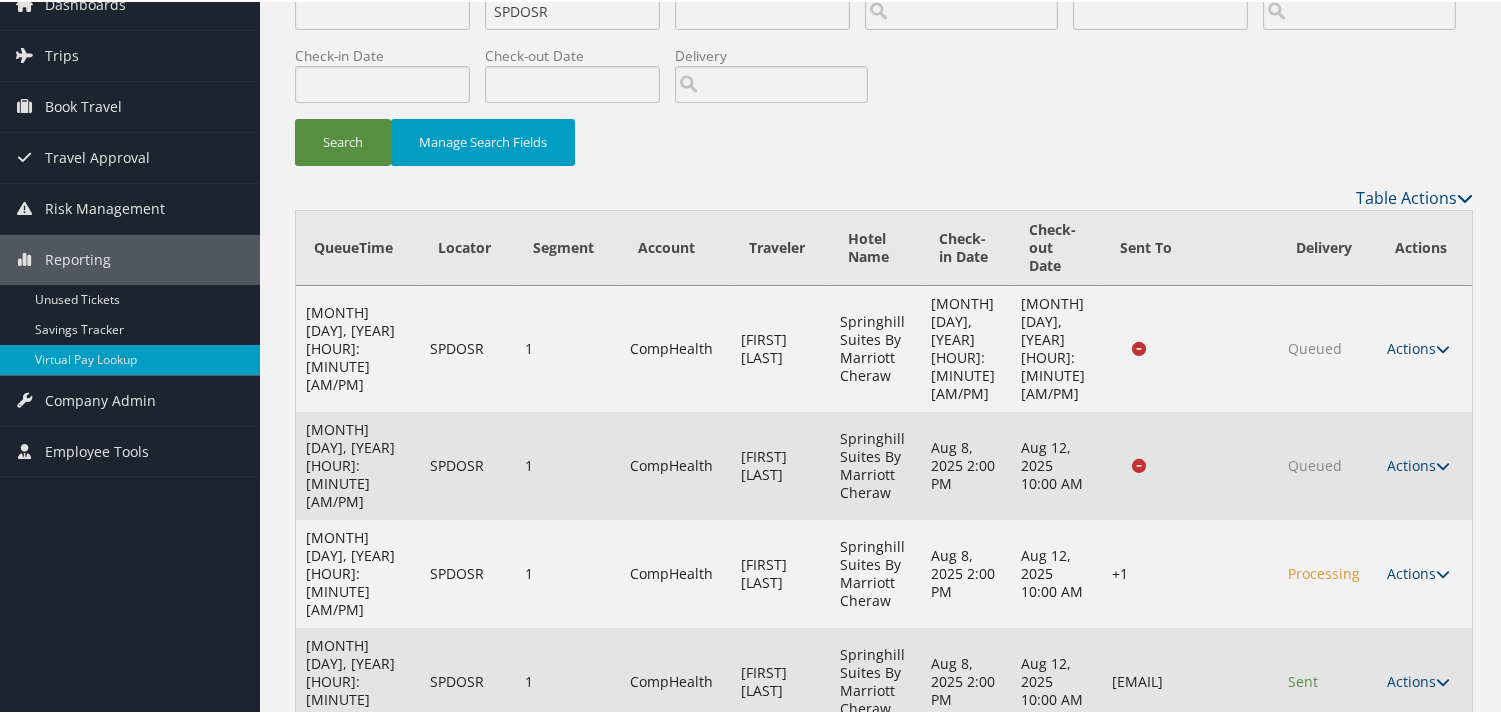 scroll, scrollTop: 58, scrollLeft: 0, axis: vertical 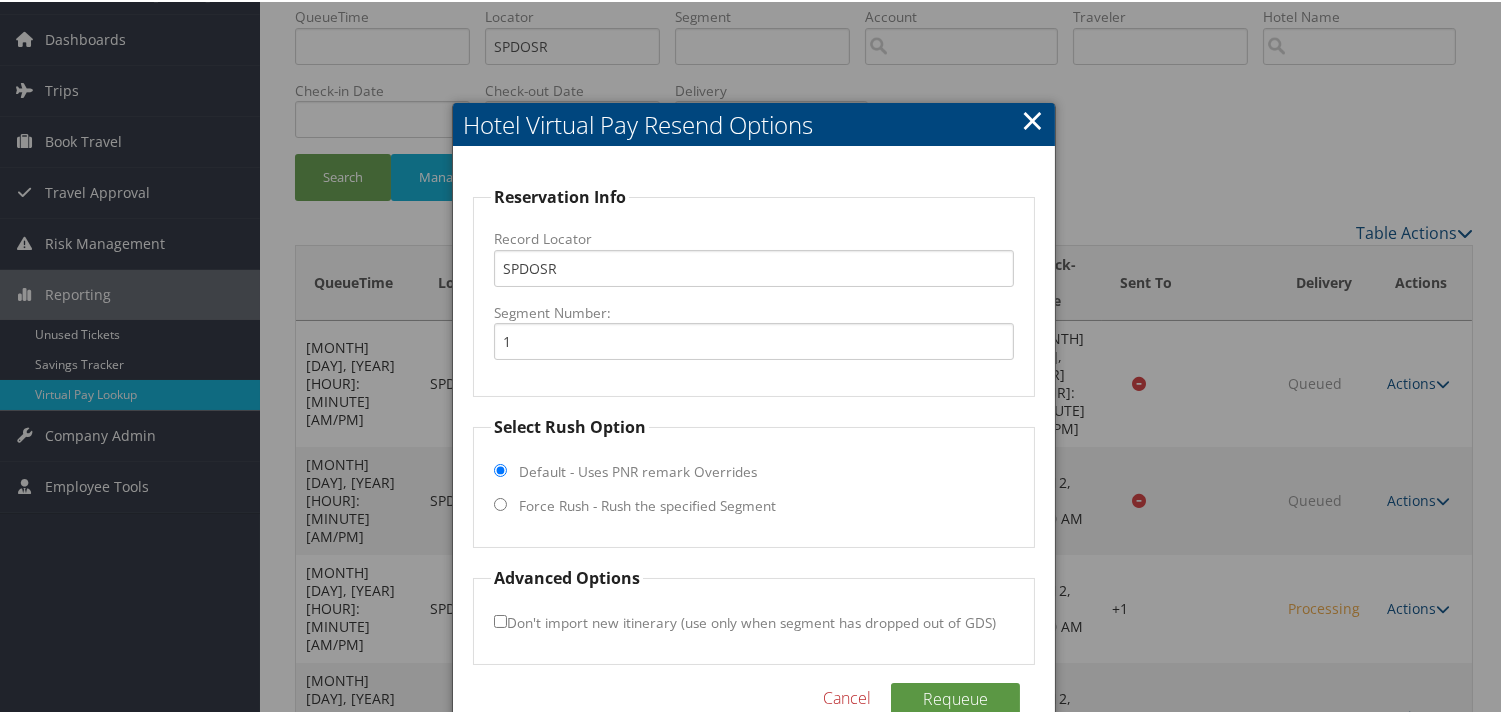 click on "Force Rush - Rush the specified Segment" at bounding box center (647, 504) 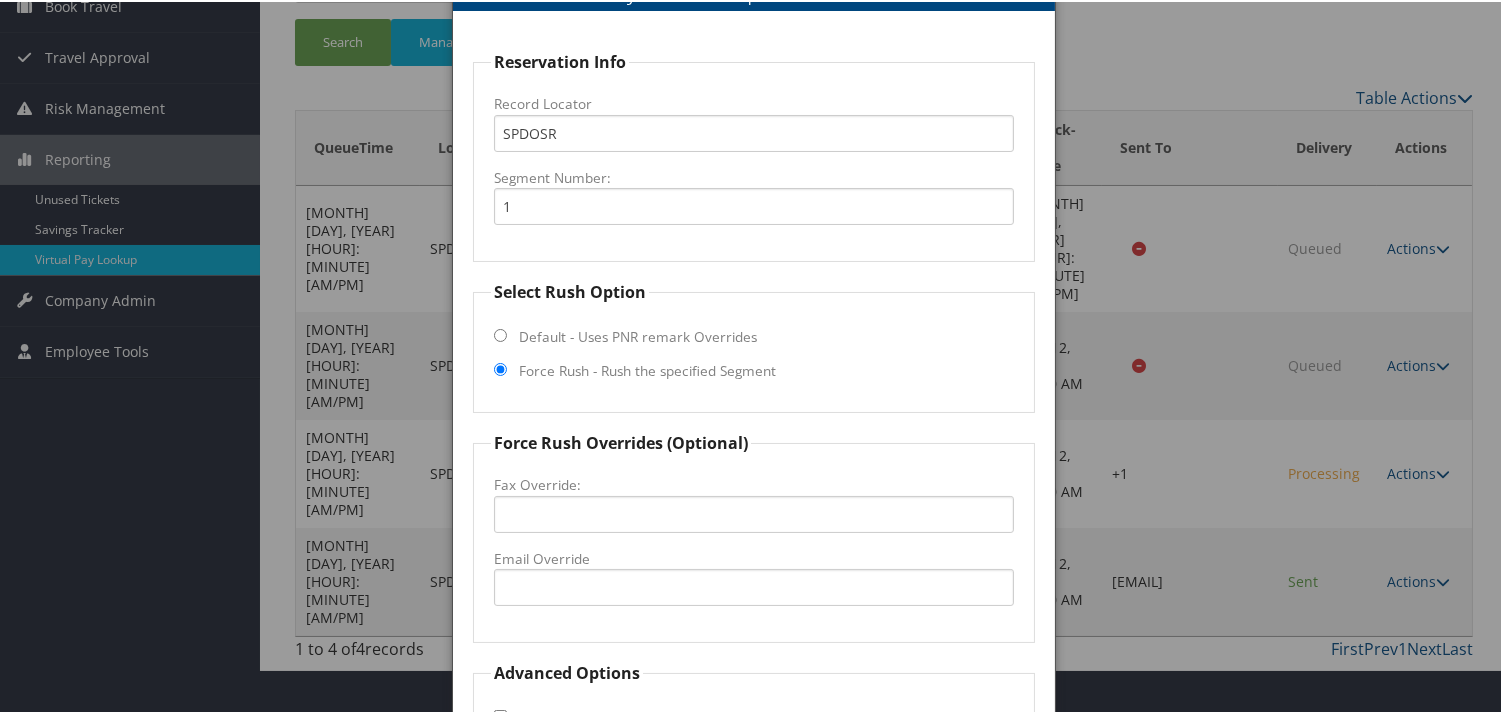 scroll, scrollTop: 327, scrollLeft: 0, axis: vertical 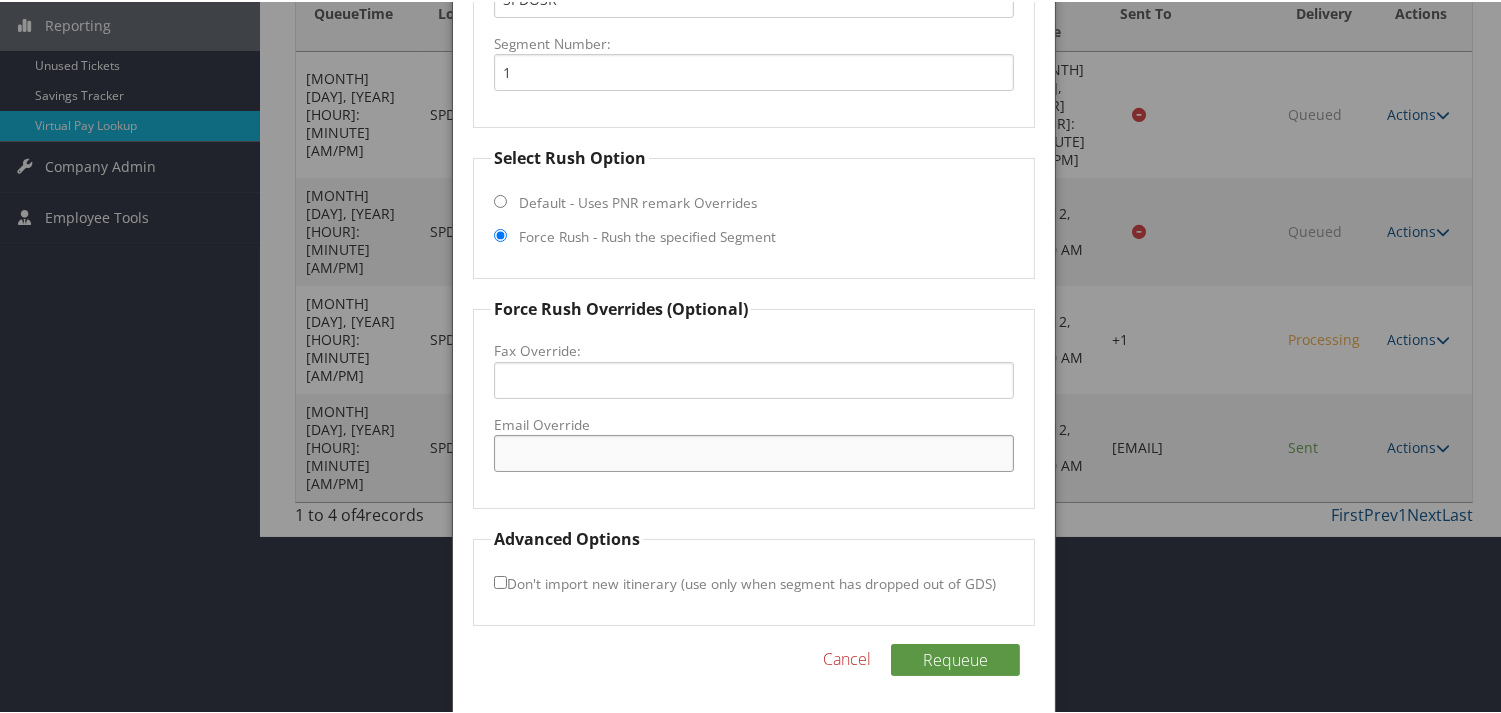 click on "Email Override" at bounding box center (753, 451) 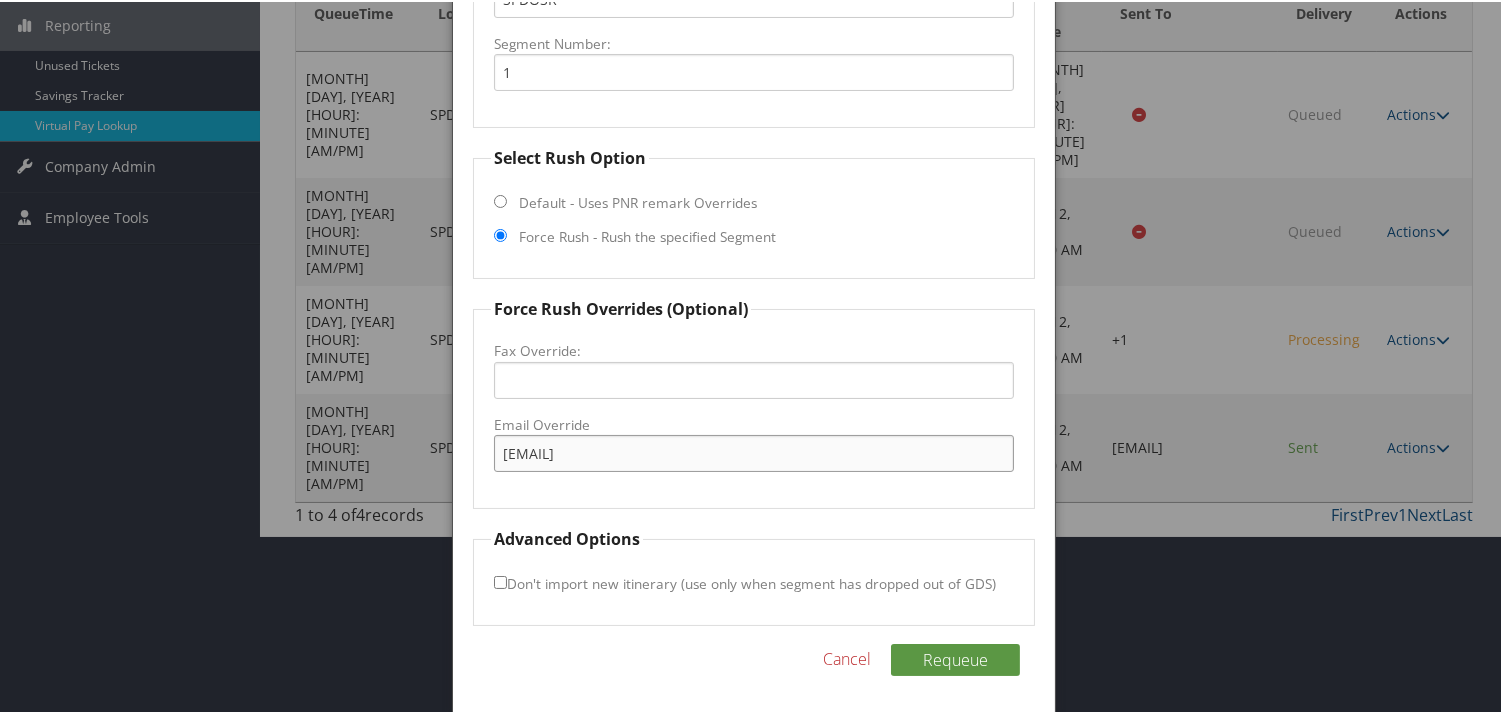 click on "shchreaw.fd@rainesco.com" at bounding box center [753, 451] 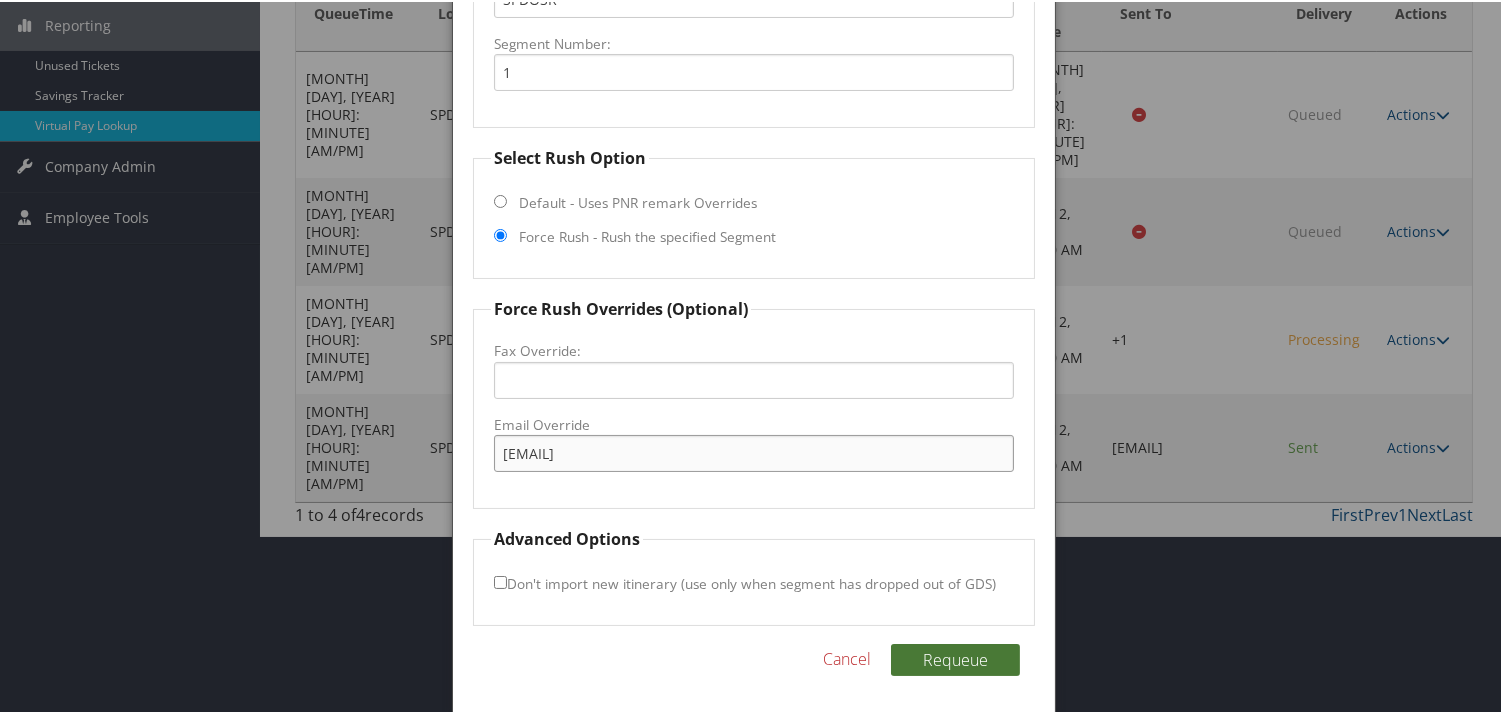 type on "shcheraw.fd@rainesco.com" 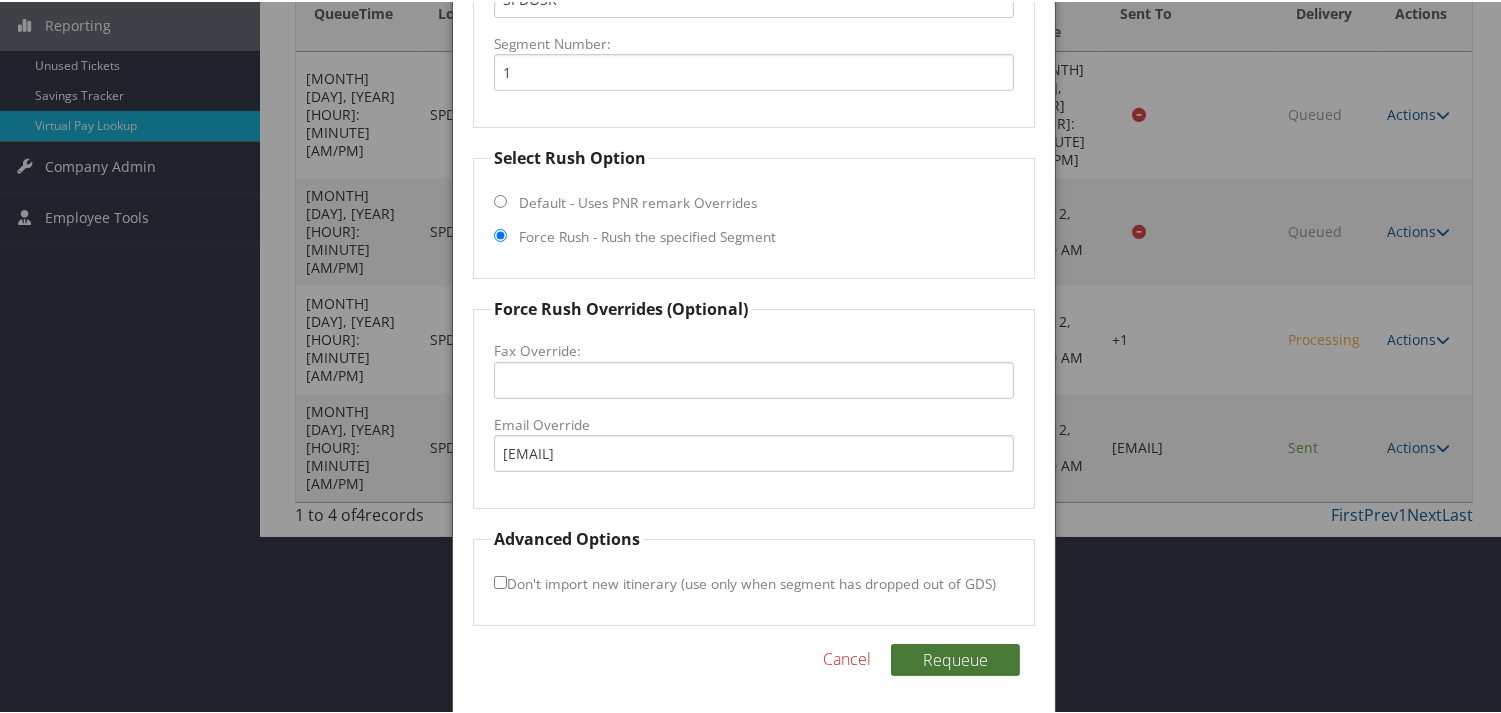click on "Requeue" at bounding box center (955, 658) 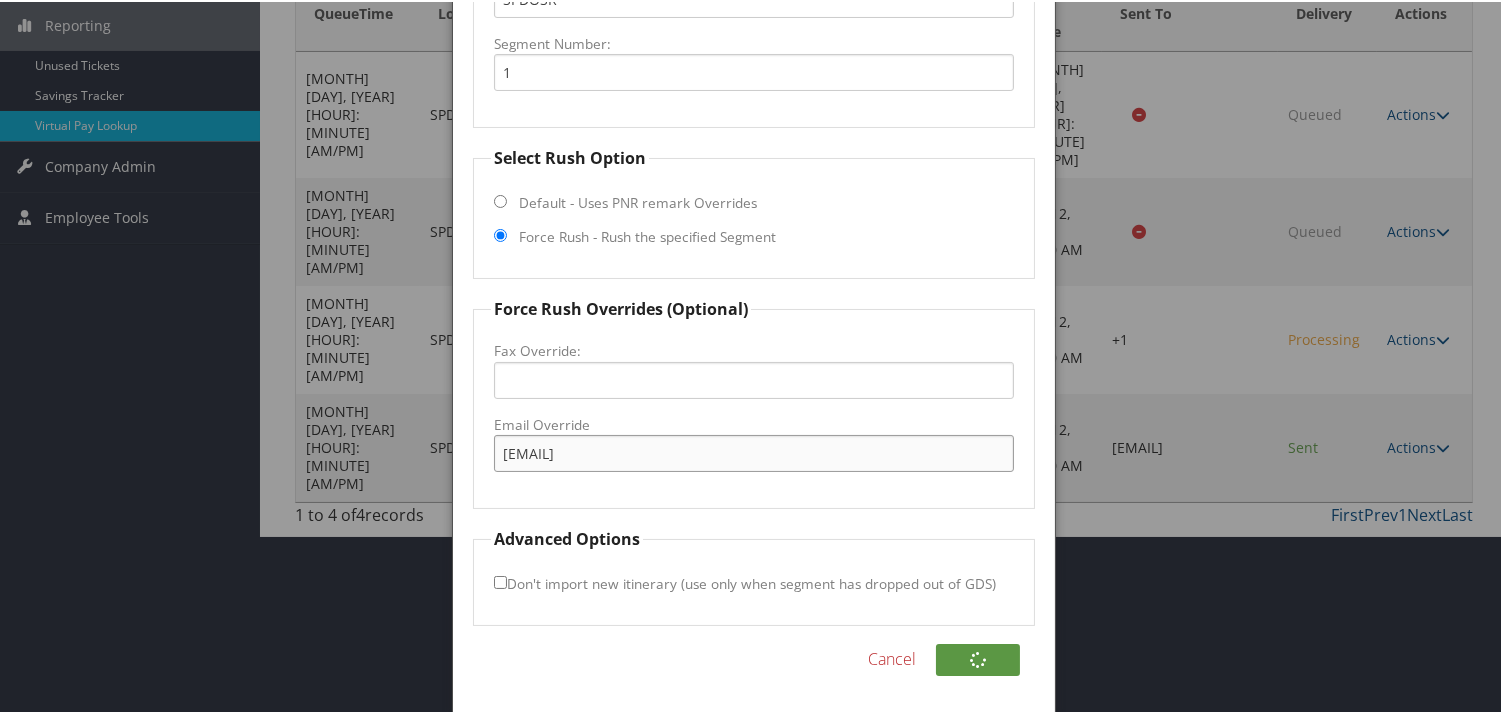 drag, startPoint x: 716, startPoint y: 451, endPoint x: 397, endPoint y: 457, distance: 319.05643 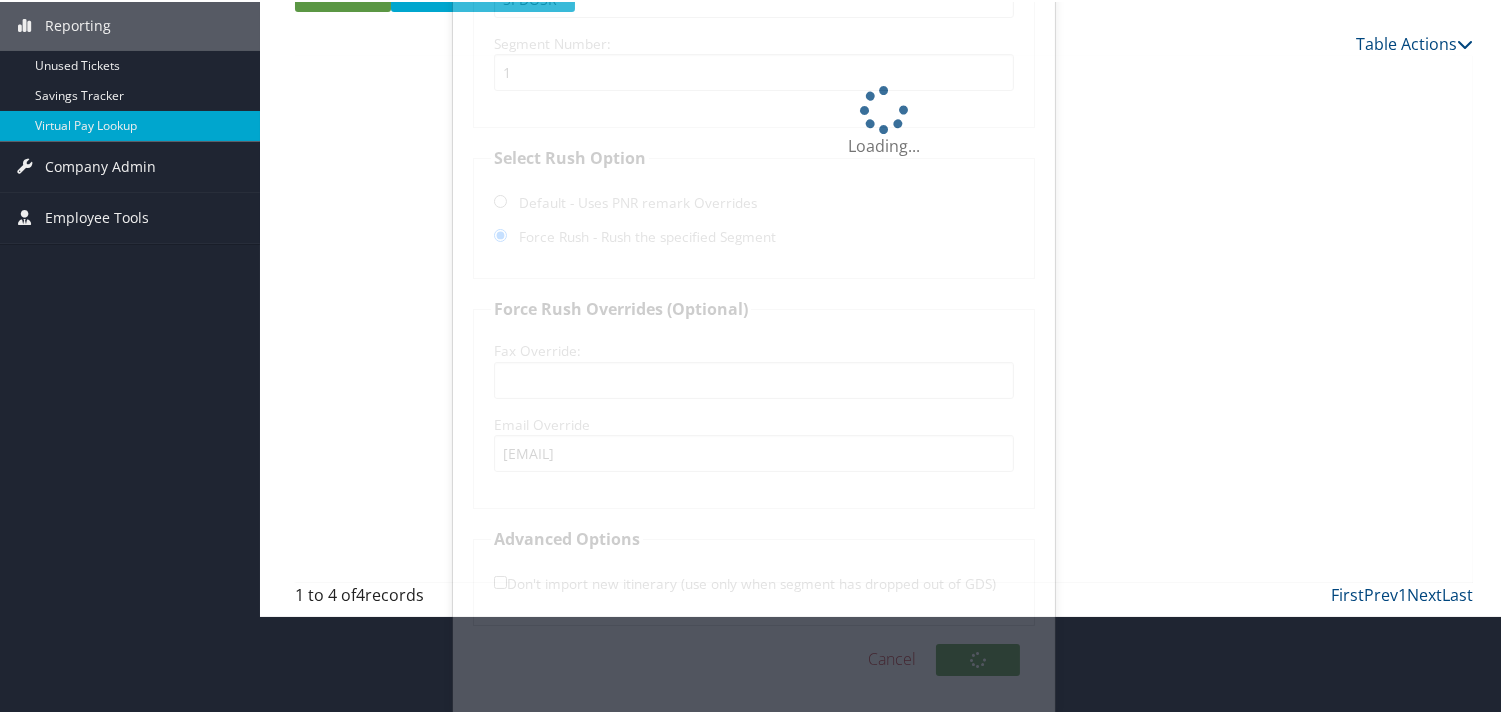scroll, scrollTop: 228, scrollLeft: 0, axis: vertical 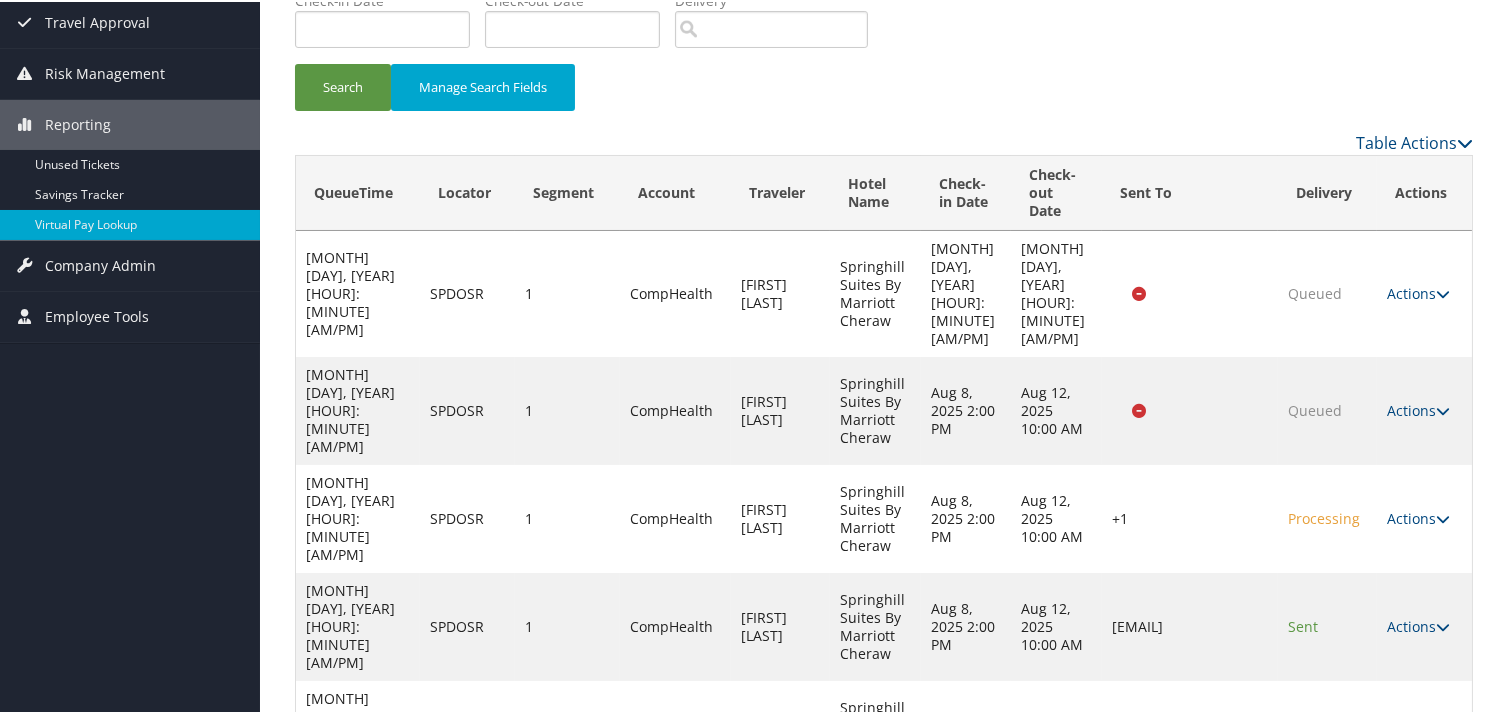 click on "Actions" at bounding box center (1418, 732) 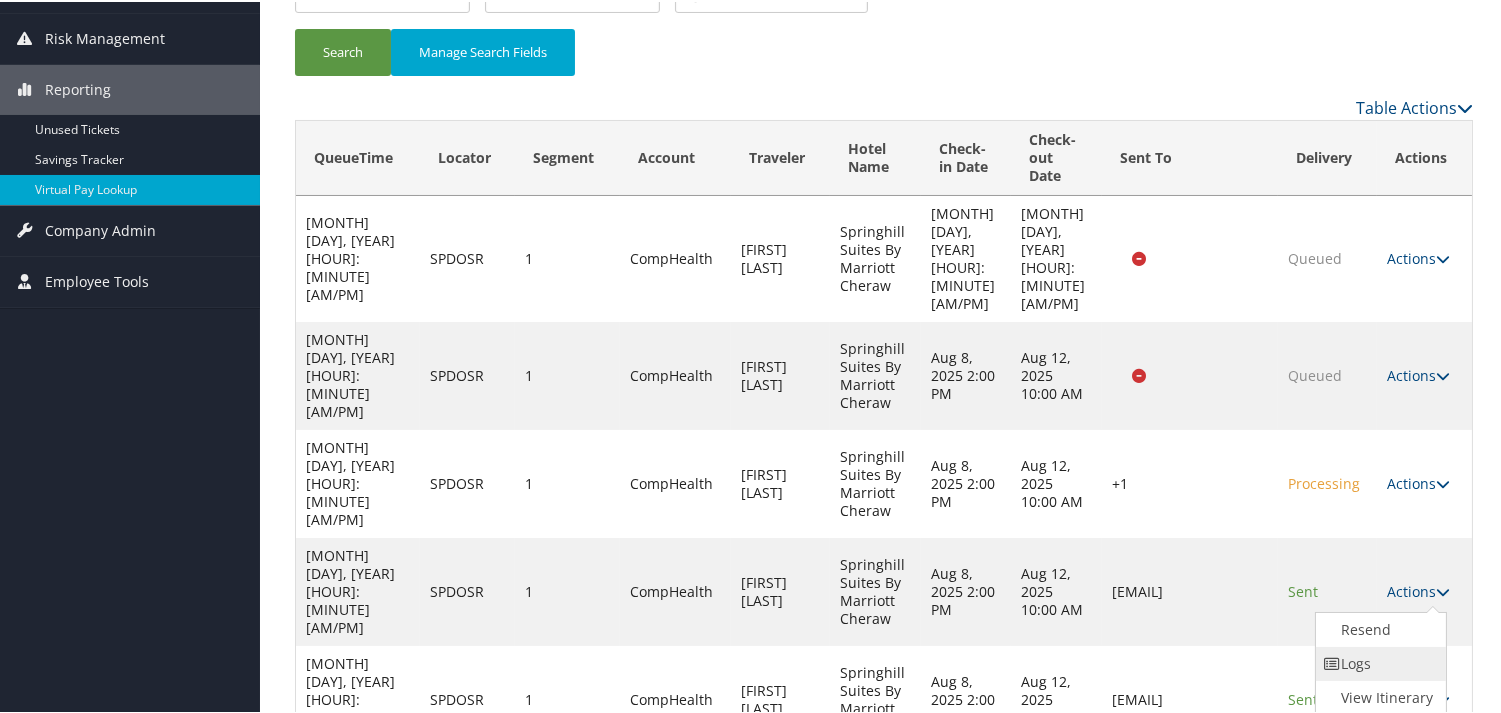 click on "Logs" at bounding box center [1379, 662] 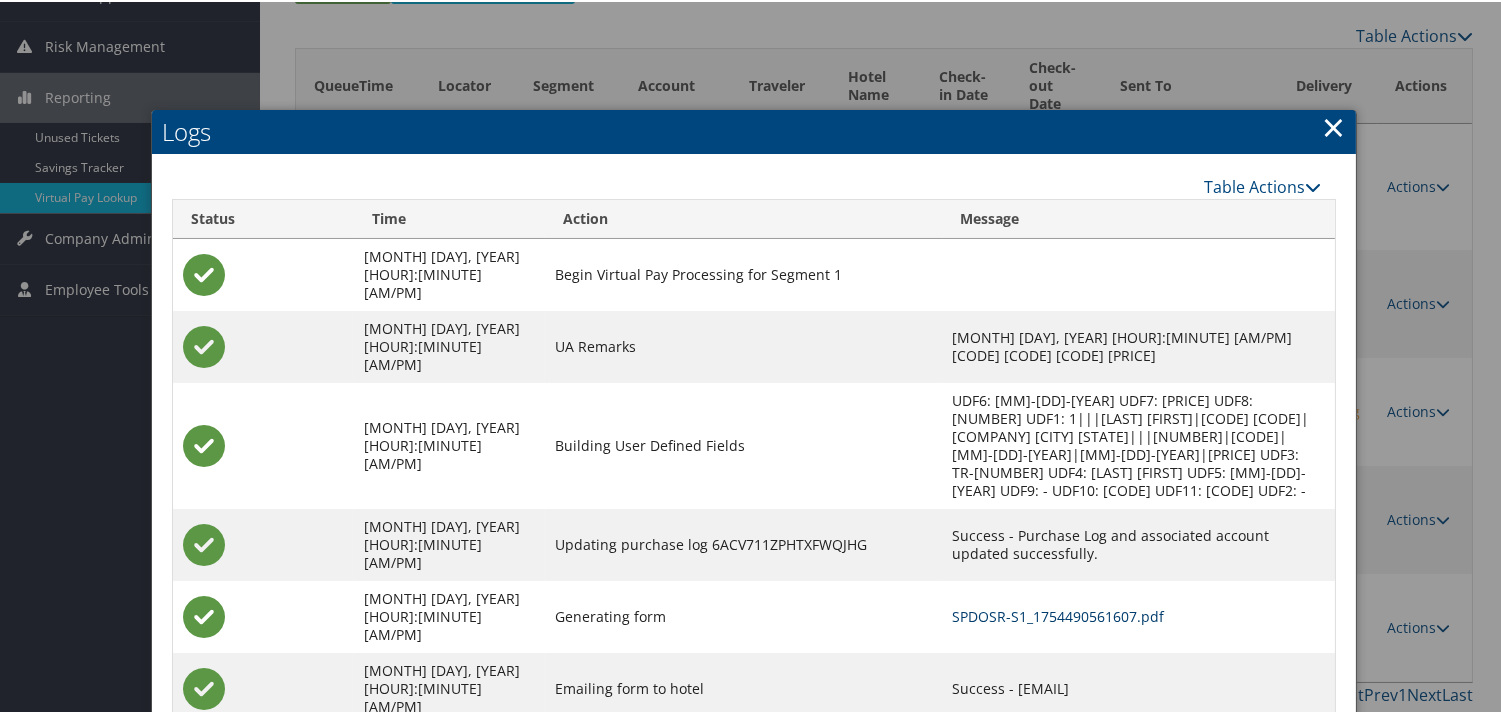 scroll, scrollTop: 303, scrollLeft: 0, axis: vertical 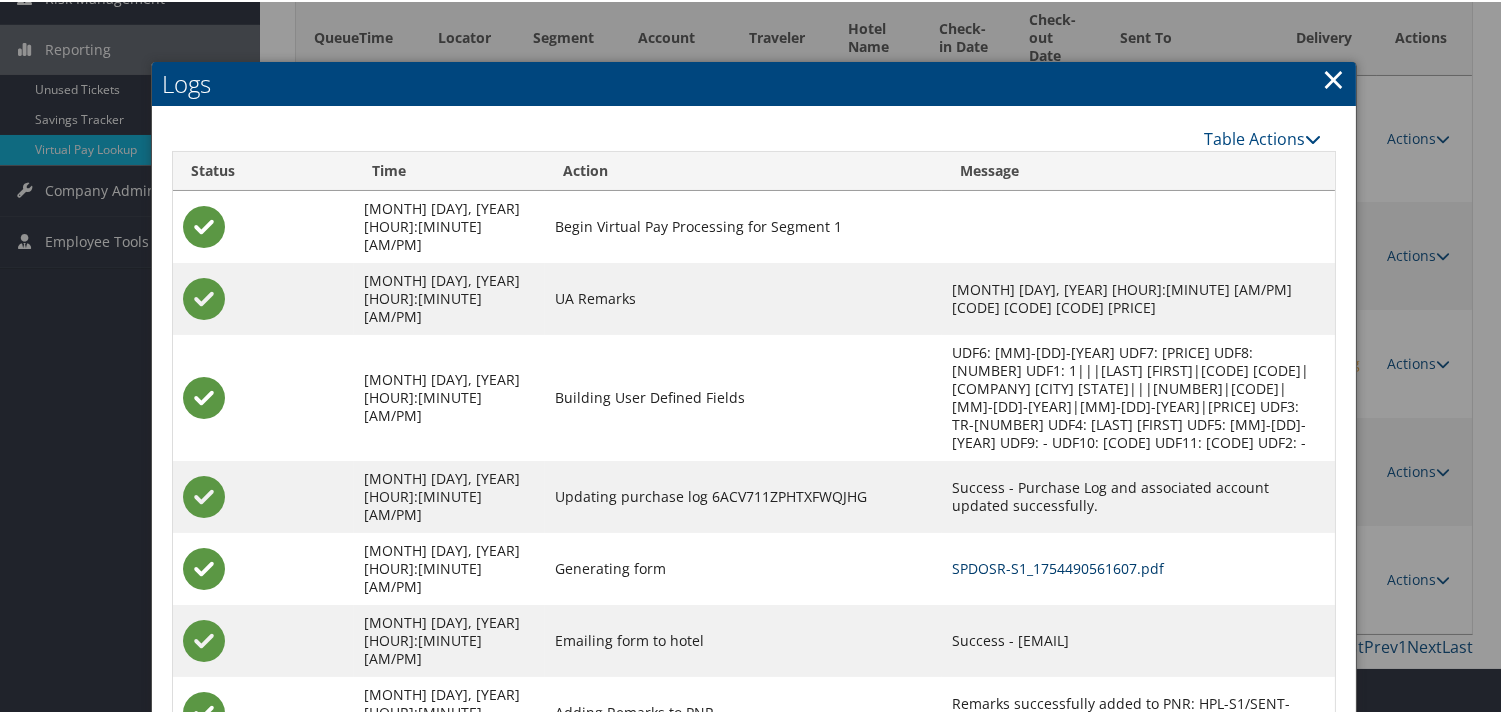click on "SPDOSR-S1_1754490561607.pdf" at bounding box center (1058, 566) 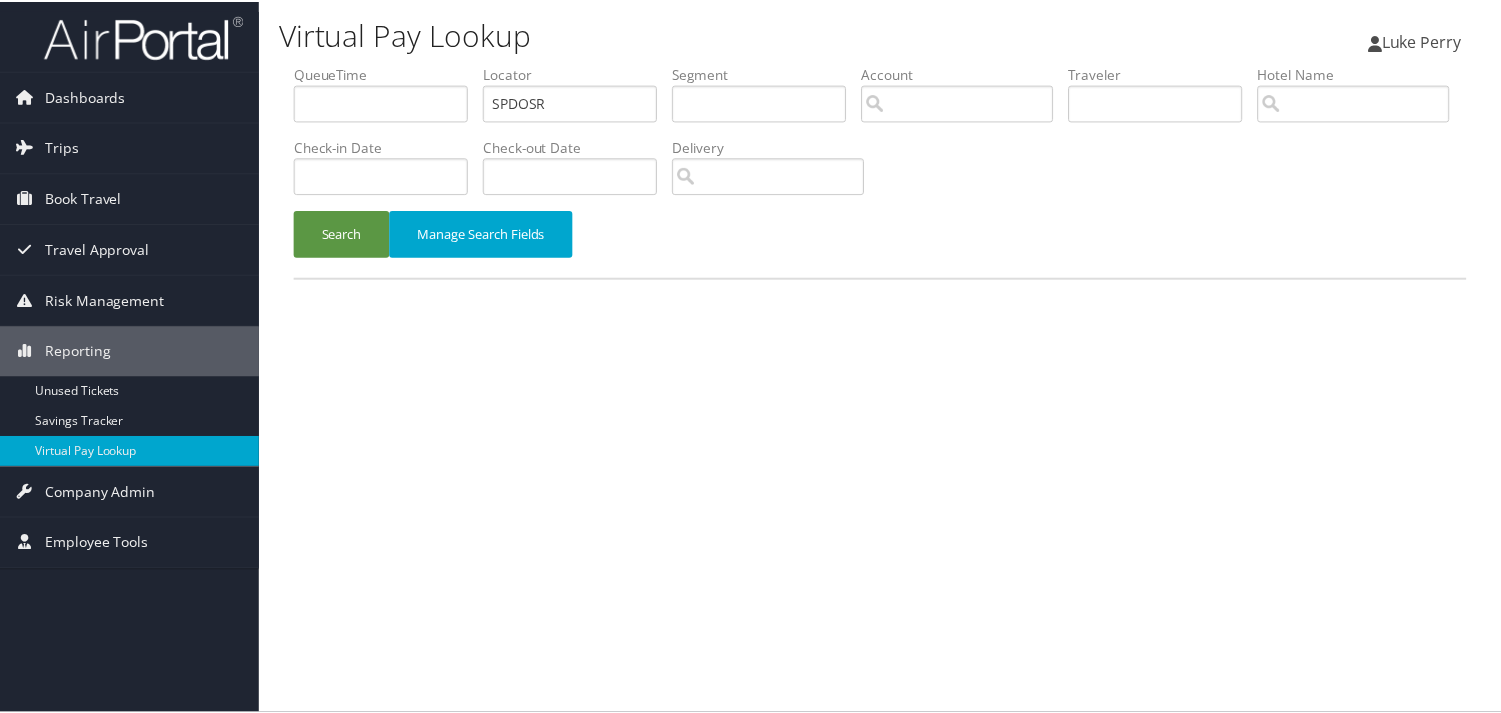 scroll, scrollTop: 0, scrollLeft: 0, axis: both 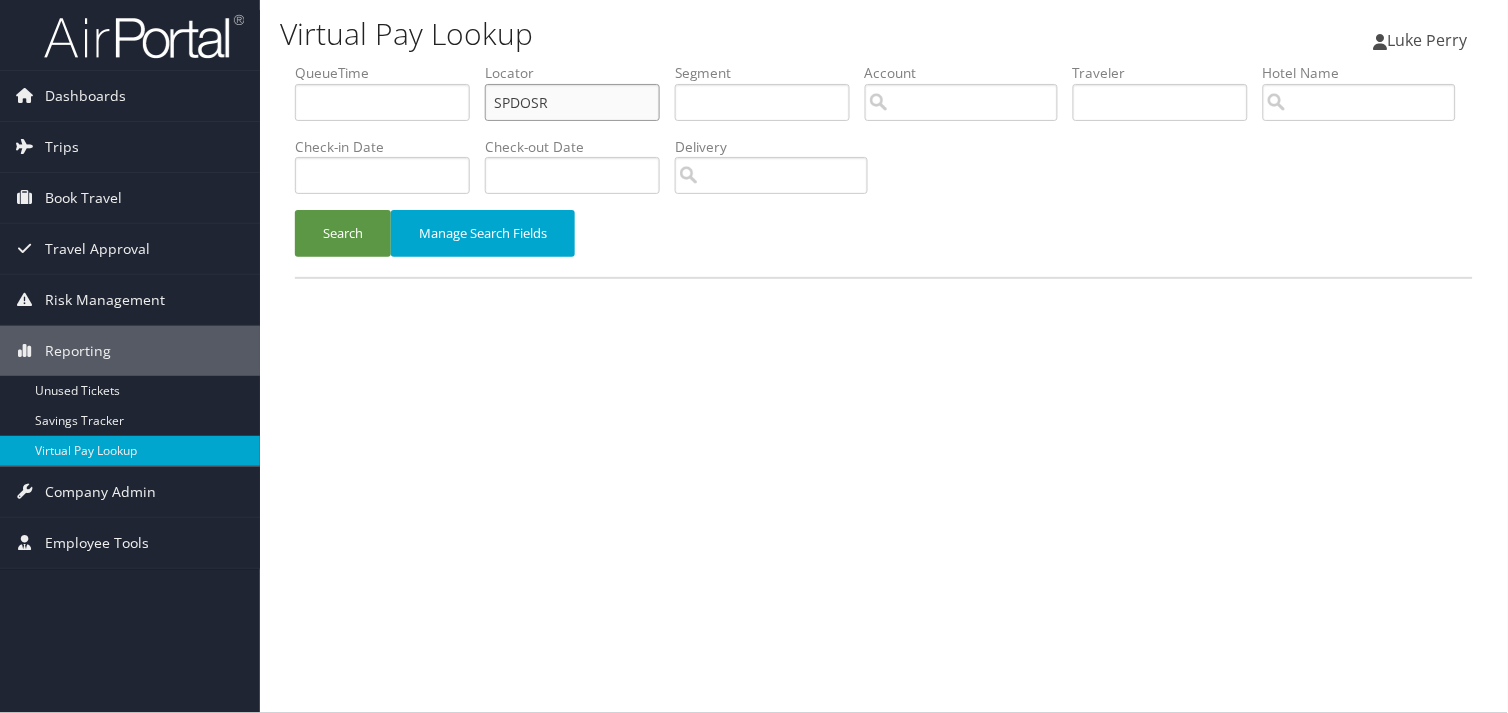 drag, startPoint x: 558, startPoint y: 100, endPoint x: 456, endPoint y: 106, distance: 102.176315 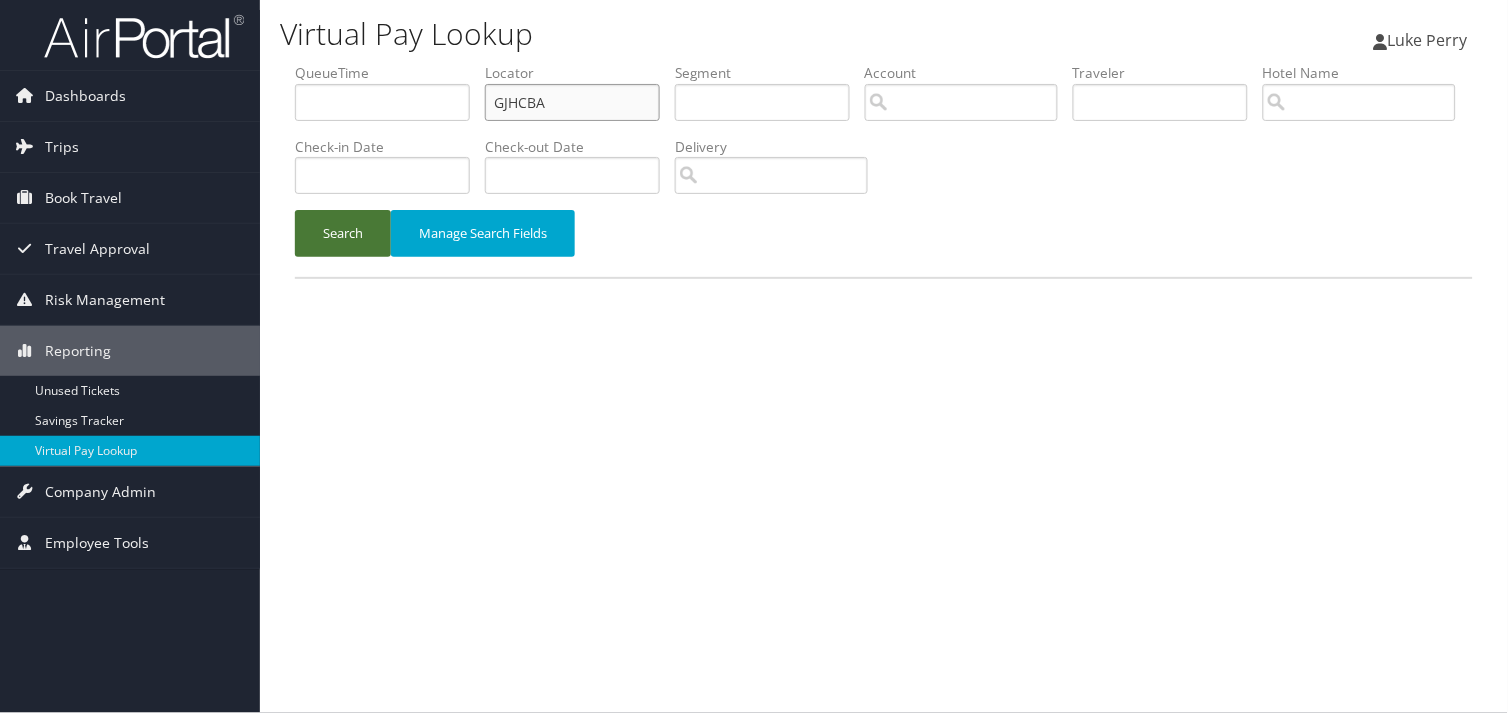 type on "GJHCBA" 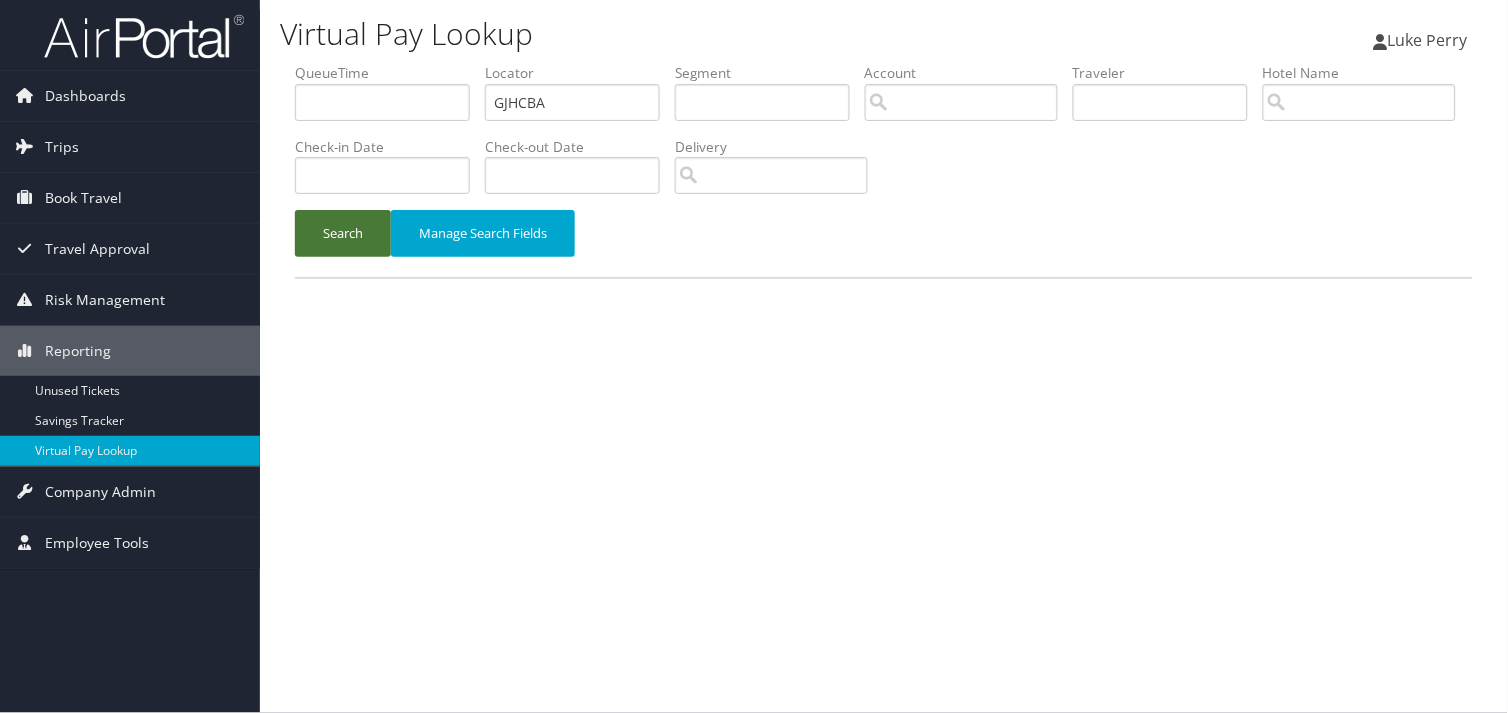 click on "Search" at bounding box center (343, 233) 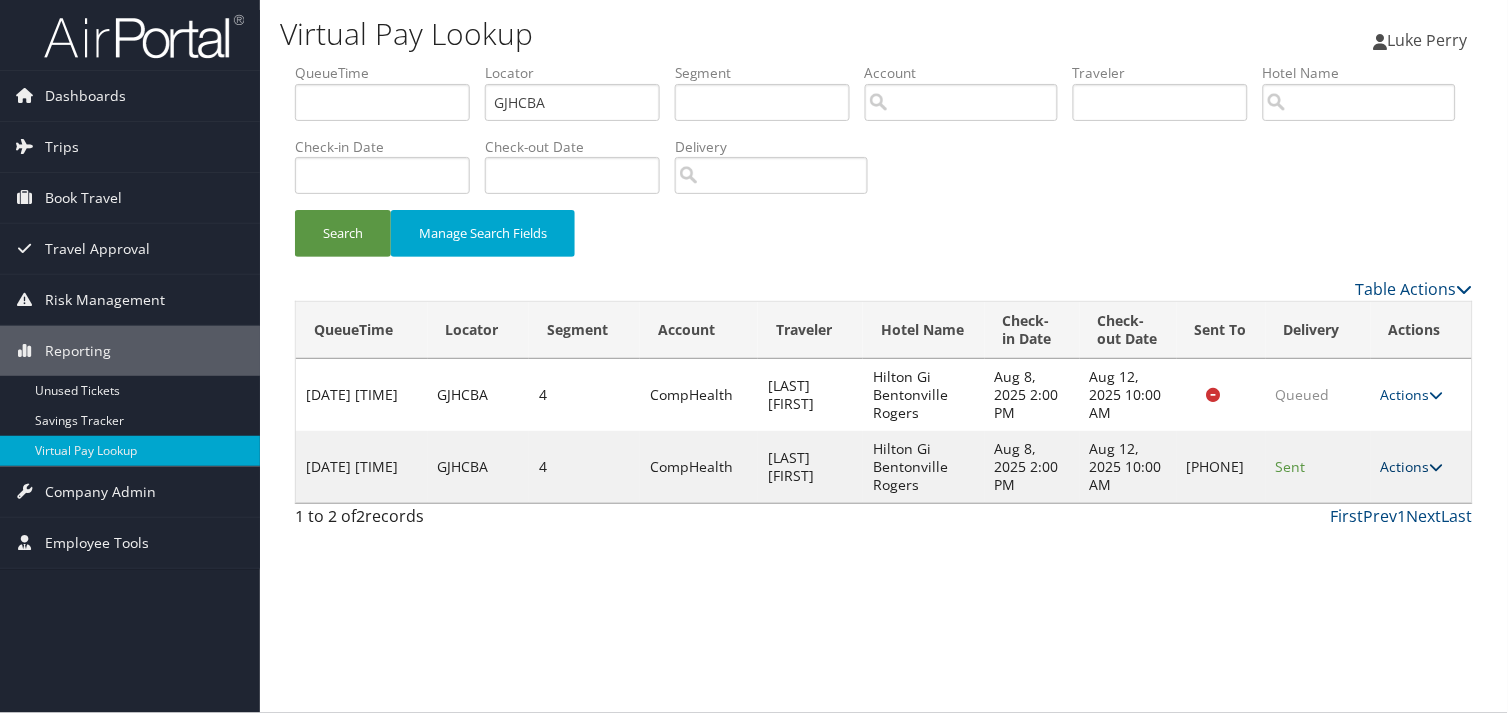 click on "Actions" at bounding box center [1412, 466] 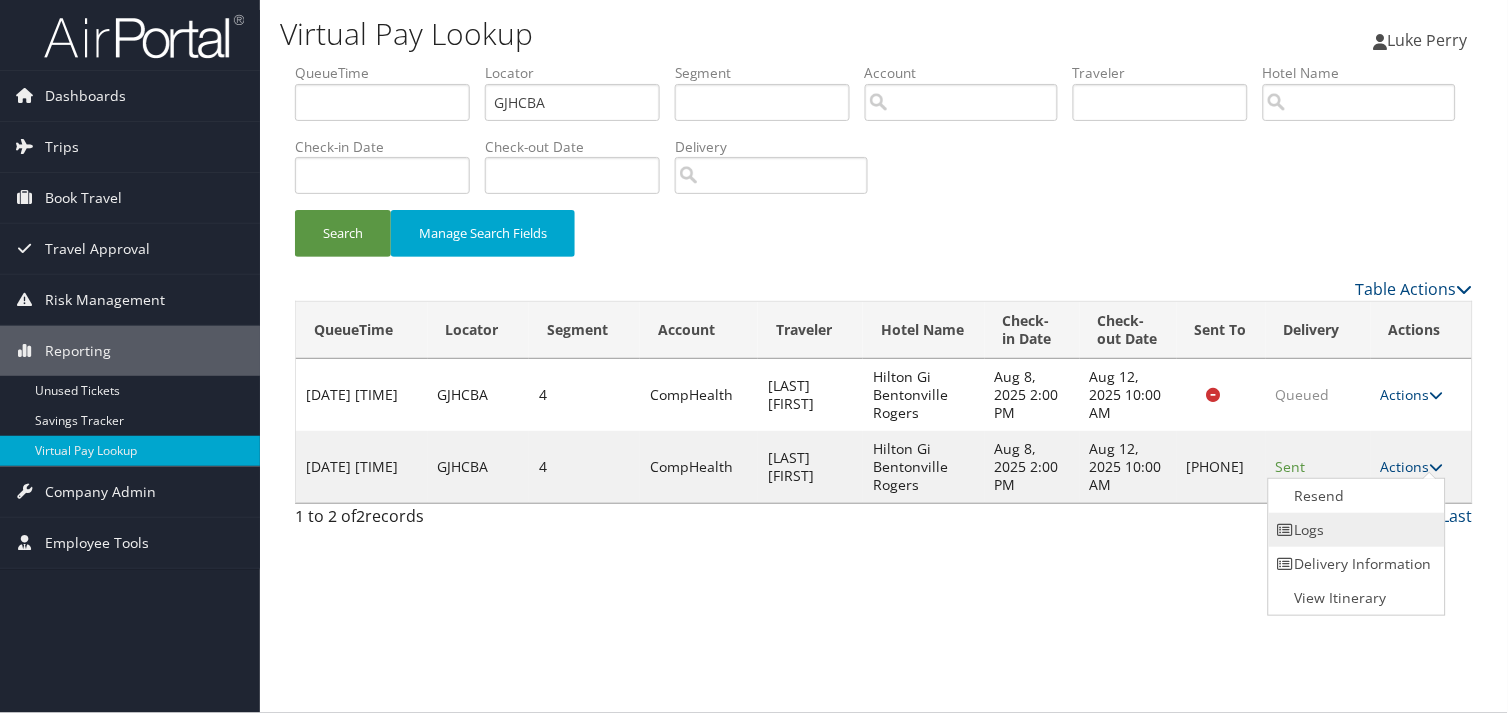click on "Logs" at bounding box center [1354, 530] 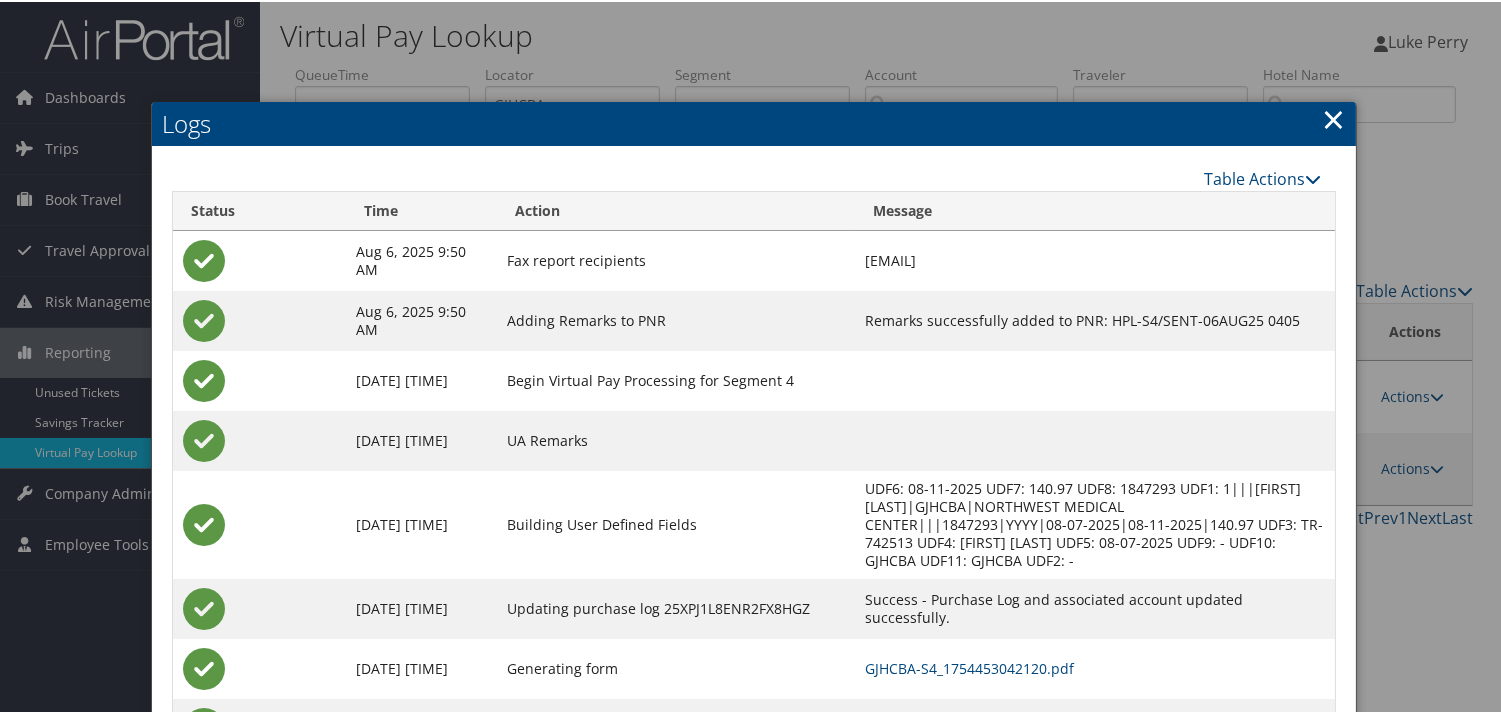 scroll, scrollTop: 82, scrollLeft: 0, axis: vertical 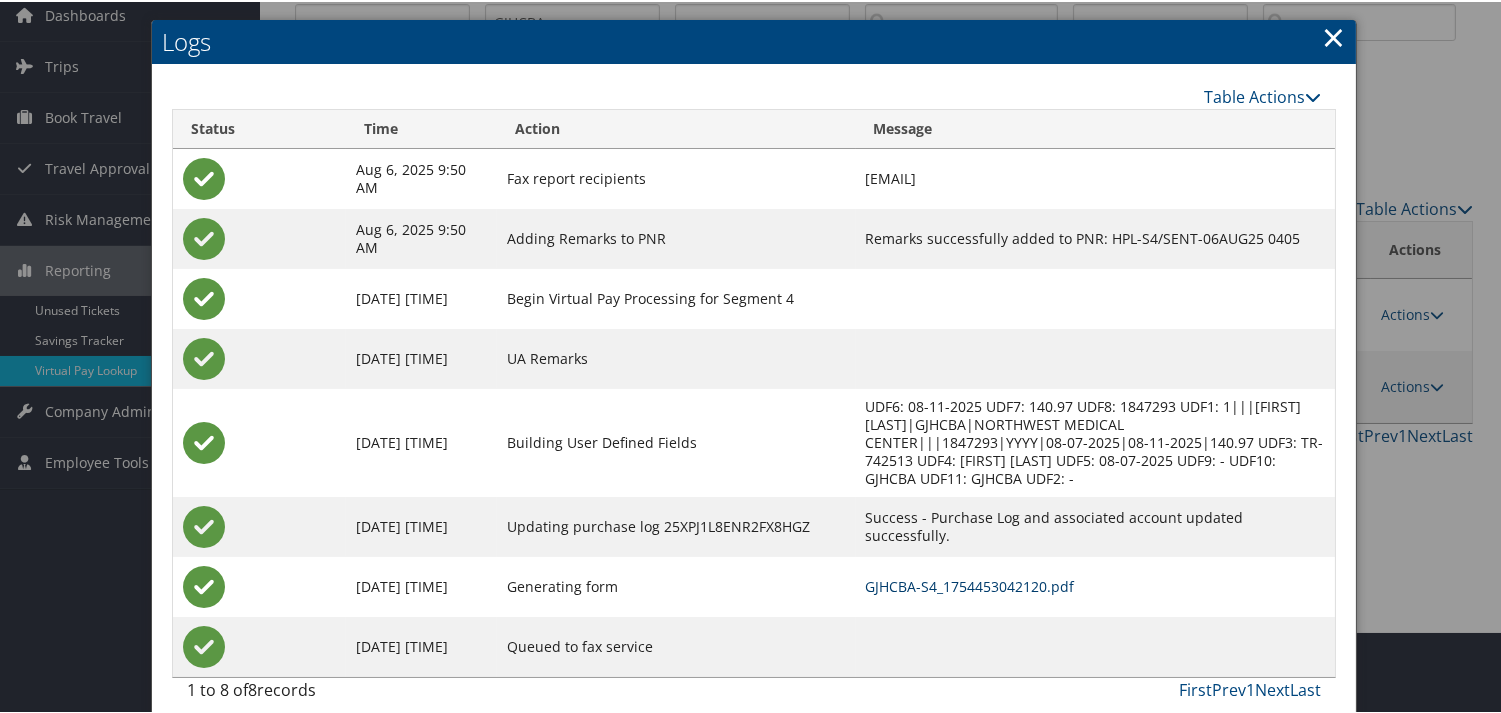 click on "GJHCBA-S4_1754453042120.pdf" at bounding box center (970, 584) 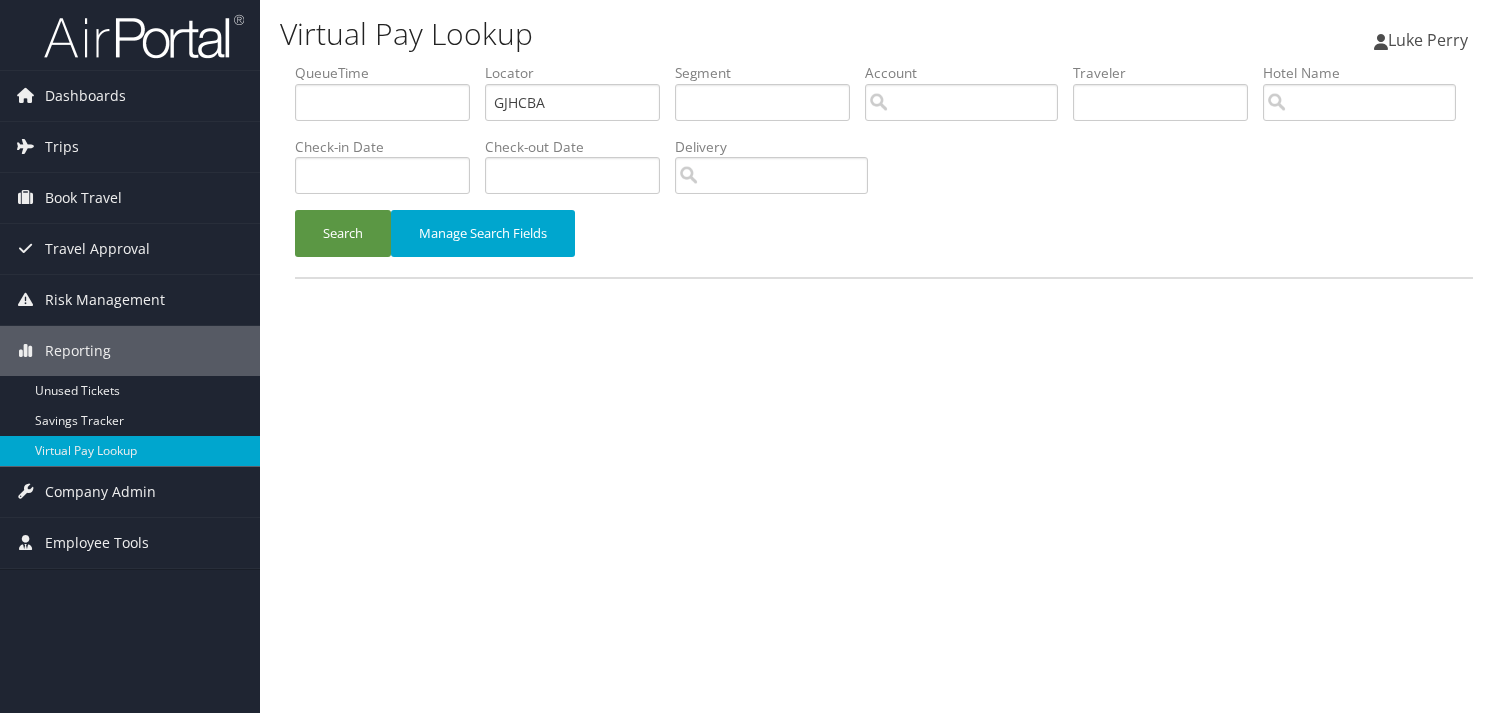 scroll, scrollTop: 0, scrollLeft: 0, axis: both 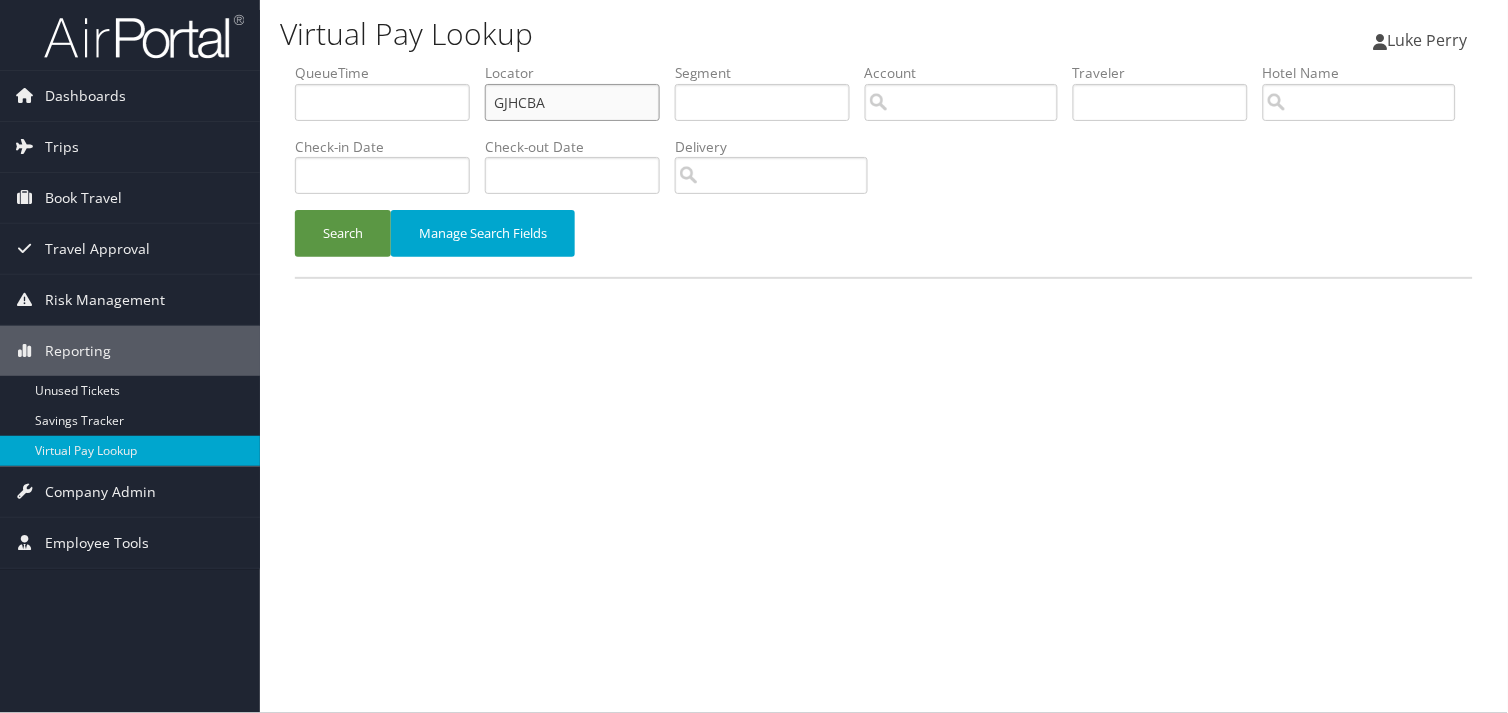 drag, startPoint x: 547, startPoint y: 104, endPoint x: 373, endPoint y: 107, distance: 174.02586 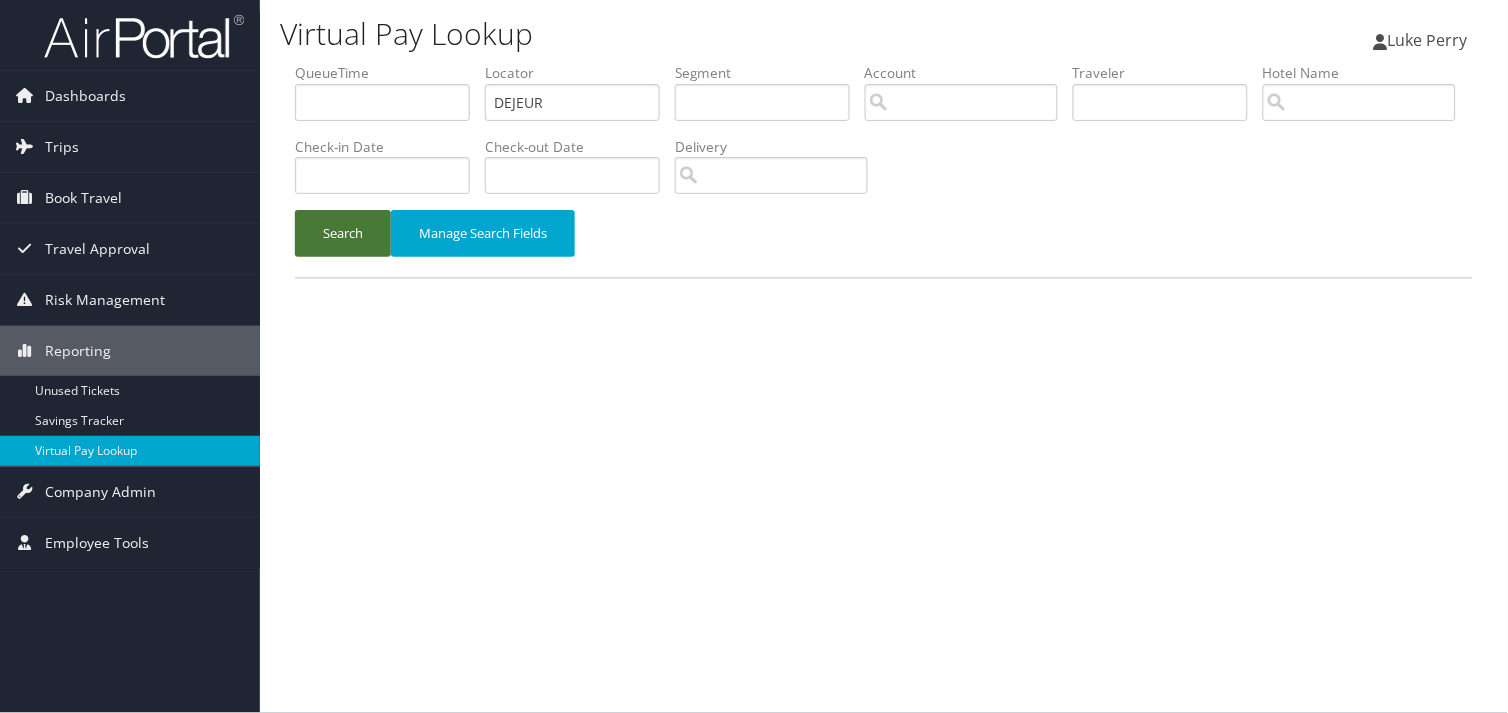 click on "Search" at bounding box center [343, 233] 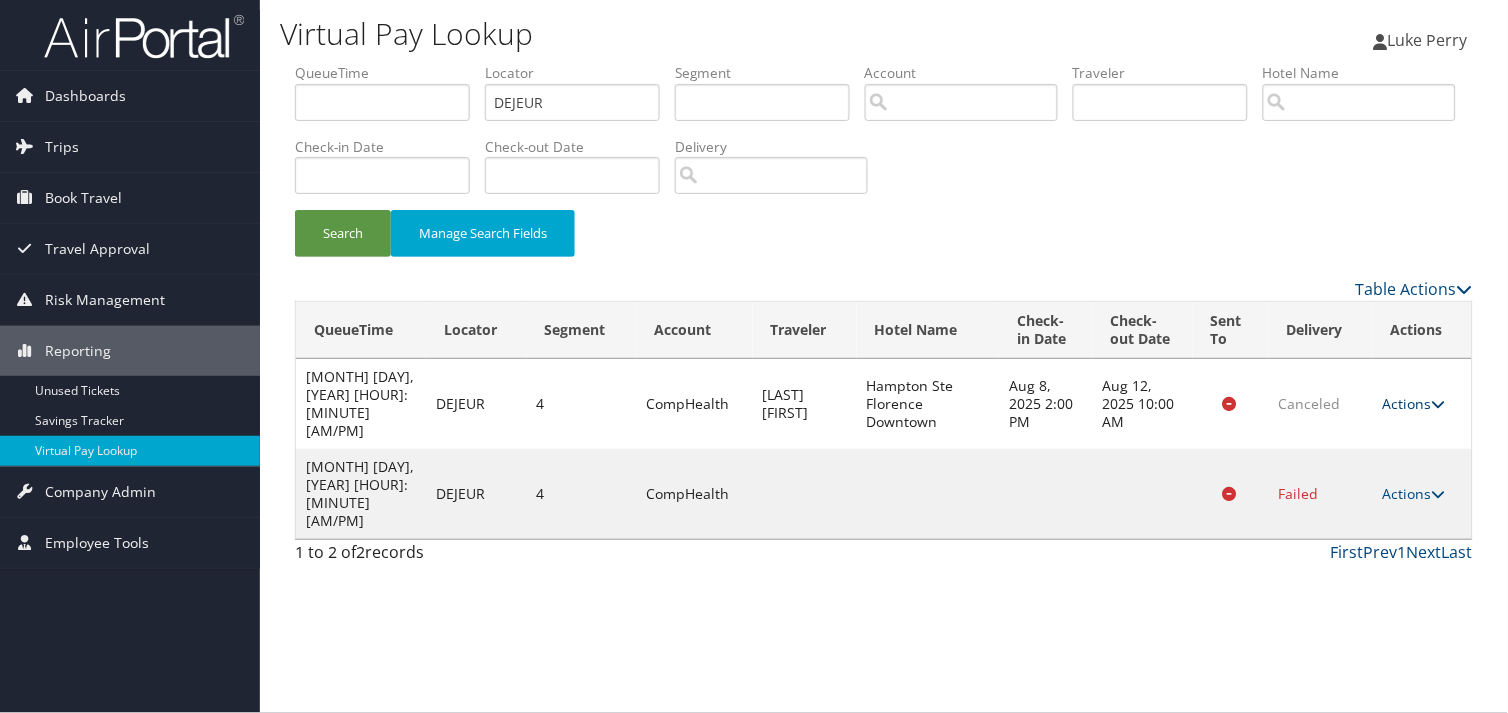 click on "Actions" at bounding box center (1413, 403) 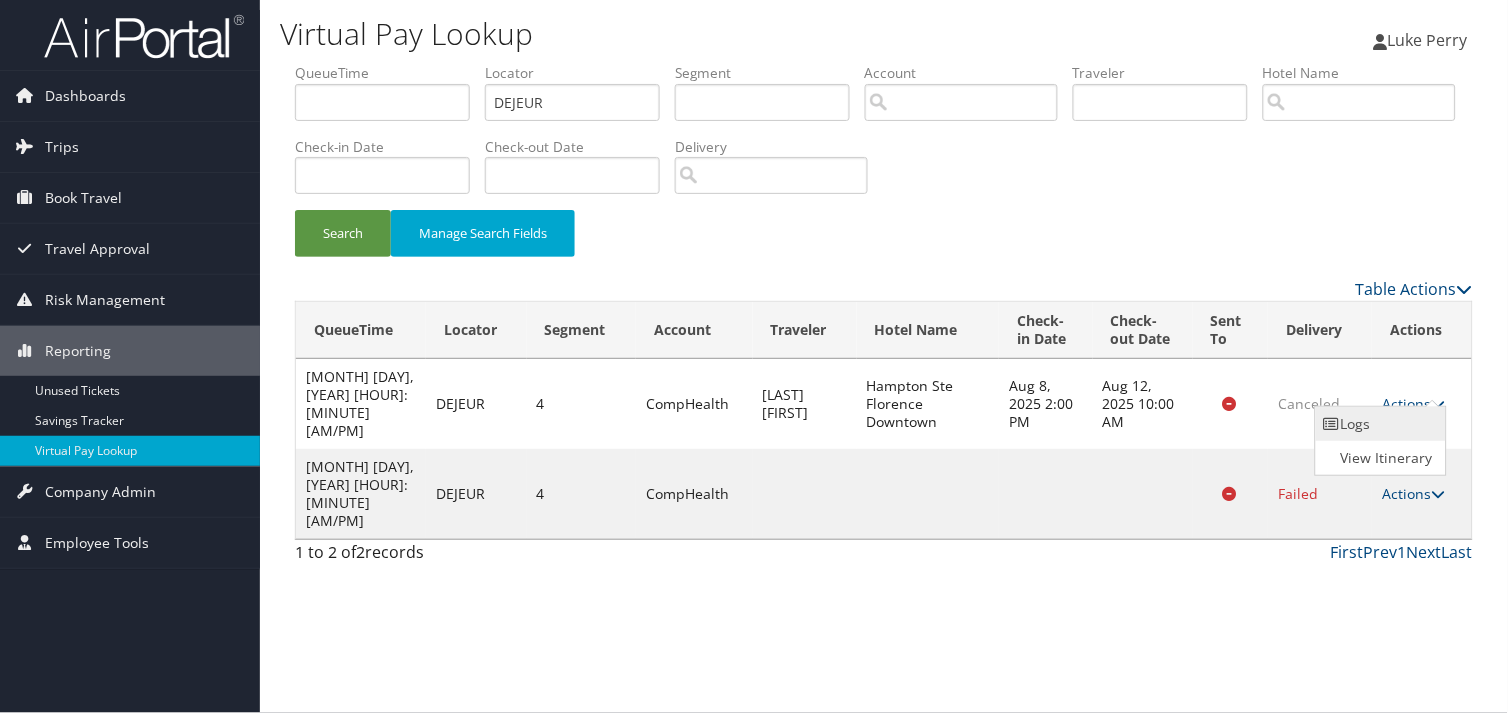 click on "Logs" at bounding box center (1379, 424) 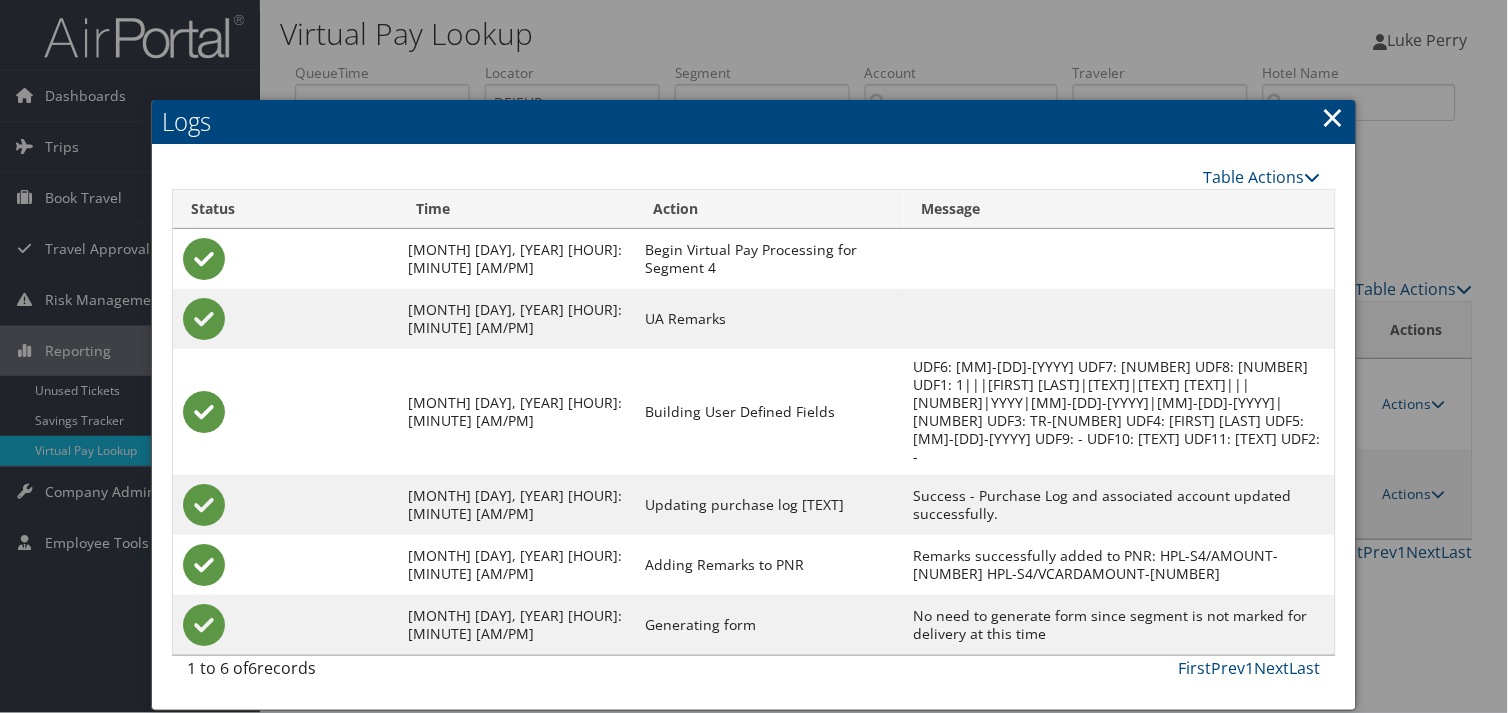 click at bounding box center (754, 356) 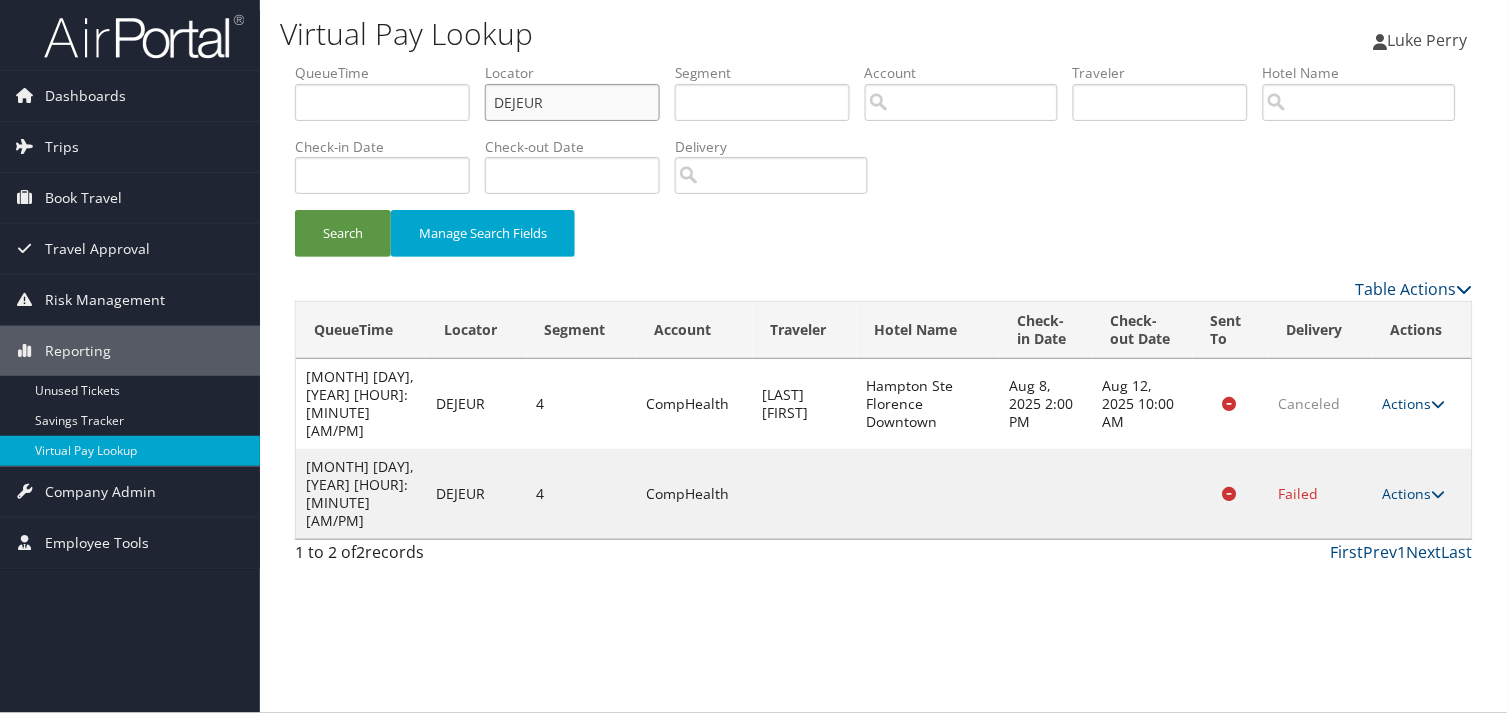 drag, startPoint x: 558, startPoint y: 102, endPoint x: 475, endPoint y: 102, distance: 83 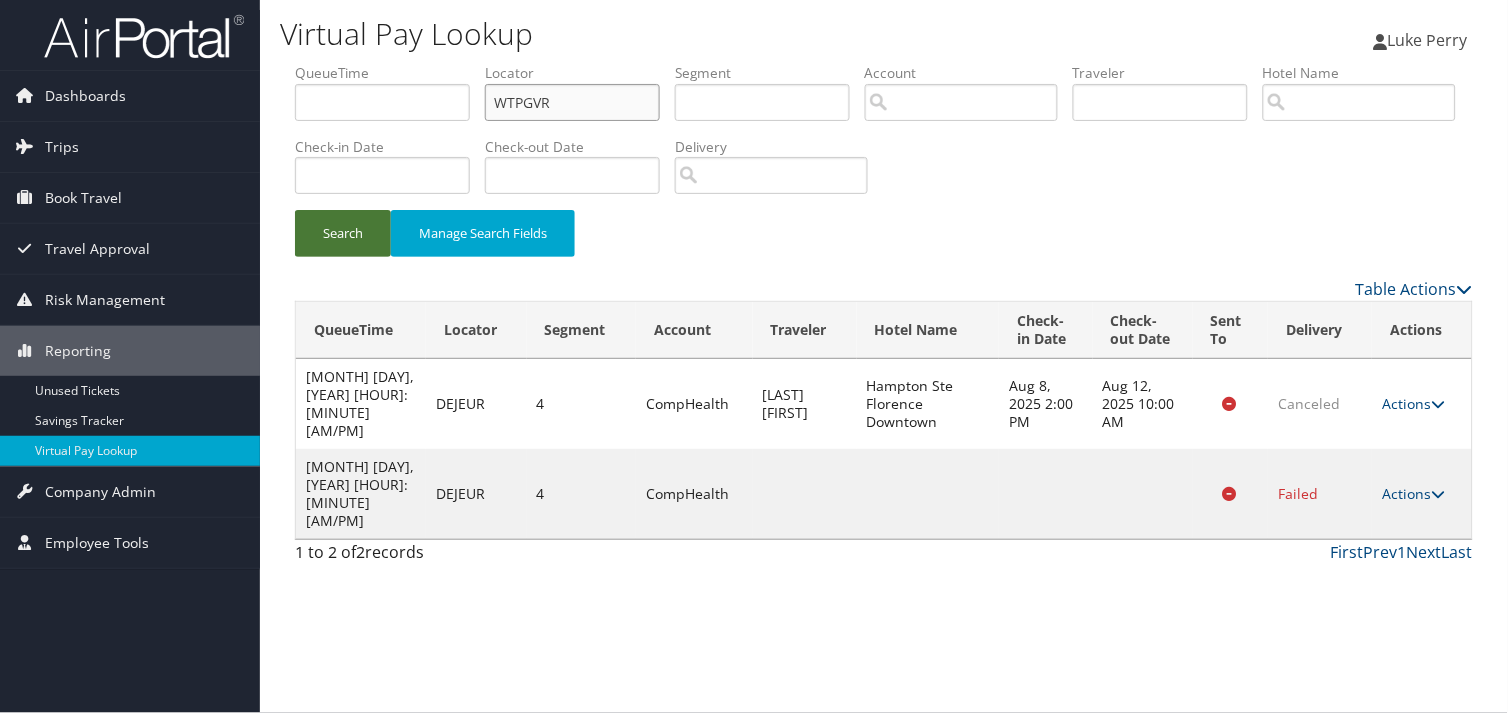 type on "WTPGVR" 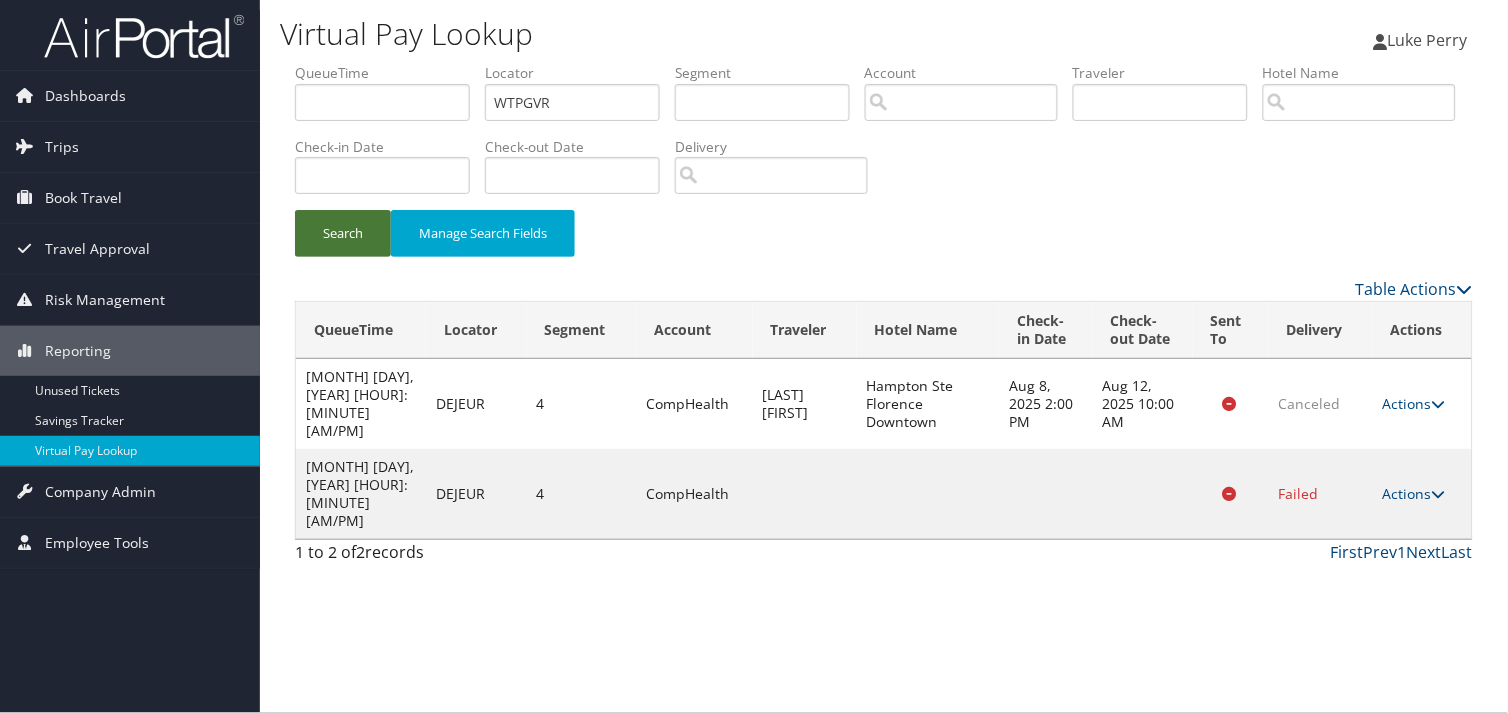 click on "Search" at bounding box center [343, 233] 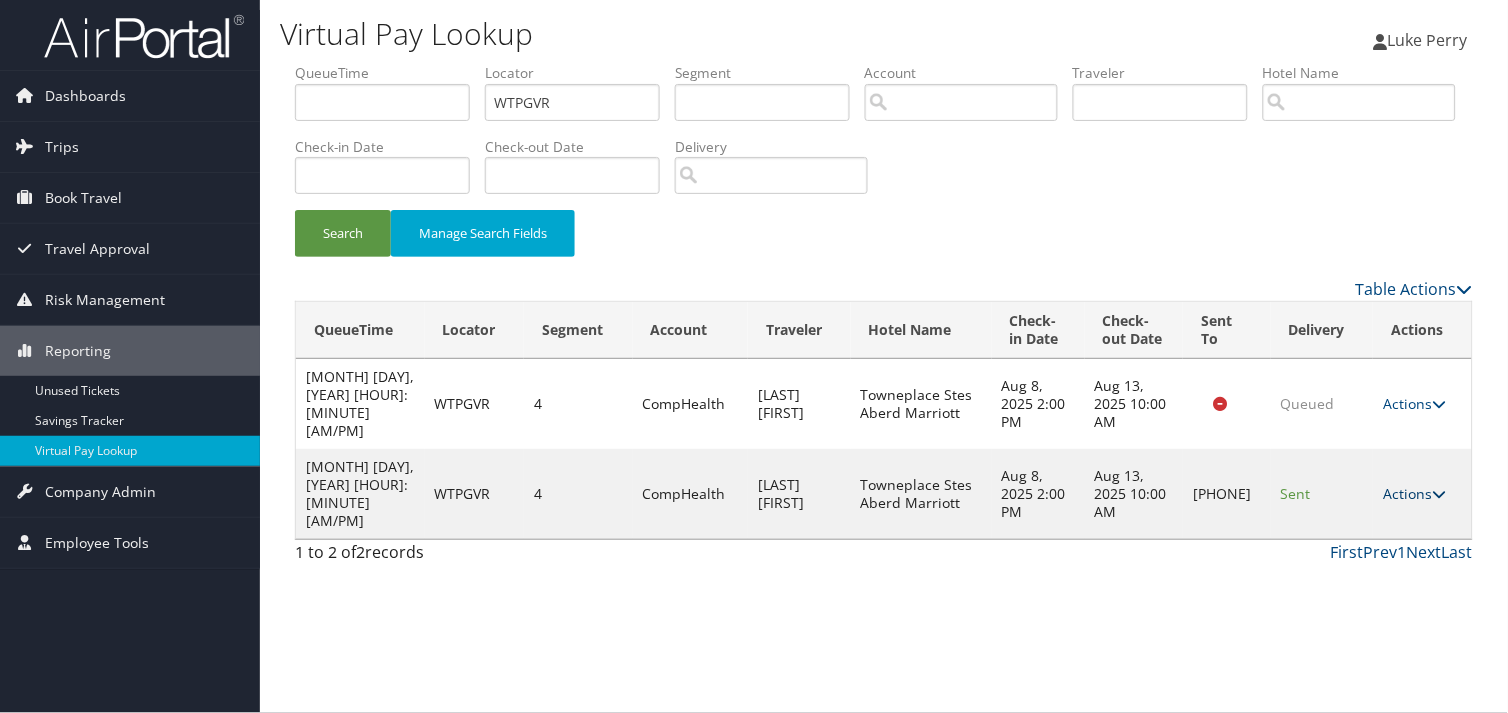 click on "Actions" at bounding box center [1414, 493] 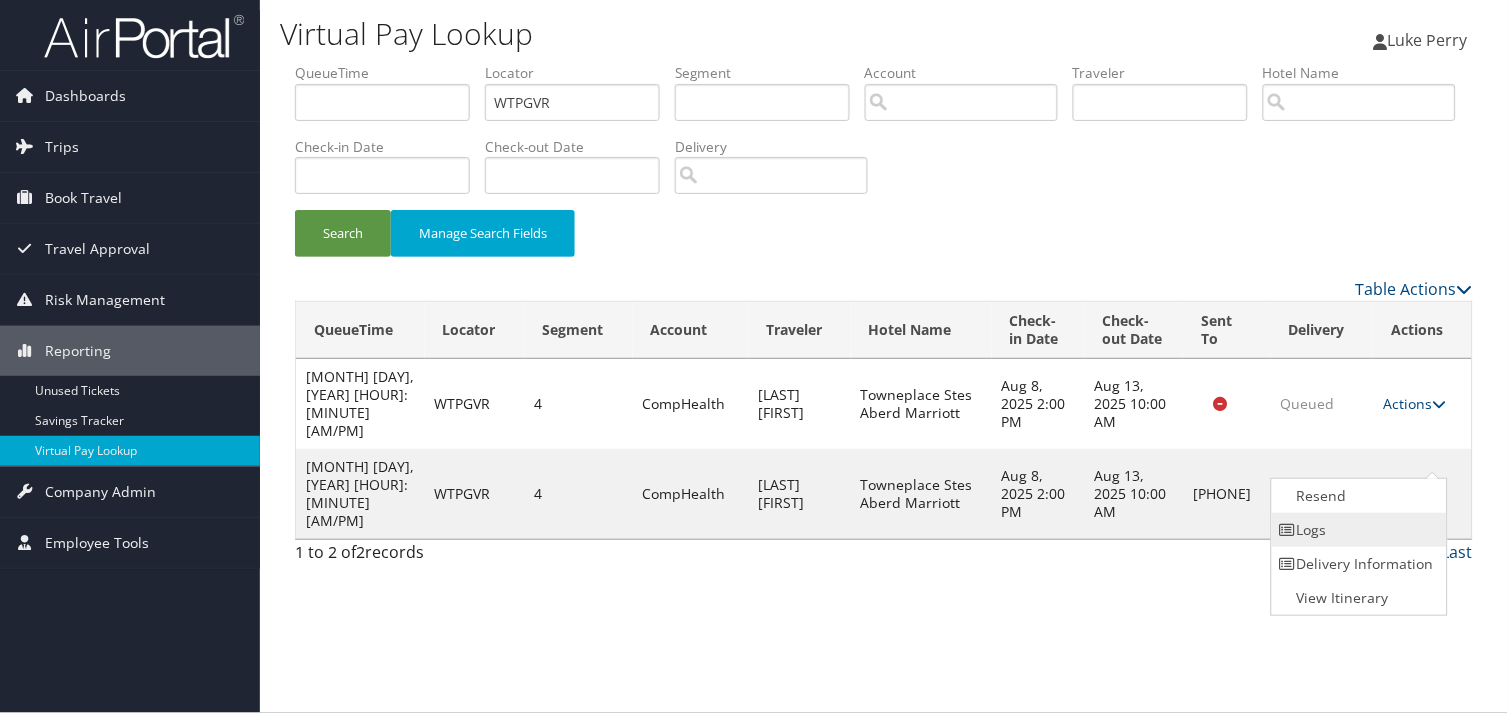 click on "Logs" at bounding box center (1357, 530) 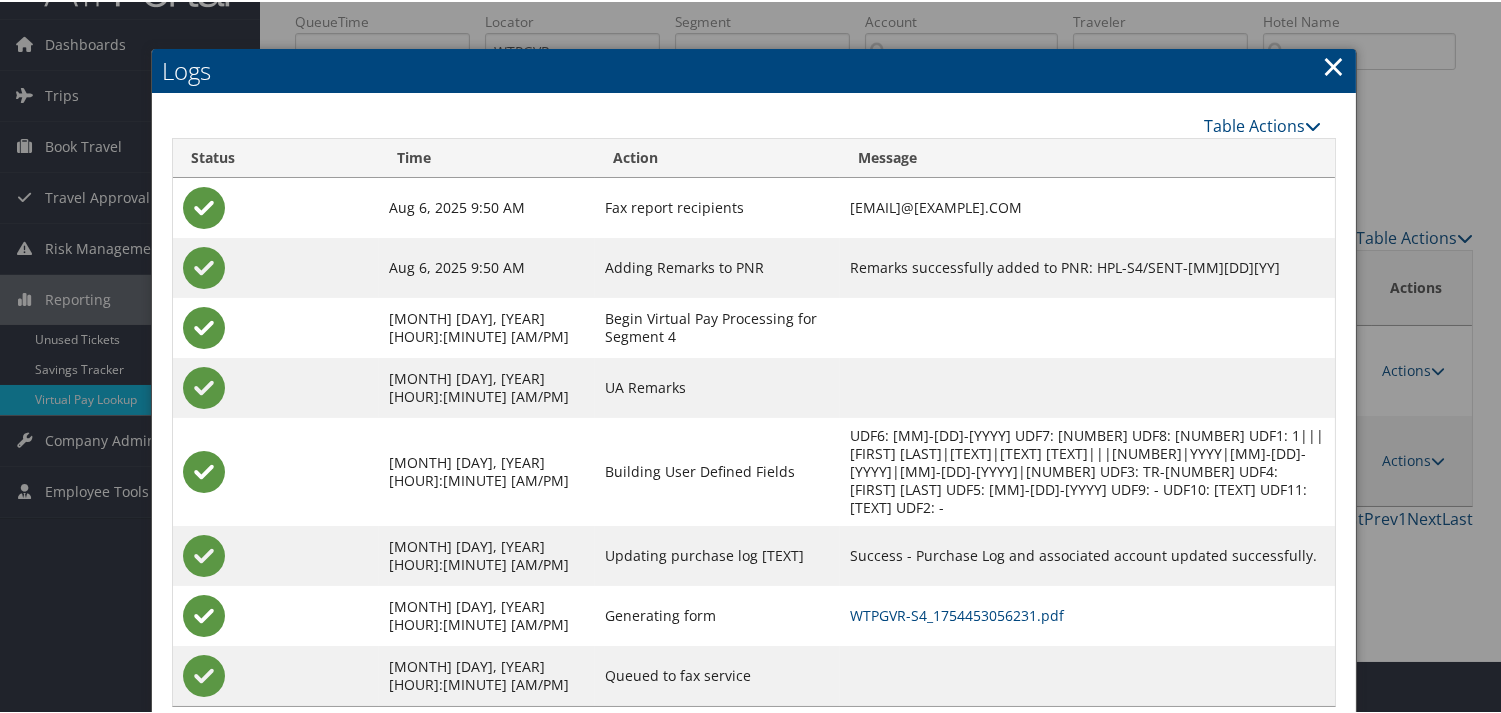 scroll, scrollTop: 82, scrollLeft: 0, axis: vertical 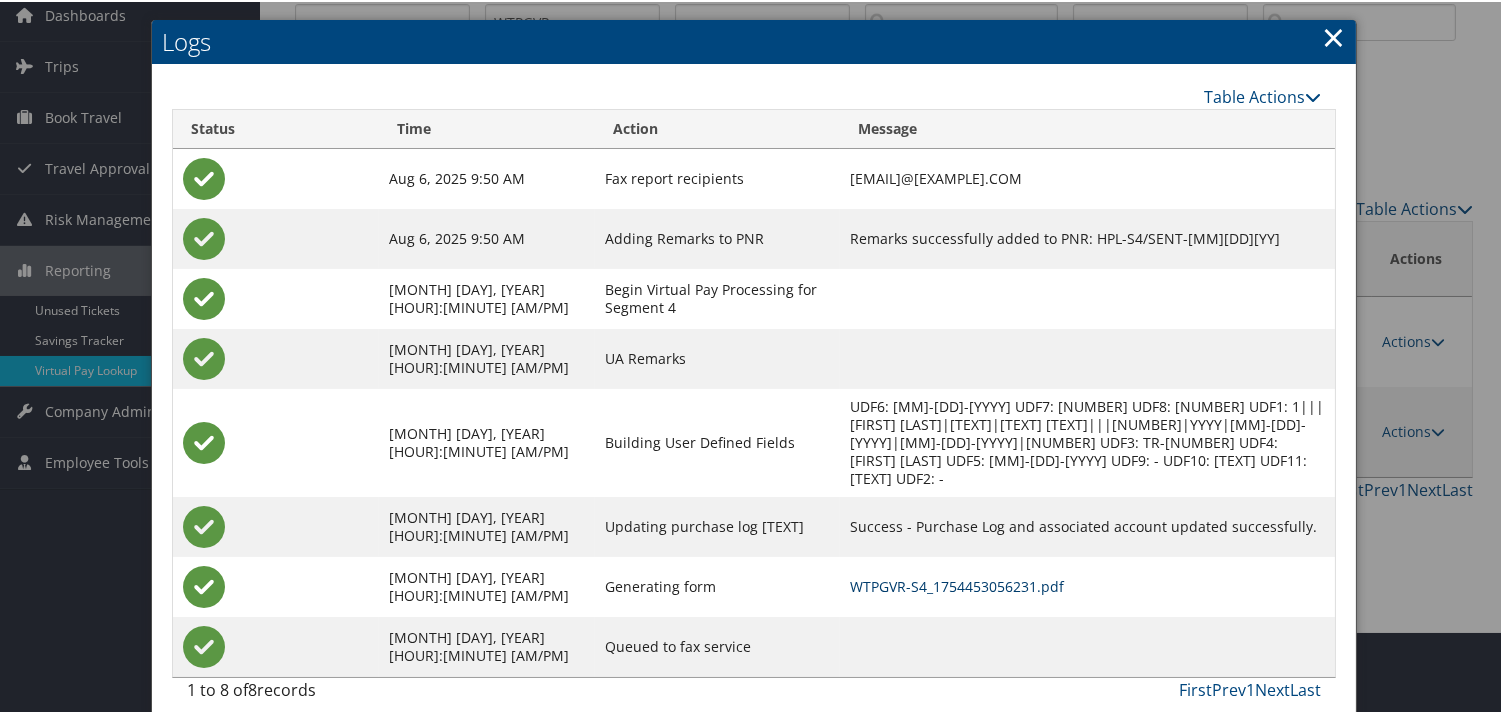 click on "WTPGVR-S4_1754453056231.pdf" at bounding box center [957, 584] 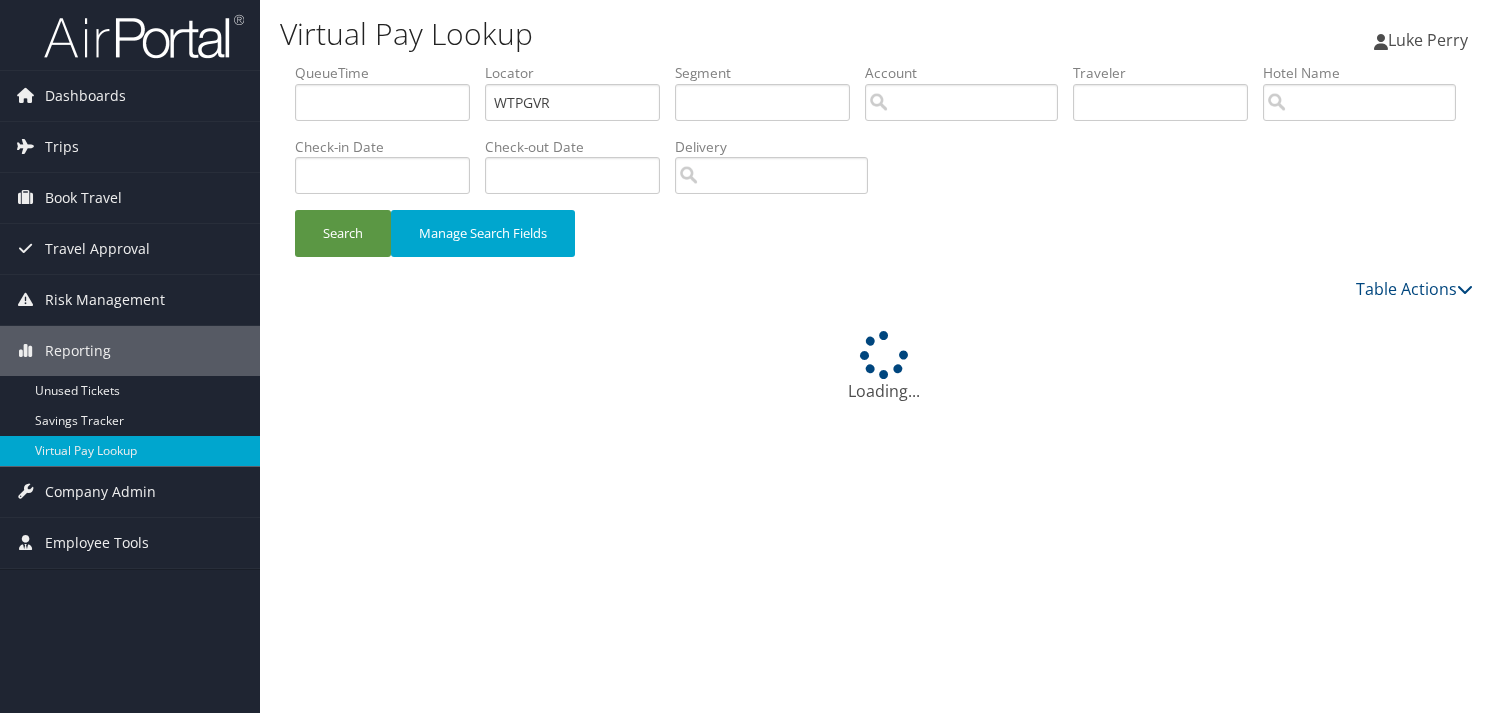 scroll, scrollTop: 0, scrollLeft: 0, axis: both 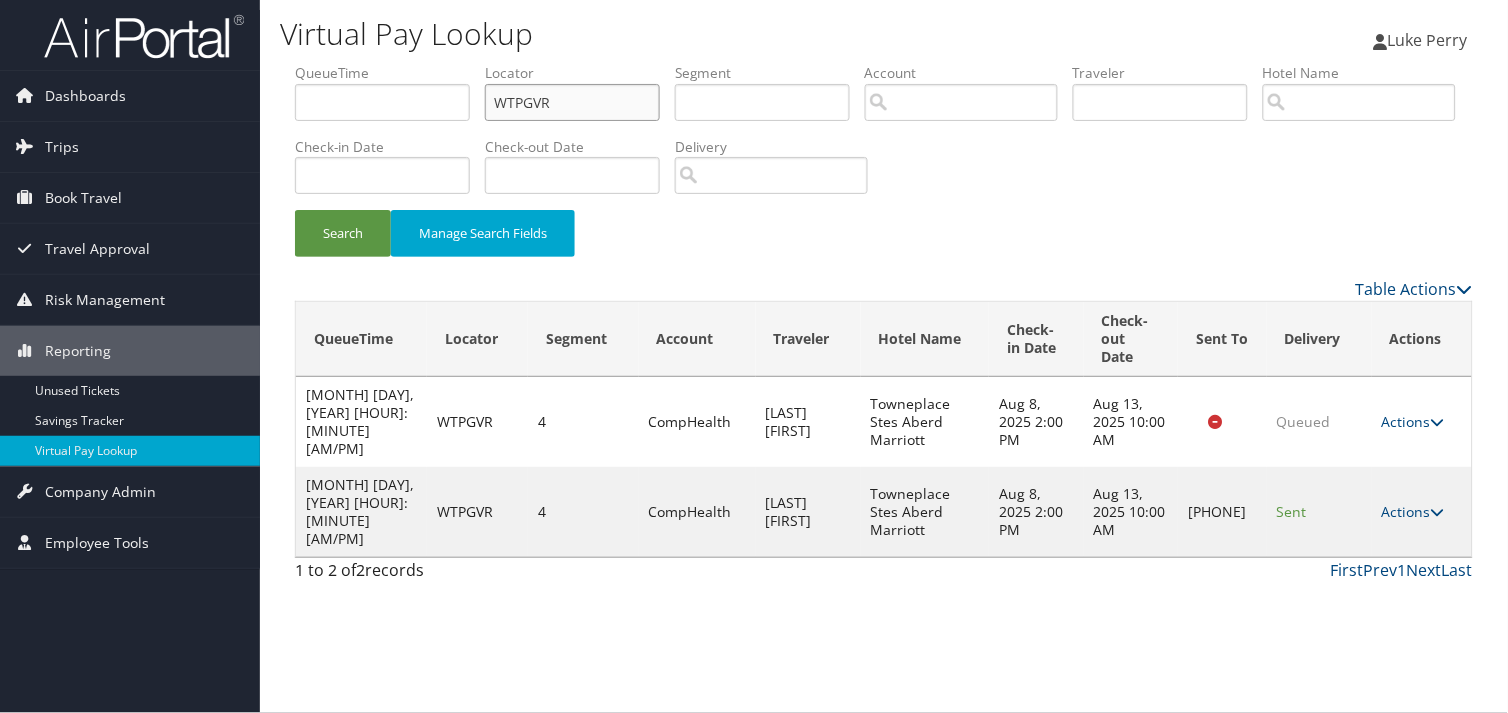 drag, startPoint x: 562, startPoint y: 100, endPoint x: 448, endPoint y: 105, distance: 114.1096 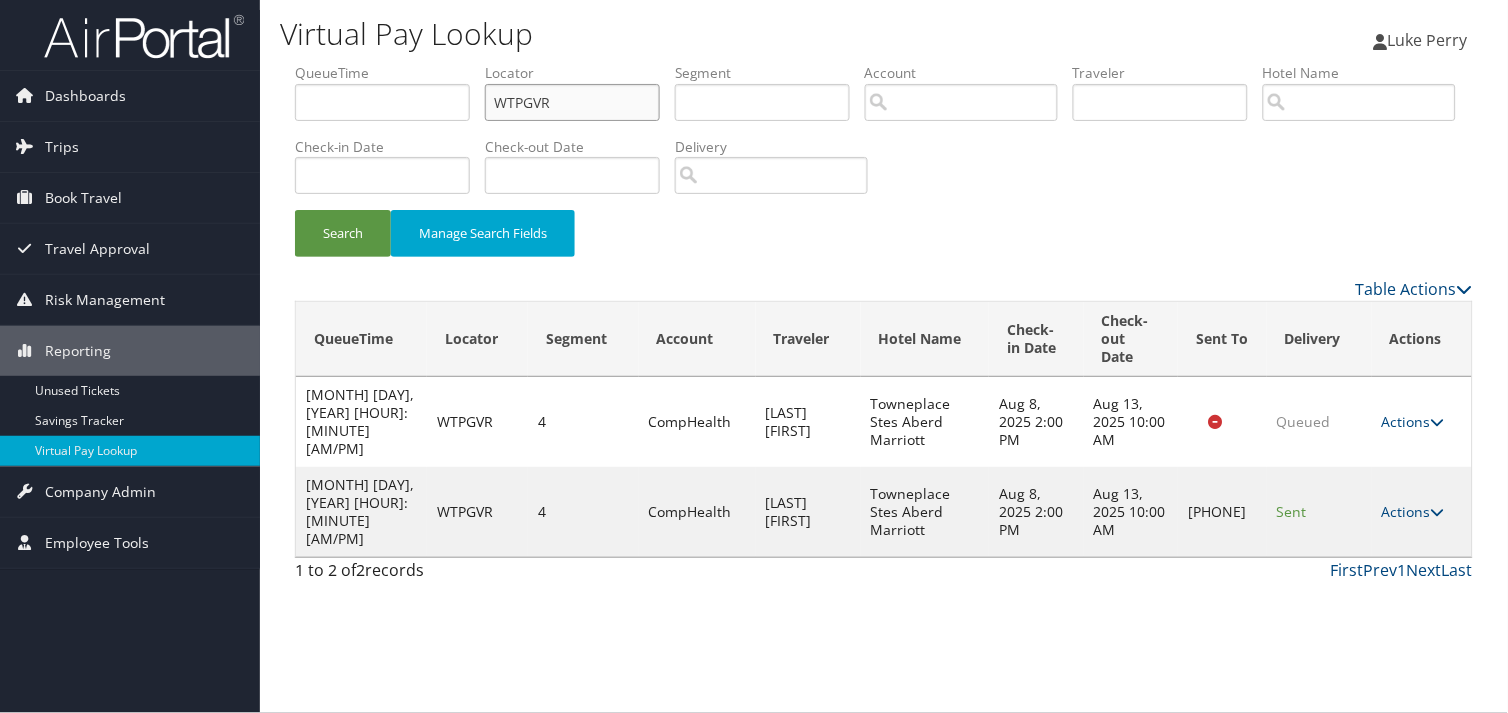 click on "QueueTime Locator WTPGVR Segment Account Traveler Hotel Name Check-in Date Check-out Date Delivery" at bounding box center [884, 63] 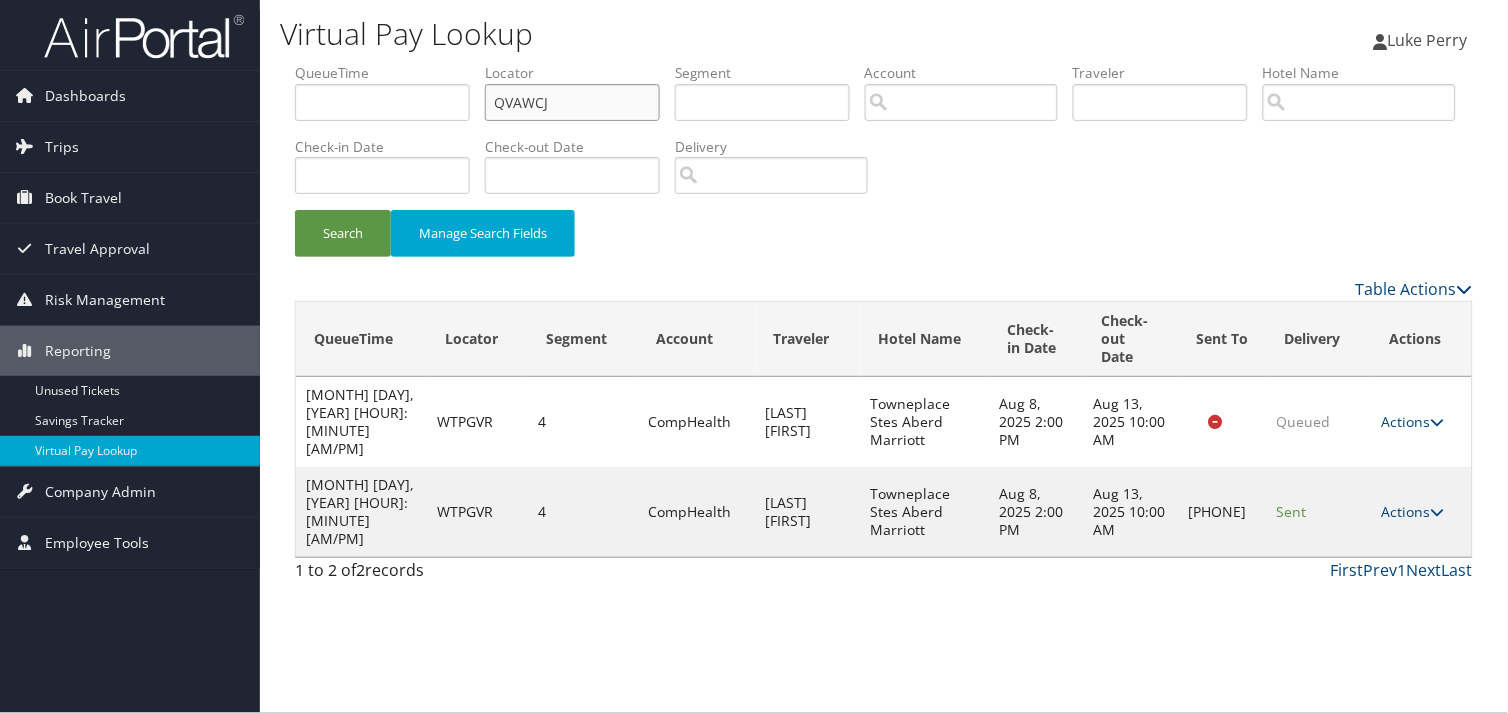 click on "QVAWCJ" at bounding box center (572, 102) 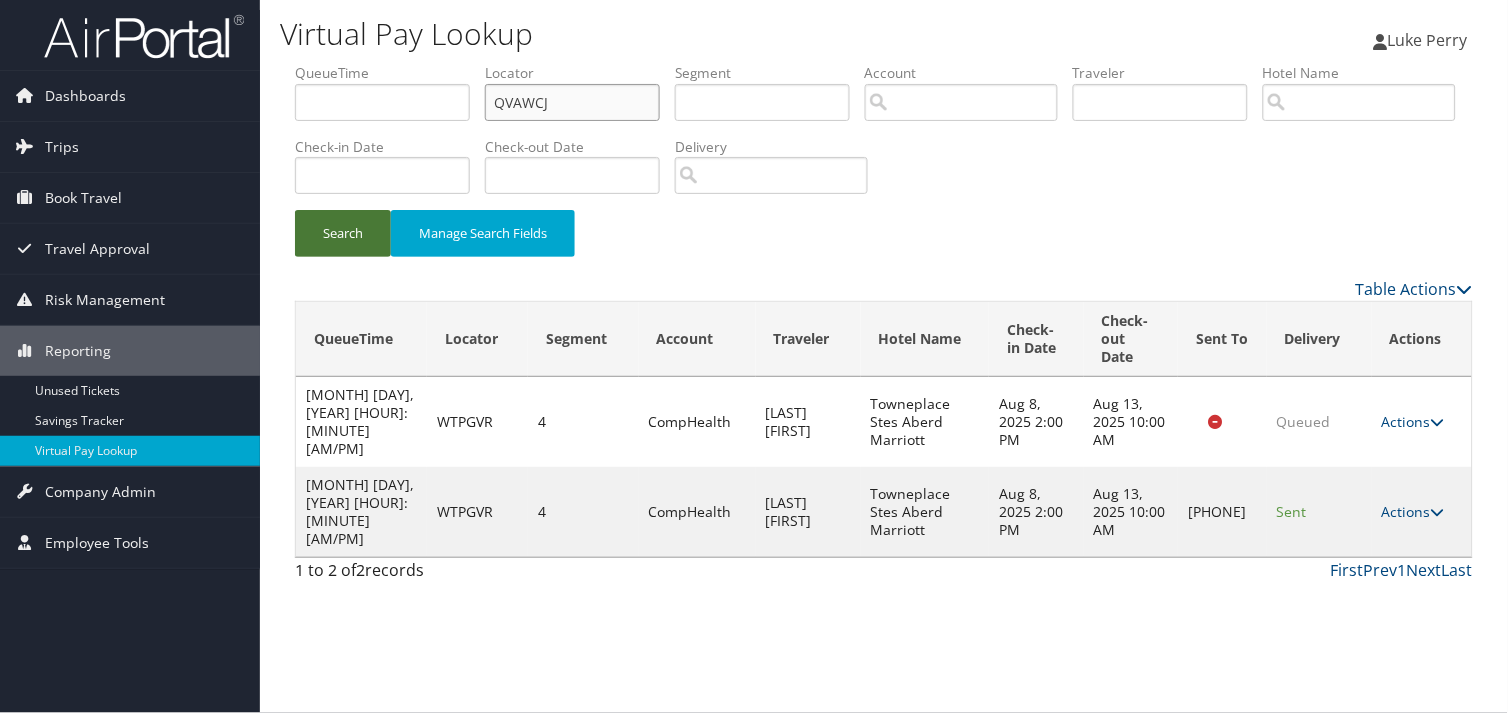 type on "QVAWCJ" 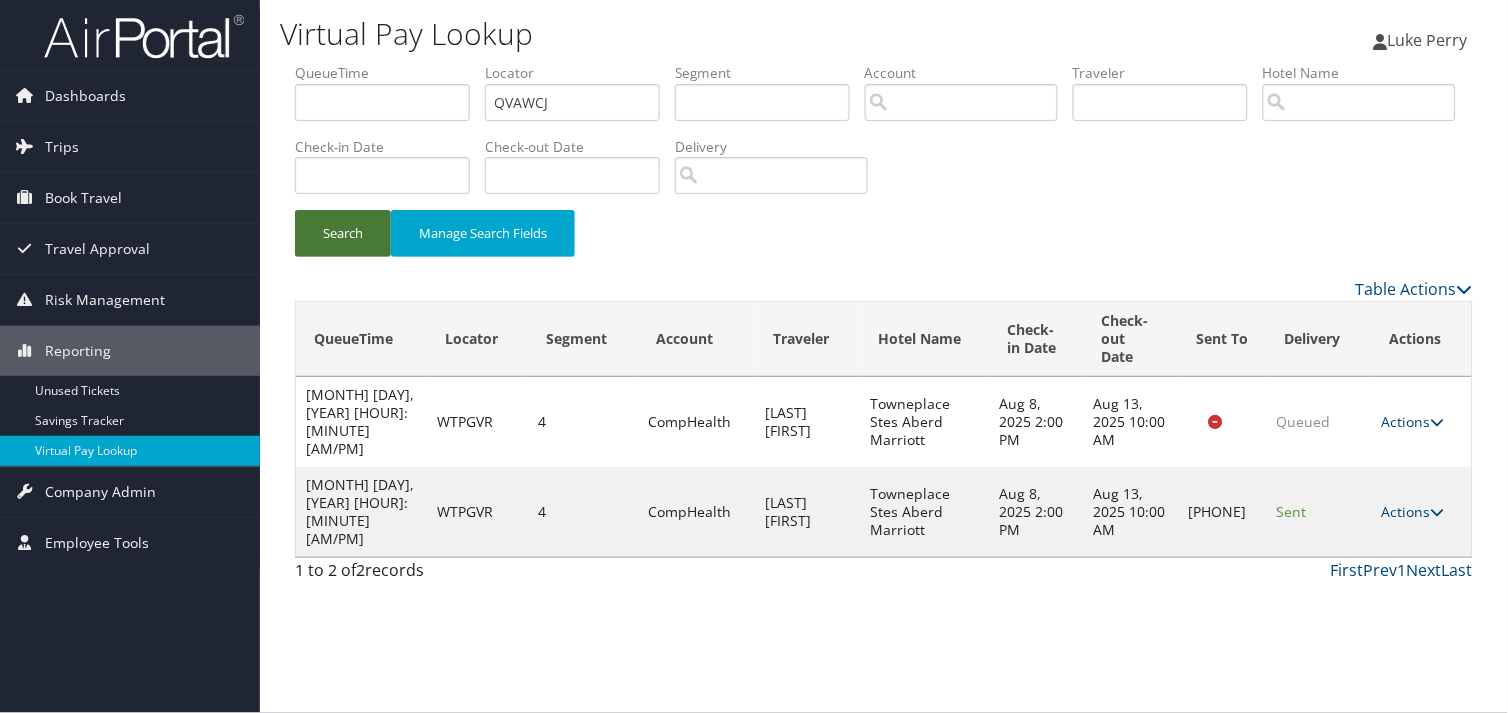 click on "Search" at bounding box center [343, 233] 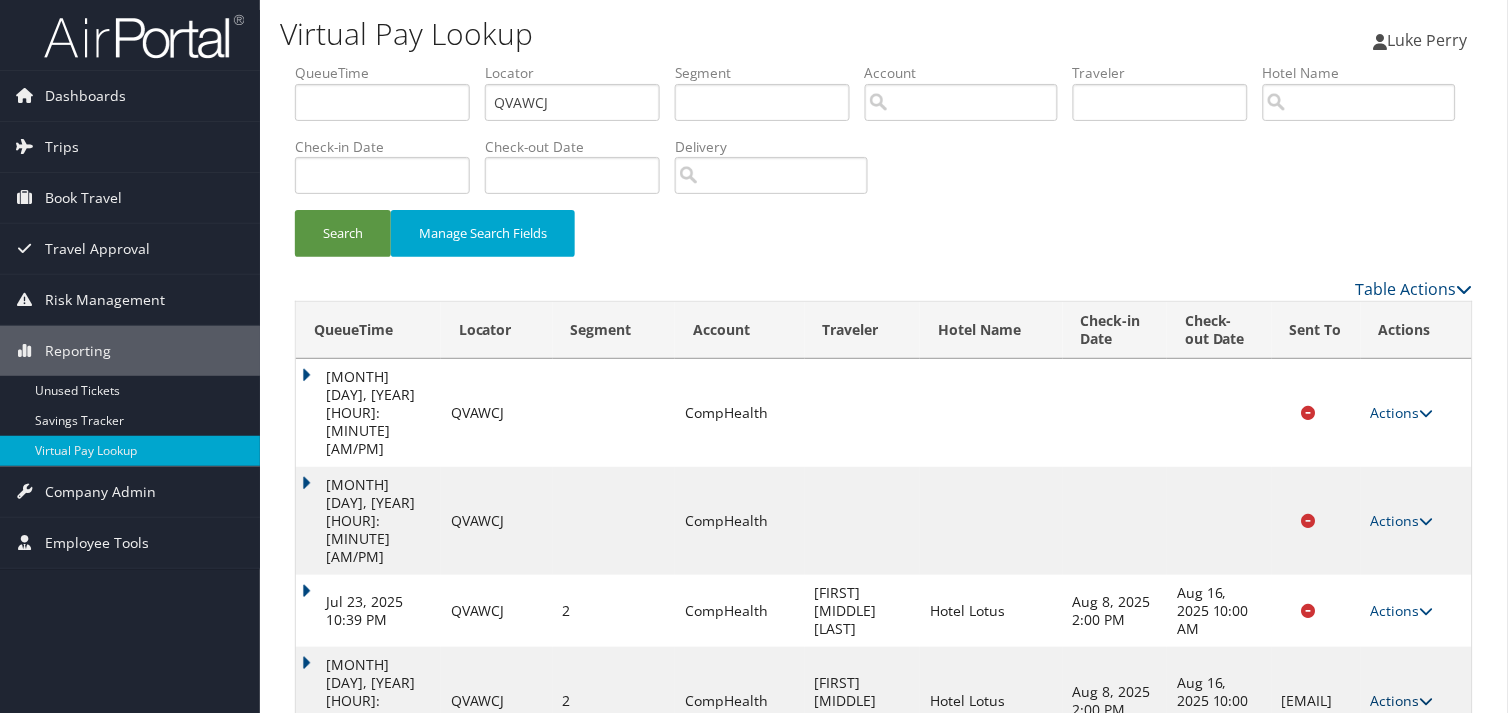click on "Actions" at bounding box center (1402, 700) 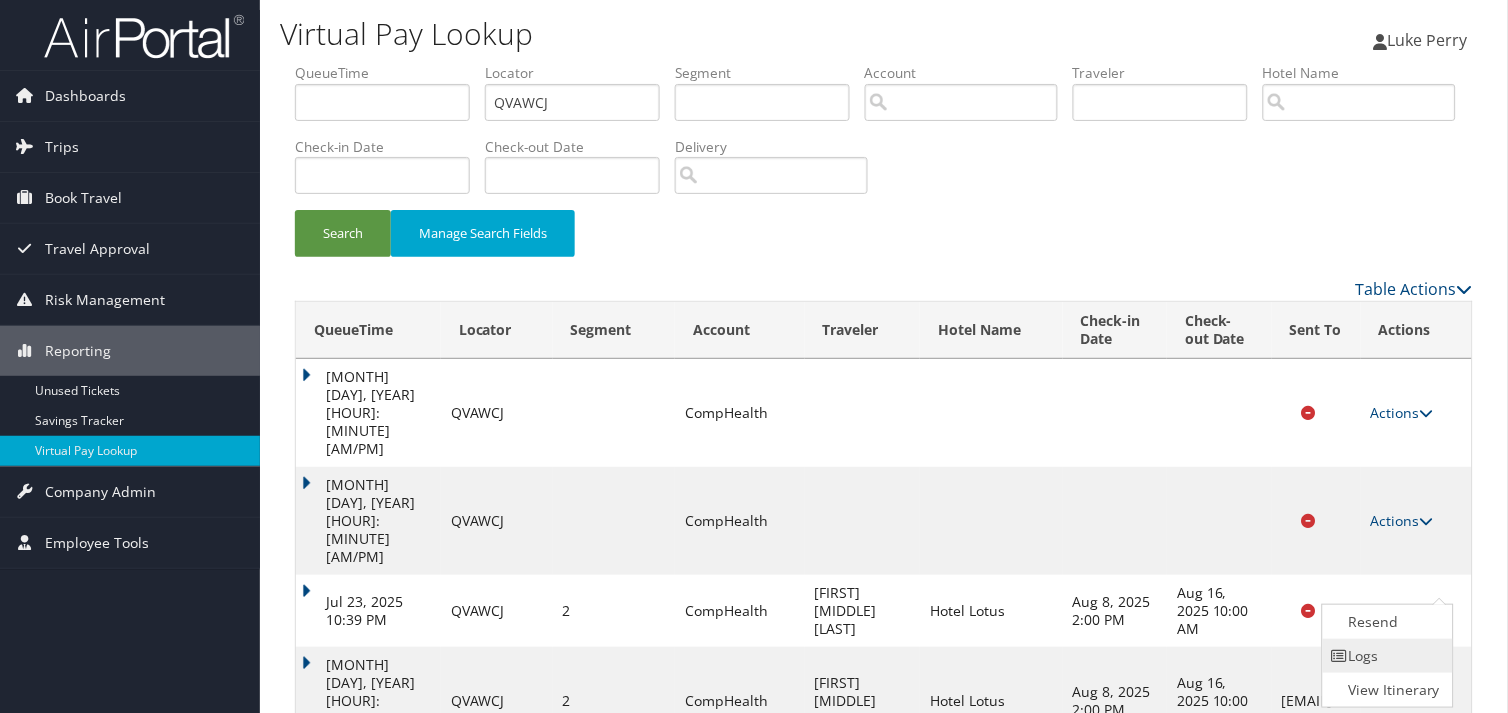 click on "Logs" at bounding box center [1386, 656] 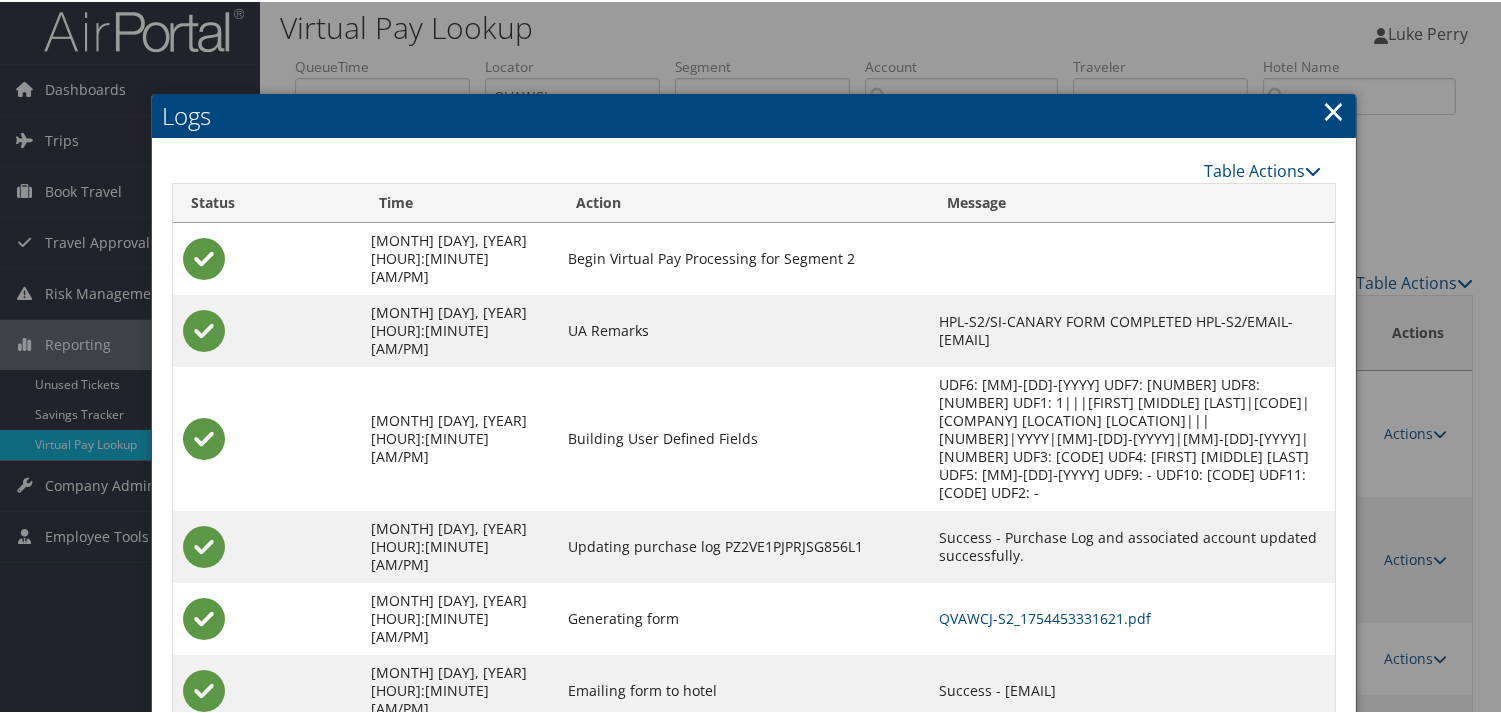 scroll, scrollTop: 22, scrollLeft: 0, axis: vertical 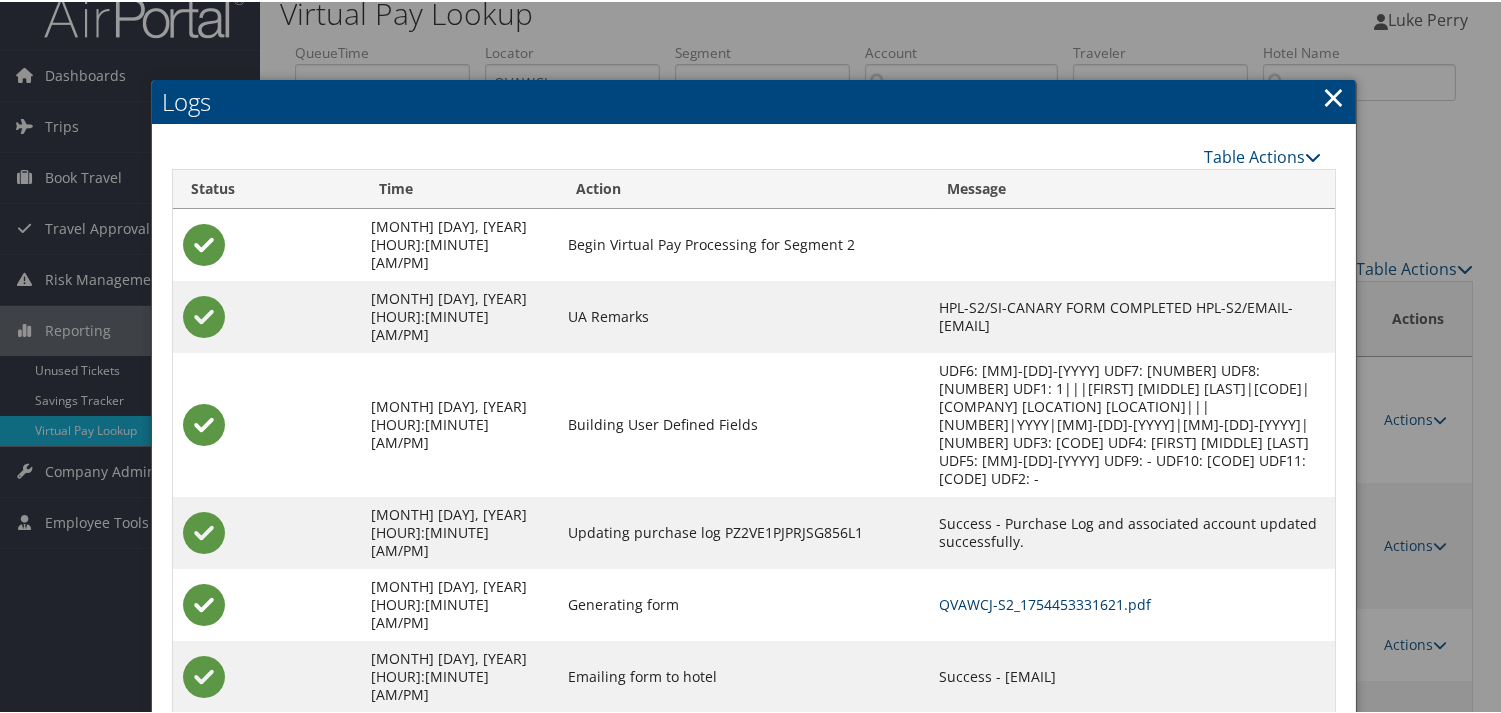 click on "QVAWCJ-S2_1754453331621.pdf" at bounding box center (1045, 602) 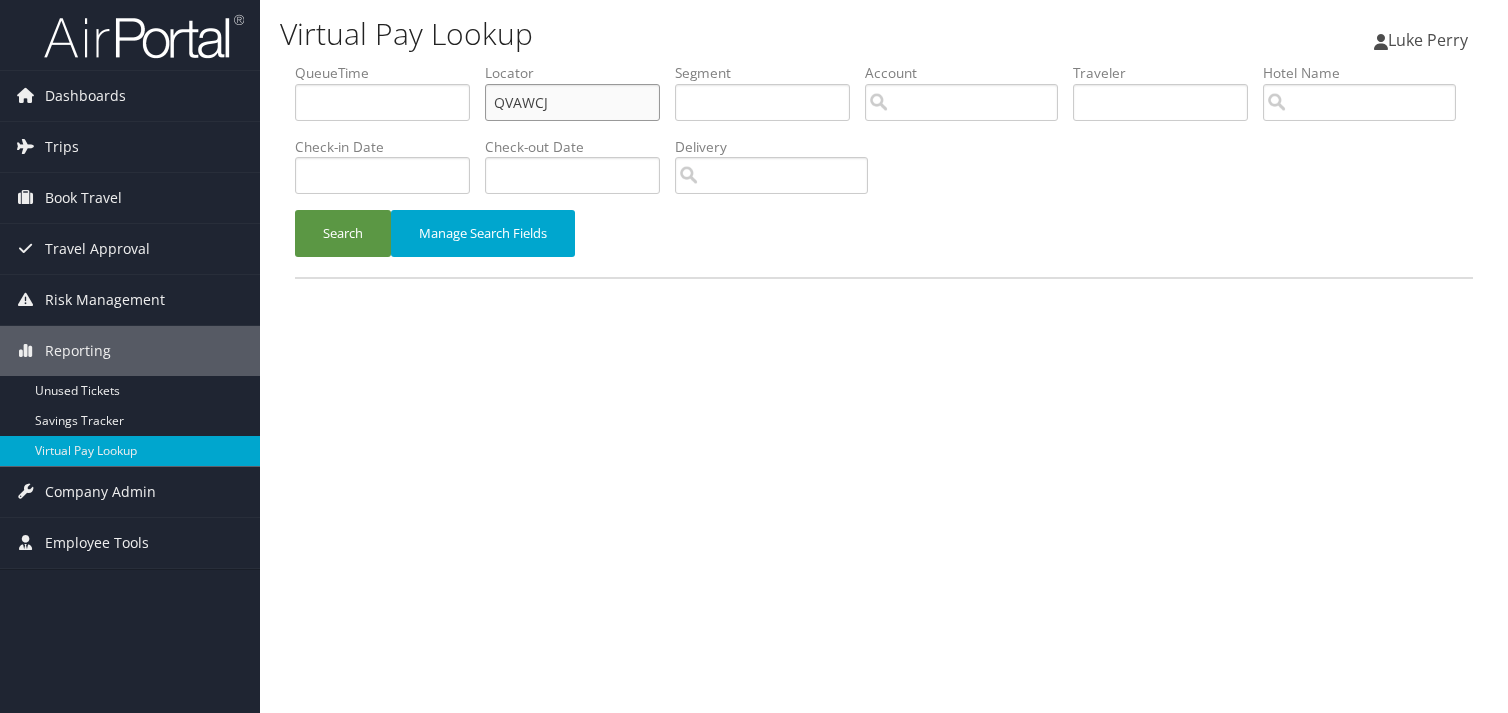 scroll, scrollTop: 0, scrollLeft: 0, axis: both 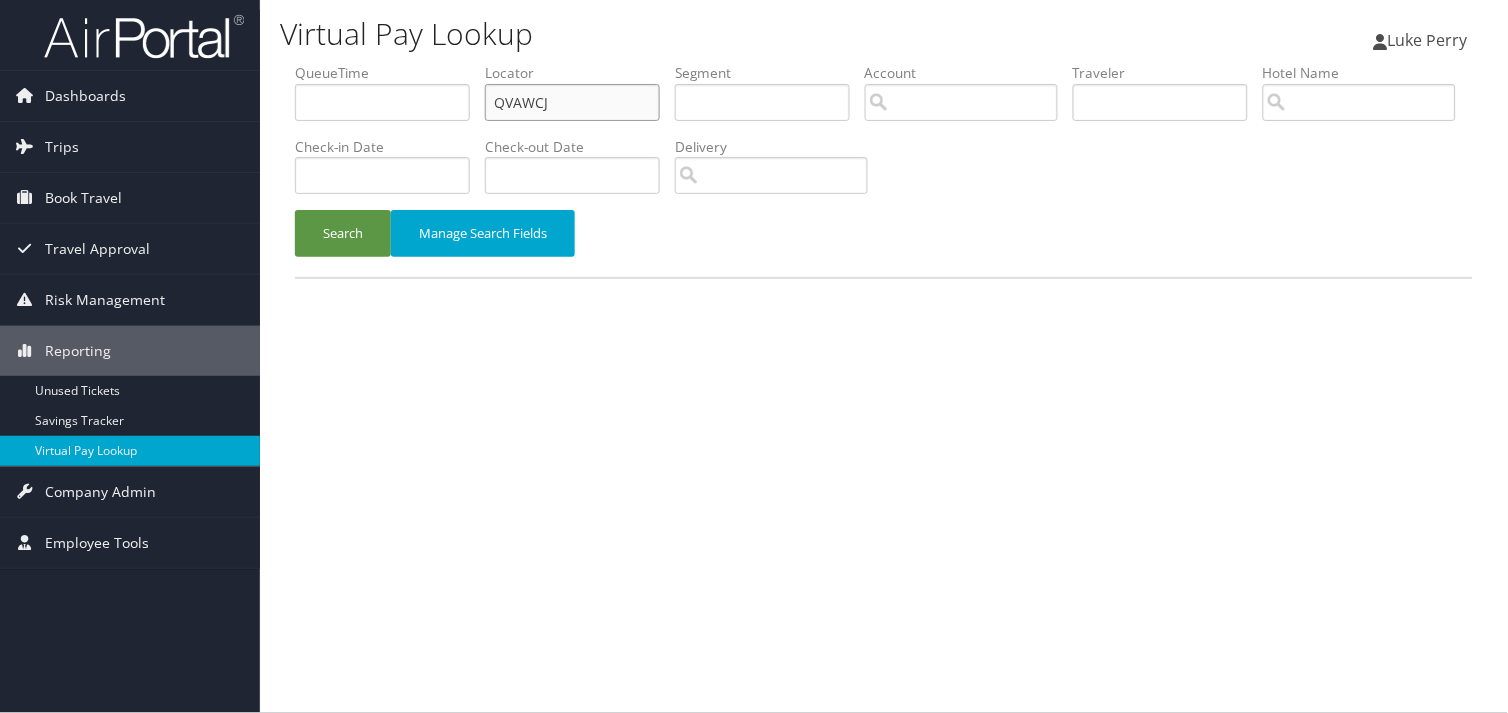 drag, startPoint x: 0, startPoint y: 0, endPoint x: 301, endPoint y: 117, distance: 322.93964 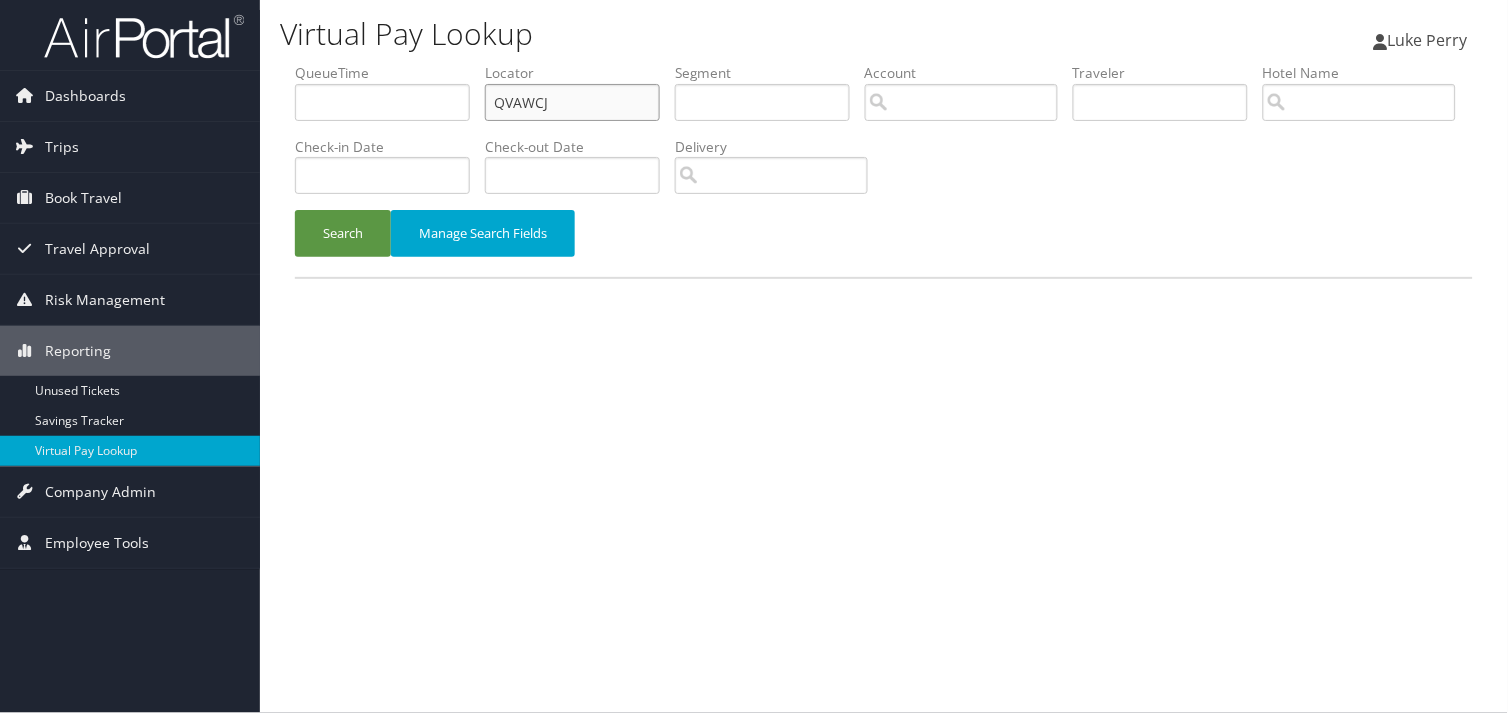 click on "QueueTime Locator QVAWCJ Segment Account Traveler Hotel Name Check-in Date Check-out Date Delivery" at bounding box center (884, 63) 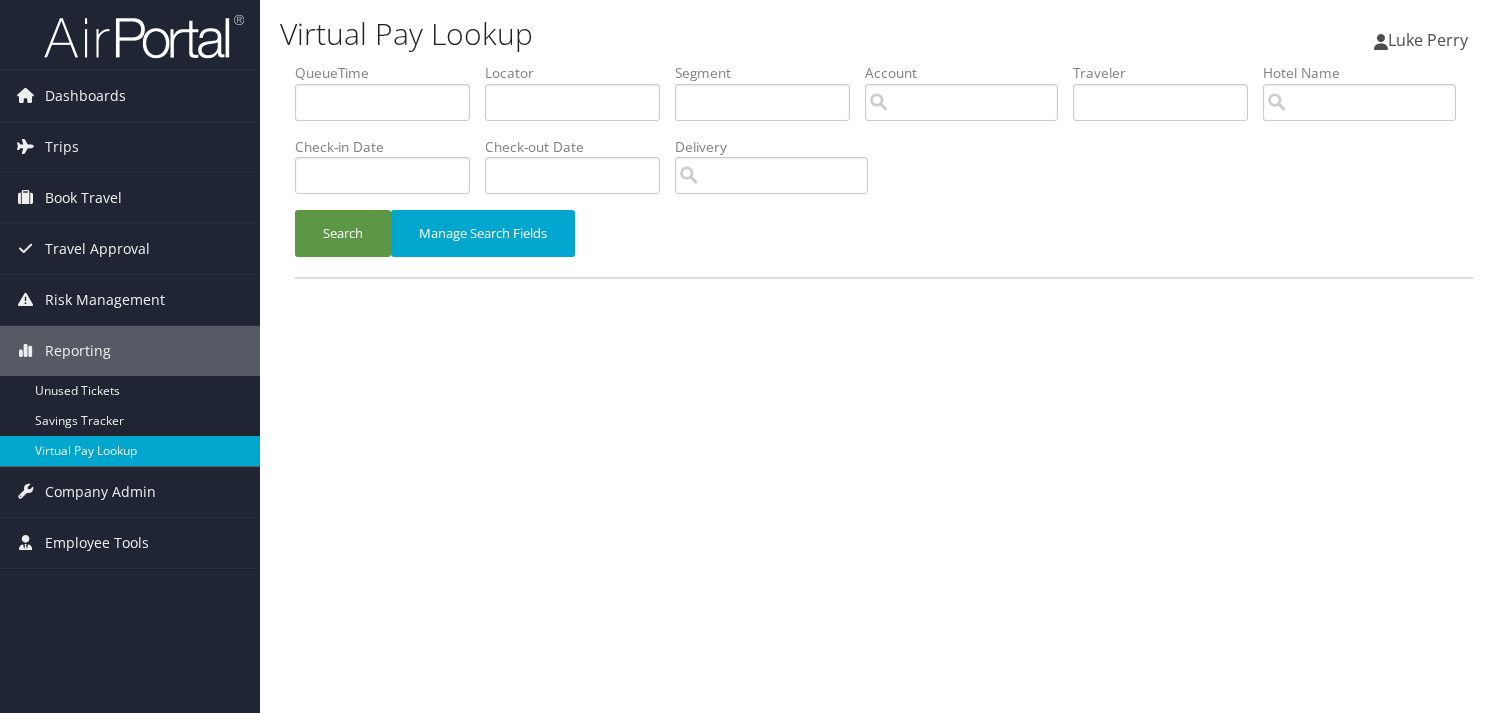 scroll, scrollTop: 0, scrollLeft: 0, axis: both 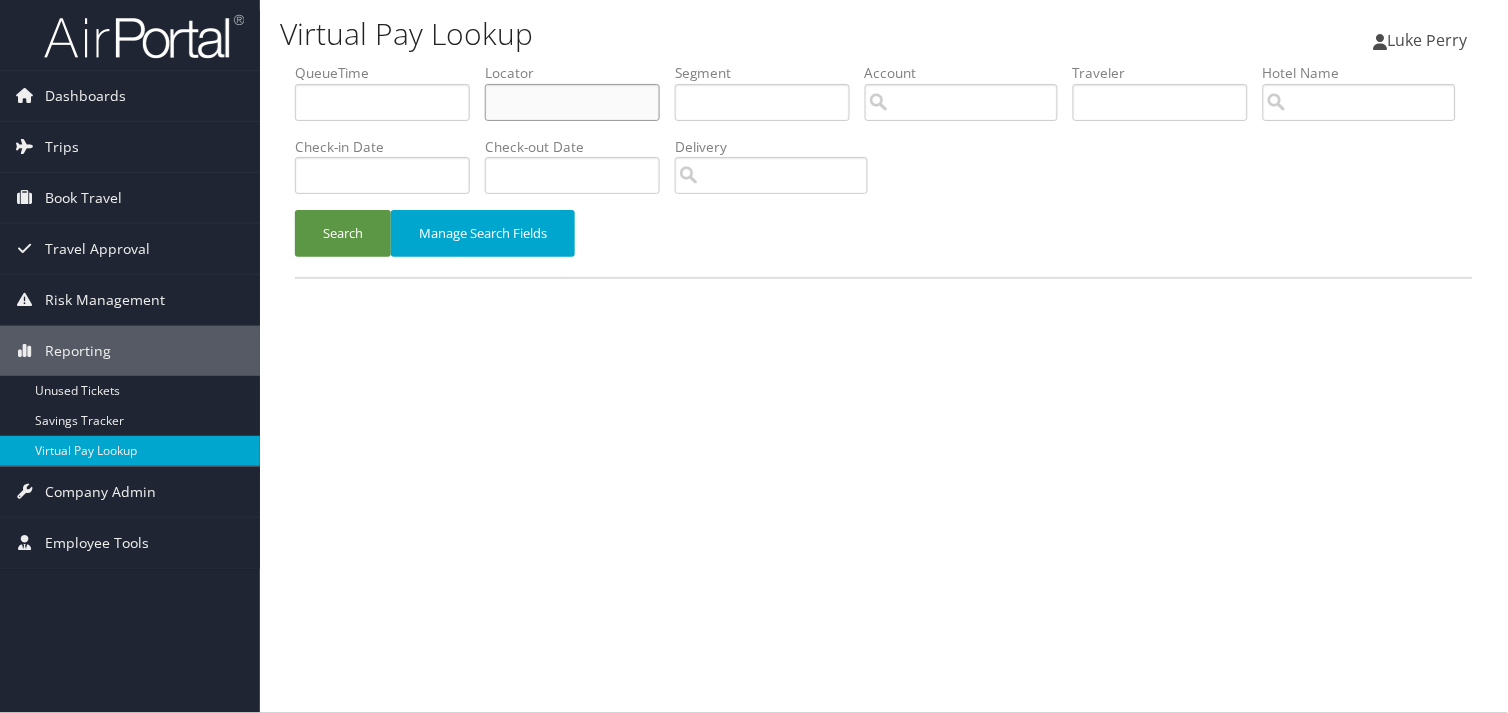 click at bounding box center (572, 102) 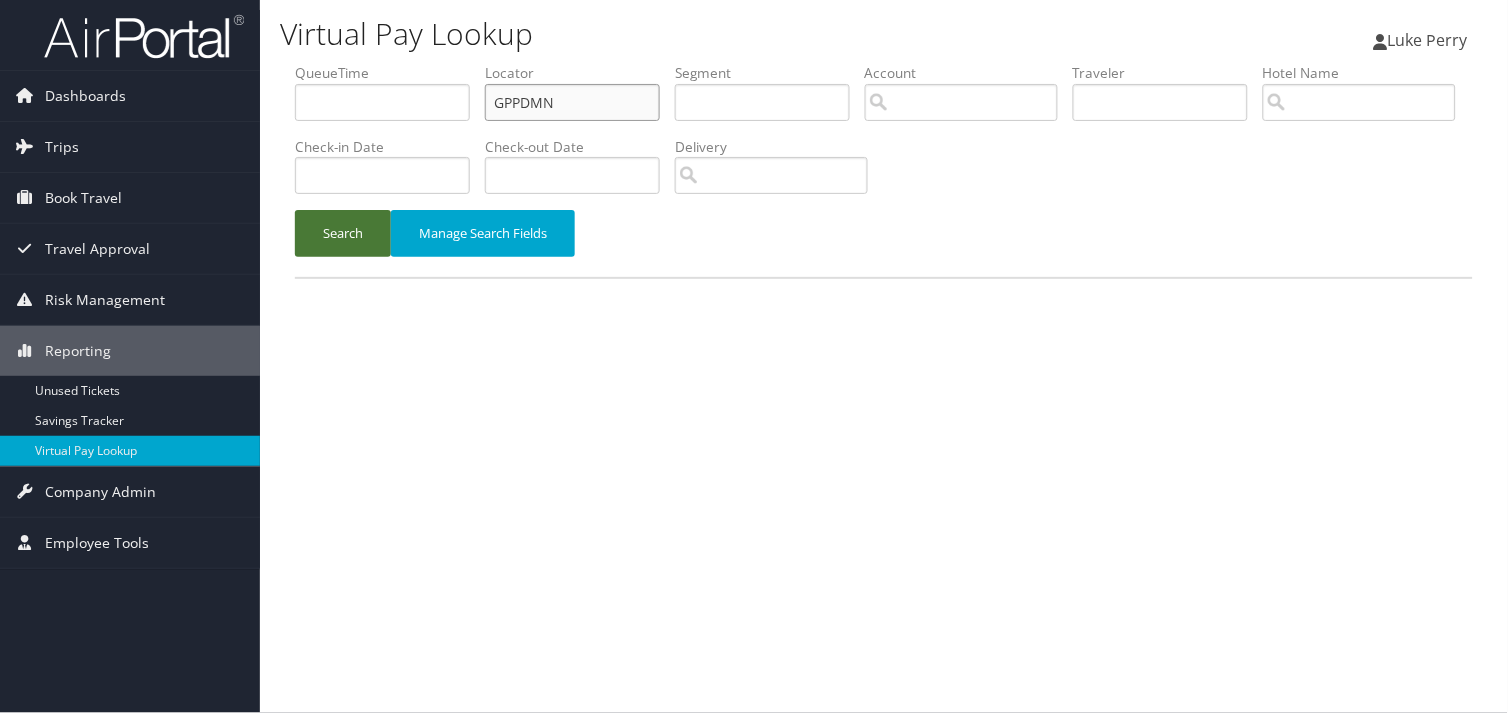 type on "GPPDMN" 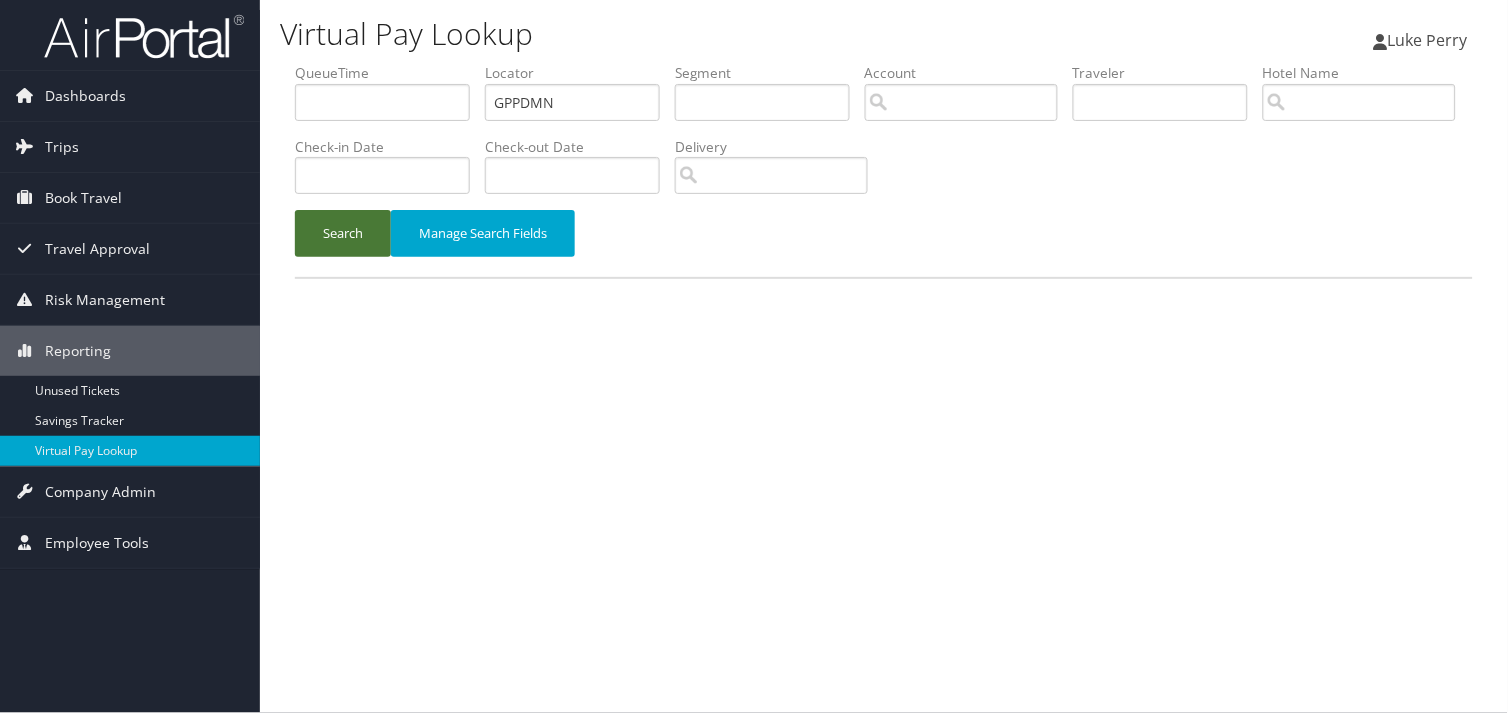 click on "Search" at bounding box center [343, 233] 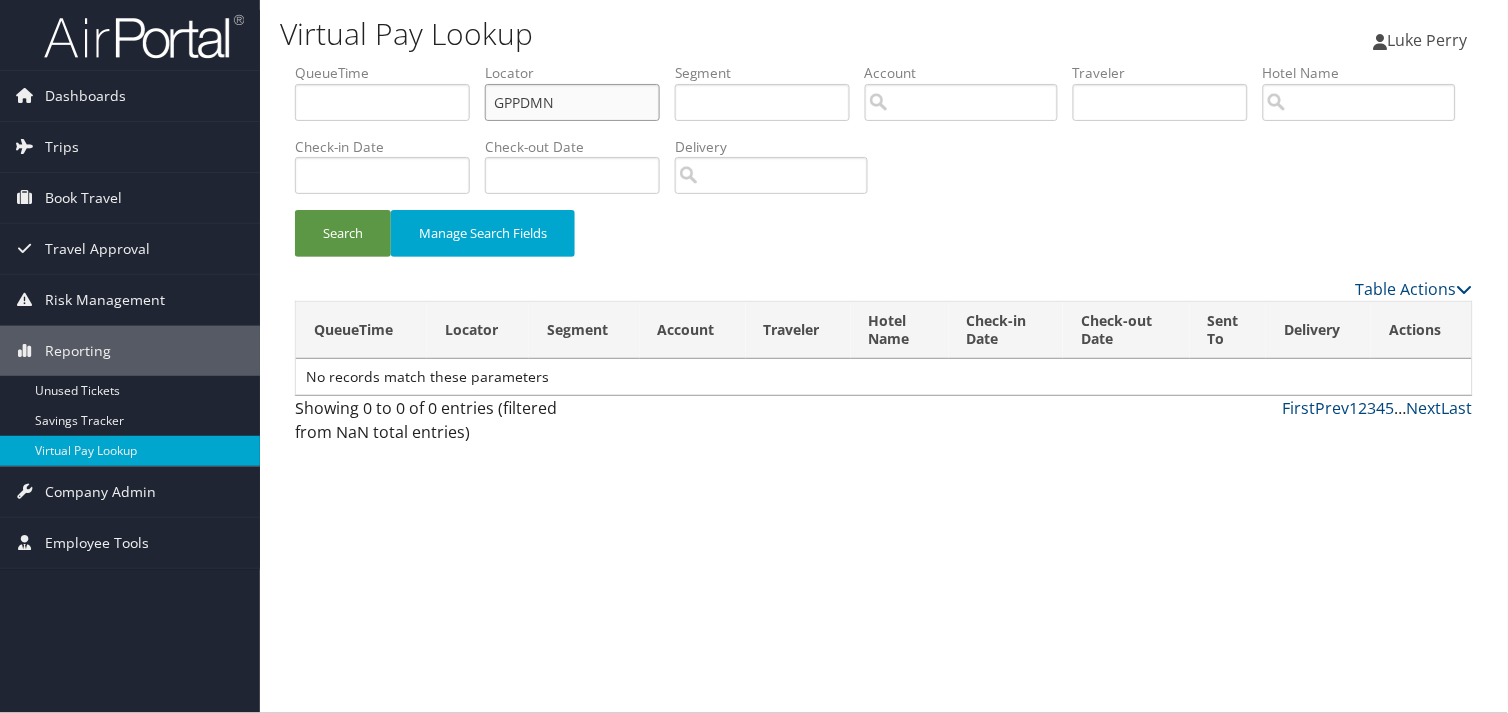 click on "GPPDMN" at bounding box center (572, 102) 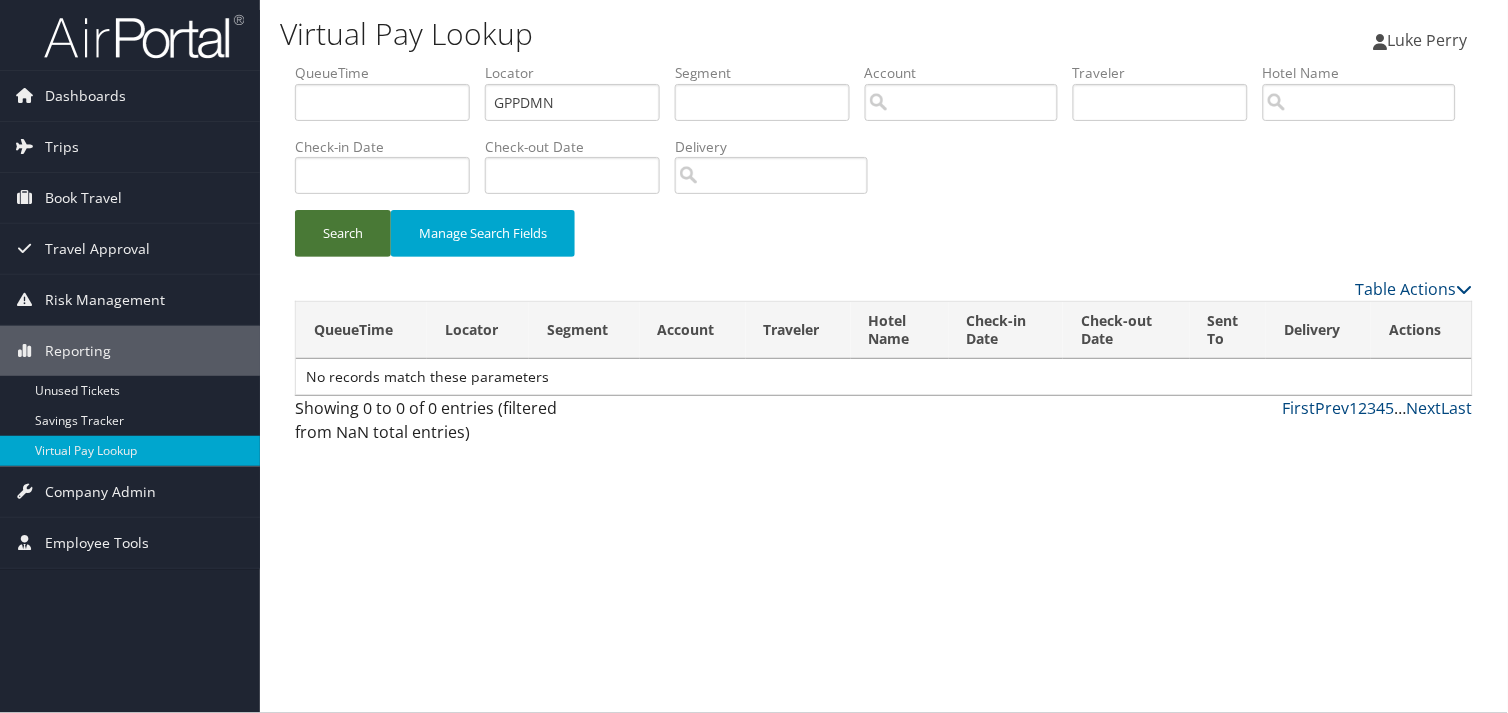 click on "Search" at bounding box center [343, 233] 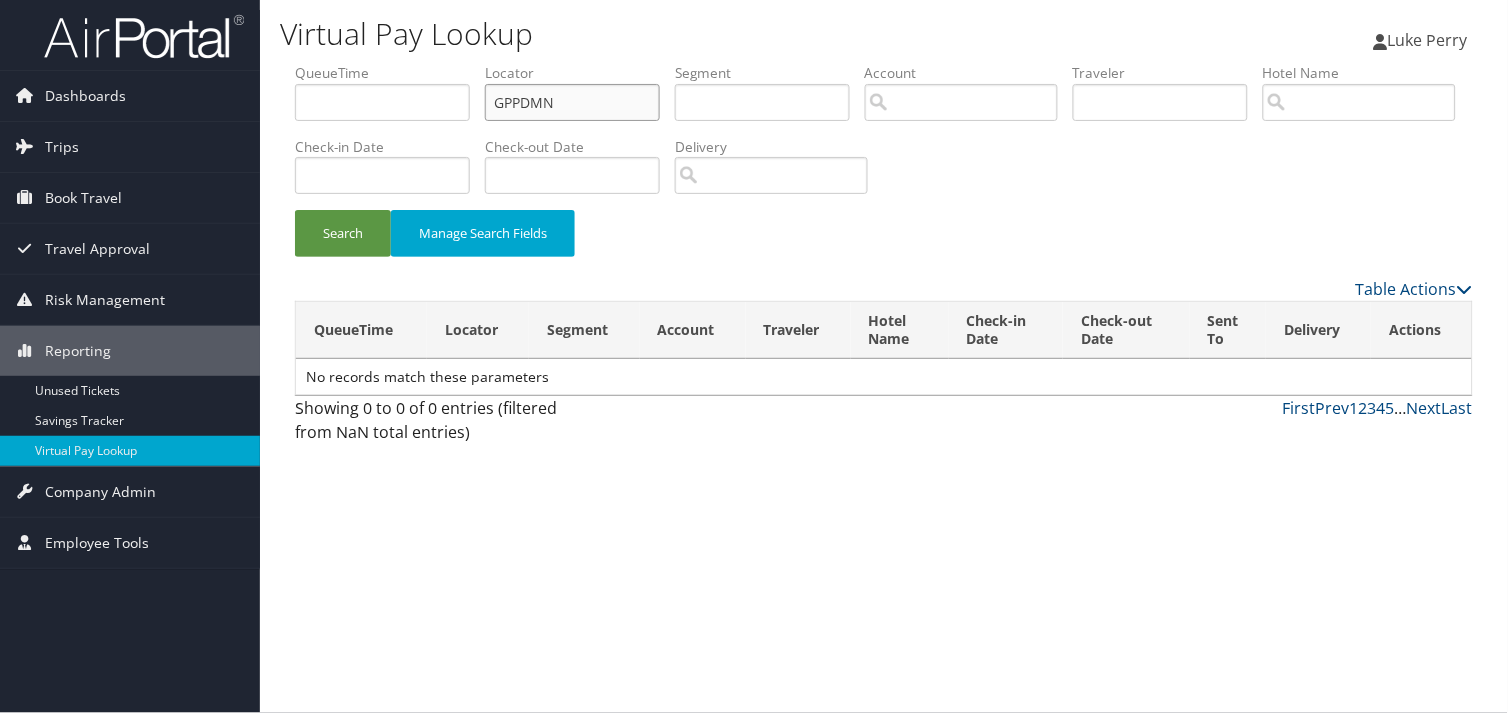 drag, startPoint x: 571, startPoint y: 98, endPoint x: 265, endPoint y: 164, distance: 313.03674 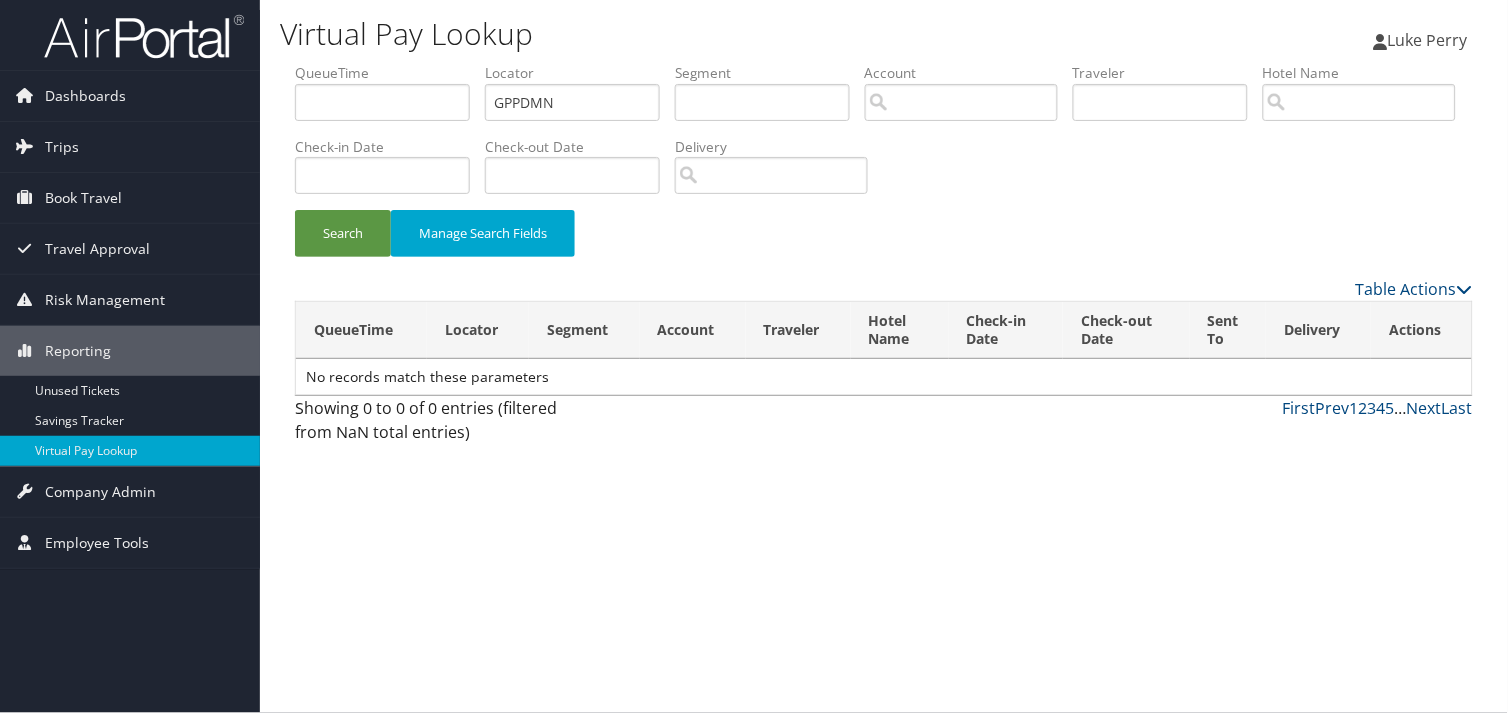 click at bounding box center (130, 35) 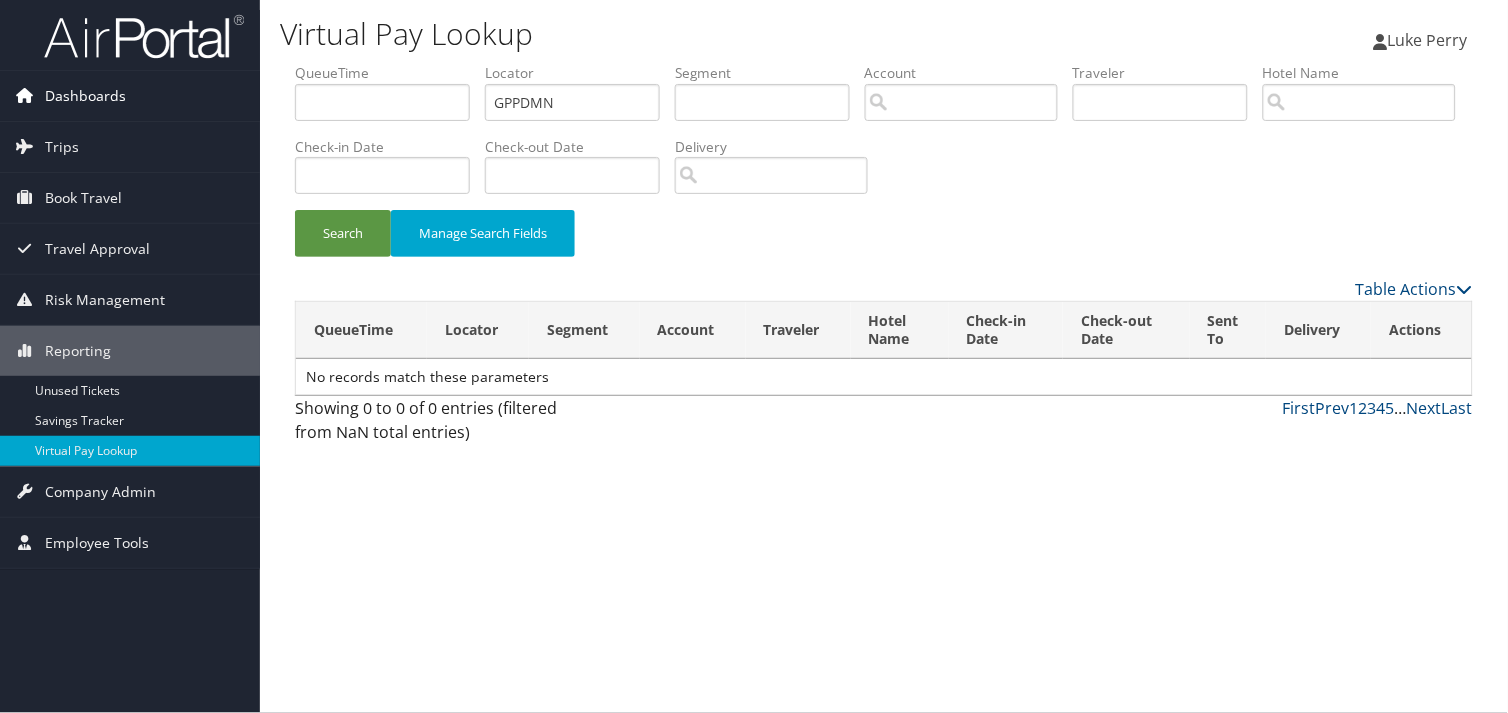 click on "Dashboards" at bounding box center (85, 96) 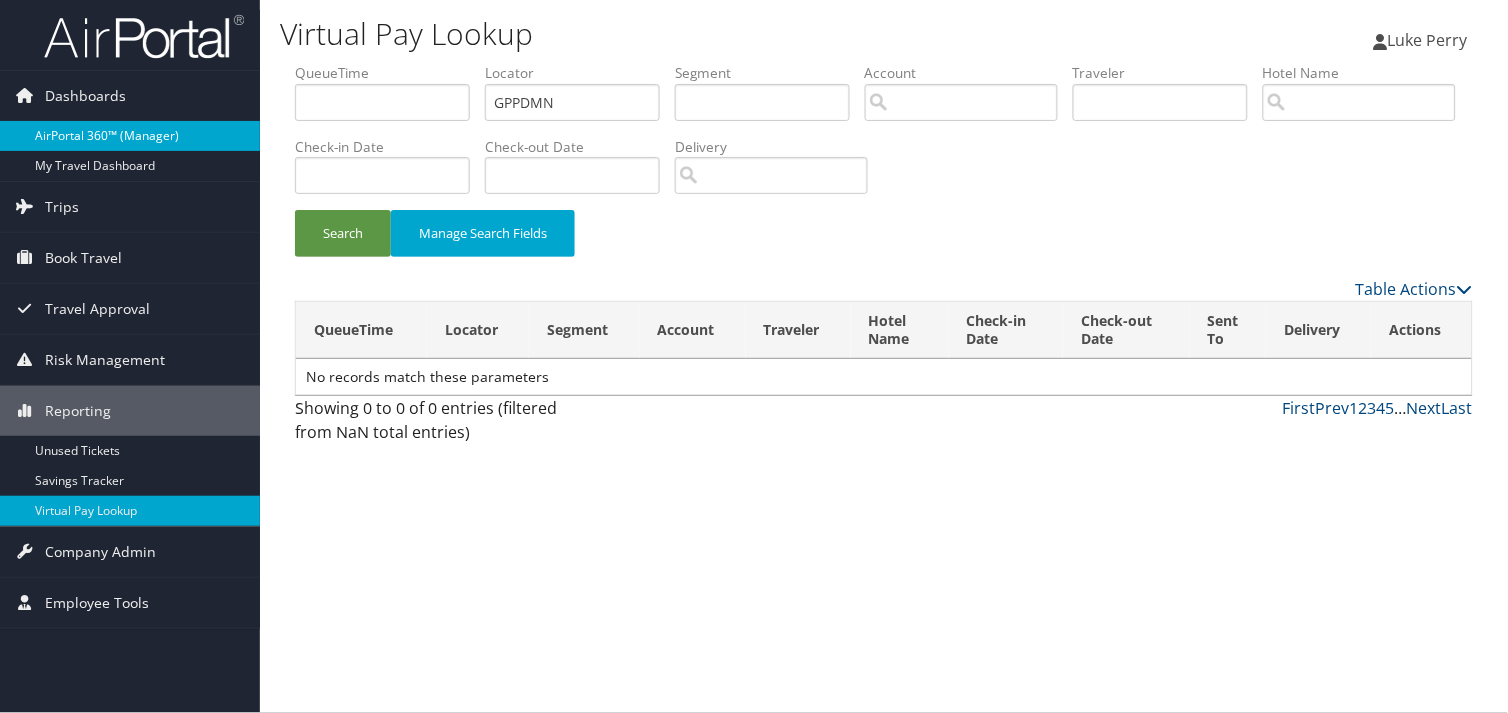 click on "AirPortal 360™ (Manager)" at bounding box center (130, 136) 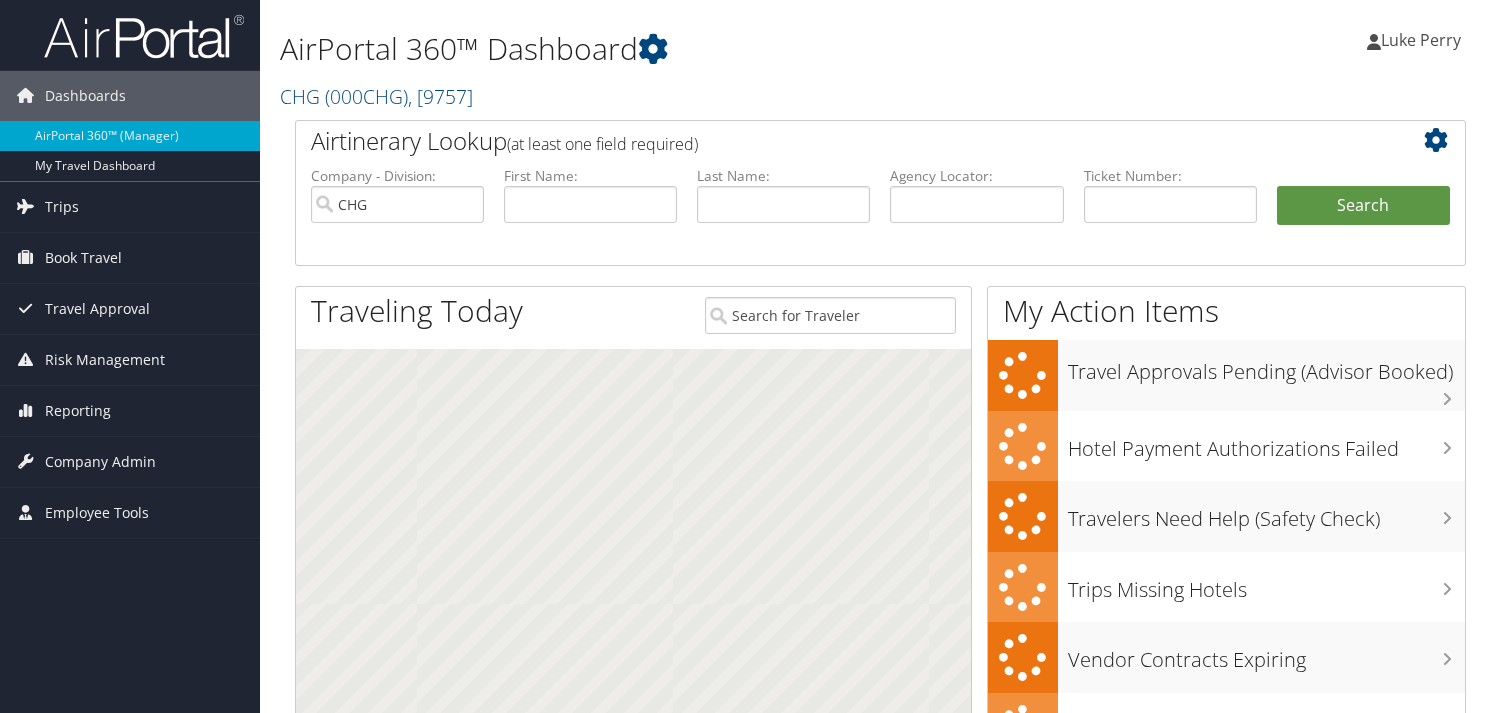 scroll, scrollTop: 0, scrollLeft: 0, axis: both 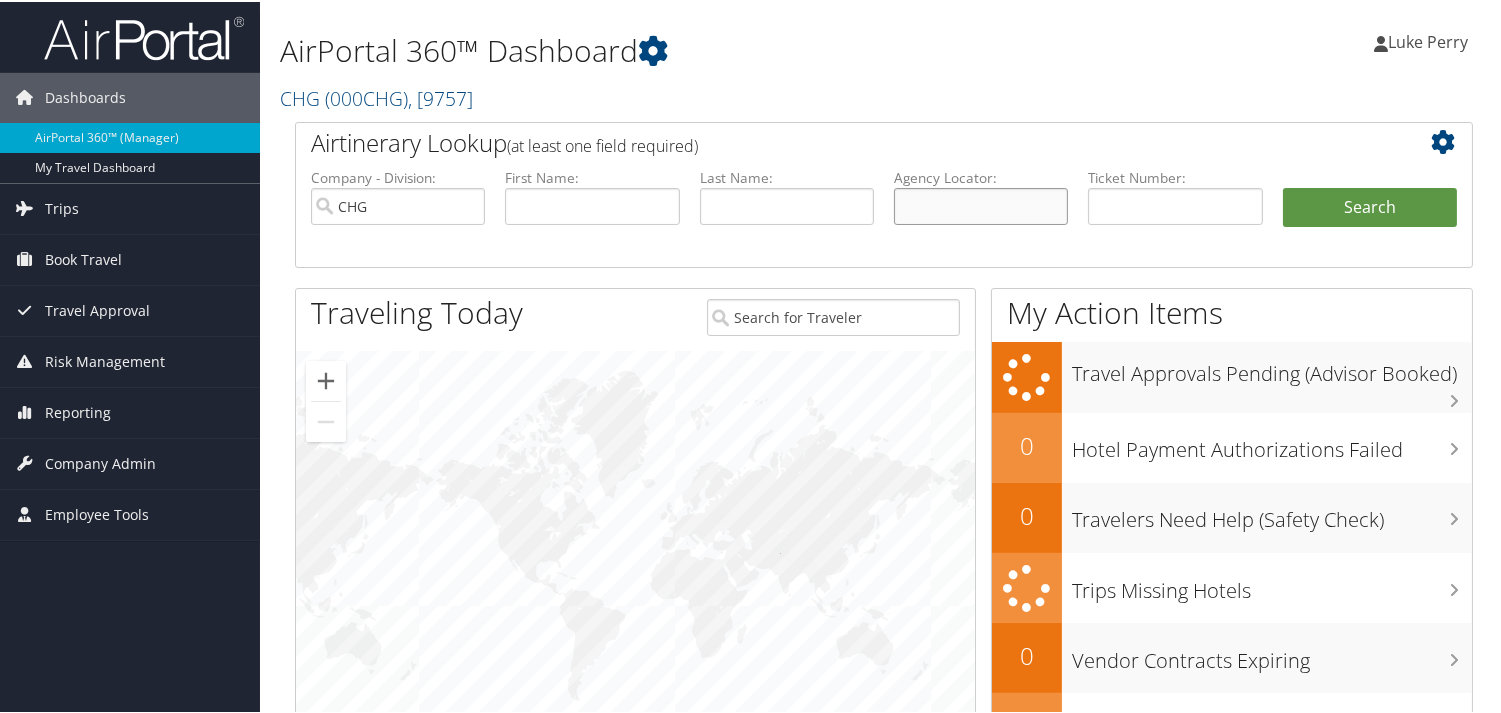 click at bounding box center [981, 204] 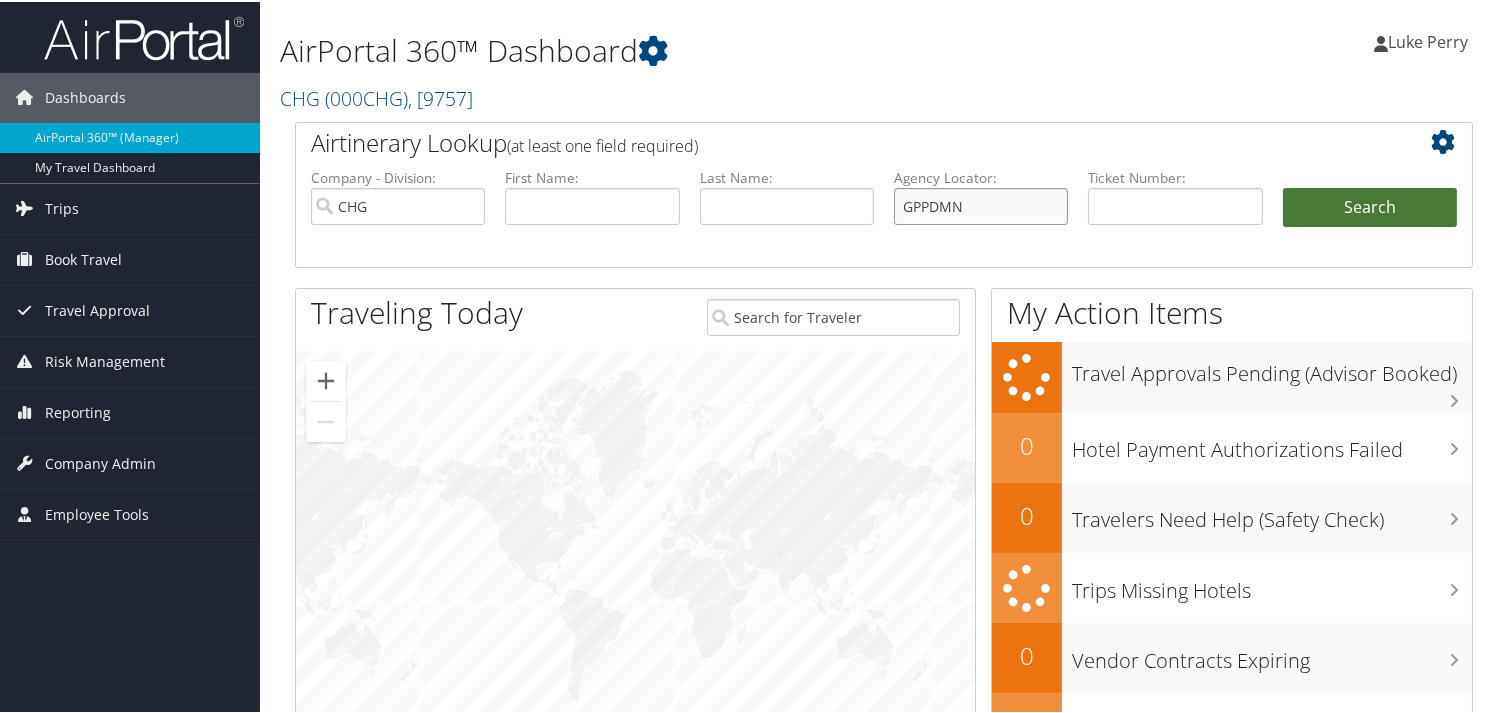type on "GPPDMN" 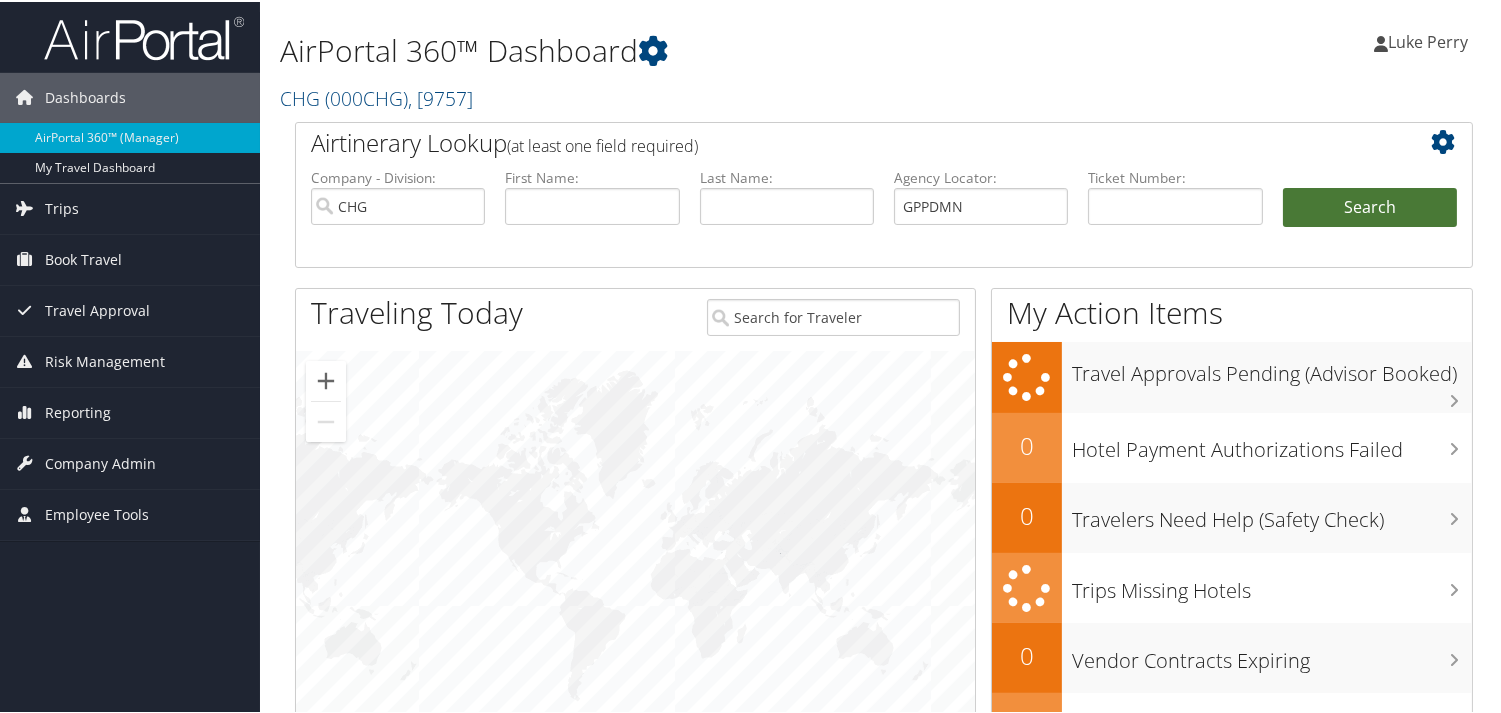 click on "Search" at bounding box center (1370, 206) 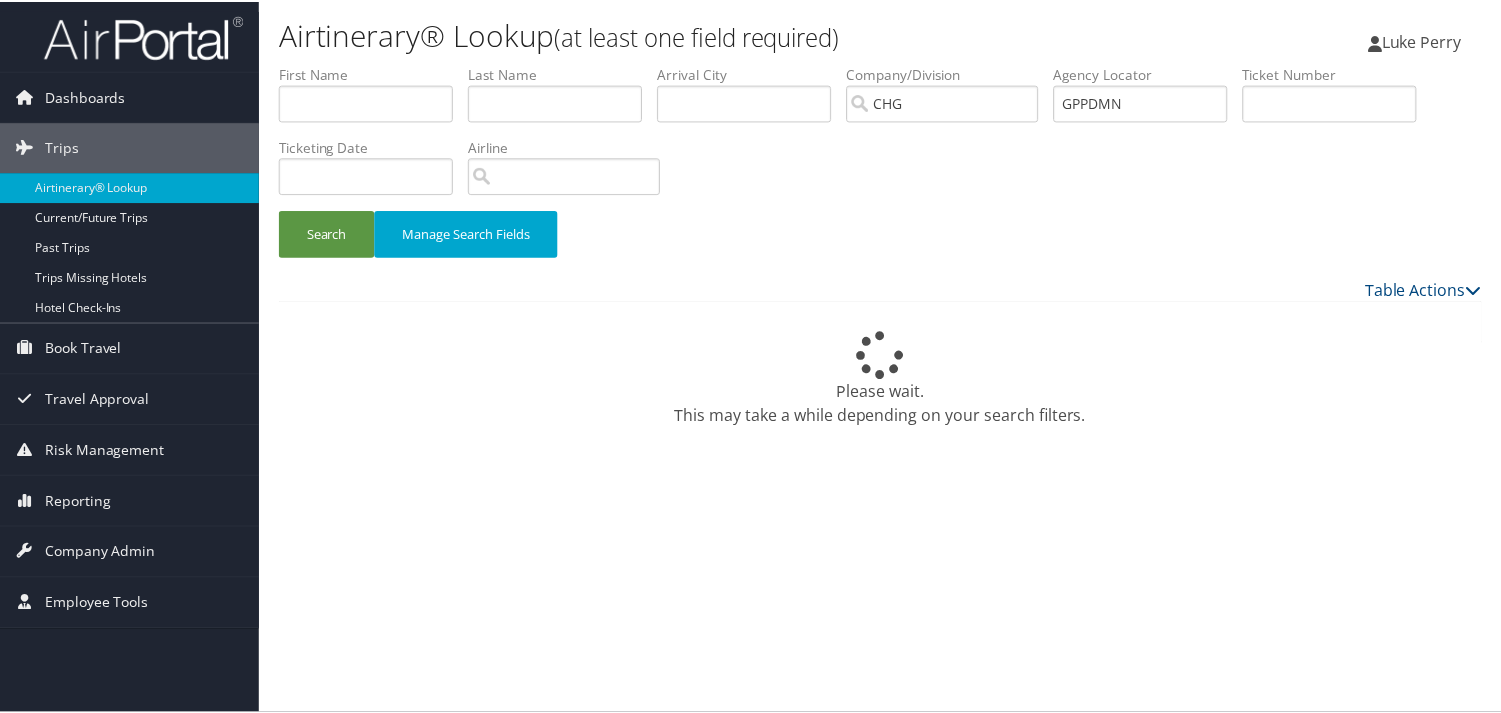 scroll, scrollTop: 0, scrollLeft: 0, axis: both 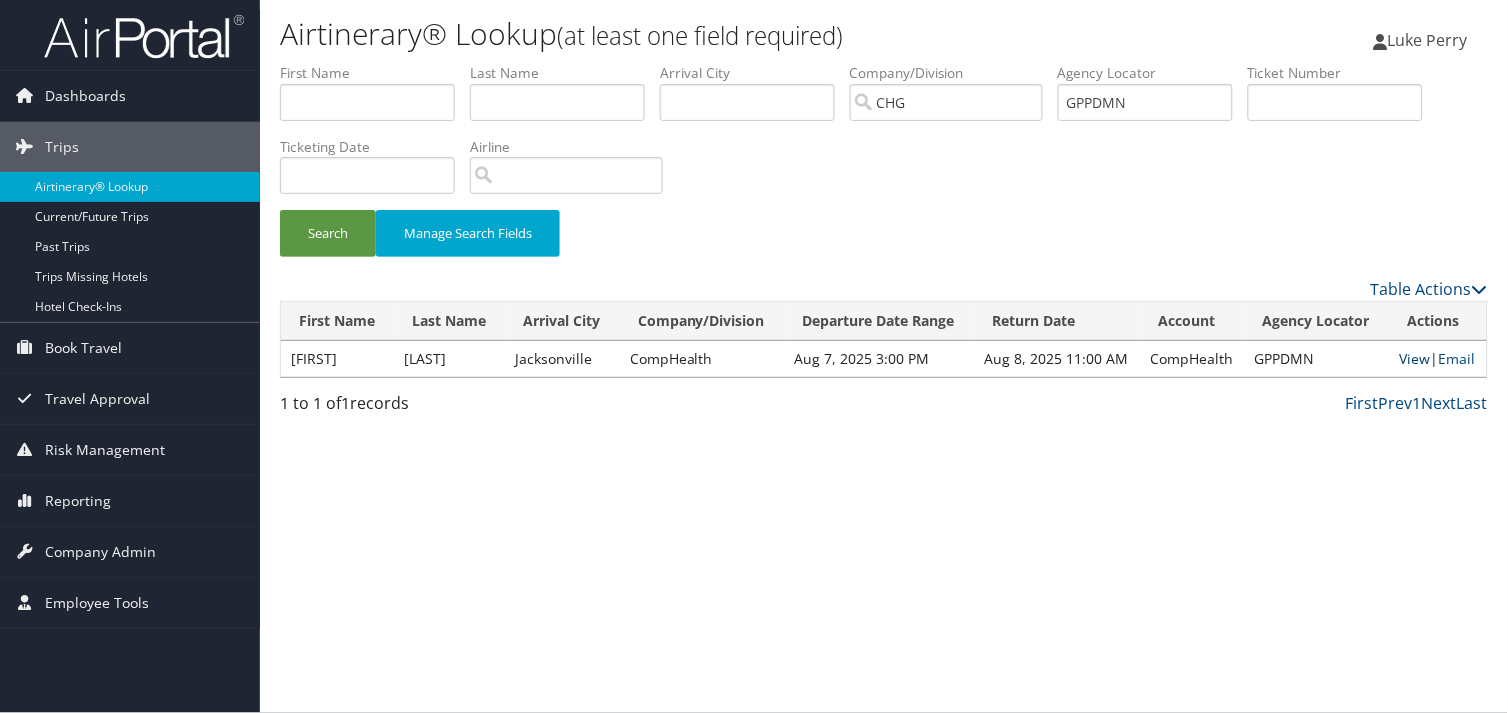 click on "View" at bounding box center [1415, 358] 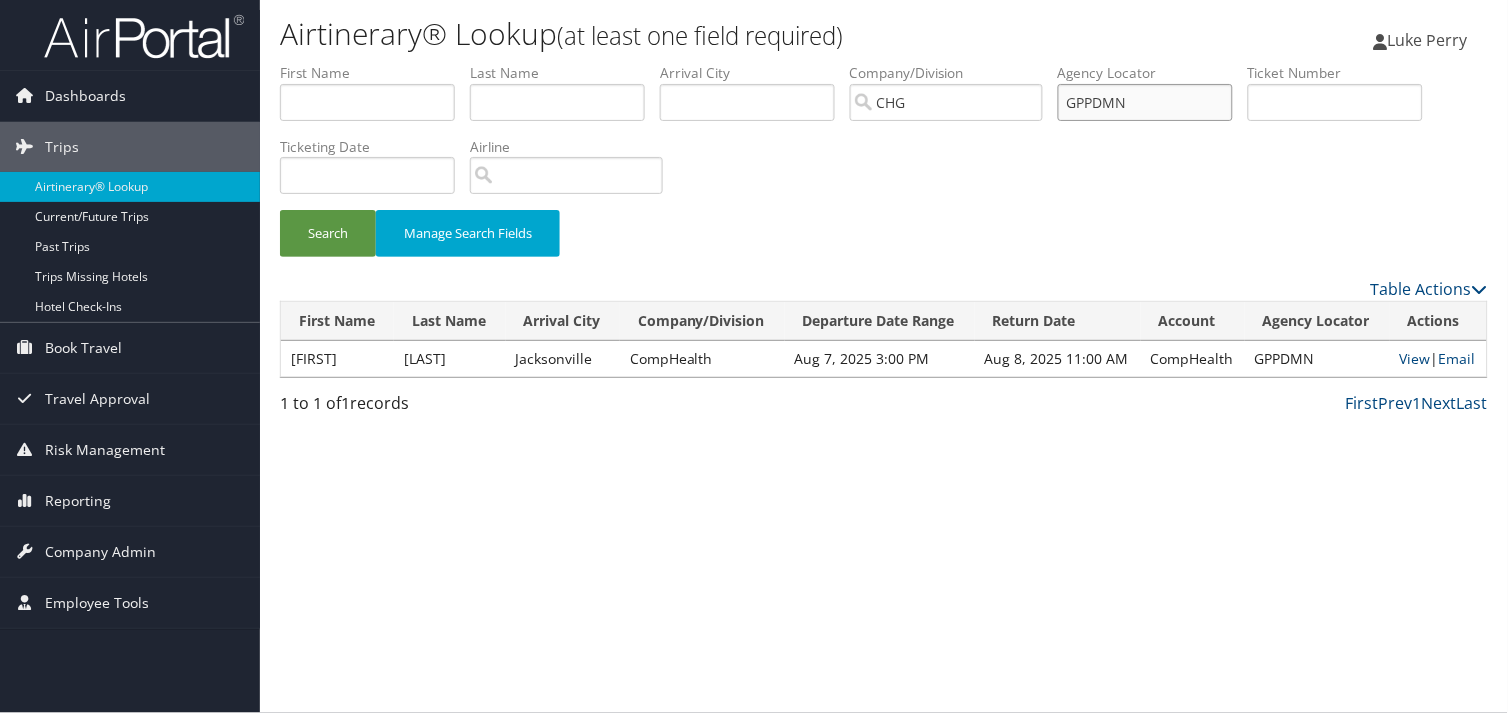 drag, startPoint x: 1184, startPoint y: 95, endPoint x: 901, endPoint y: 117, distance: 283.85382 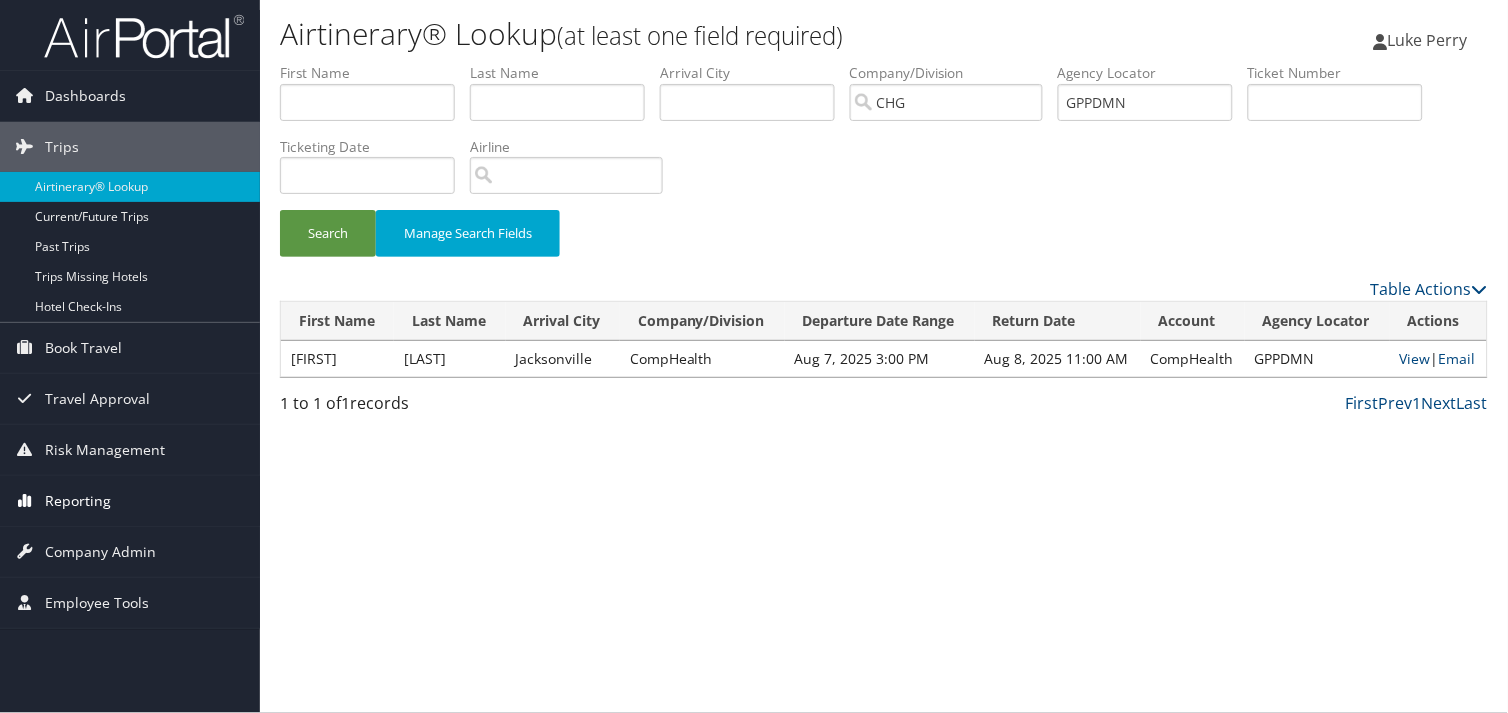 click on "Reporting" at bounding box center [78, 501] 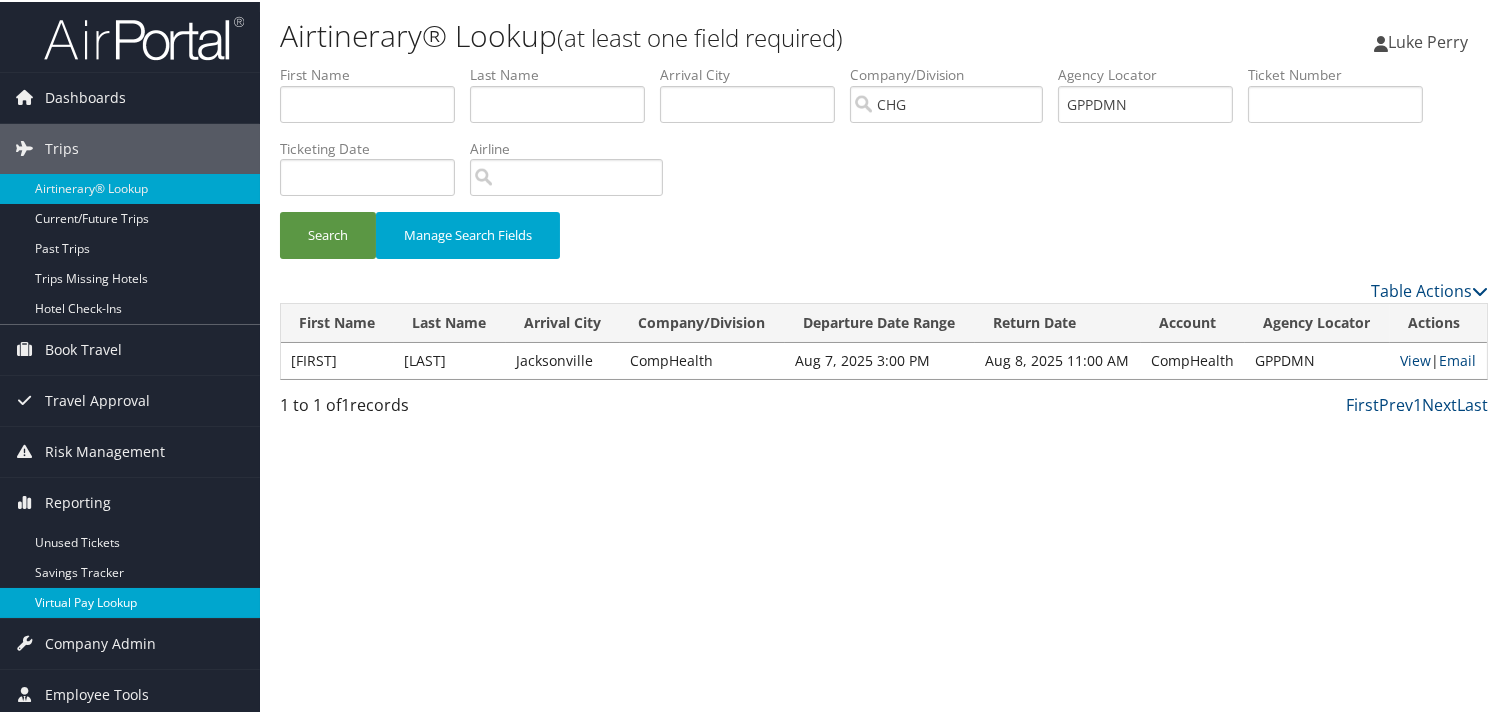 click on "Virtual Pay Lookup" at bounding box center [130, 601] 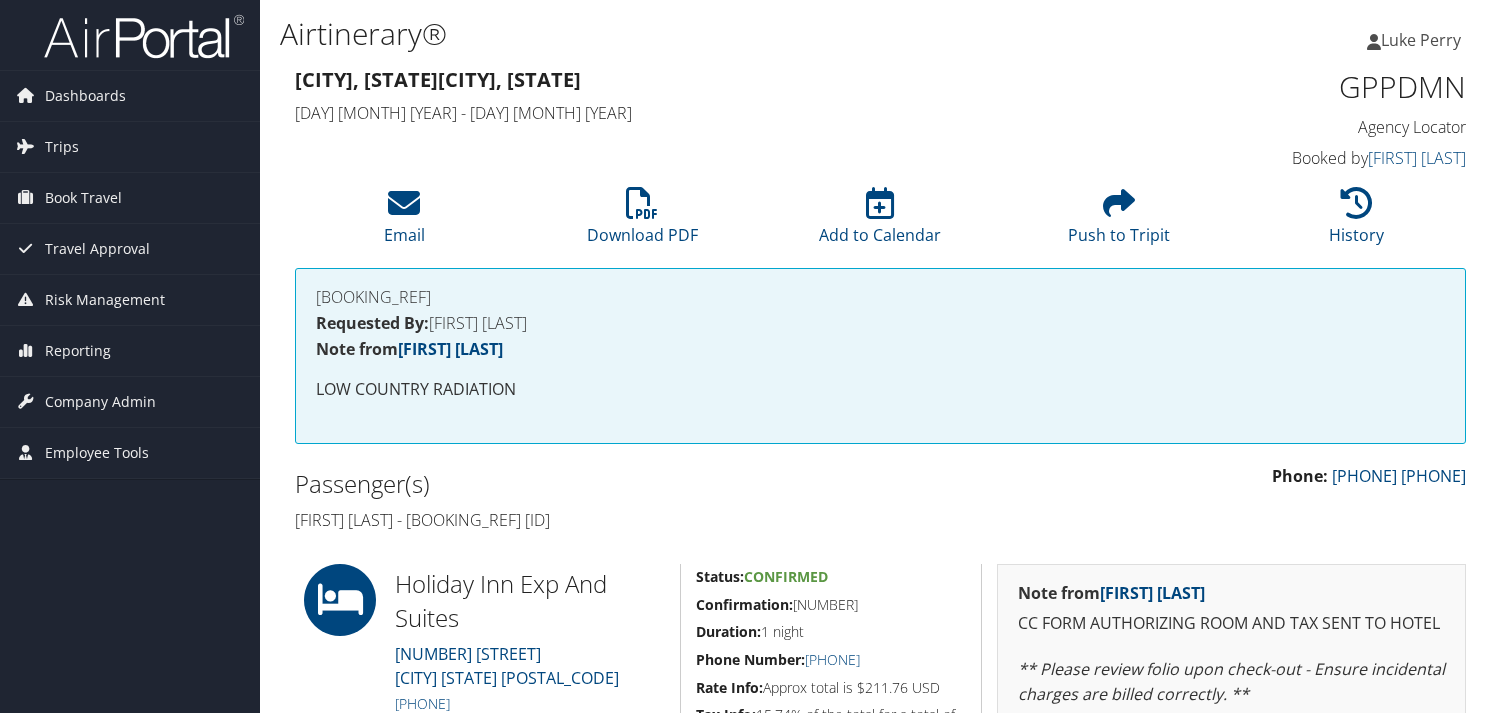 scroll, scrollTop: 333, scrollLeft: 0, axis: vertical 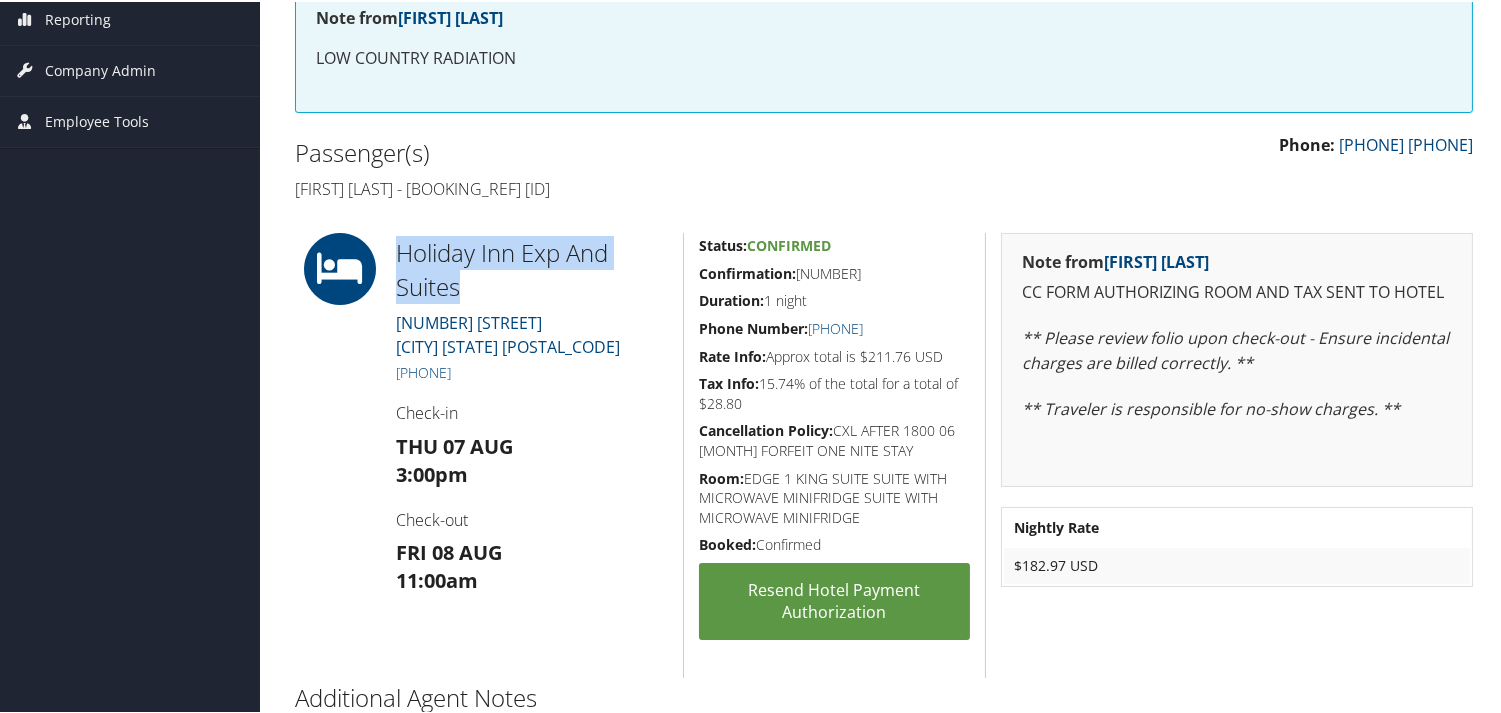 drag, startPoint x: 464, startPoint y: 287, endPoint x: 395, endPoint y: 260, distance: 74.094536 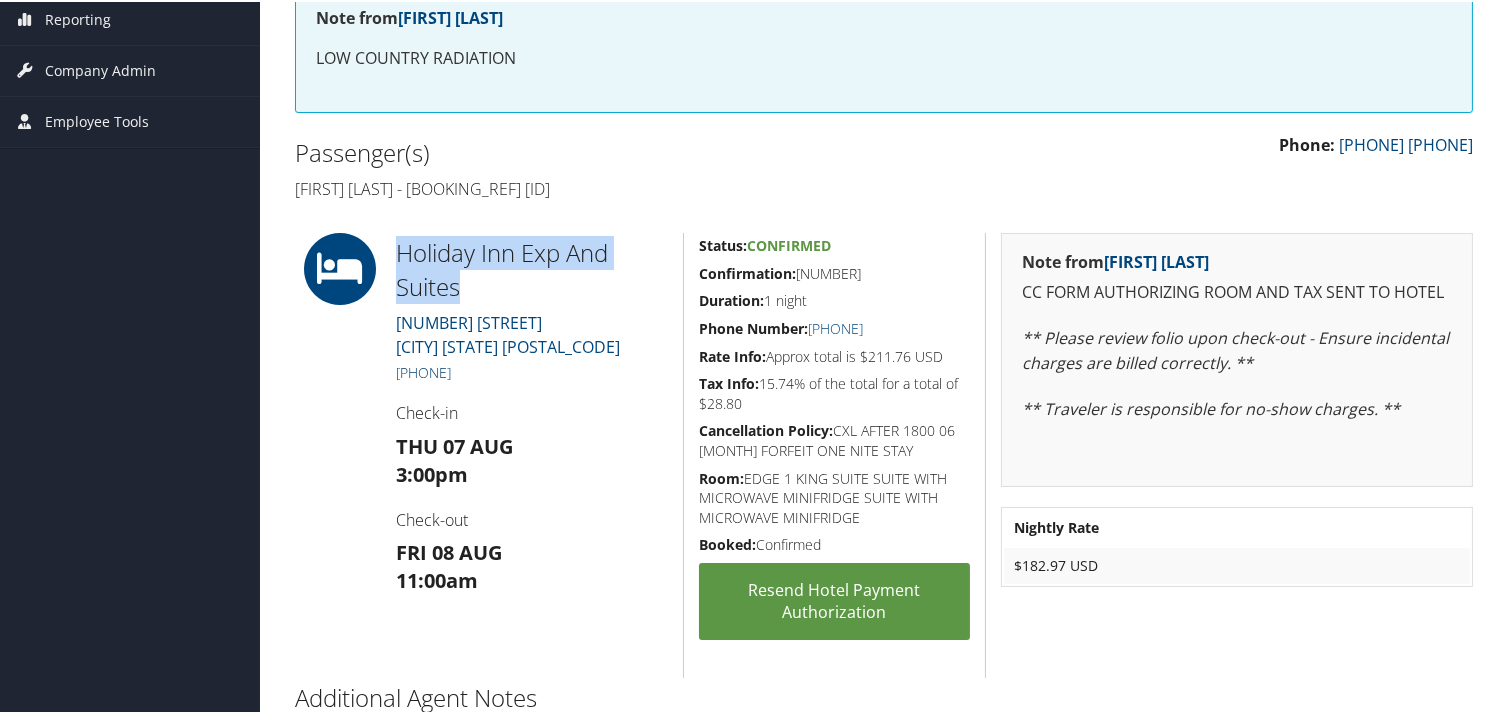 drag, startPoint x: 482, startPoint y: 376, endPoint x: 421, endPoint y: 372, distance: 61.13101 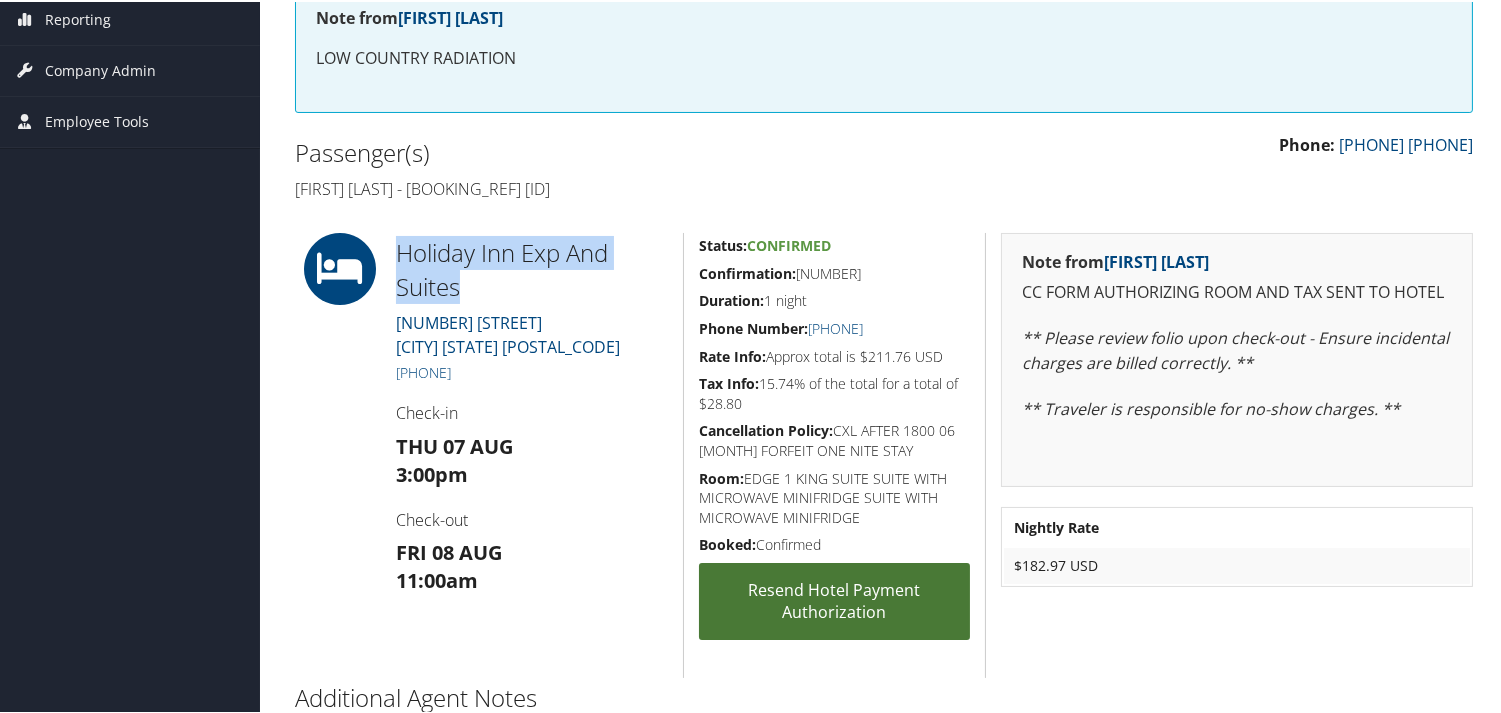 click on "Resend Hotel Payment Authorization" at bounding box center [834, 599] 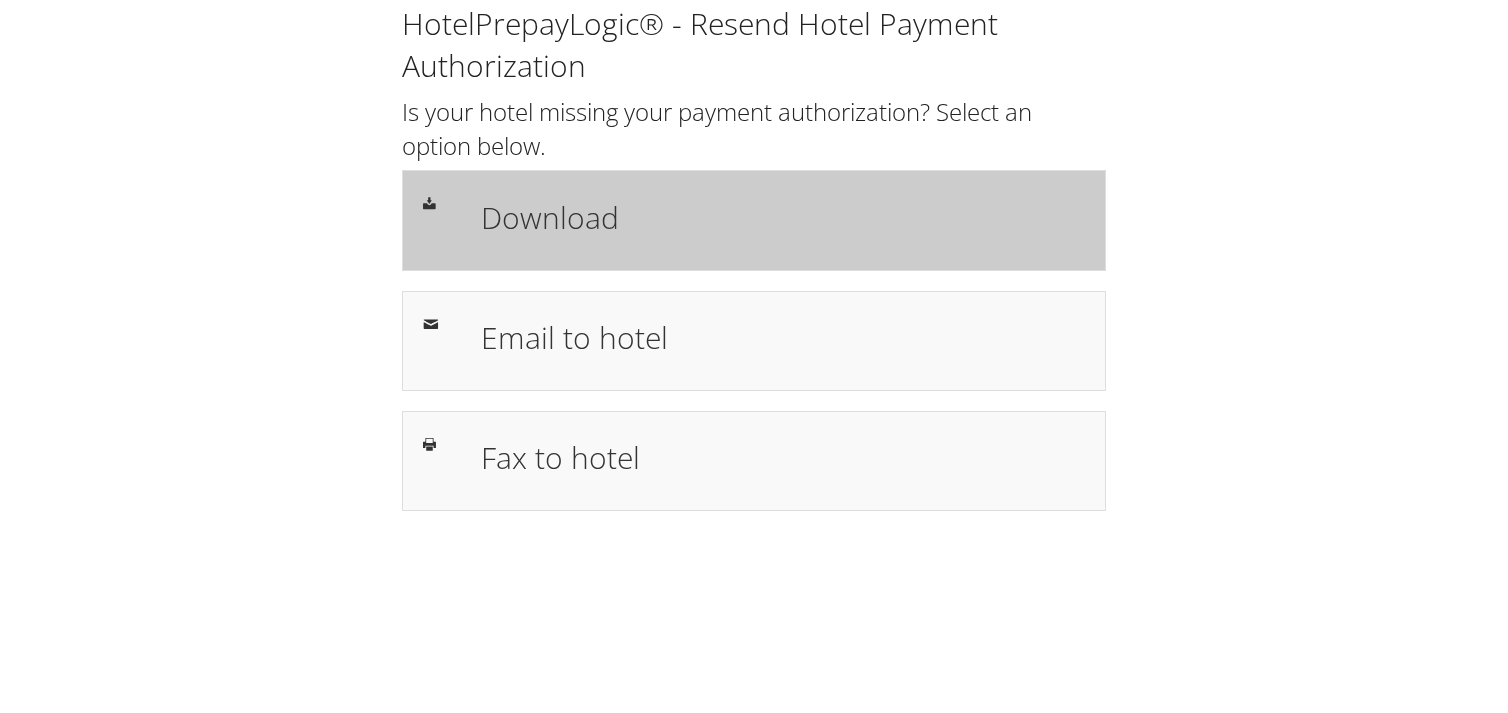 scroll, scrollTop: 0, scrollLeft: 0, axis: both 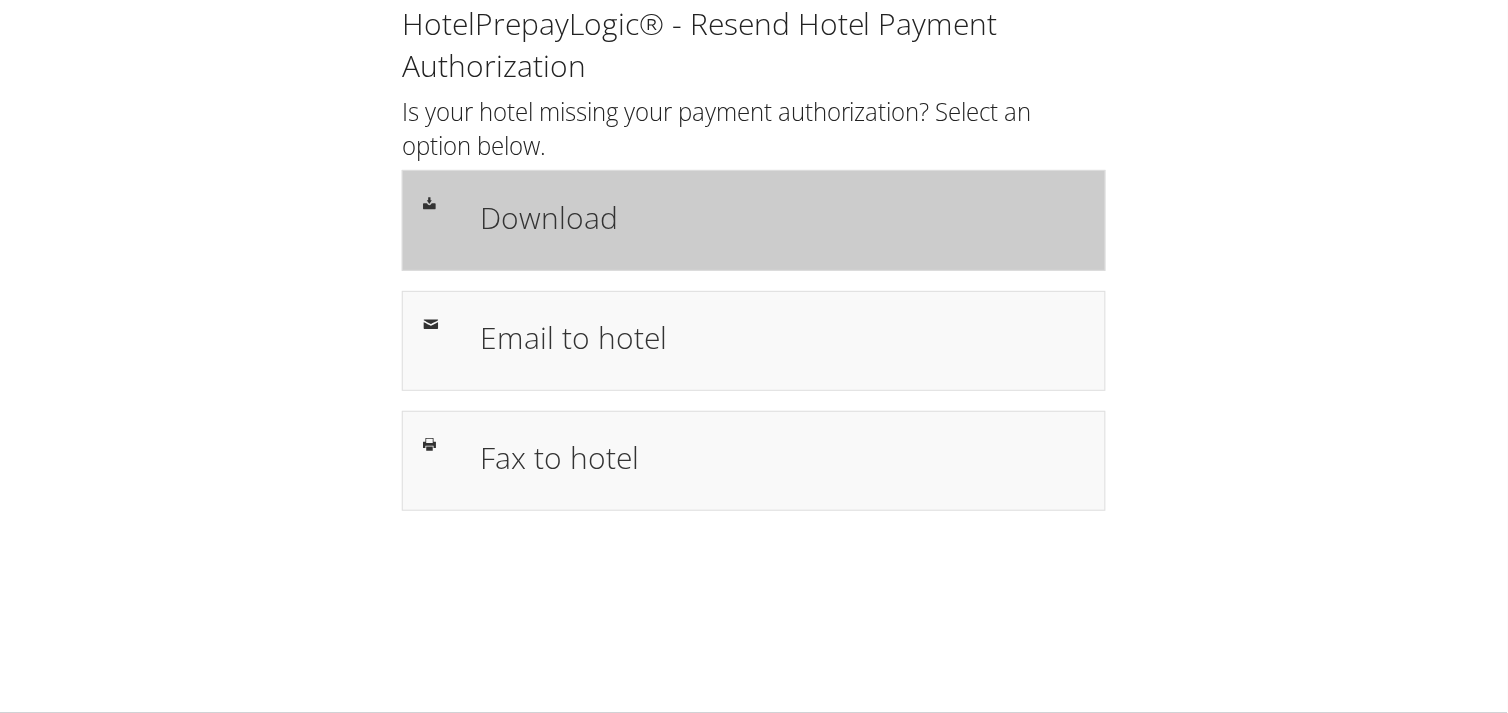 click on "Download" at bounding box center (783, 217) 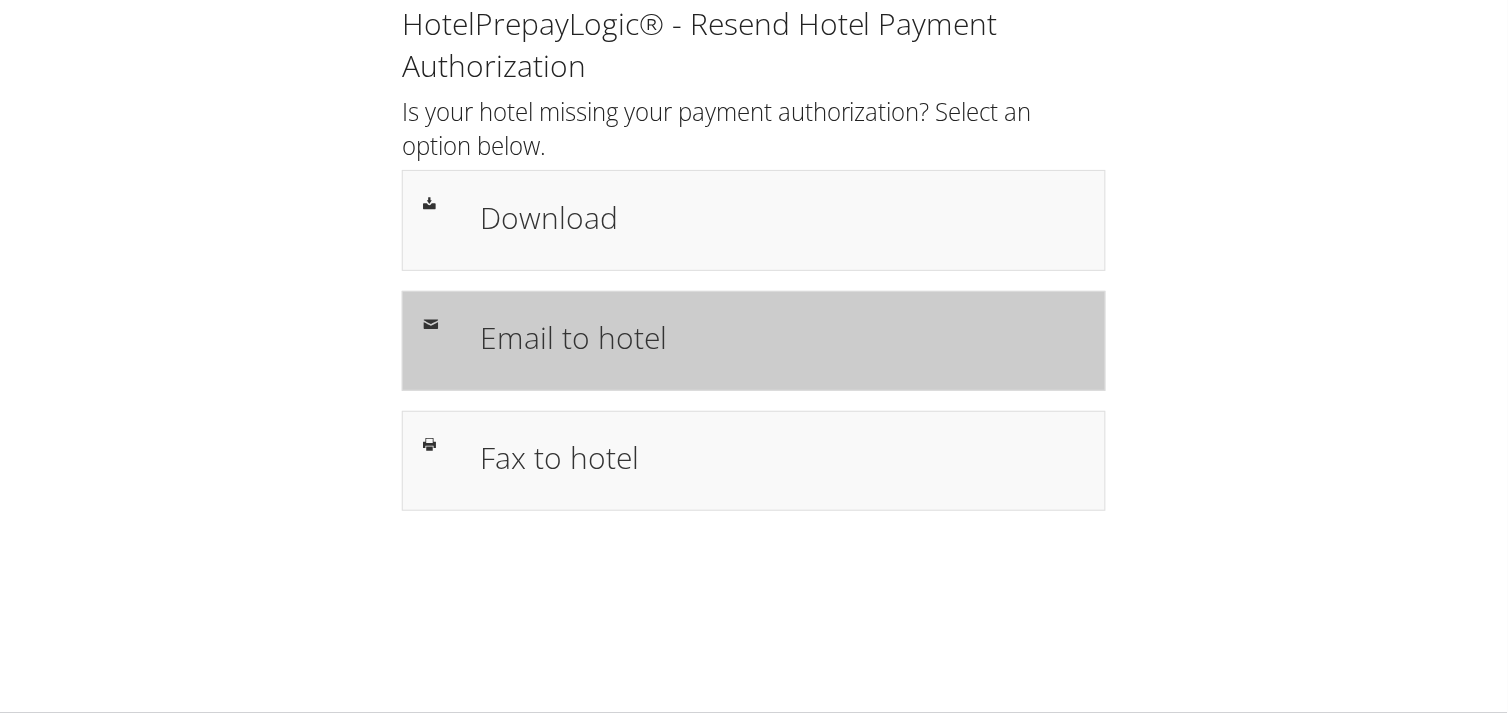click on "Email to hotel" at bounding box center [783, 337] 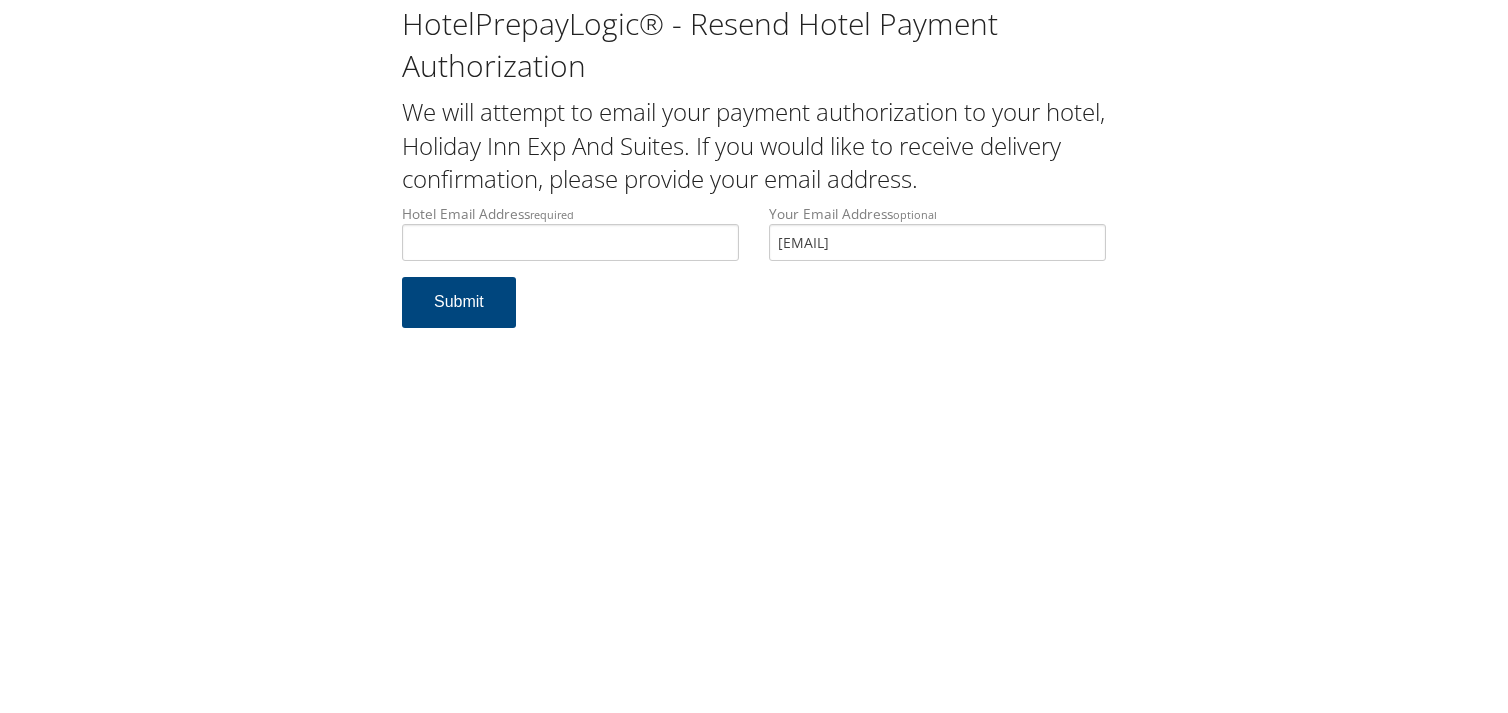 scroll, scrollTop: 0, scrollLeft: 0, axis: both 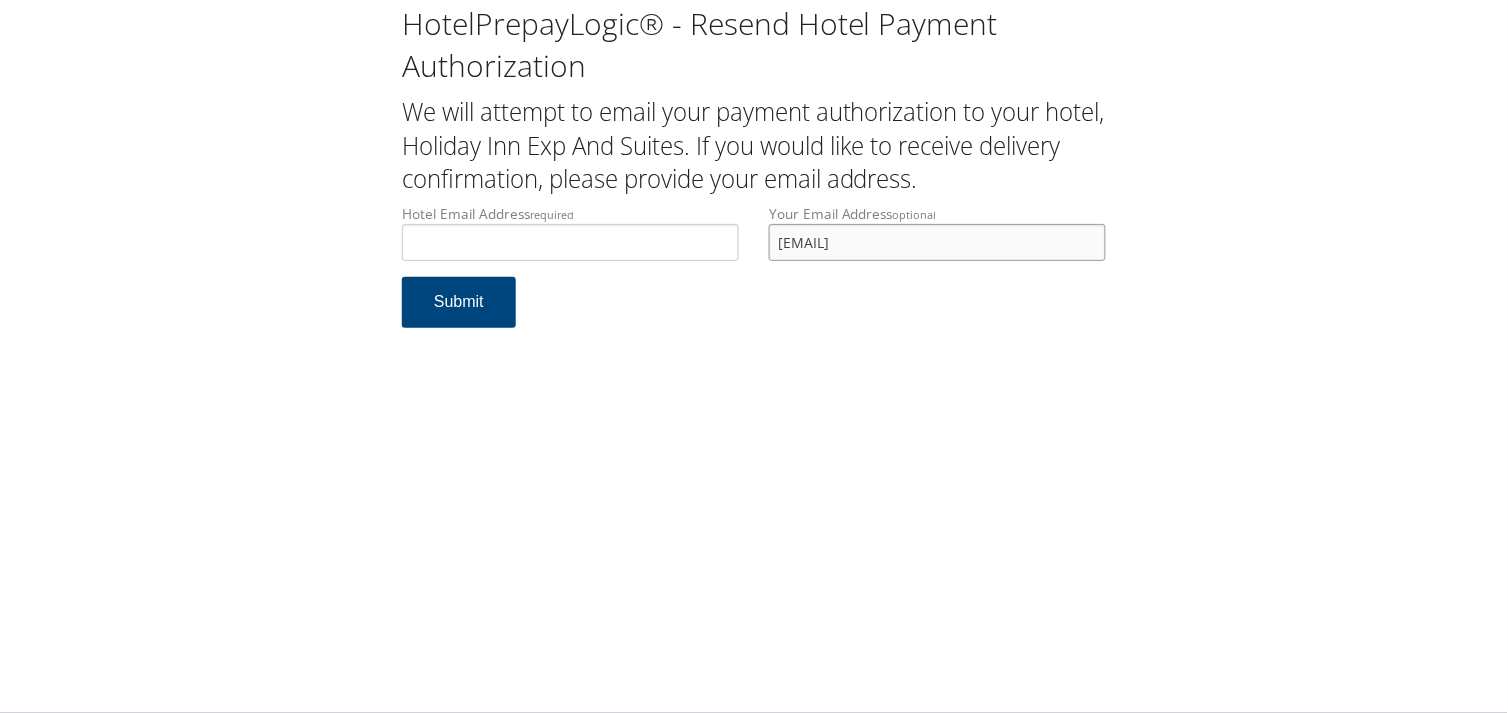 drag, startPoint x: 952, startPoint y: 235, endPoint x: 564, endPoint y: 253, distance: 388.4173 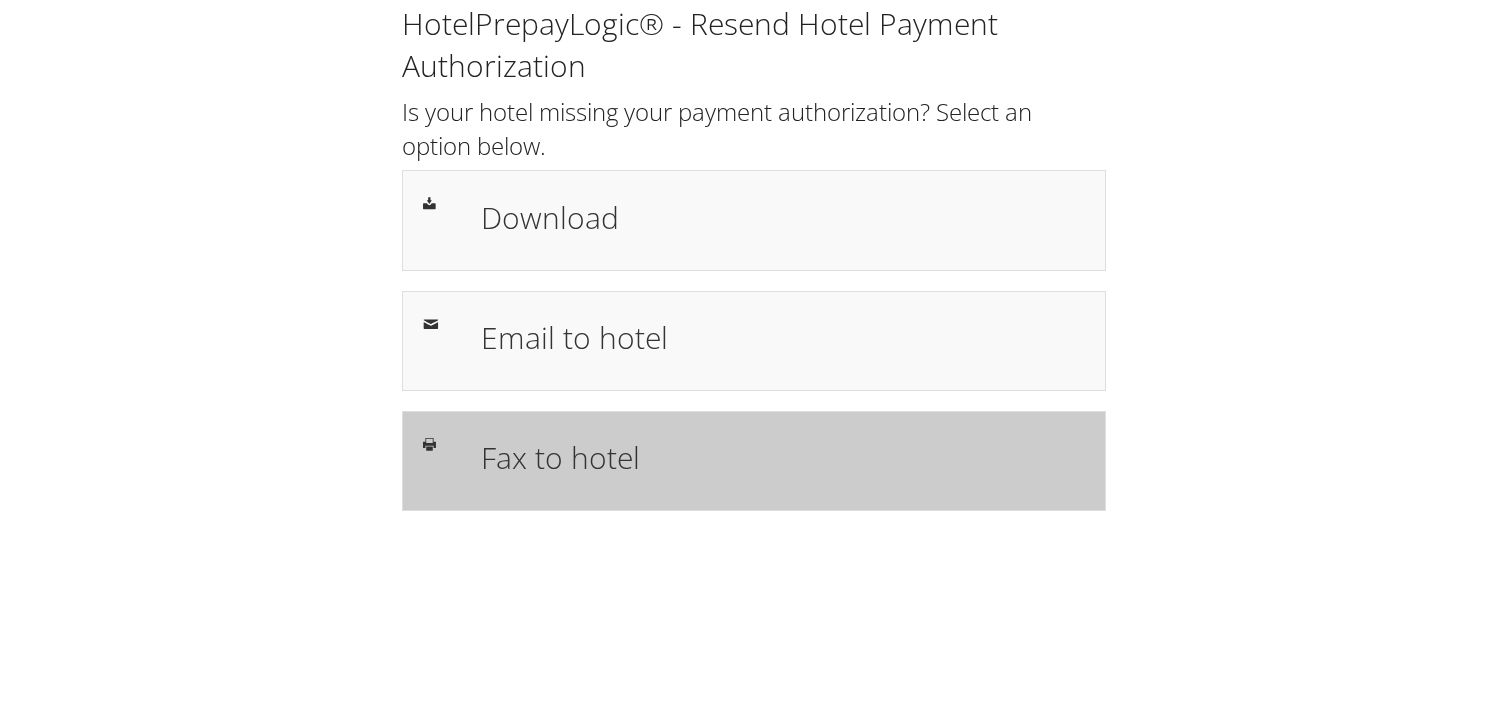 scroll, scrollTop: 0, scrollLeft: 0, axis: both 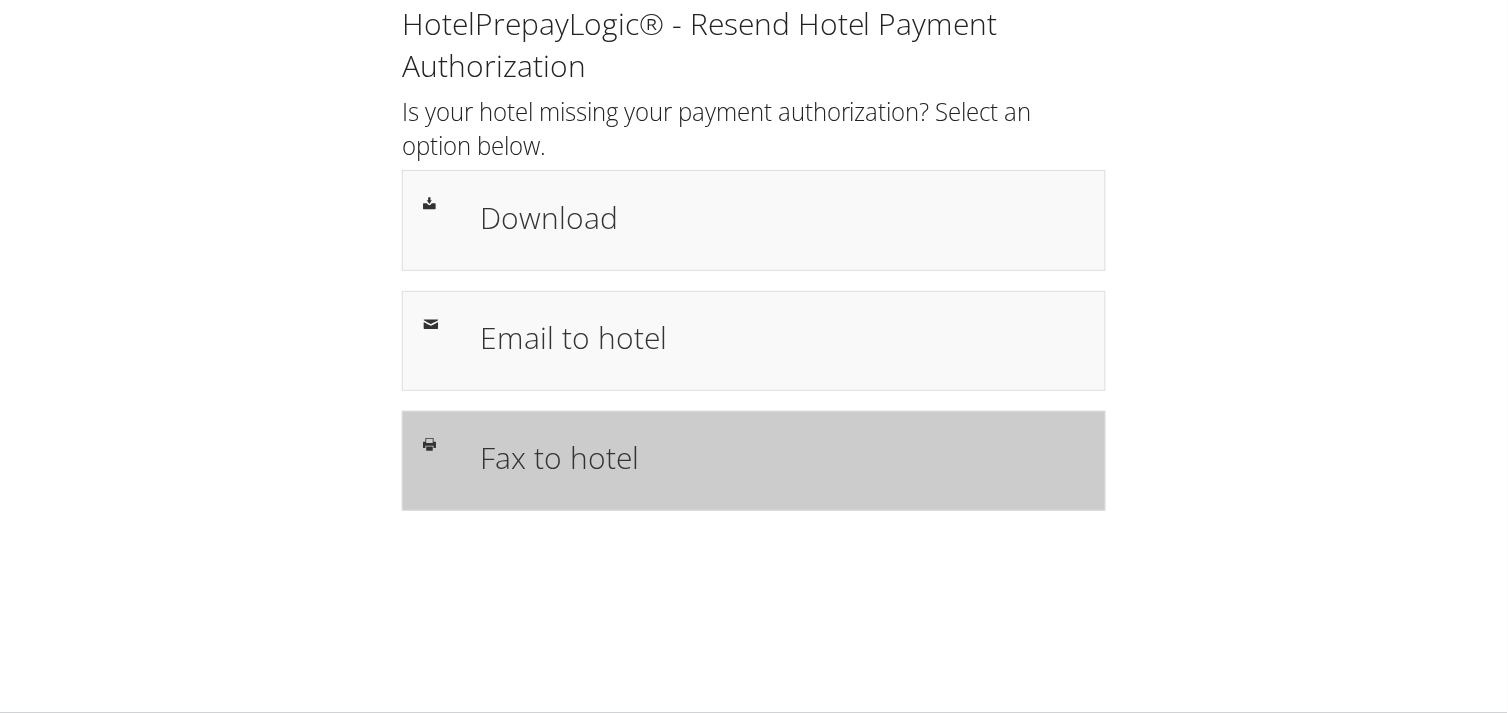 click on "Fax to hotel" at bounding box center (783, 457) 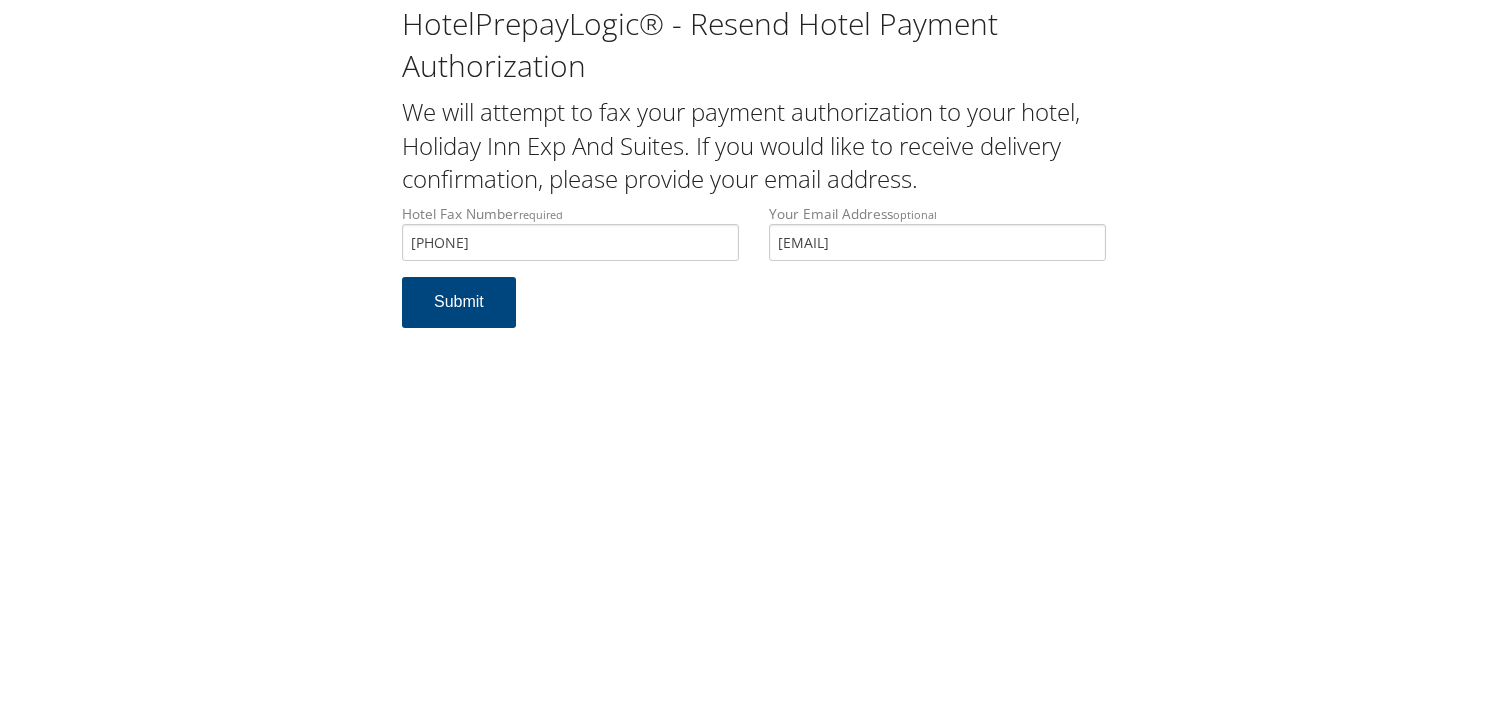 scroll, scrollTop: 0, scrollLeft: 0, axis: both 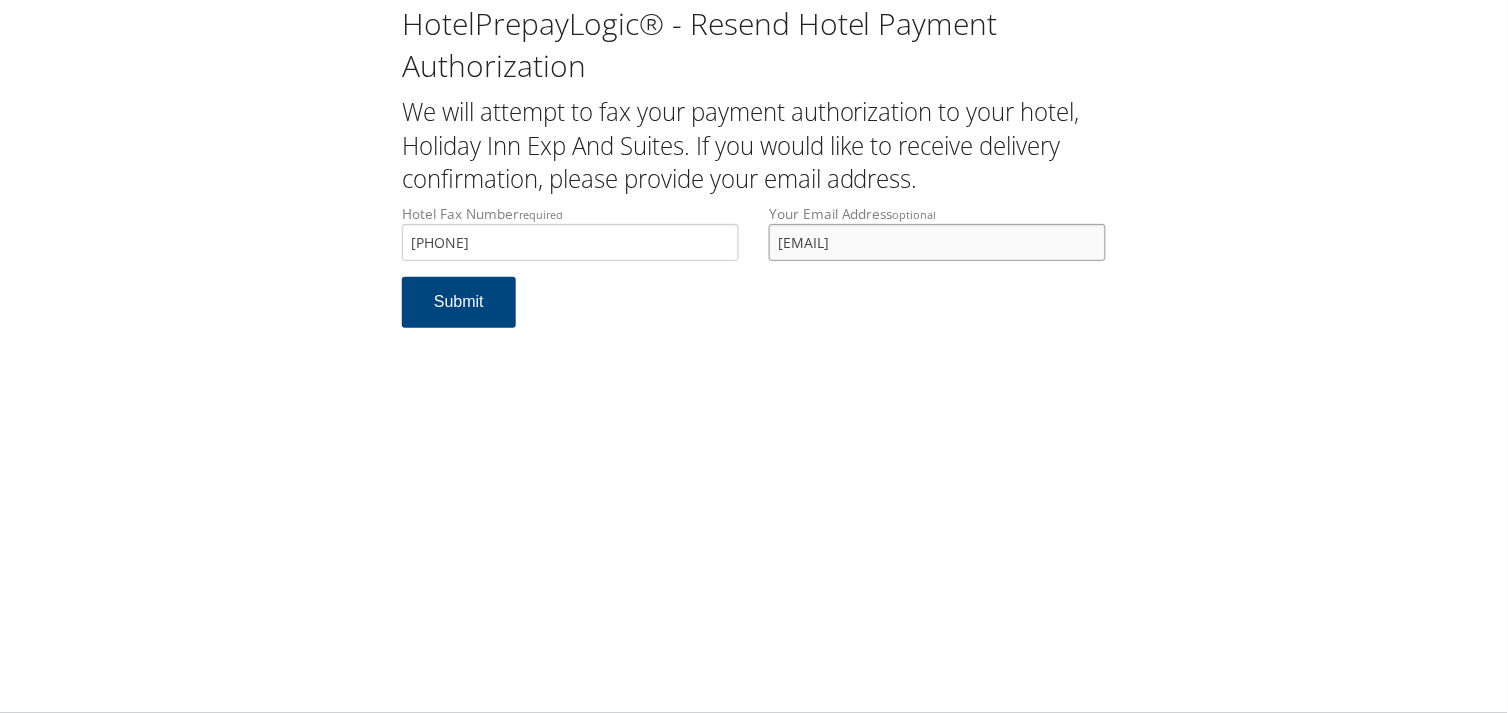 drag, startPoint x: 758, startPoint y: 264, endPoint x: 434, endPoint y: 264, distance: 324 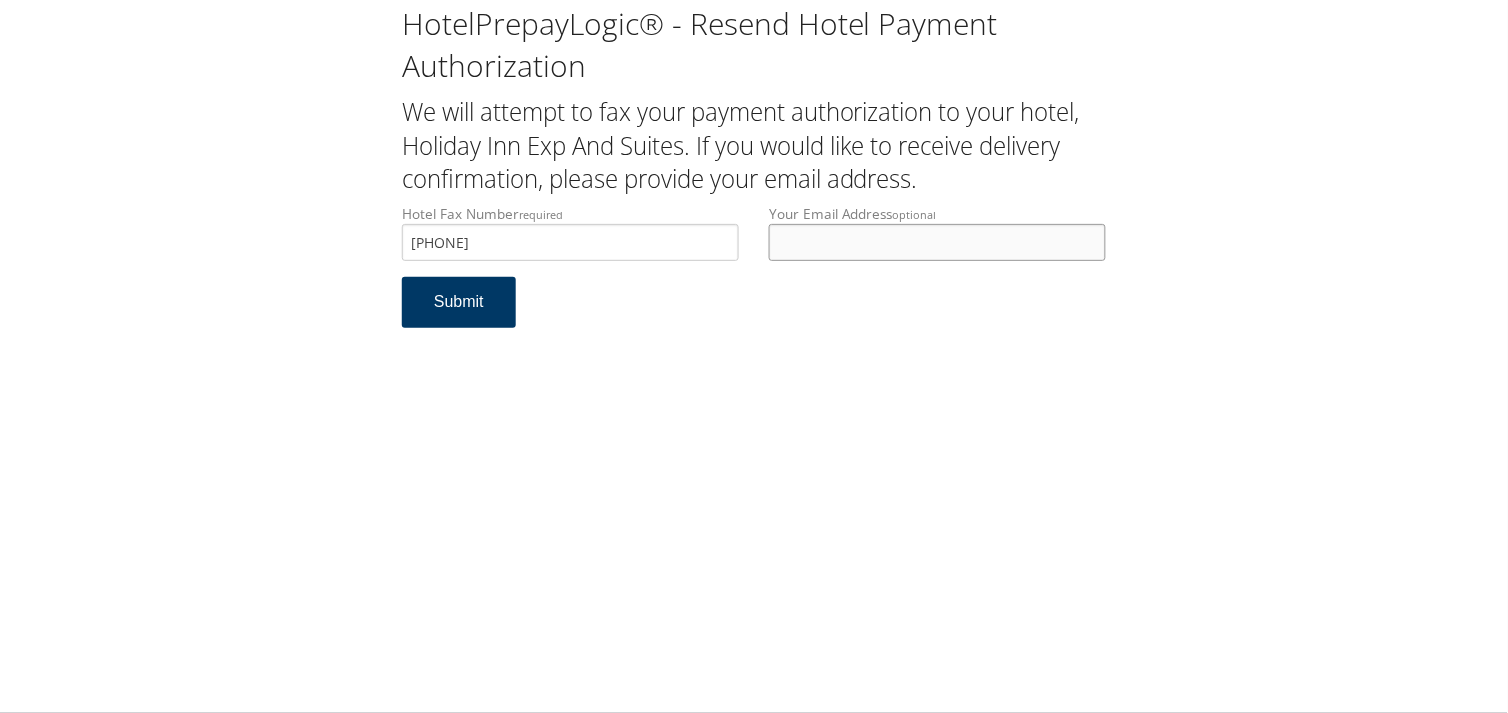 type 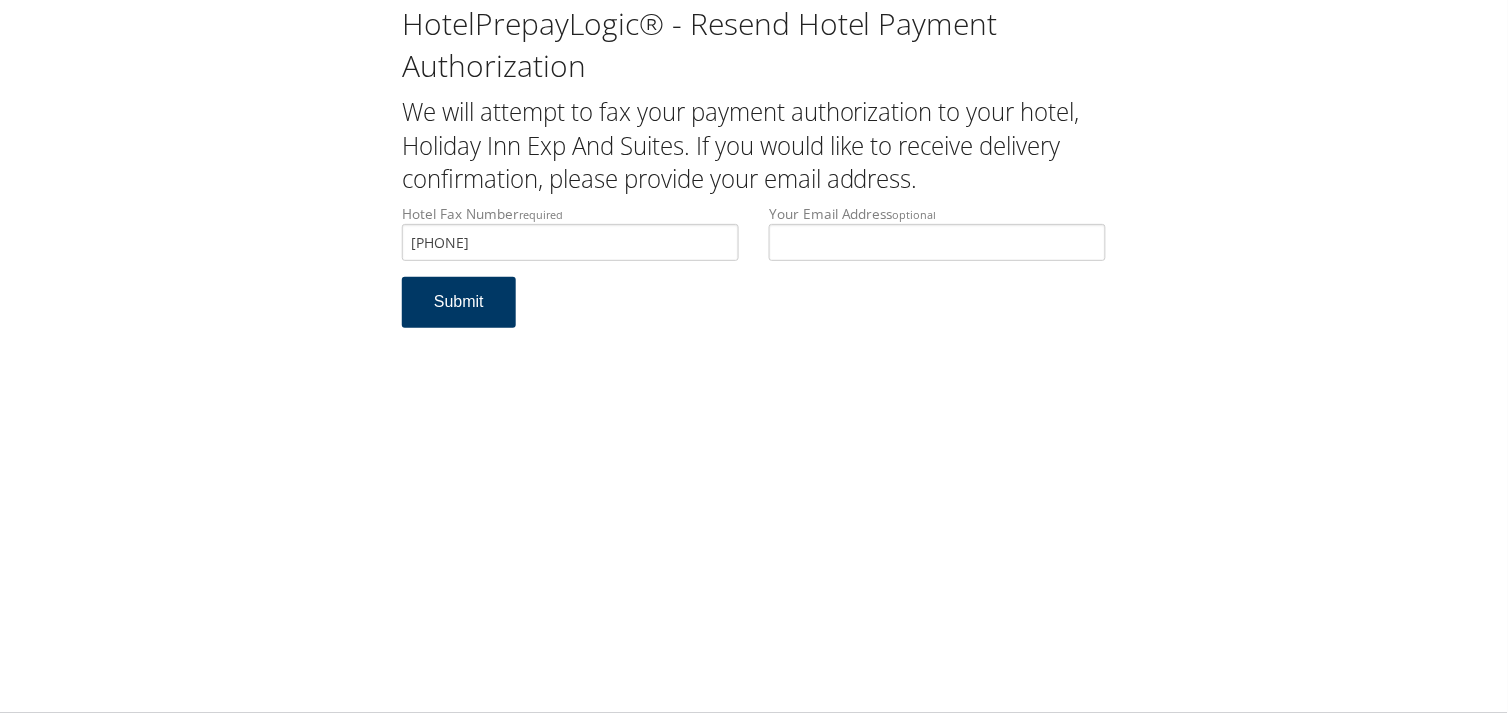 click on "Submit" at bounding box center [459, 302] 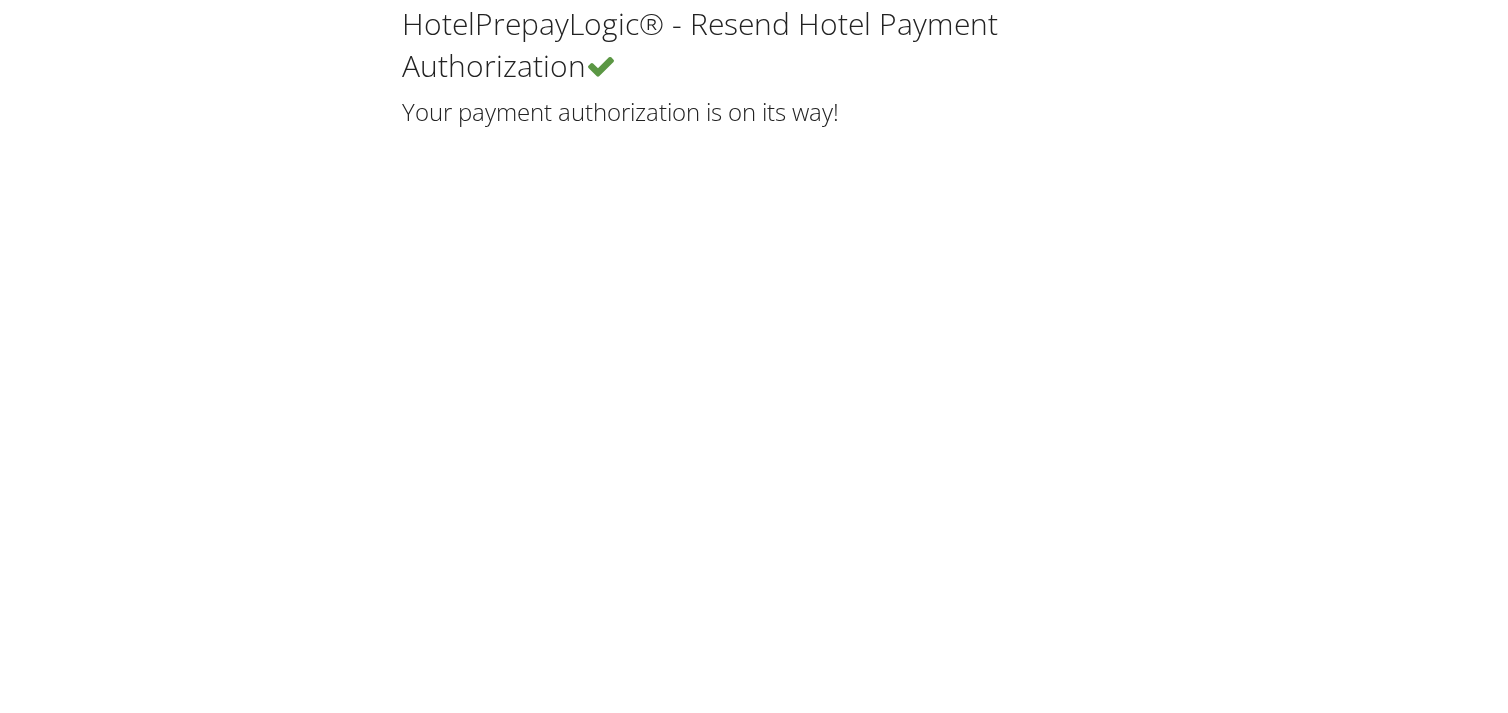 scroll, scrollTop: 0, scrollLeft: 0, axis: both 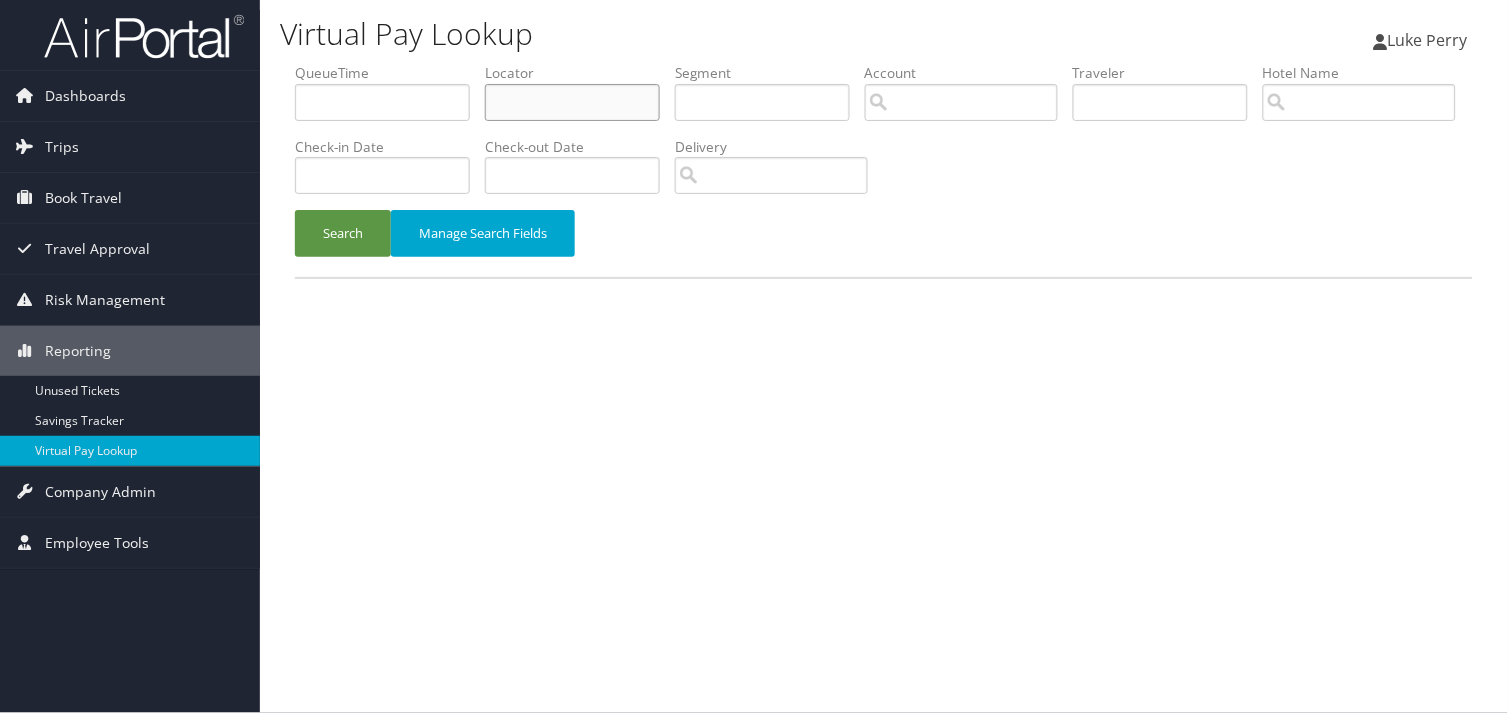 click at bounding box center [572, 102] 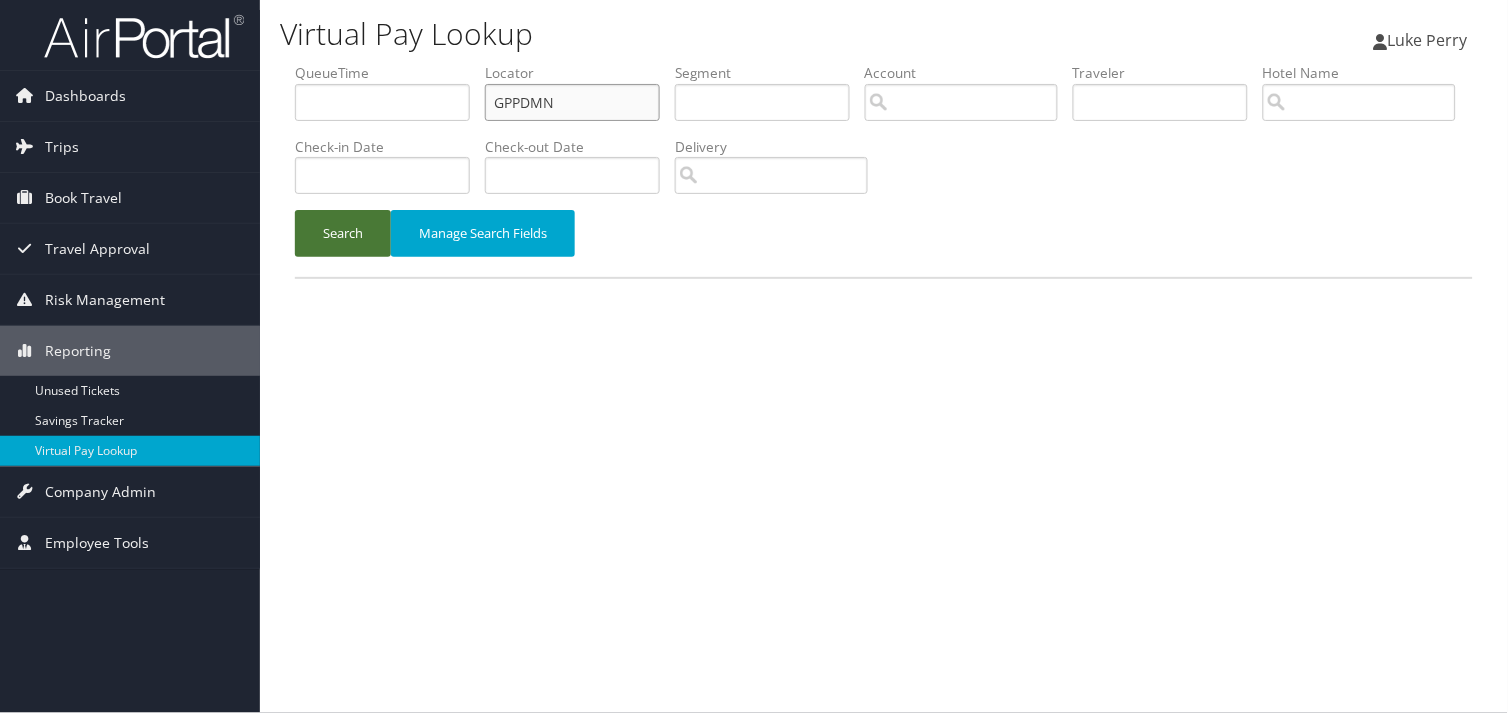 type on "GPPDMN" 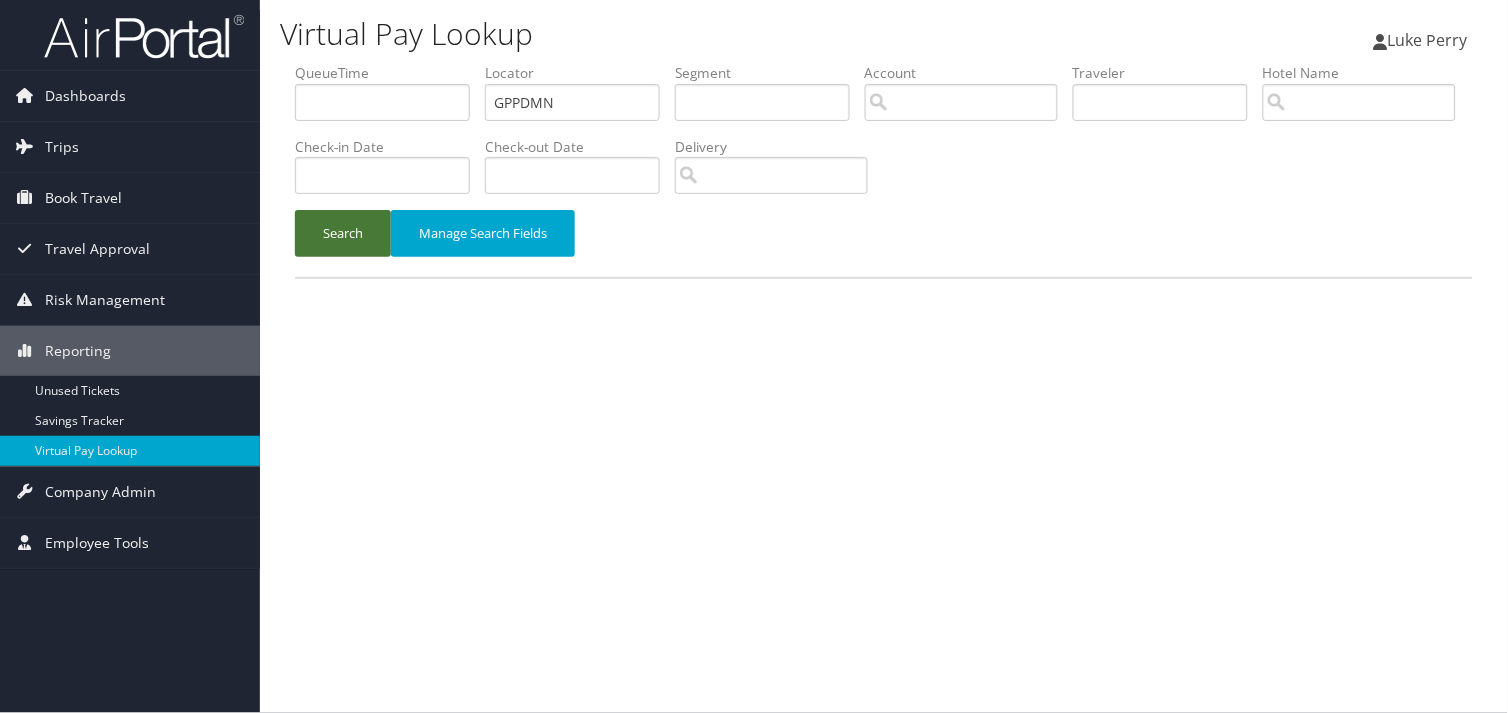 click on "Search" at bounding box center (343, 233) 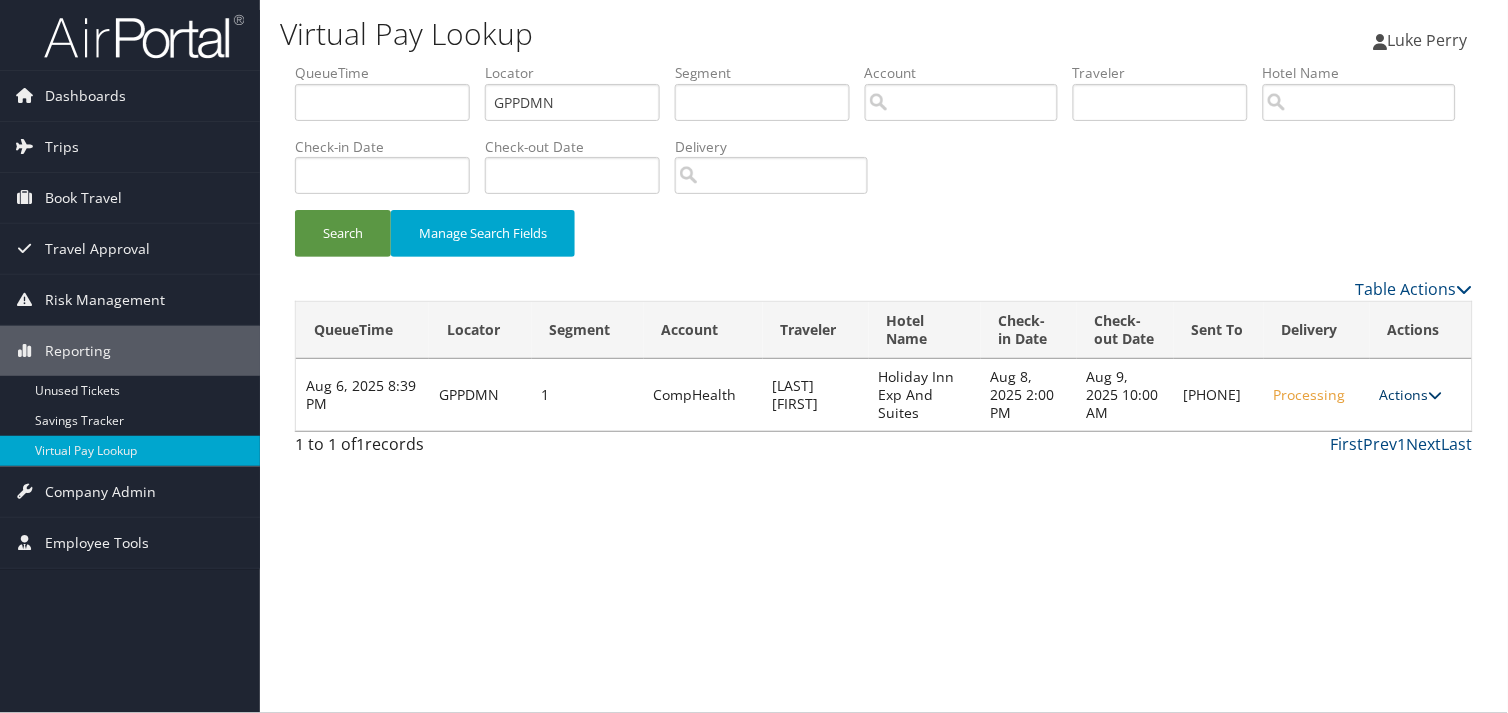 click on "Actions" at bounding box center [1411, 394] 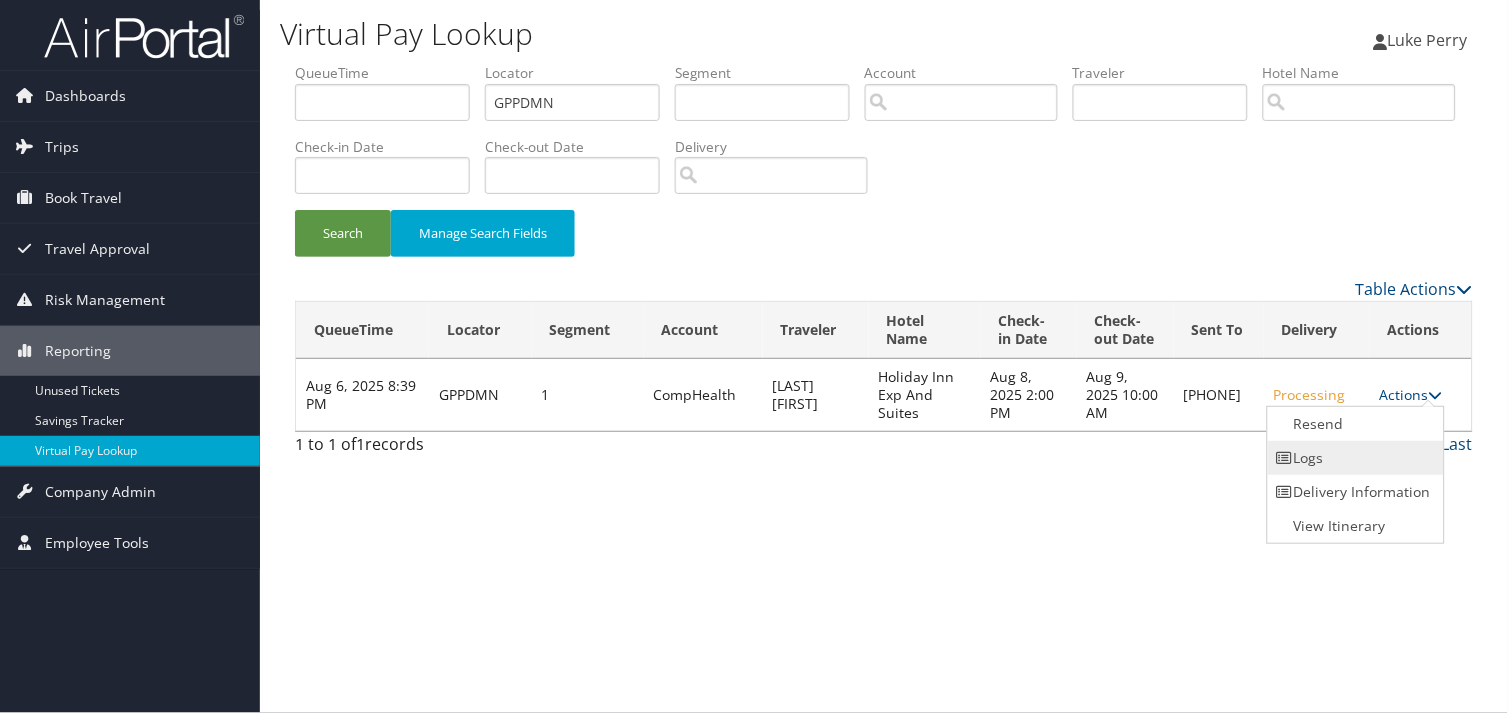 click on "Logs" at bounding box center [1353, 458] 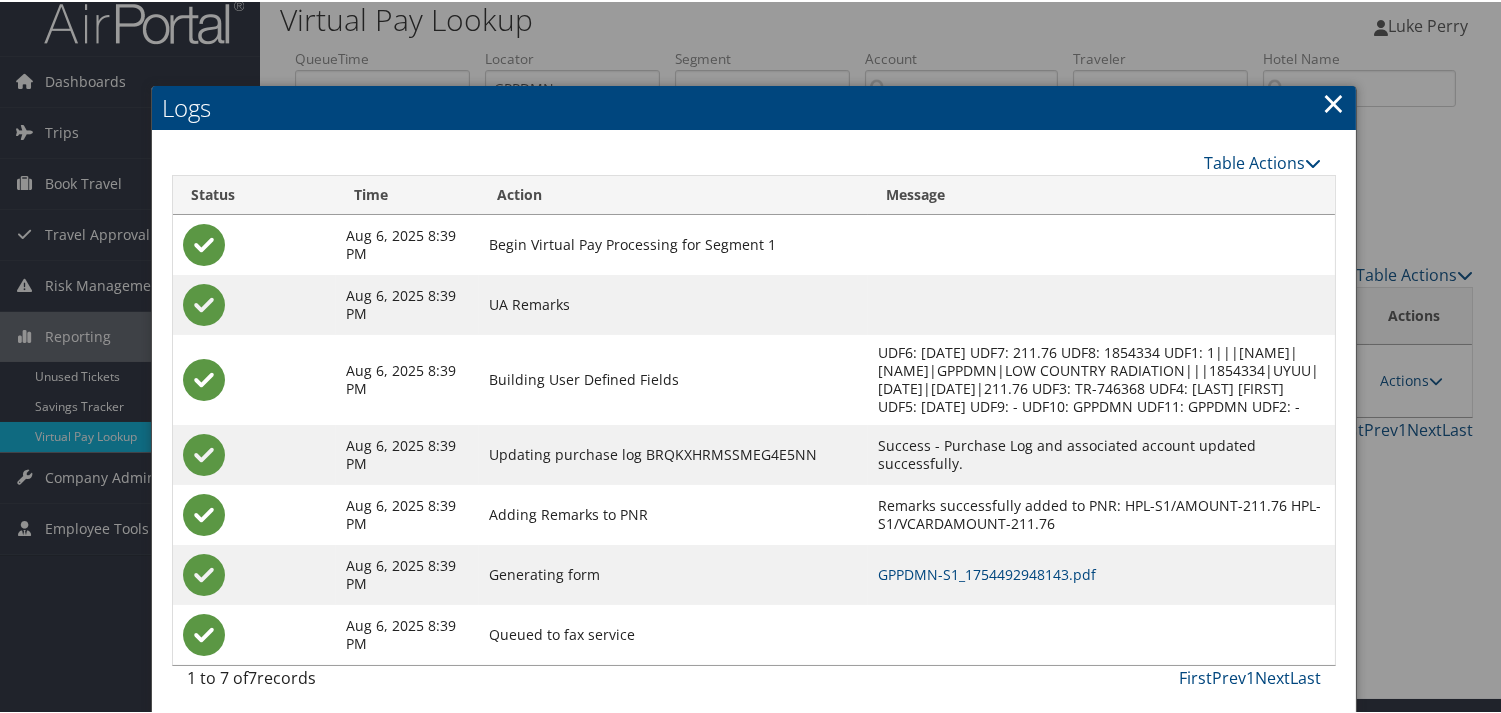 scroll, scrollTop: 22, scrollLeft: 0, axis: vertical 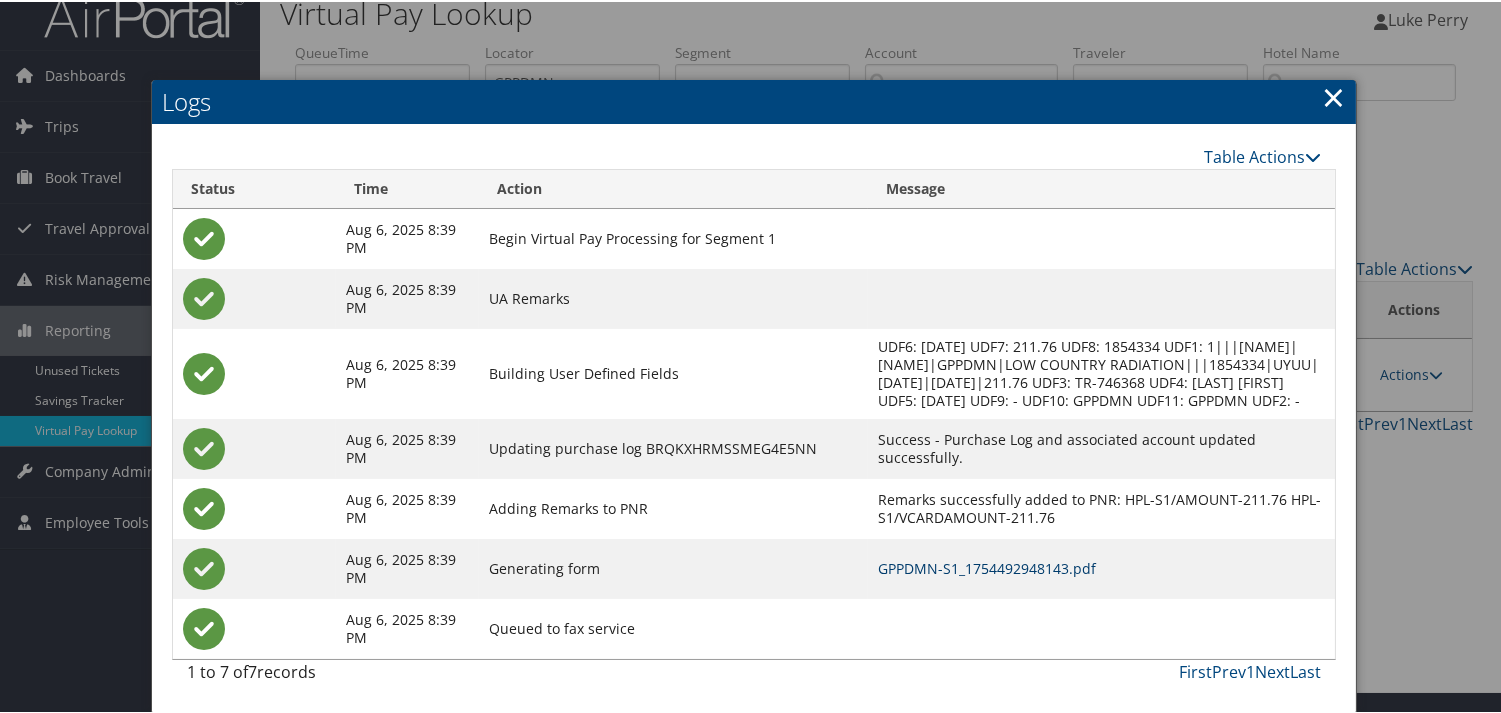 drag, startPoint x: 954, startPoint y: 558, endPoint x: 980, endPoint y: 552, distance: 26.683329 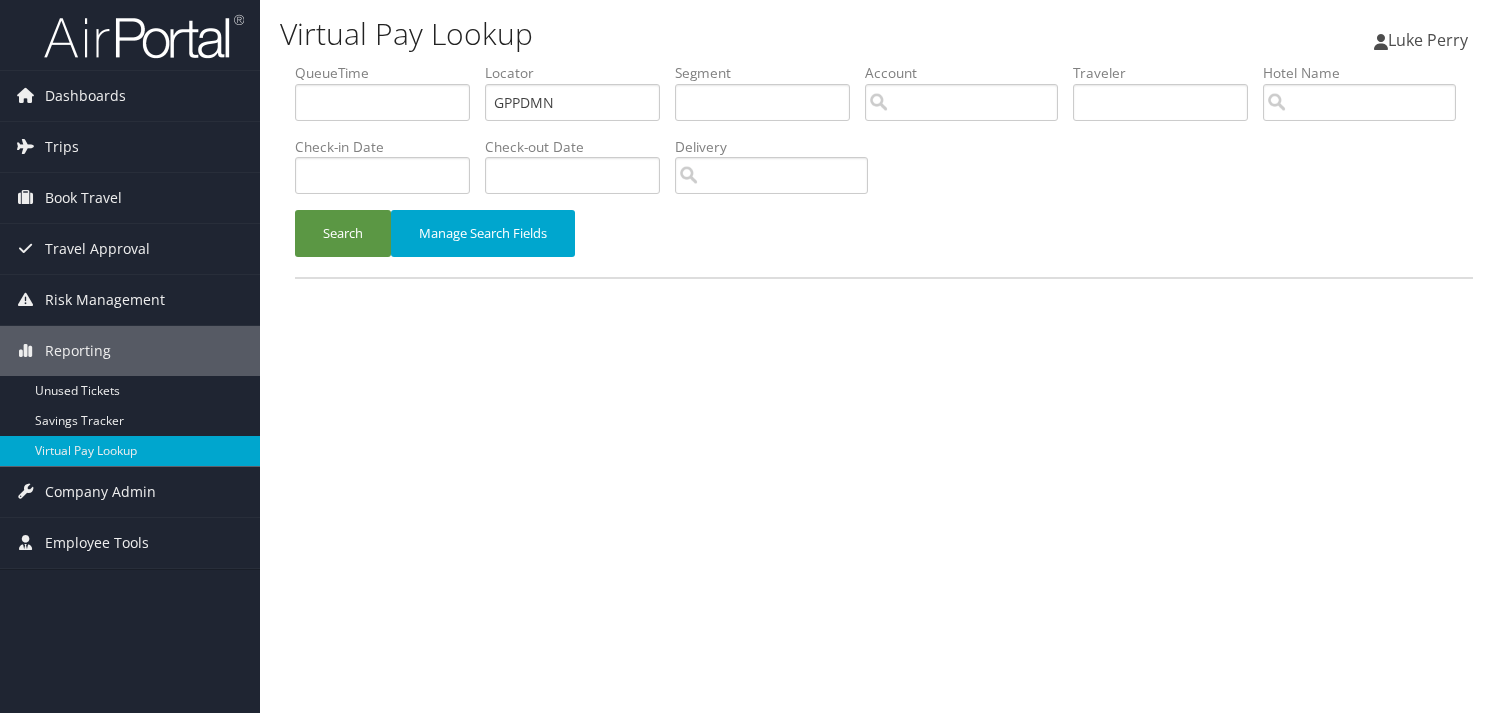 scroll, scrollTop: 0, scrollLeft: 0, axis: both 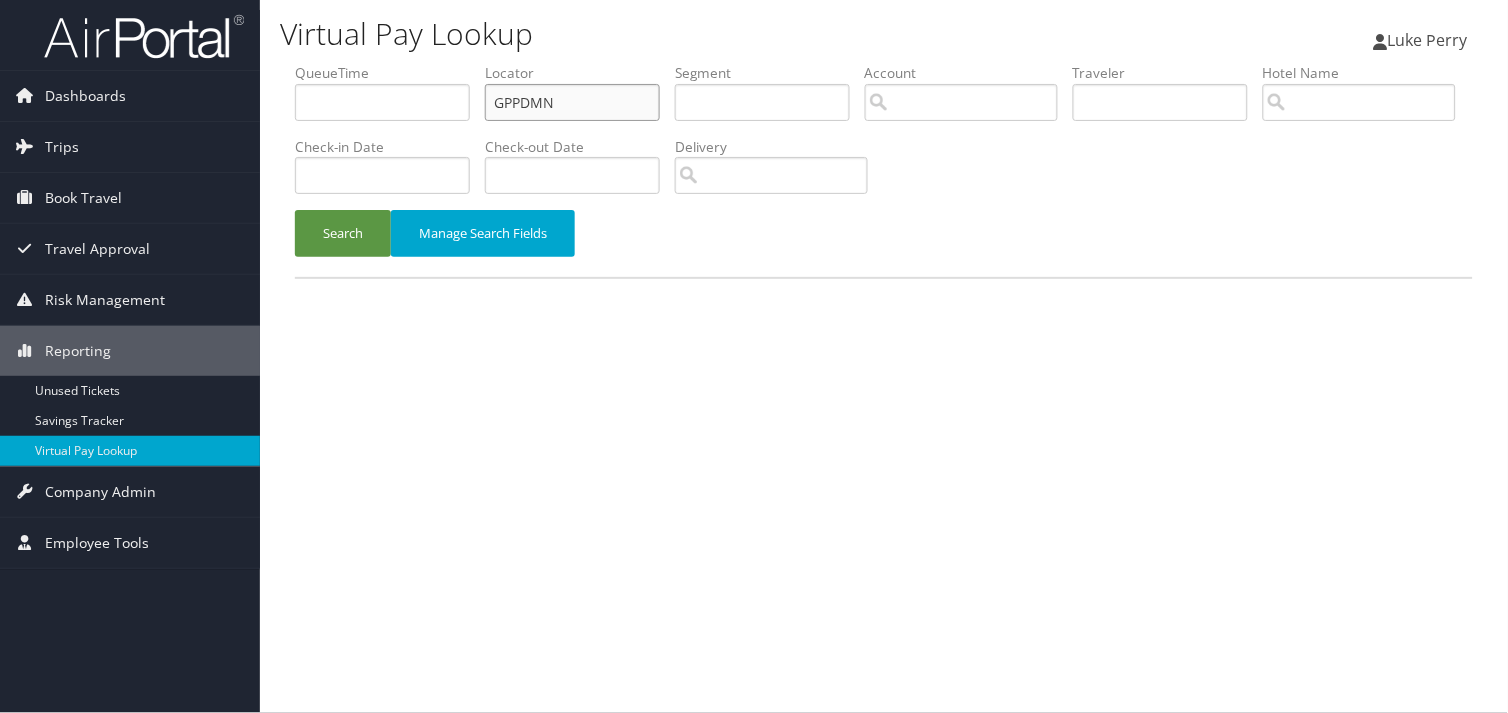 drag, startPoint x: 562, startPoint y: 103, endPoint x: 436, endPoint y: 92, distance: 126.47925 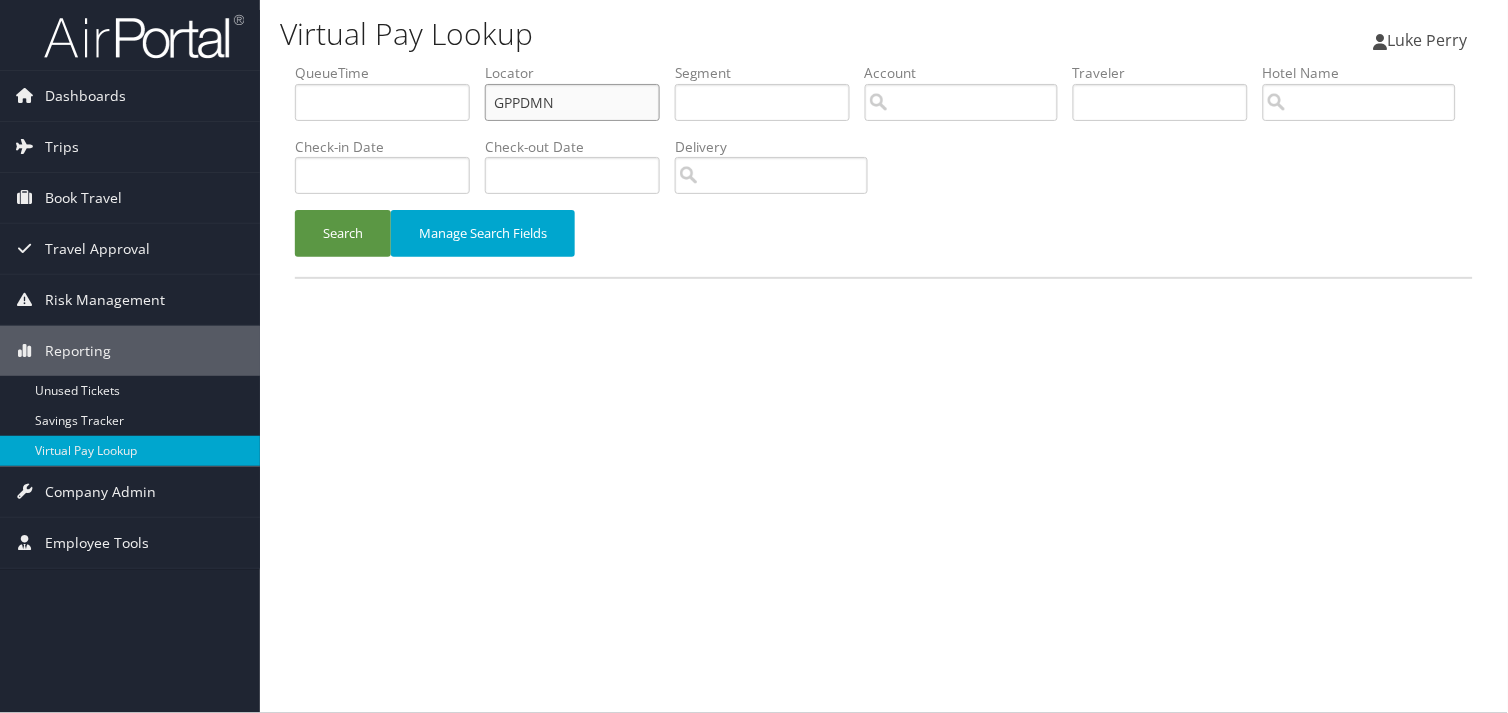 click on "QueueTime Locator GPPDMN Segment Account Traveler Hotel Name Check-in Date Check-out Date Delivery" at bounding box center (884, 63) 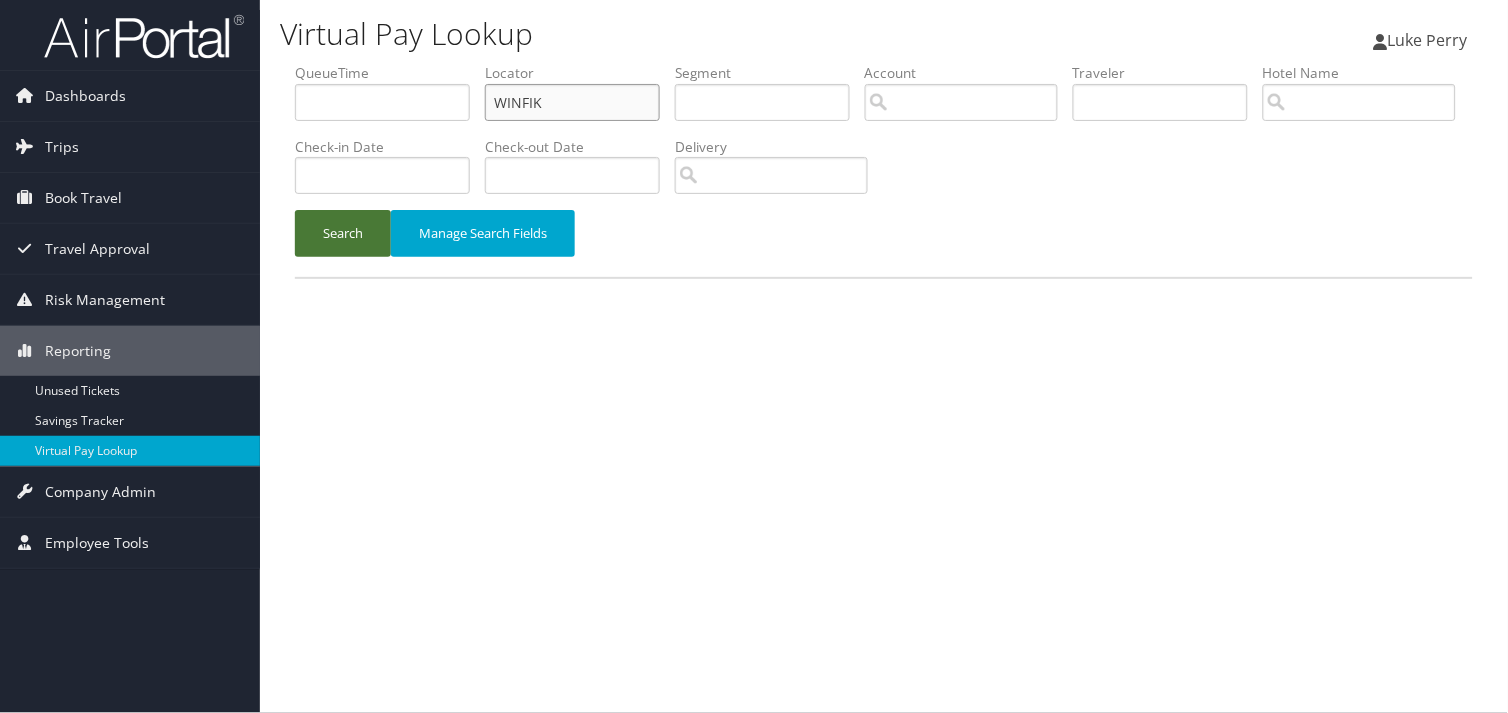 type on "WINFIK" 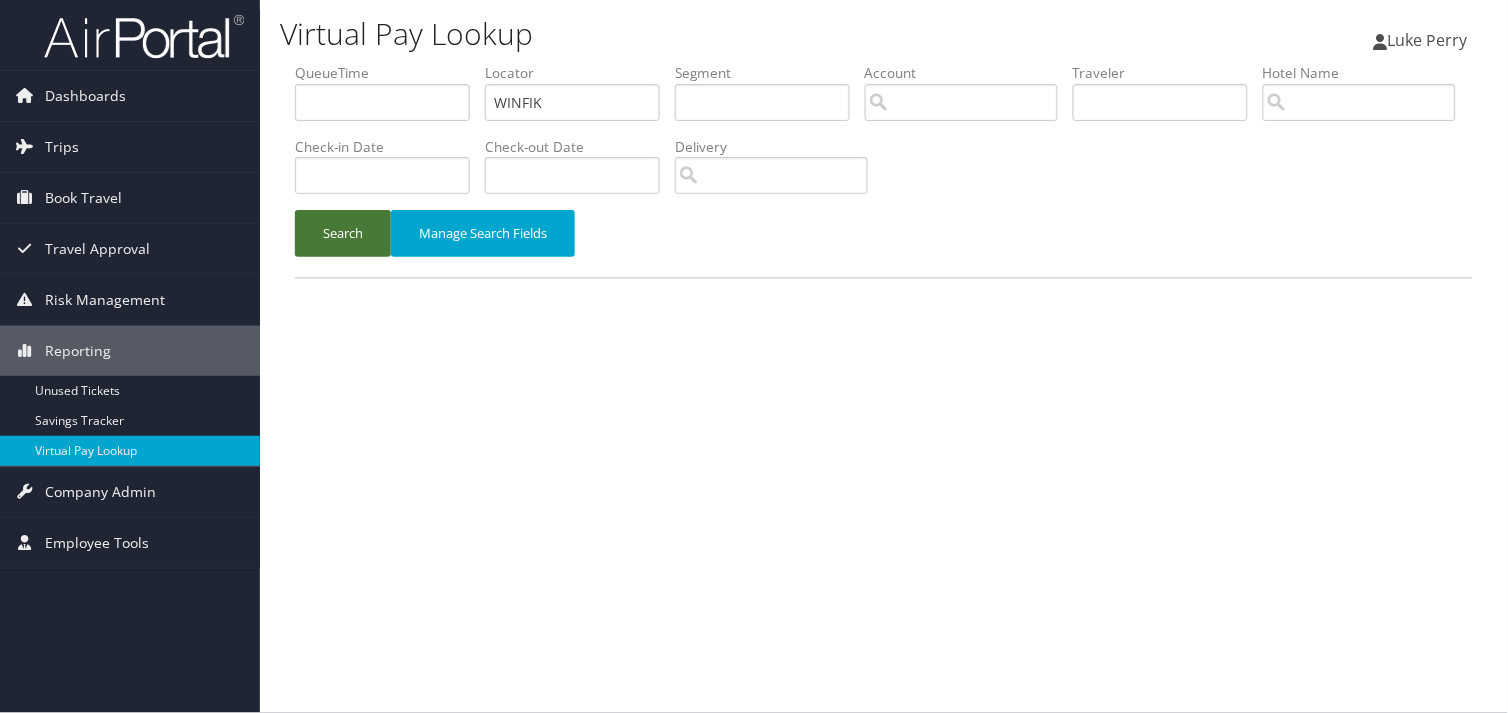 click on "Search" at bounding box center (343, 233) 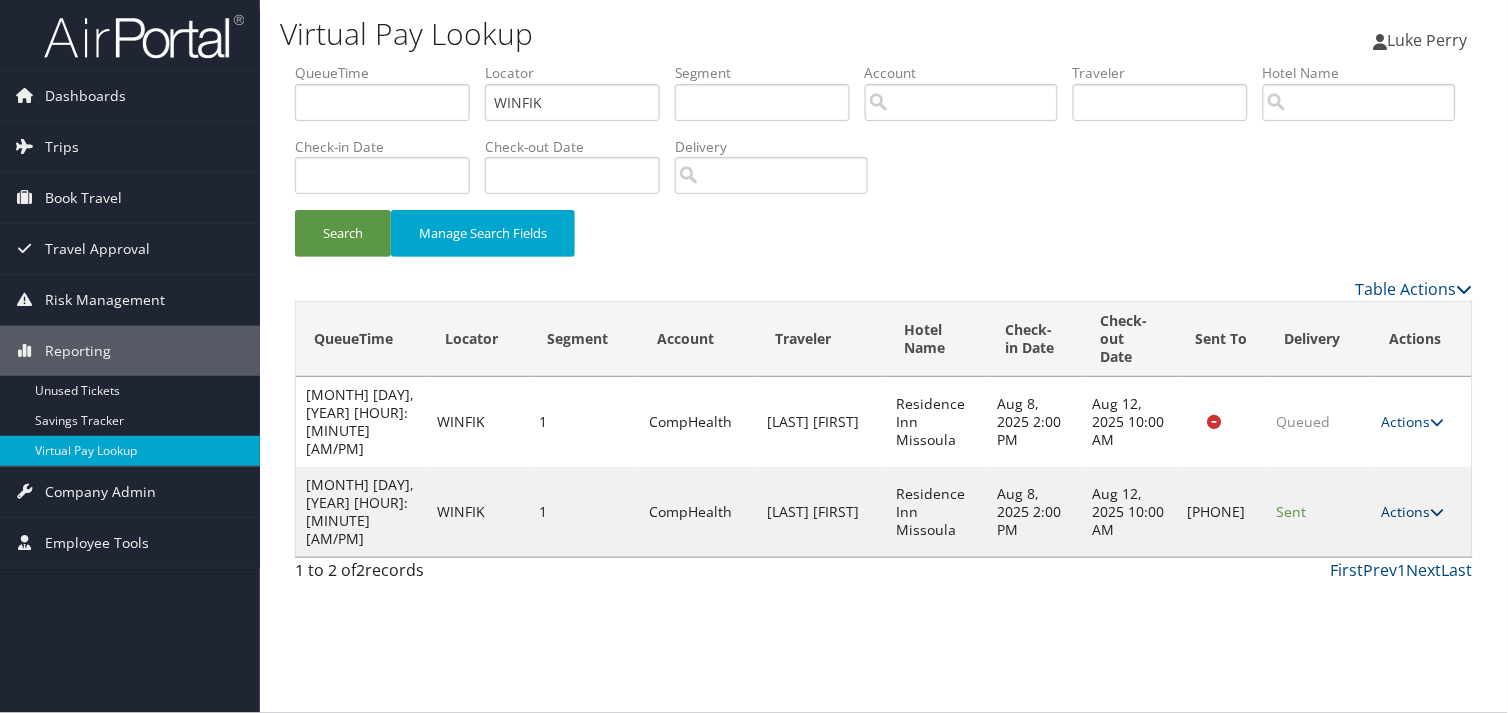 click on "Actions" at bounding box center [1412, 511] 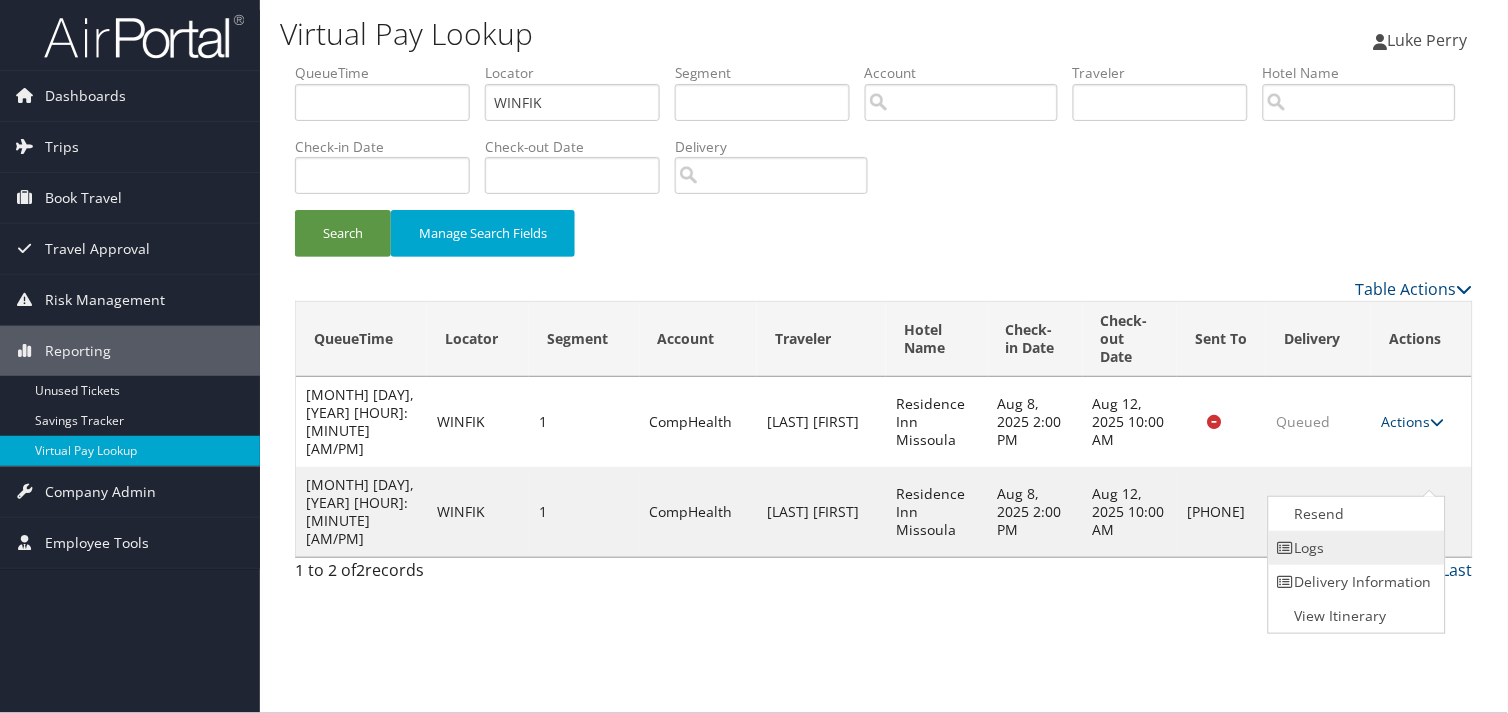 click on "Logs" at bounding box center (1354, 548) 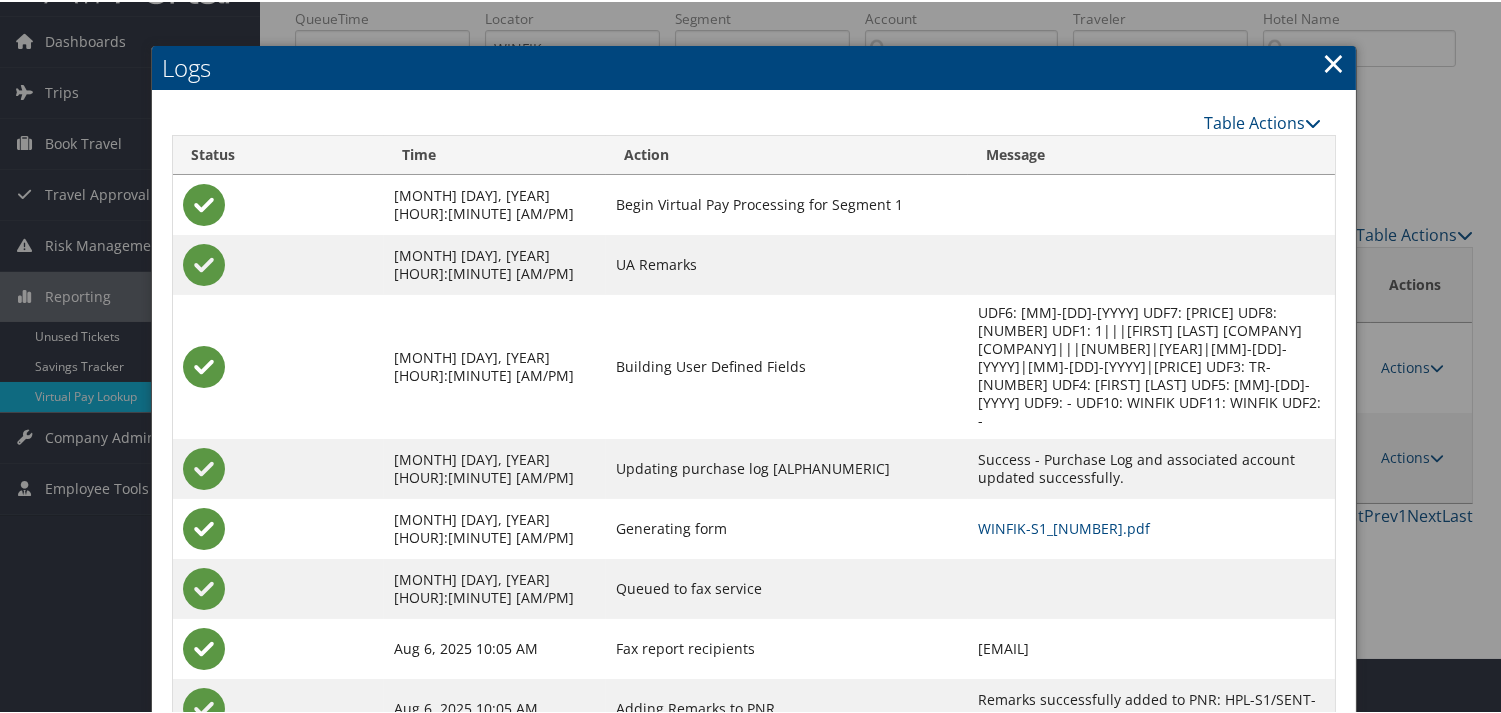 scroll, scrollTop: 82, scrollLeft: 0, axis: vertical 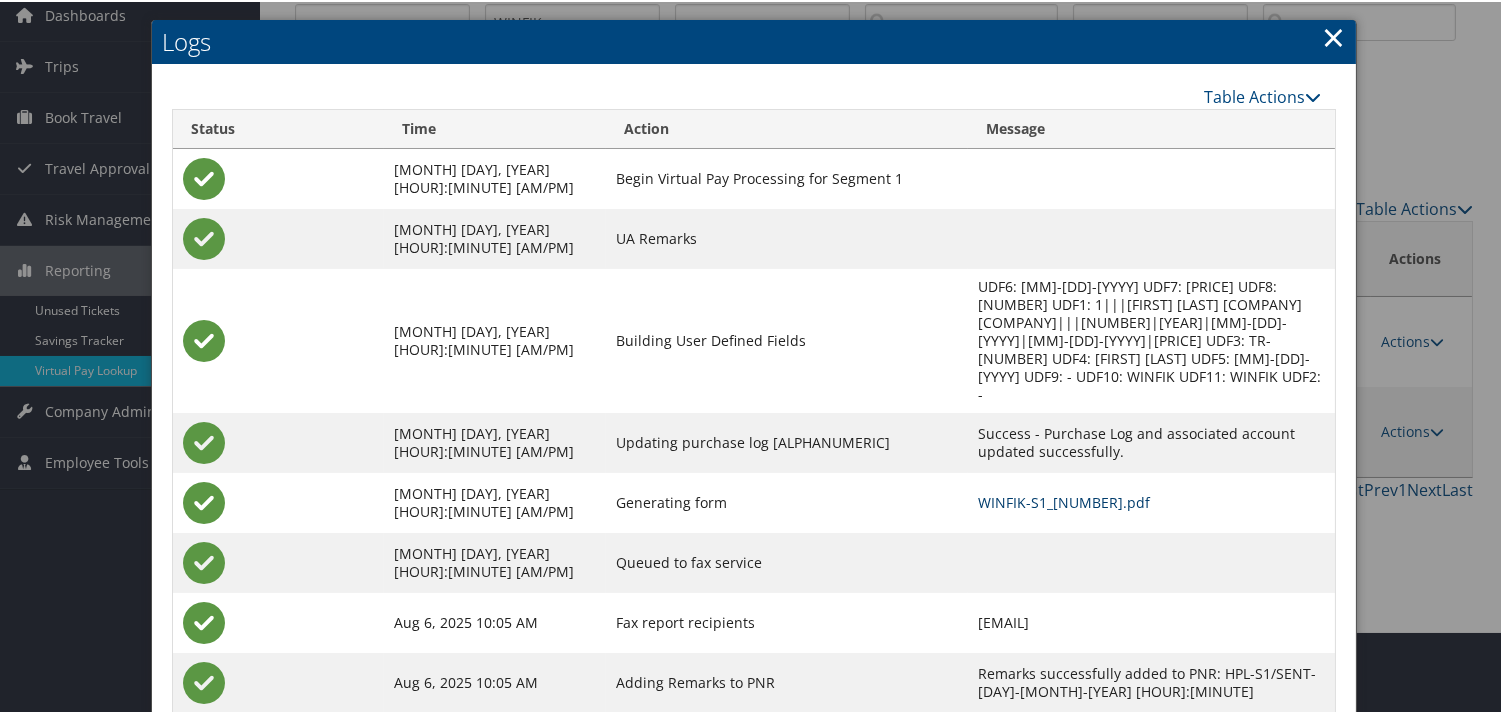 click on "WINFIK-S1_1754453308698.pdf" at bounding box center (1064, 500) 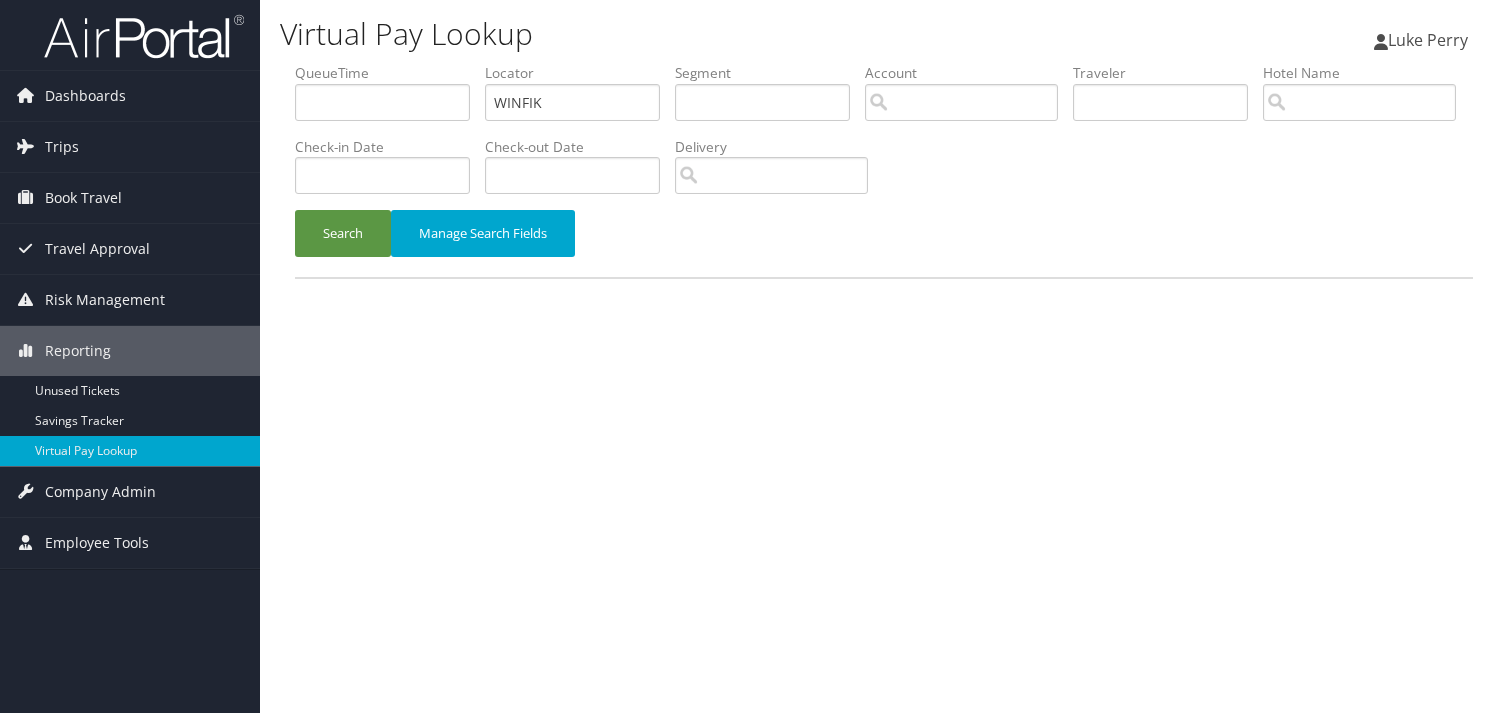 scroll, scrollTop: 0, scrollLeft: 0, axis: both 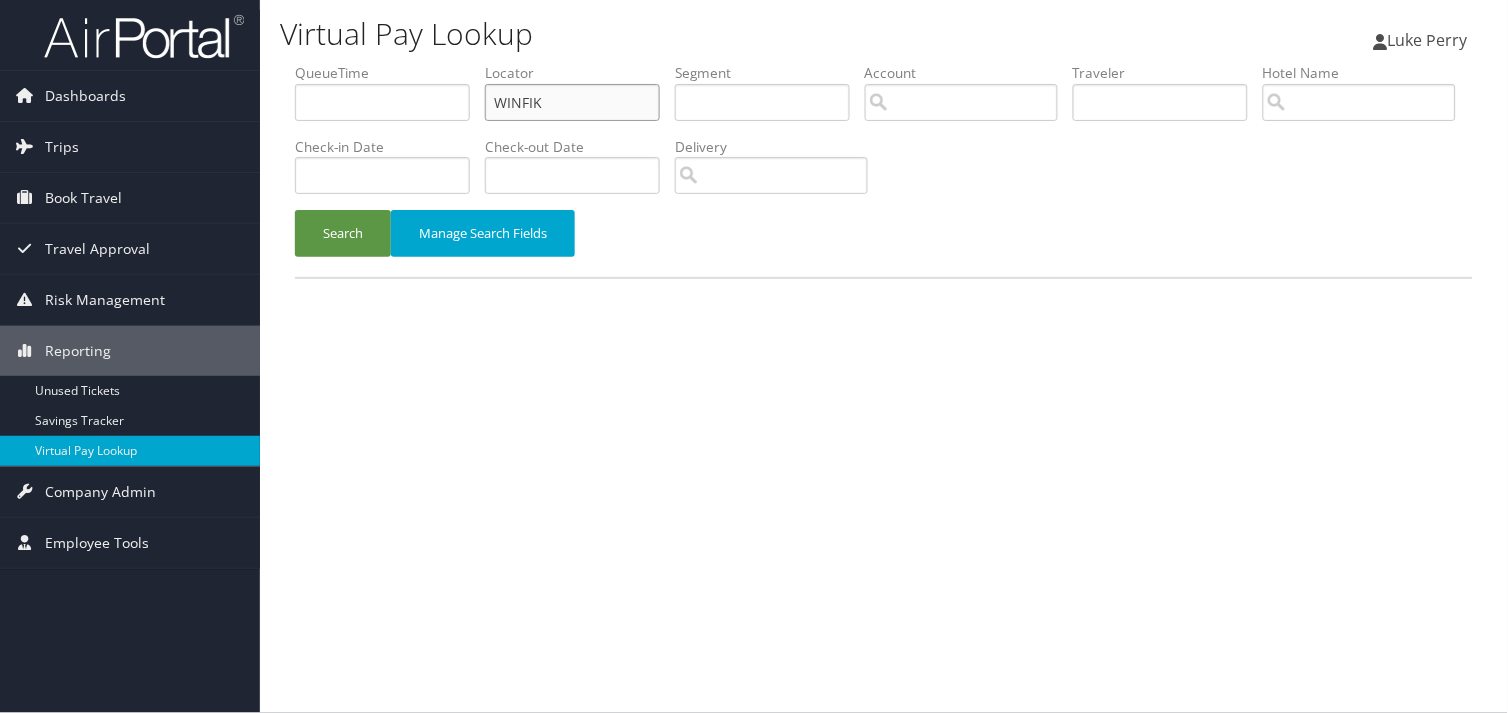 drag, startPoint x: 550, startPoint y: 97, endPoint x: 367, endPoint y: 112, distance: 183.61372 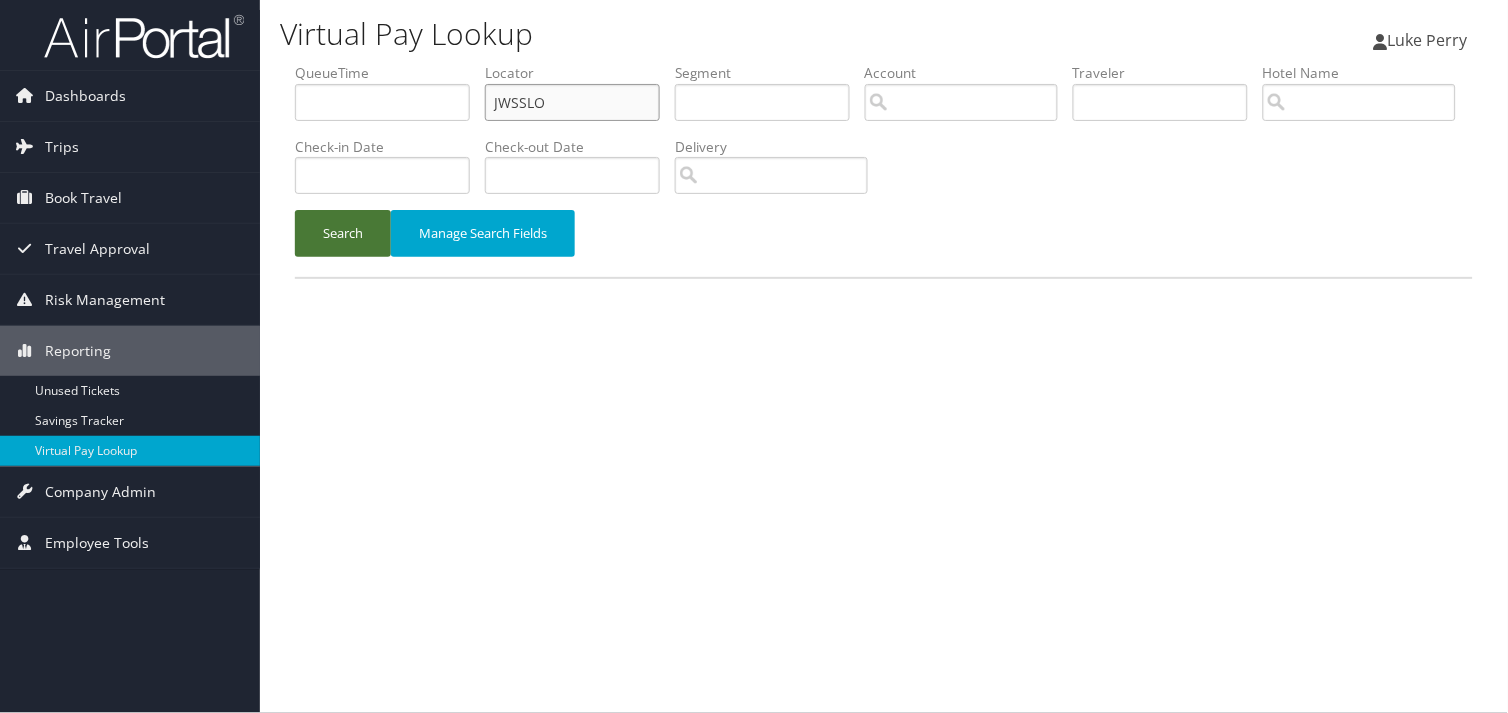 type on "JWSSLO" 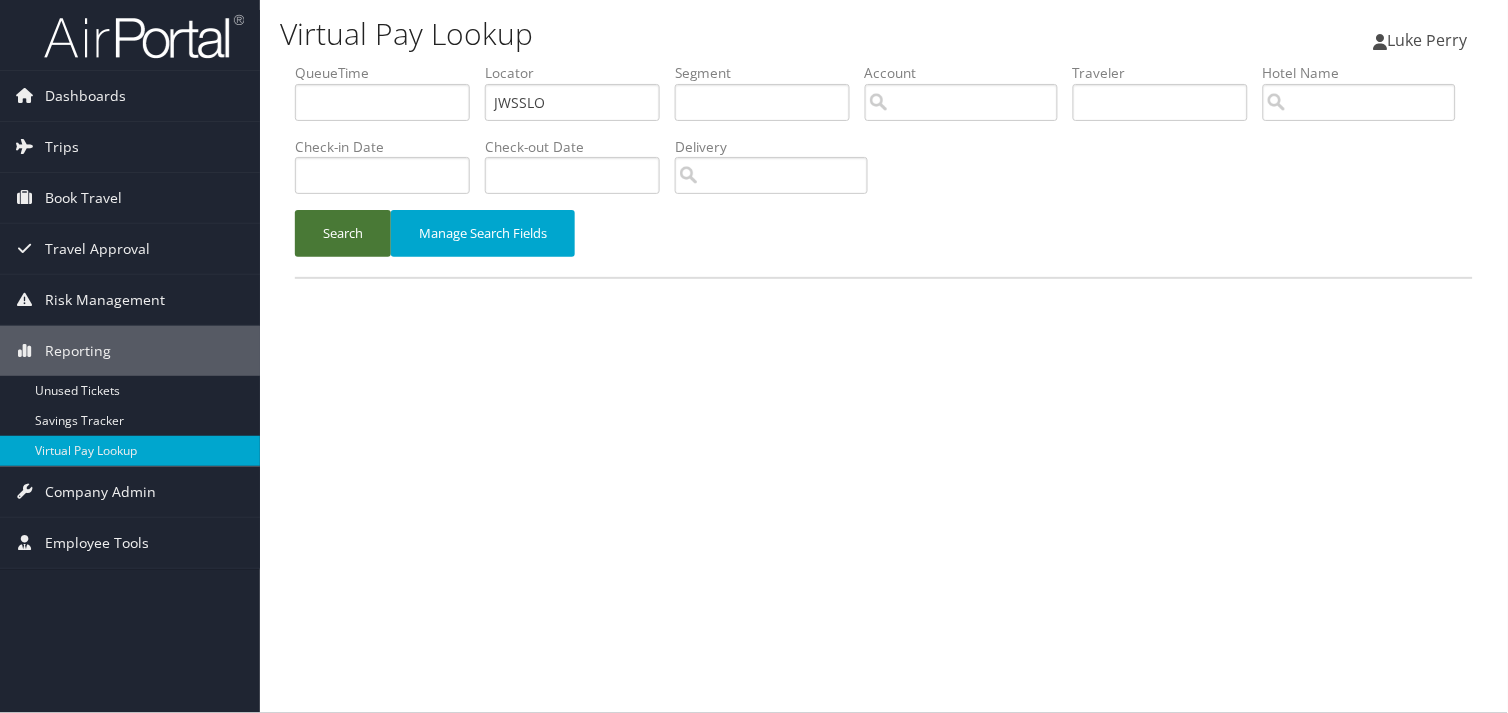 click on "Search" at bounding box center [343, 233] 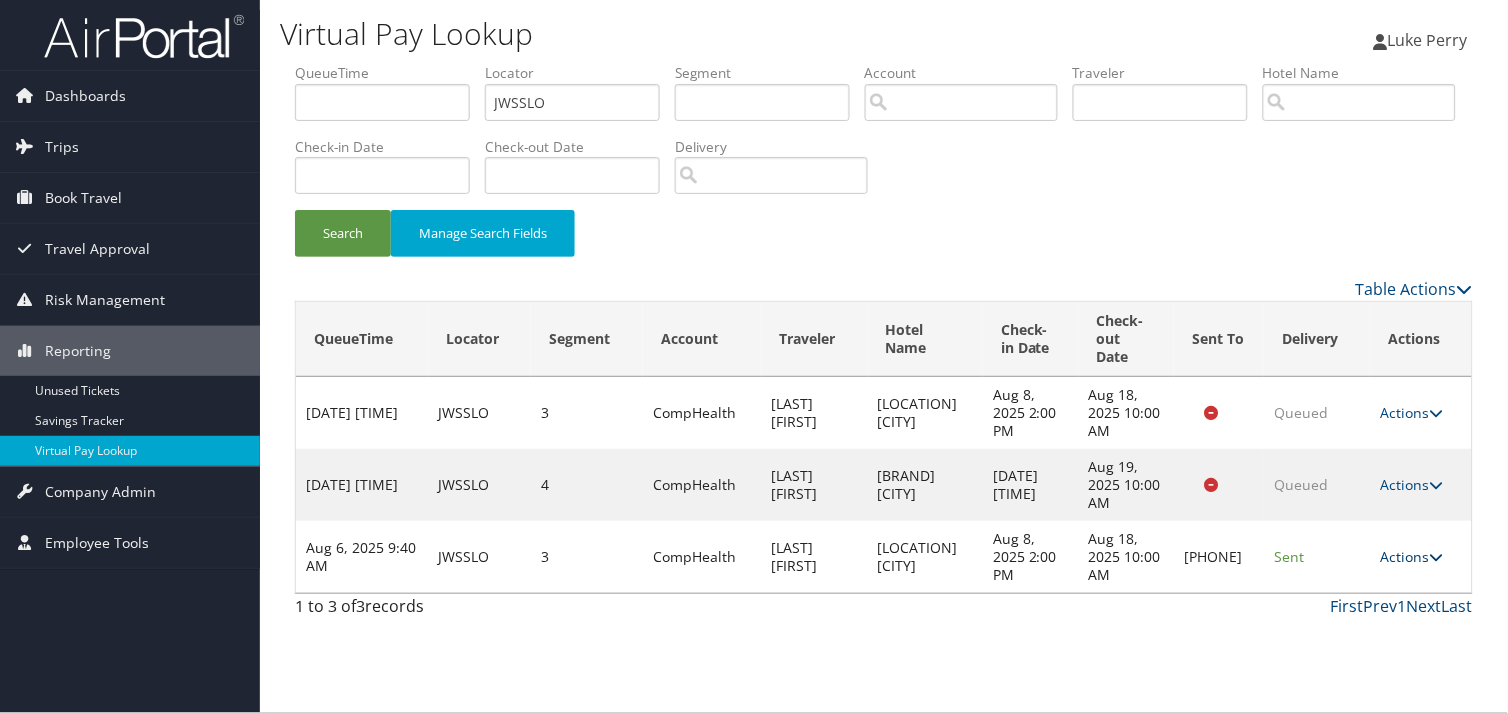 click on "Actions" at bounding box center (1411, 556) 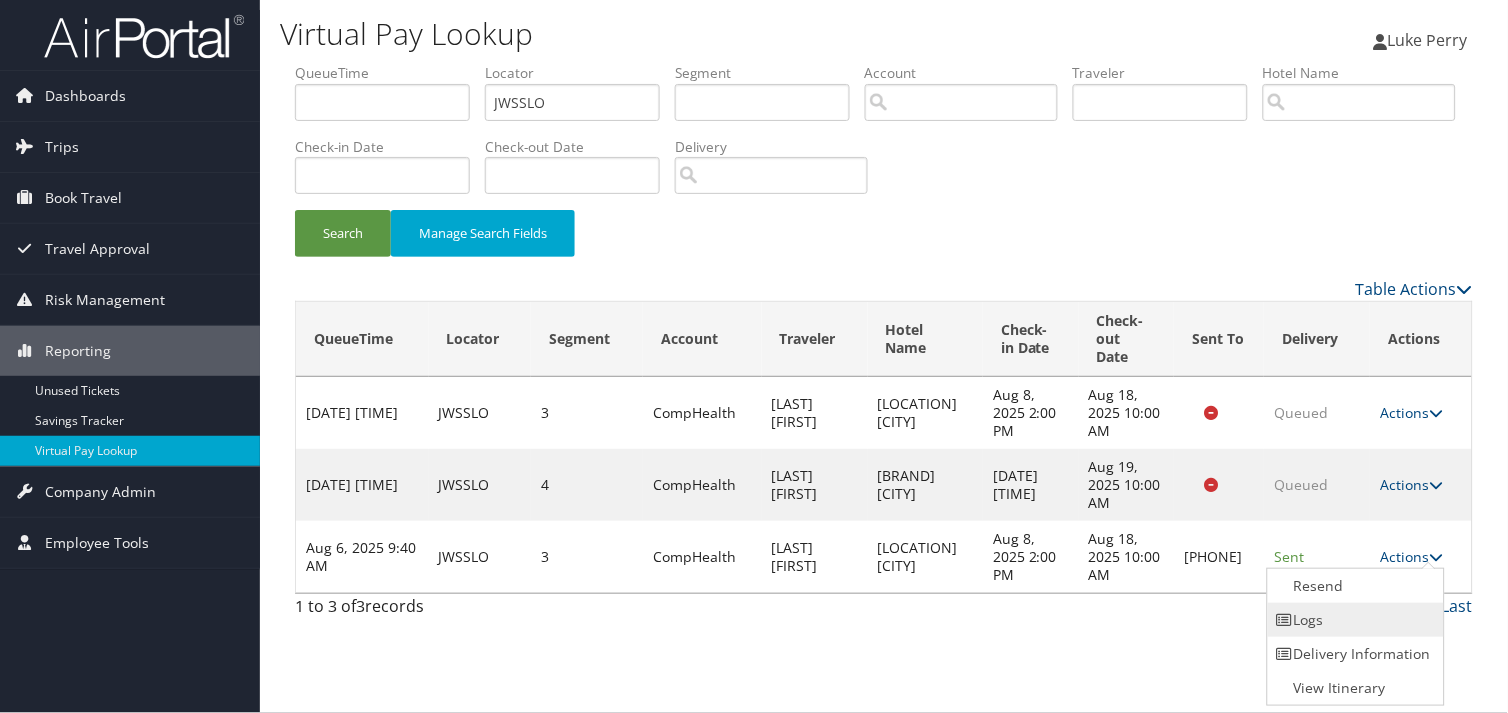 click on "Logs" at bounding box center (1353, 620) 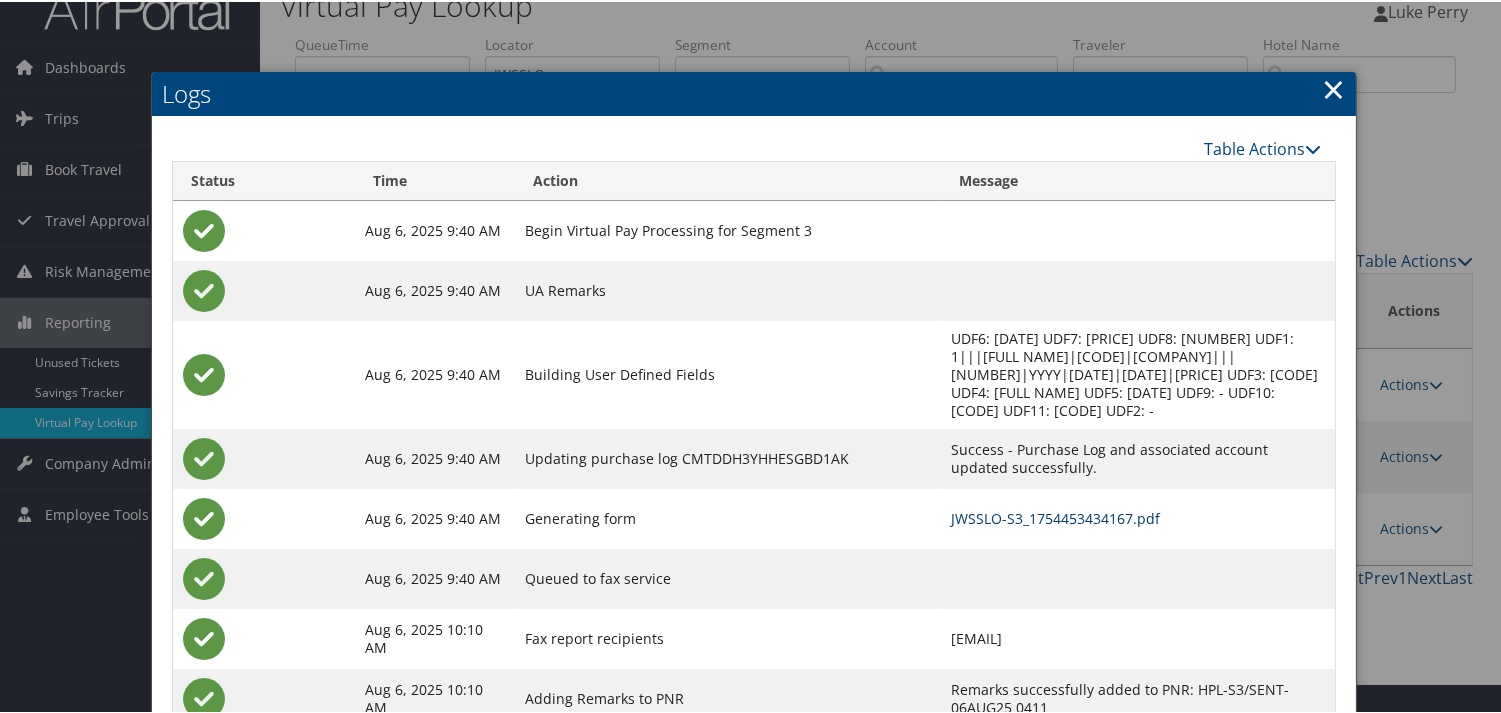 scroll, scrollTop: 82, scrollLeft: 0, axis: vertical 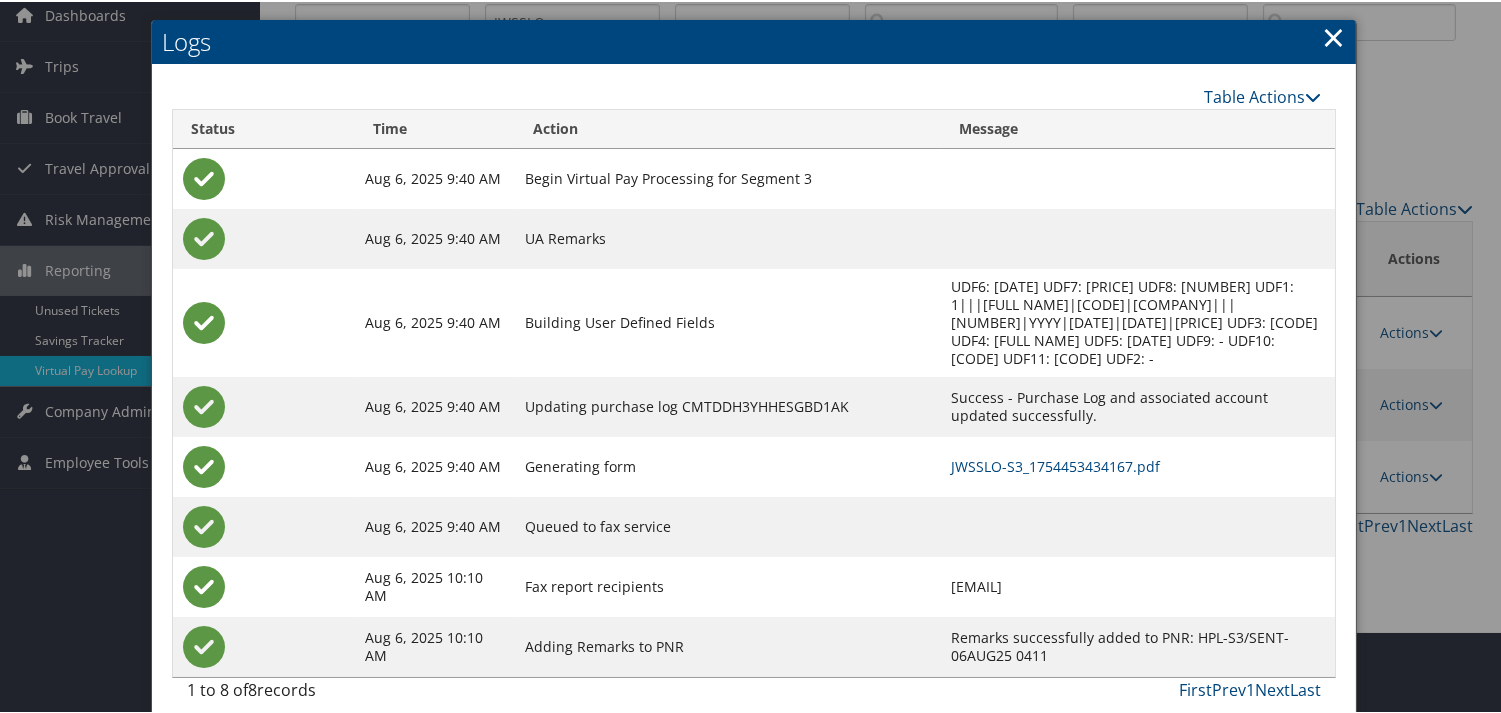 click on "JWSSLO-S3_1754453434167.pdf" at bounding box center [1138, 465] 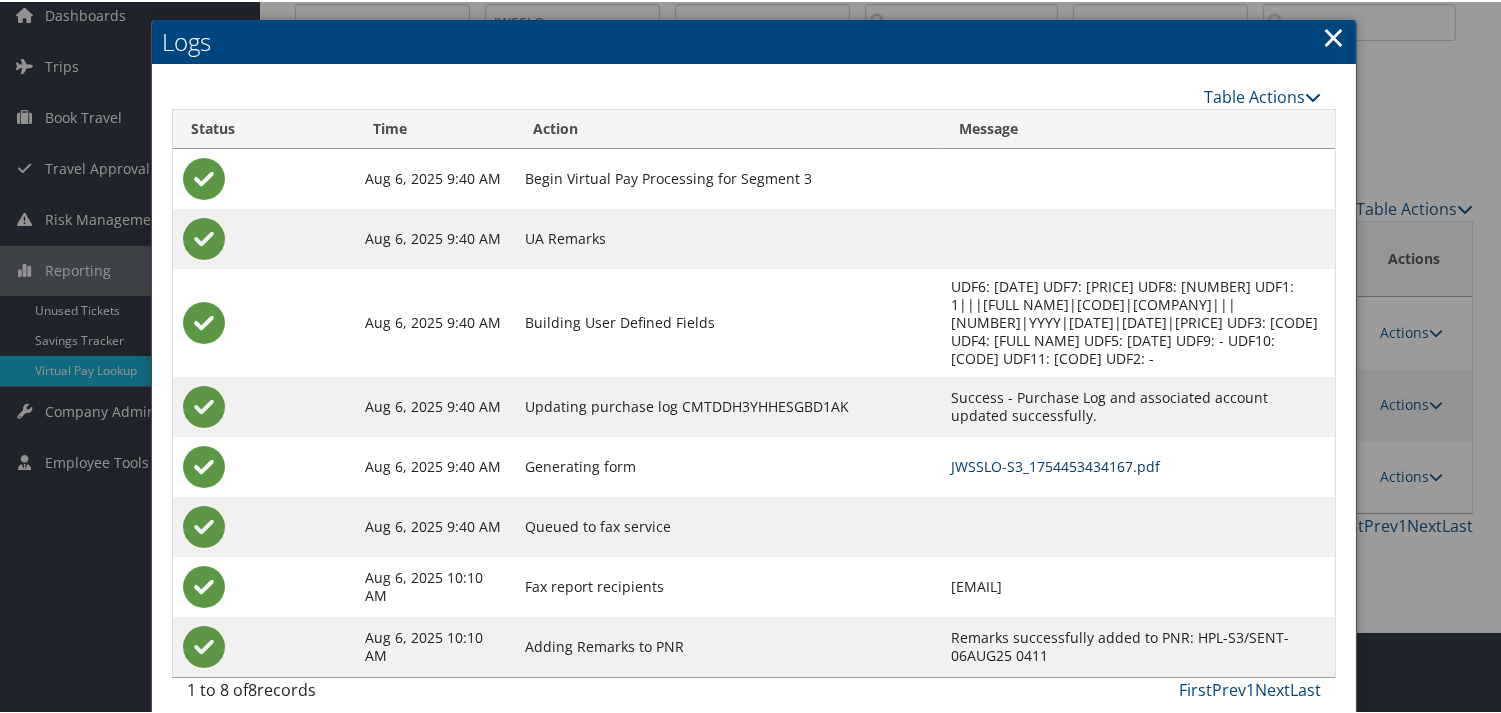 click on "JWSSLO-S3_1754453434167.pdf" at bounding box center (1055, 464) 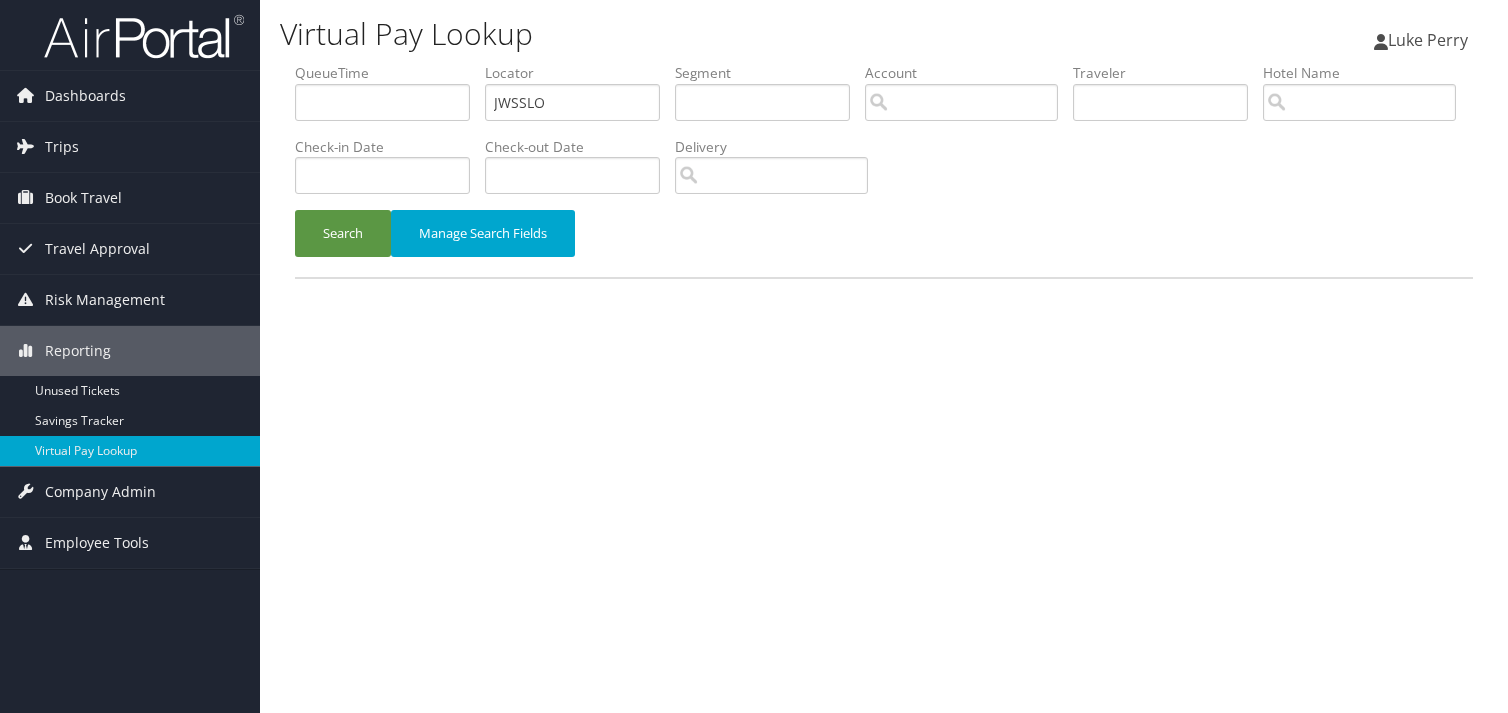 scroll, scrollTop: 0, scrollLeft: 0, axis: both 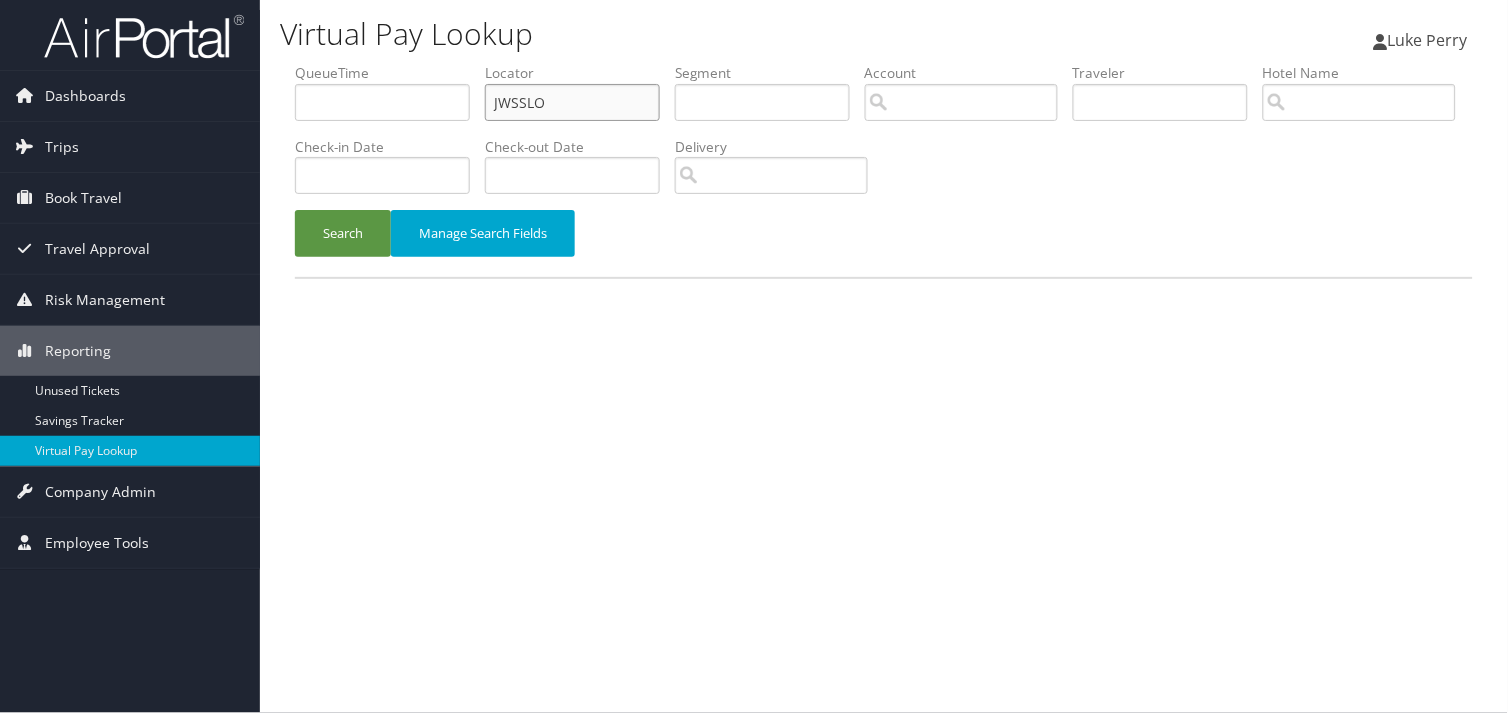 drag, startPoint x: 556, startPoint y: 103, endPoint x: 362, endPoint y: 110, distance: 194.12625 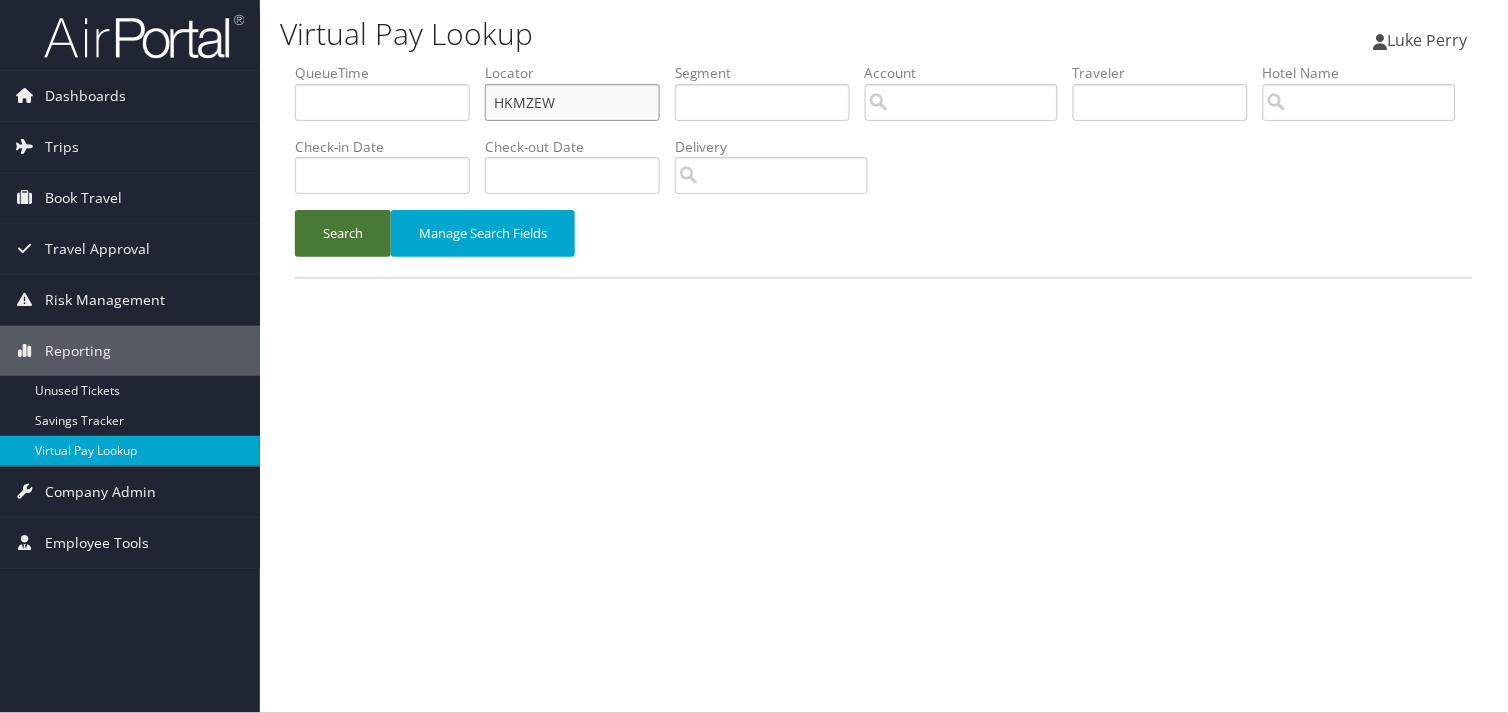 type on "HKMZEW" 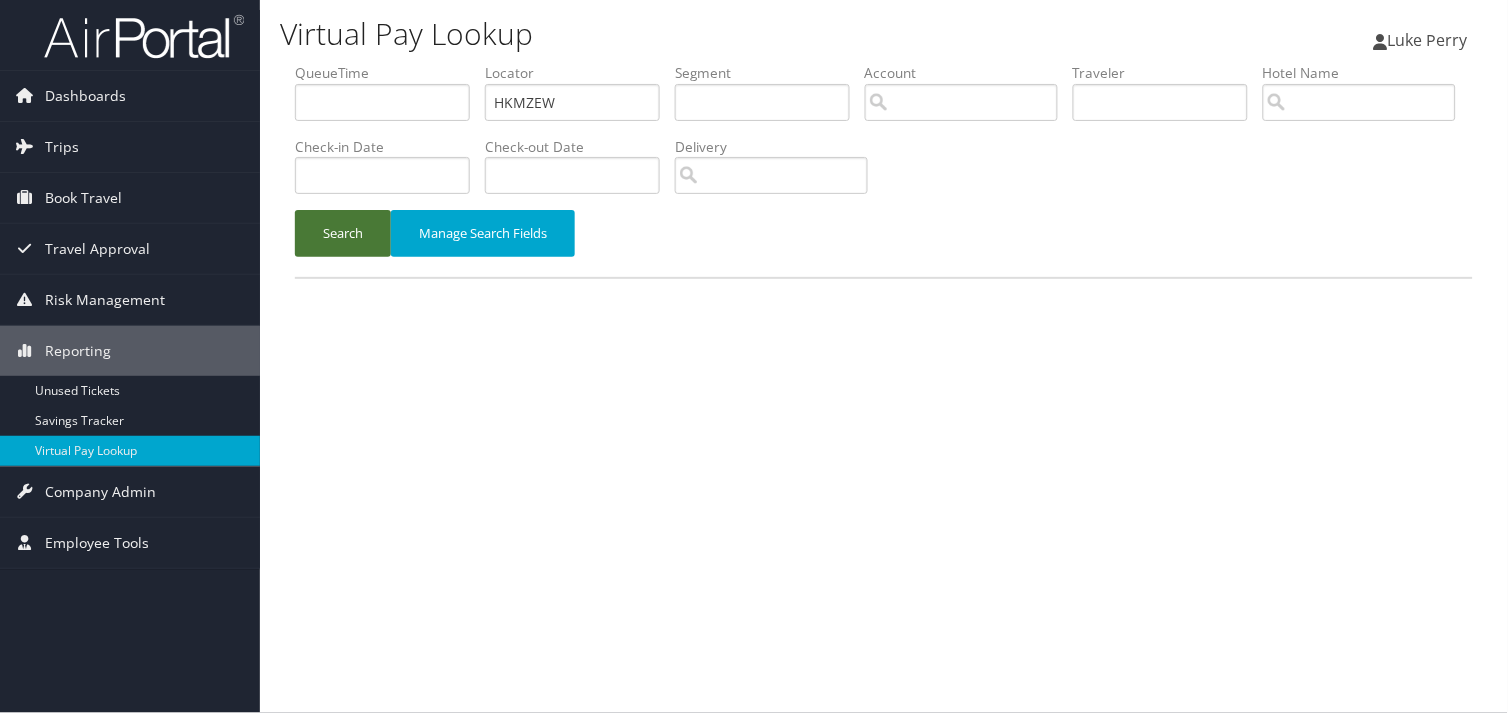 click on "Search" at bounding box center [343, 233] 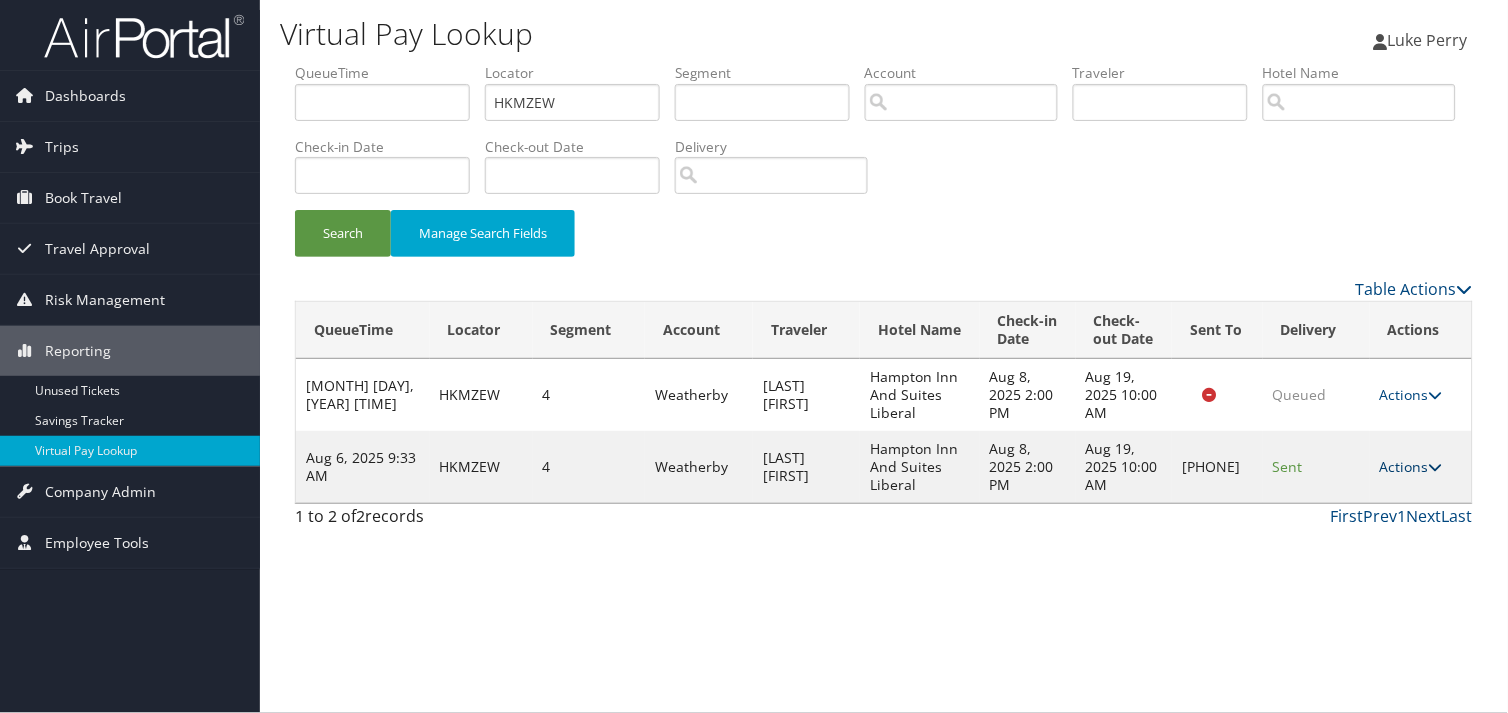 click on "Actions" at bounding box center (1411, 466) 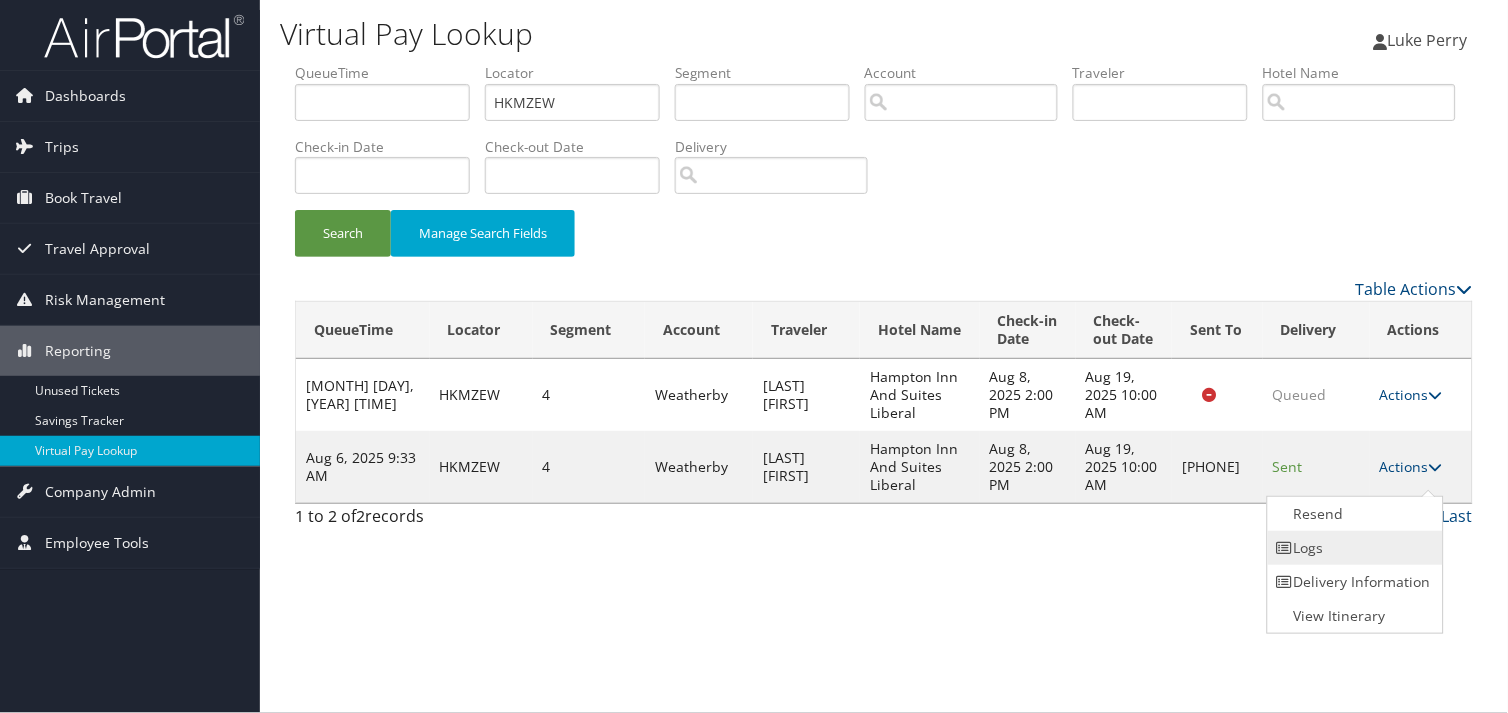 click on "Logs" at bounding box center [1353, 548] 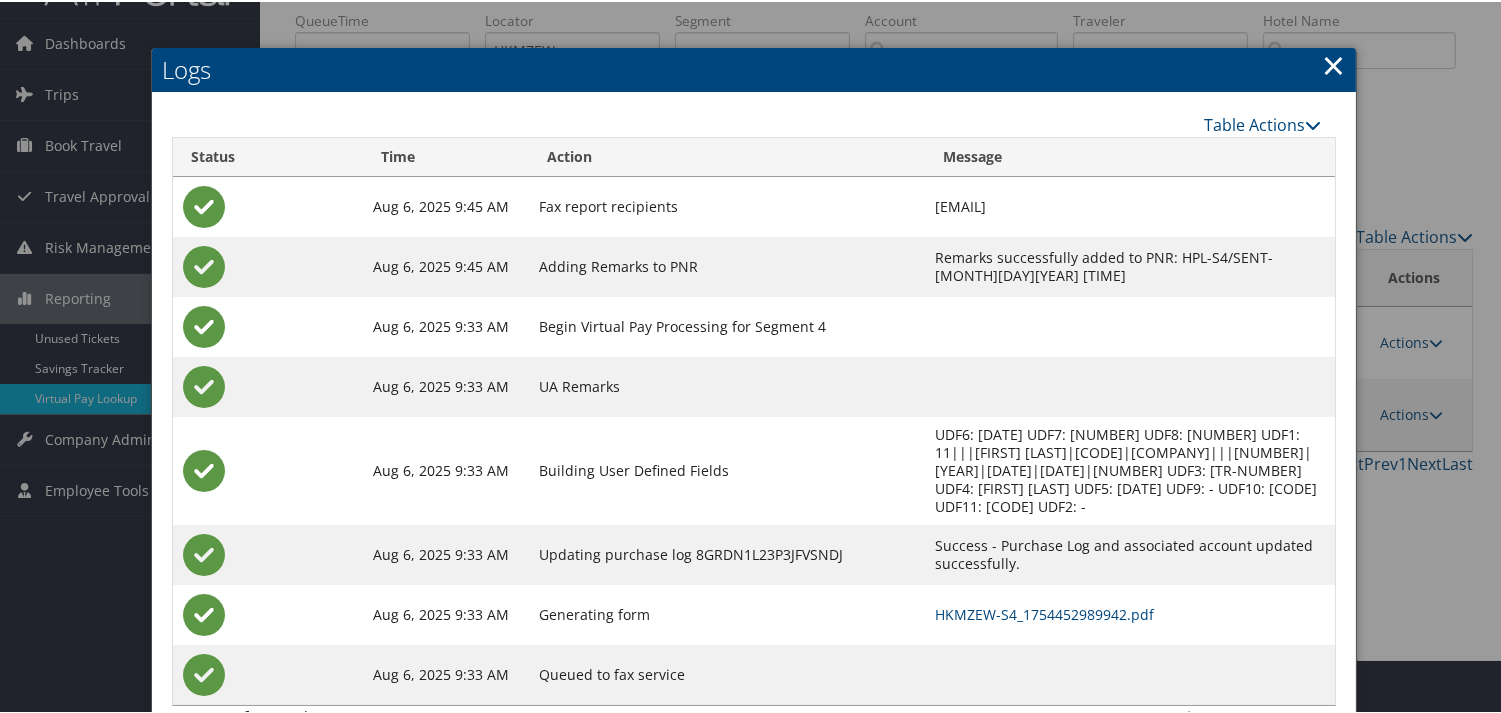 scroll, scrollTop: 82, scrollLeft: 0, axis: vertical 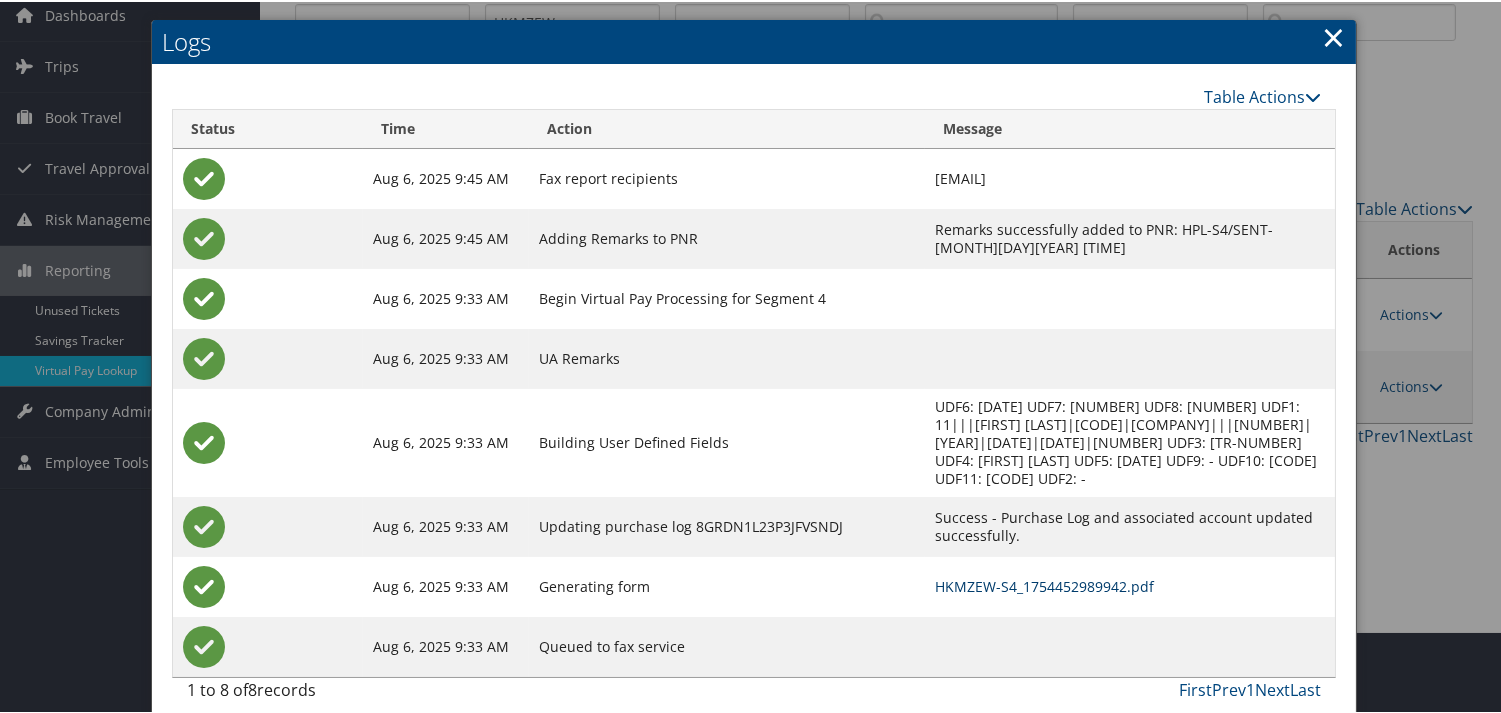 click on "HKMZEW-S4_1754452989942.pdf" at bounding box center (1044, 584) 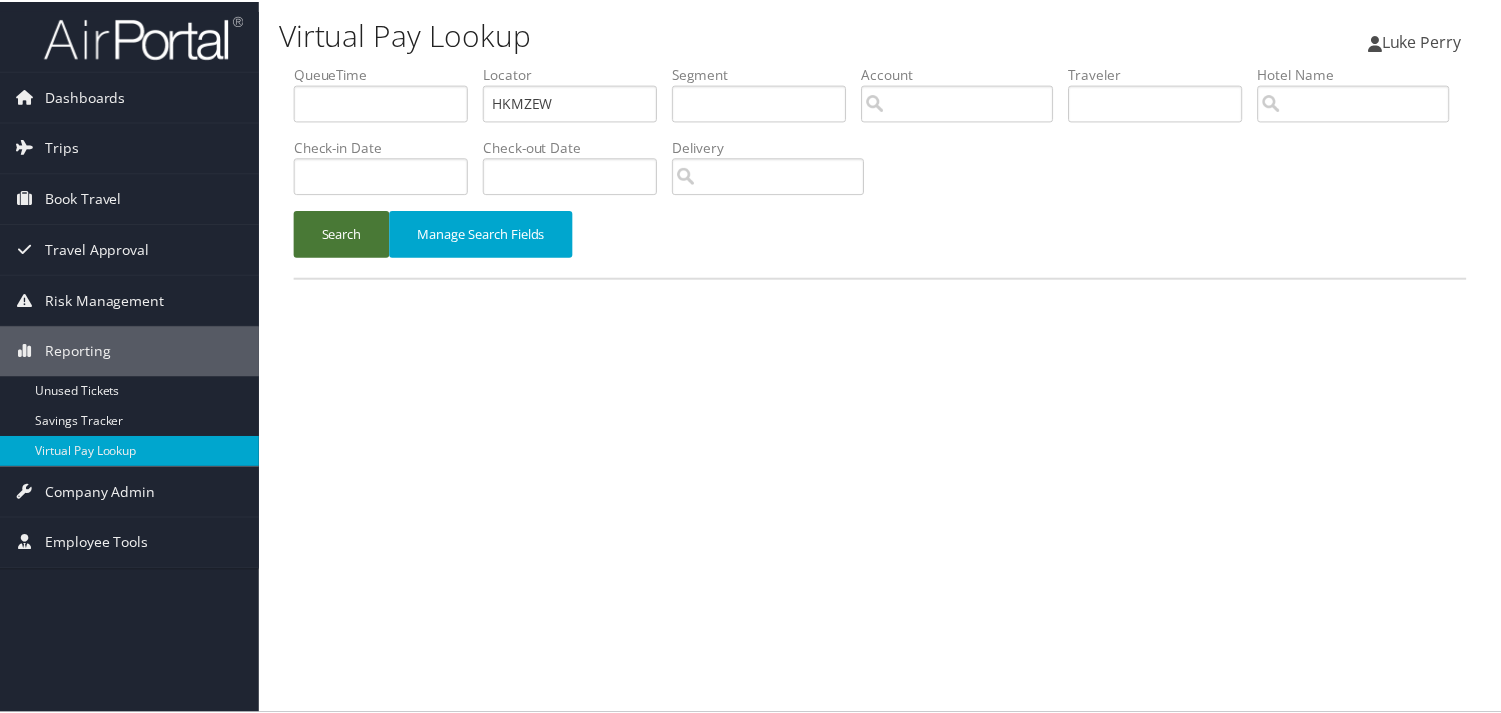 scroll, scrollTop: 0, scrollLeft: 0, axis: both 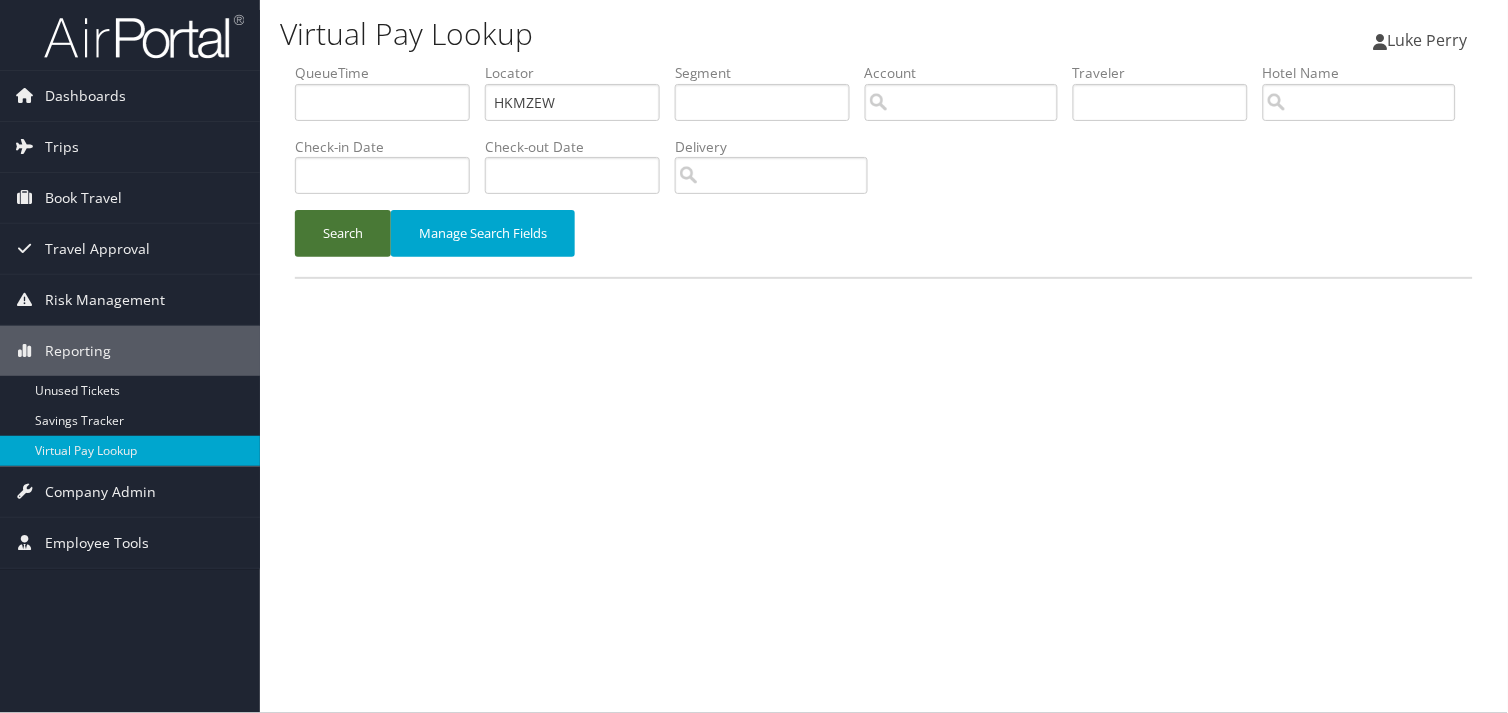 click on "Search" at bounding box center (343, 233) 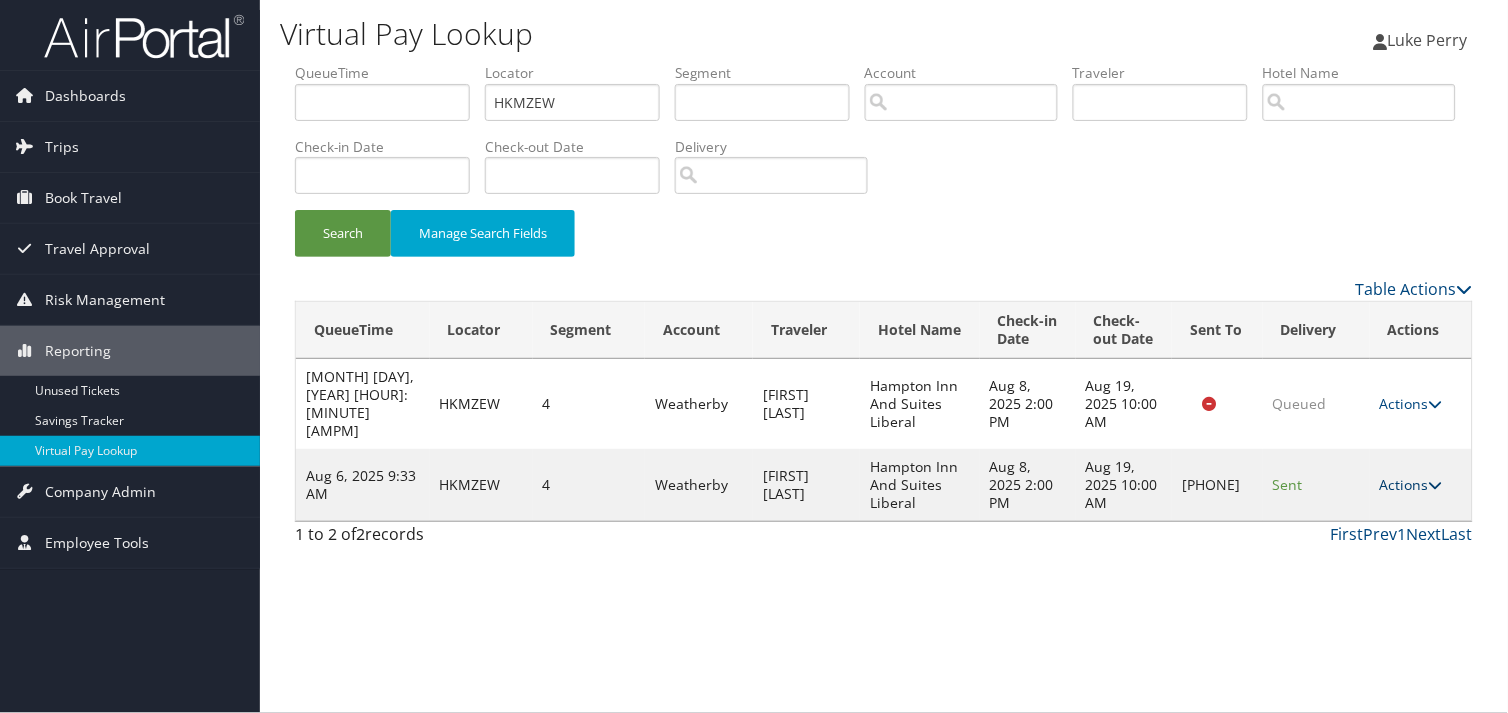 click on "Actions" at bounding box center (1411, 484) 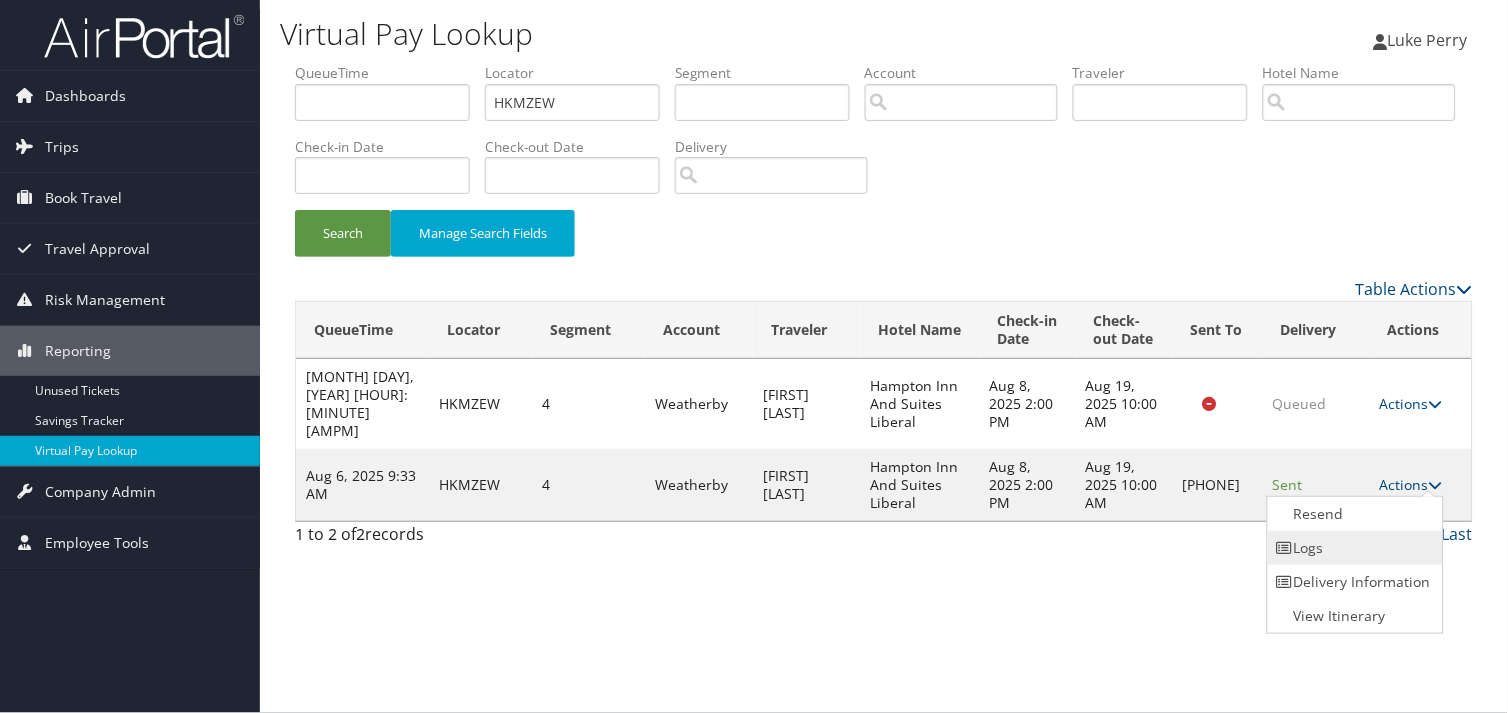 click on "Logs" at bounding box center [1353, 548] 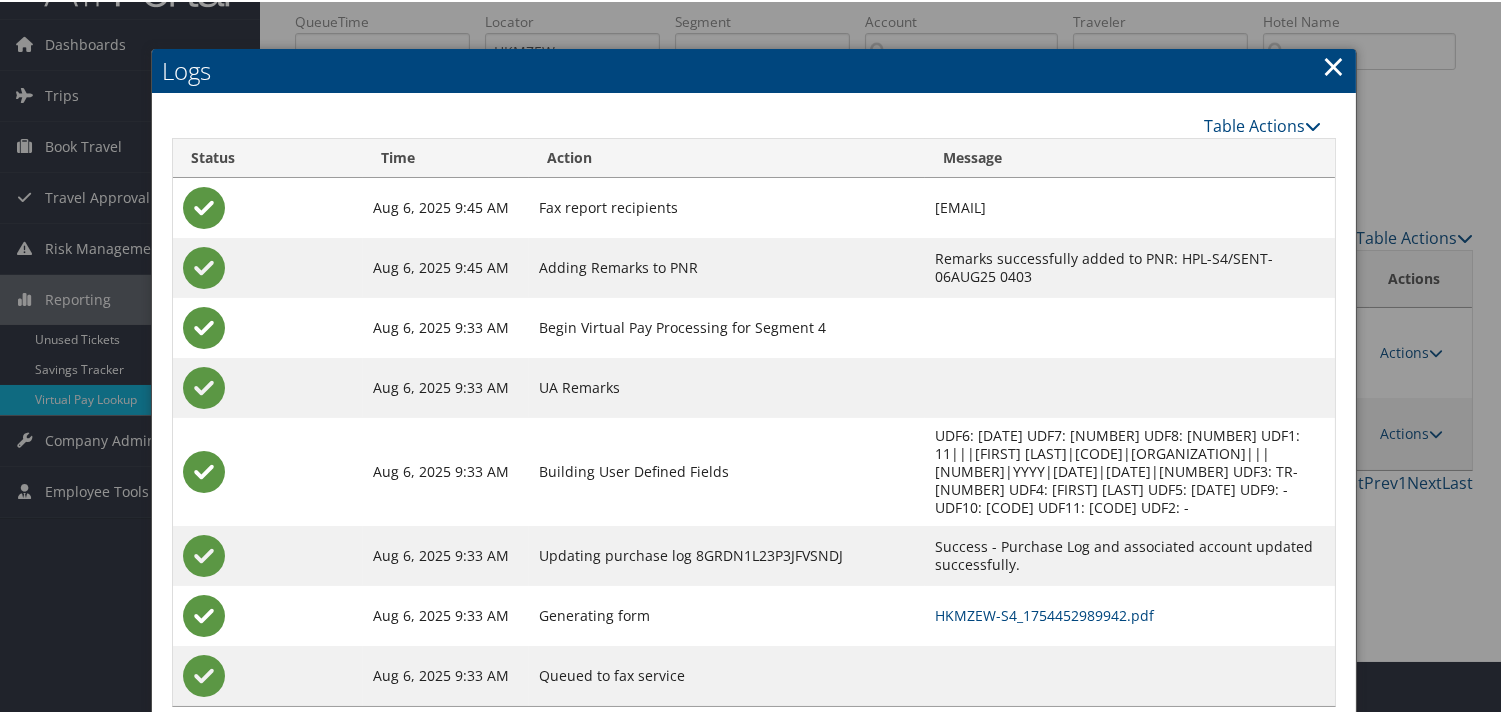 scroll, scrollTop: 82, scrollLeft: 0, axis: vertical 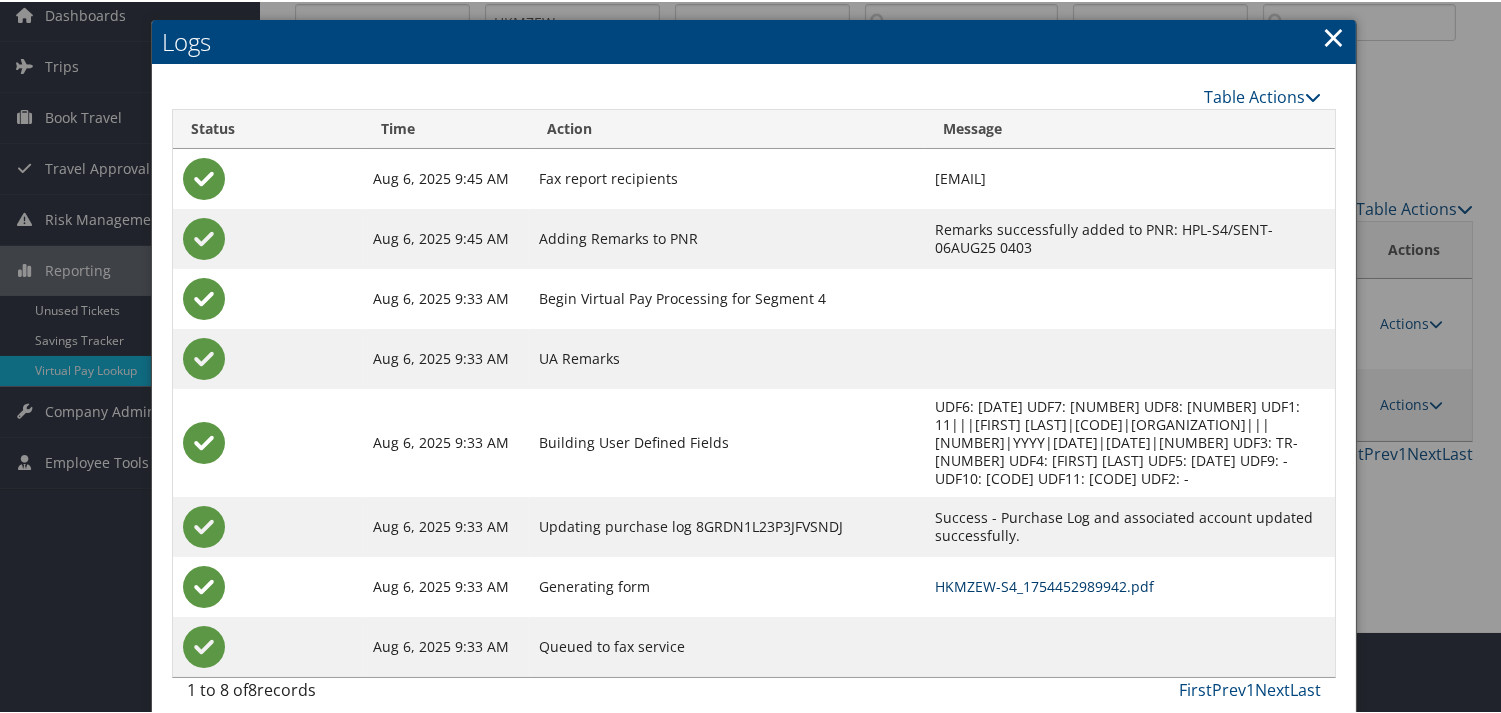 click on "HKMZEW-S4_1754452989942.pdf" at bounding box center (1044, 584) 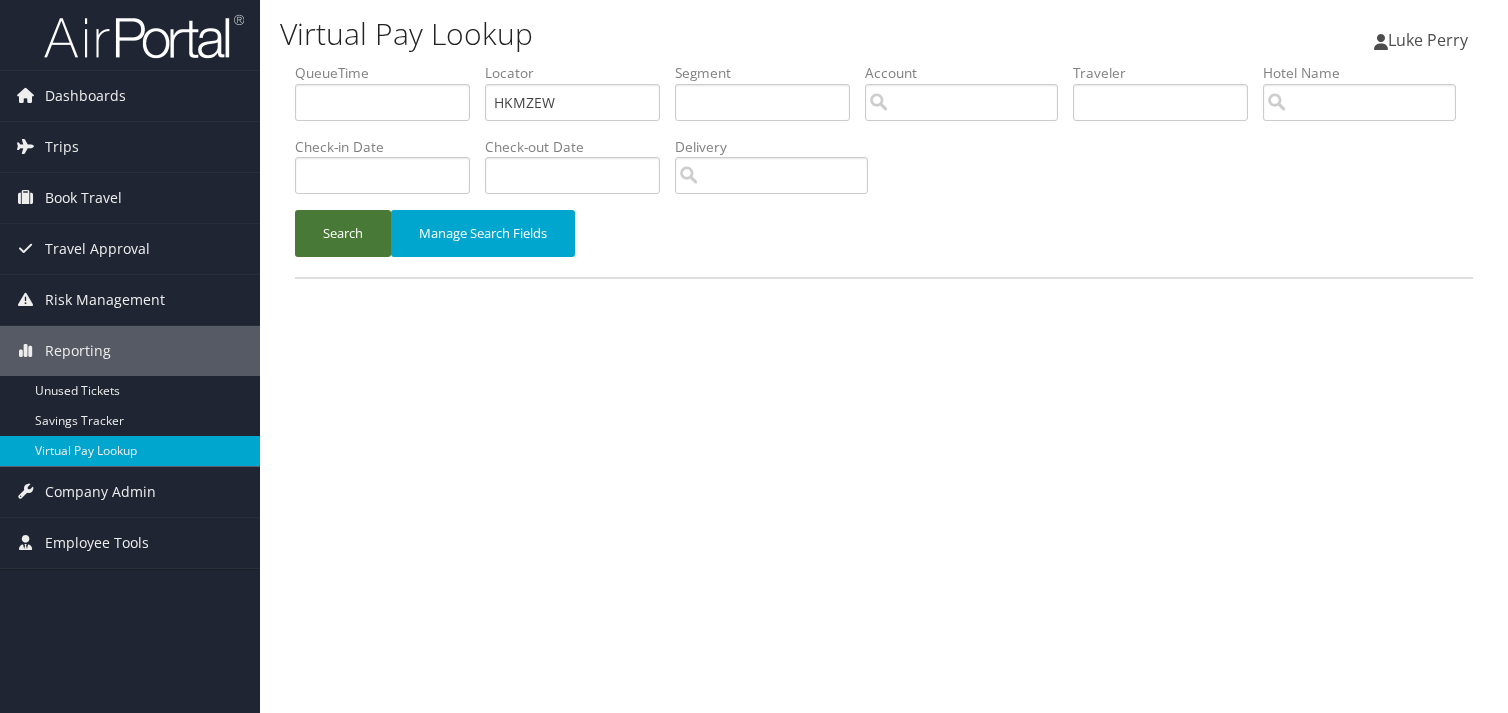 scroll, scrollTop: 0, scrollLeft: 0, axis: both 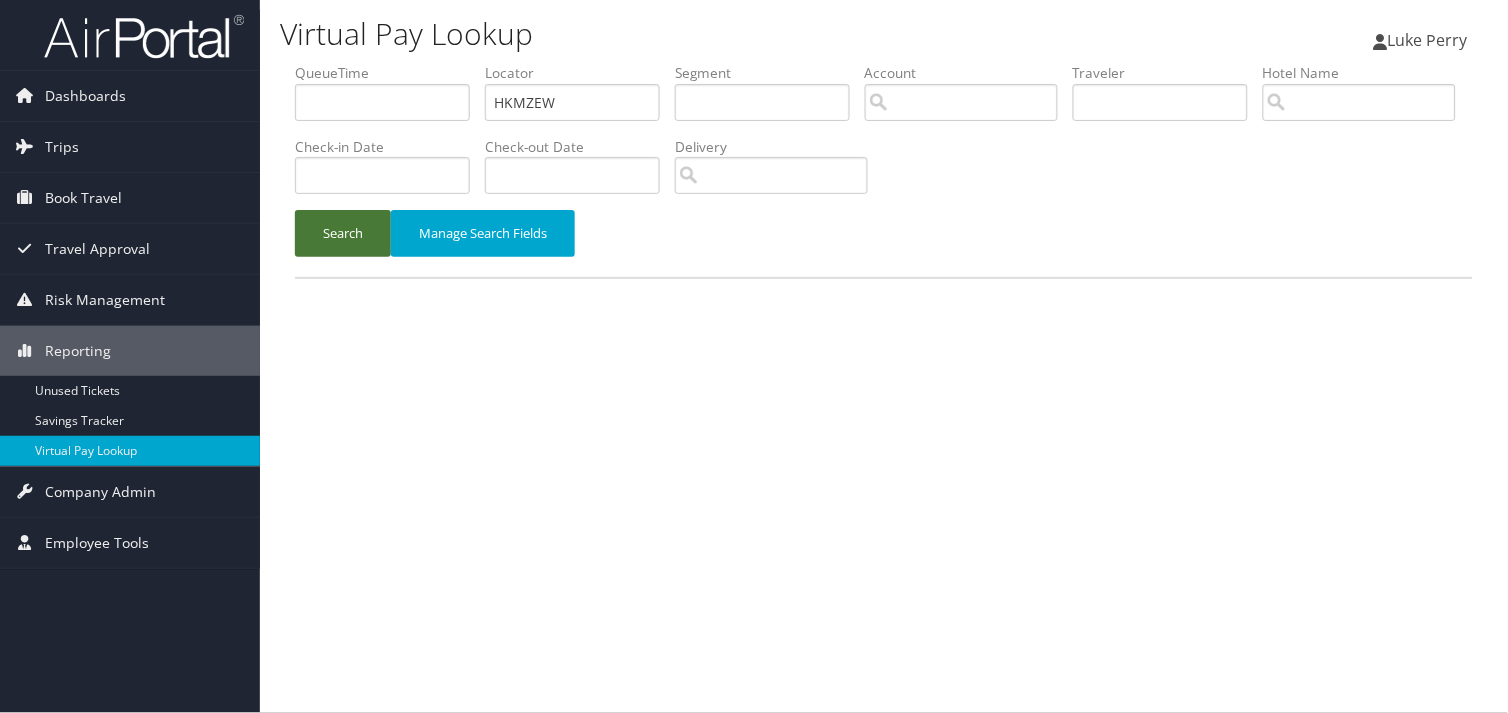 click on "Search" at bounding box center (343, 233) 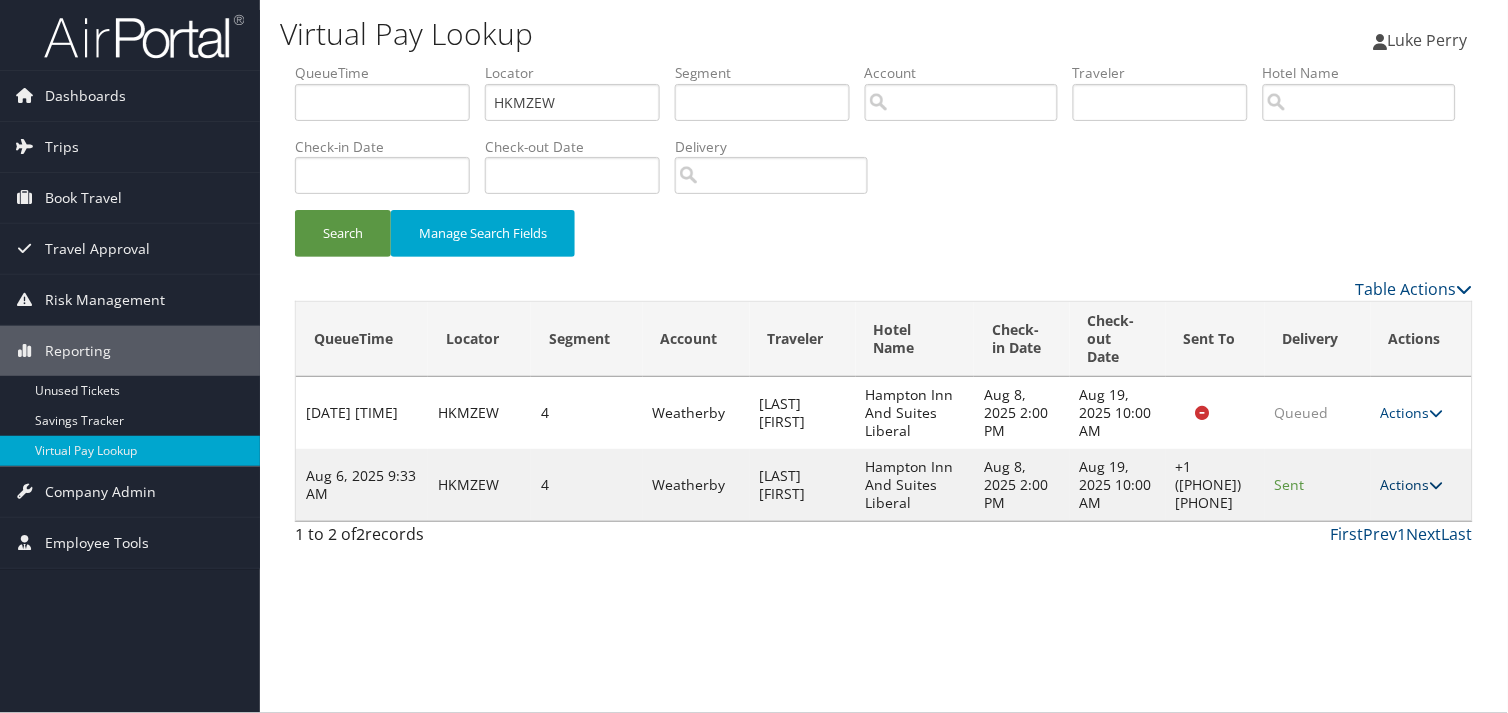 click on "Actions" at bounding box center [1412, 484] 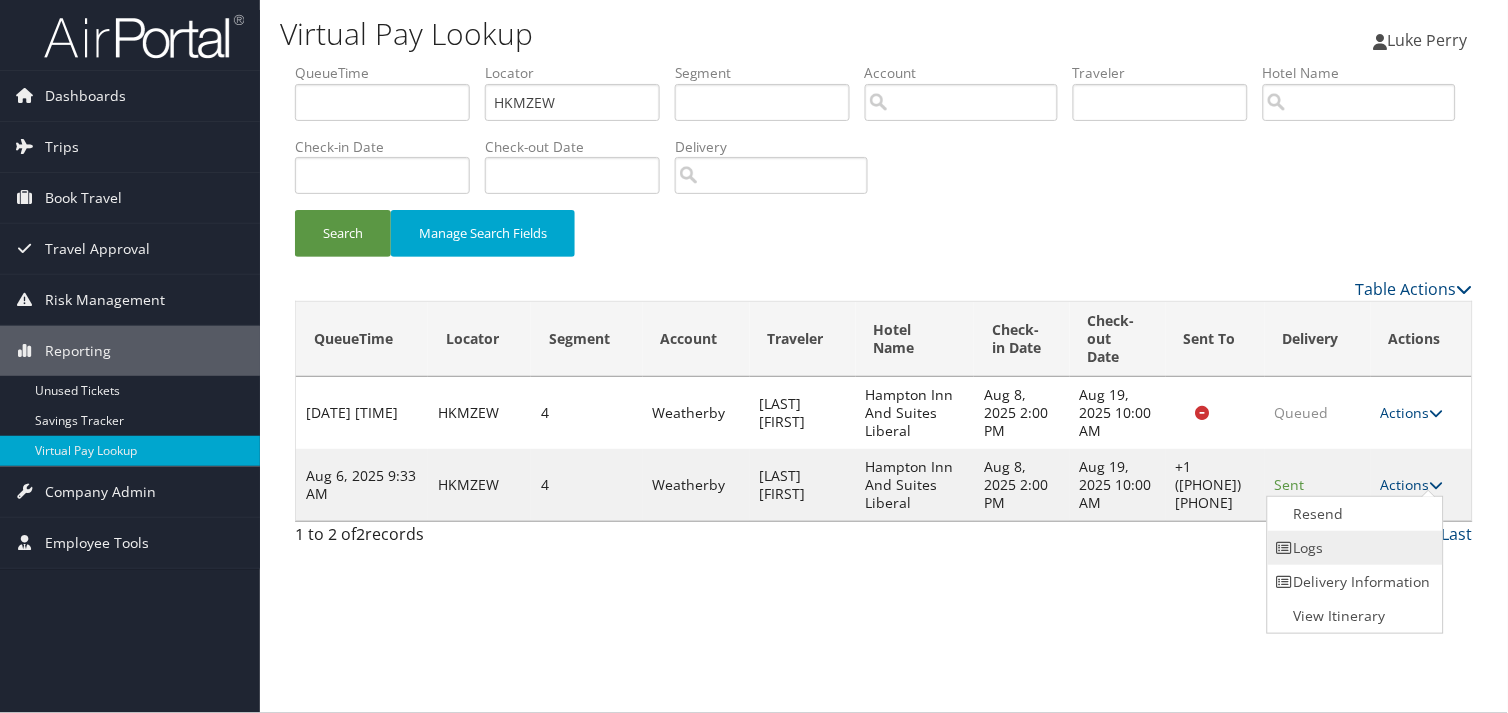 click on "Logs" at bounding box center (1353, 548) 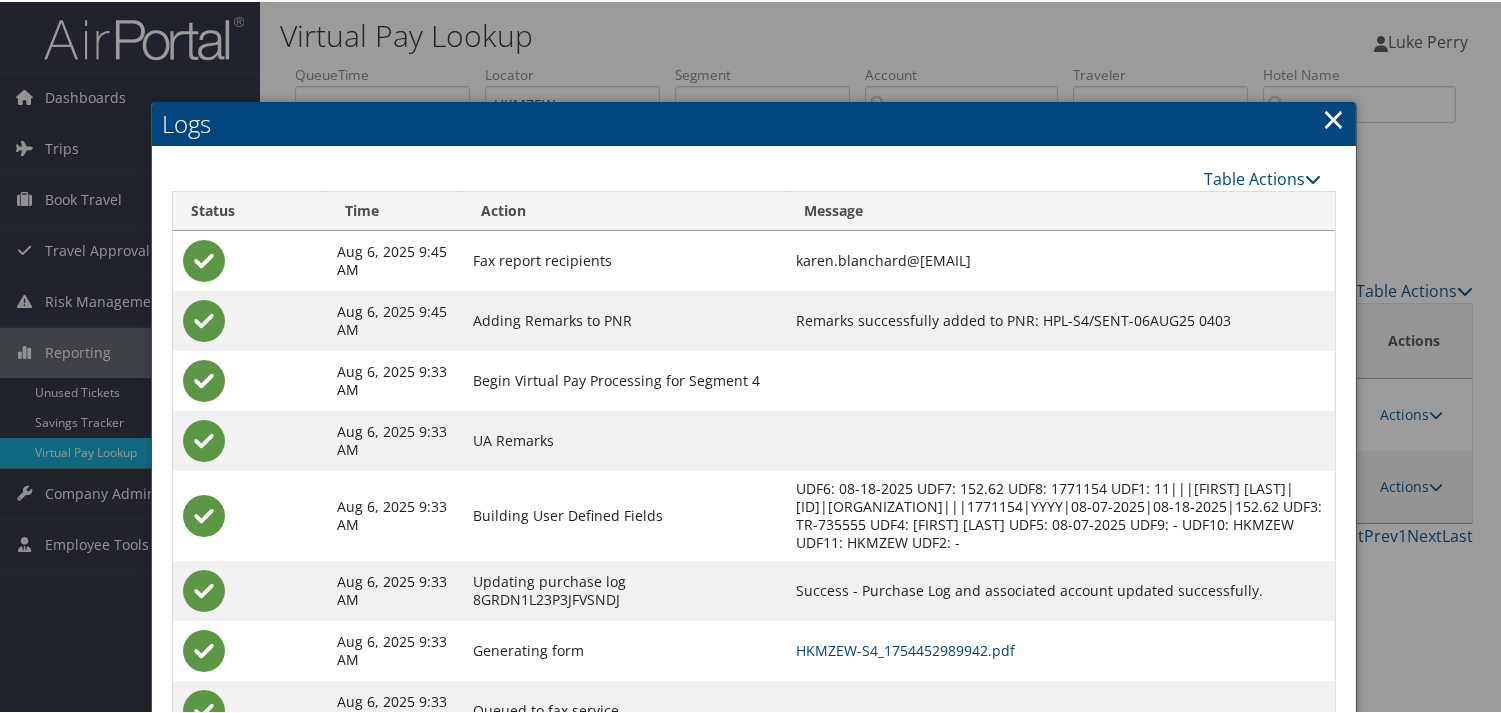click on "×" at bounding box center (1333, 117) 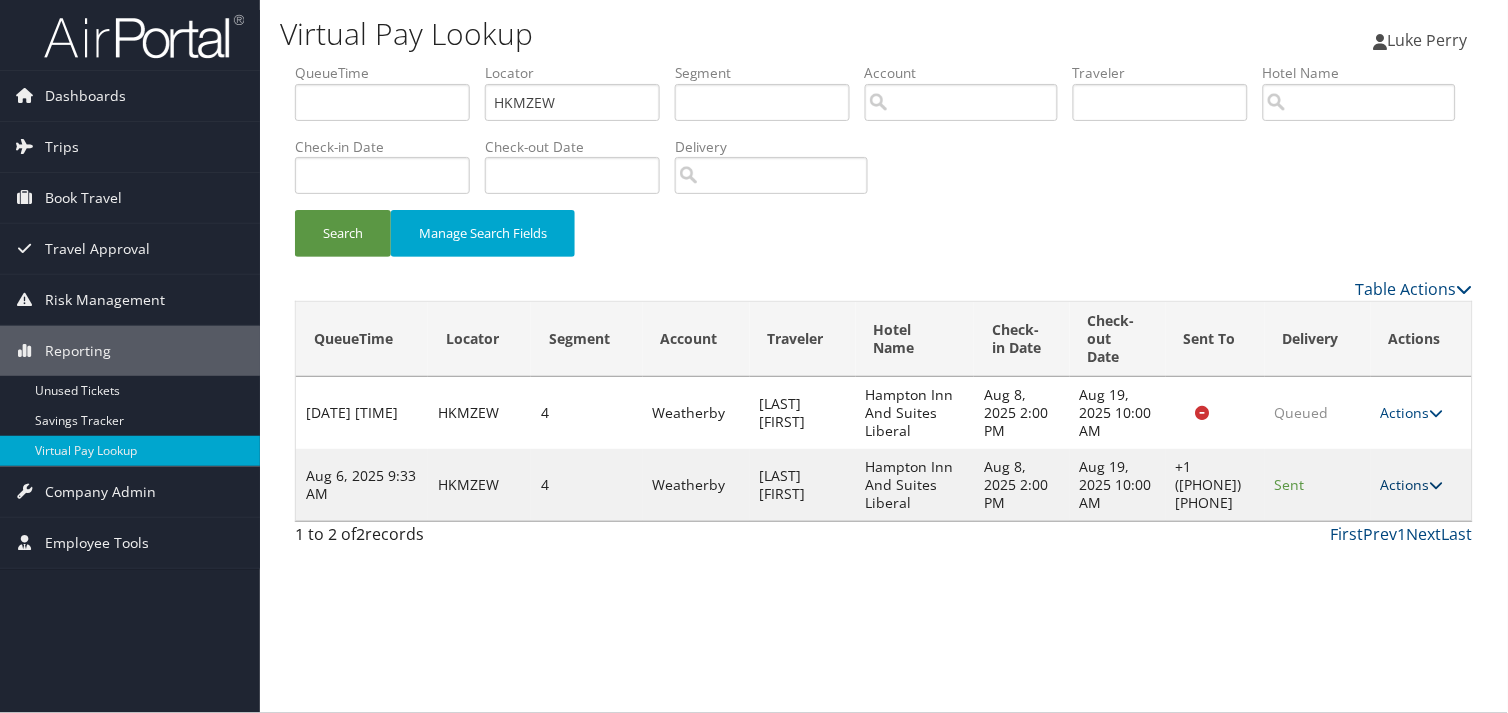 click on "Actions" at bounding box center [1412, 484] 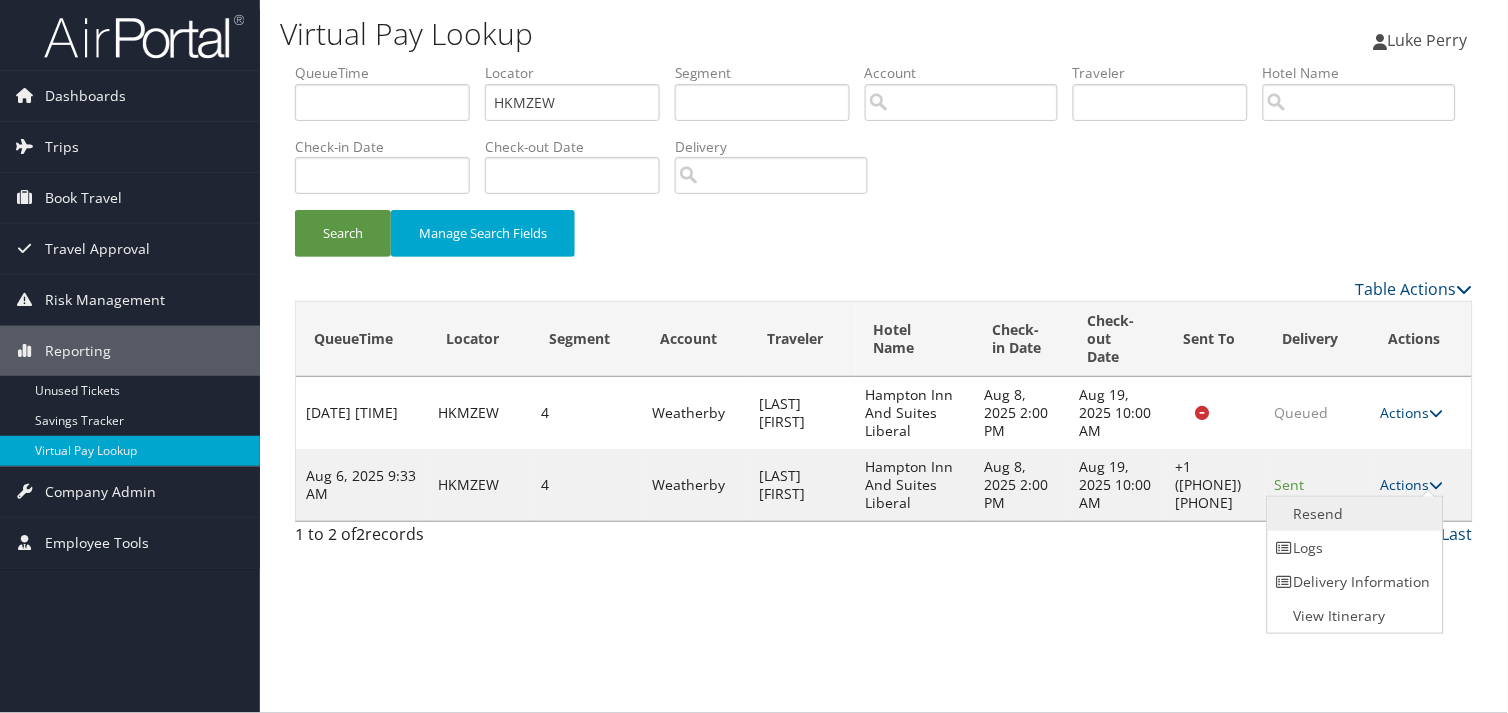 click on "Resend" at bounding box center (1353, 514) 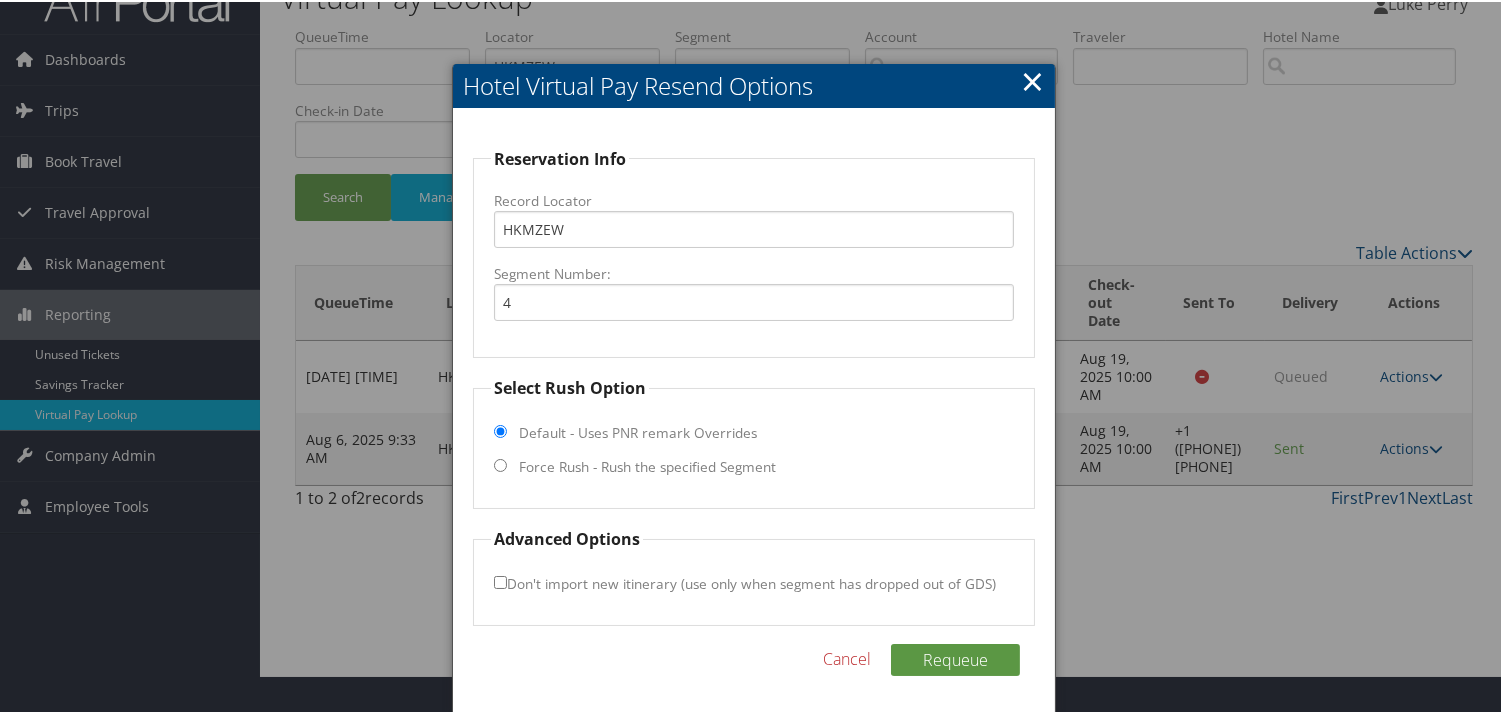 click on "Force Rush - Rush the specified Segment" at bounding box center (647, 465) 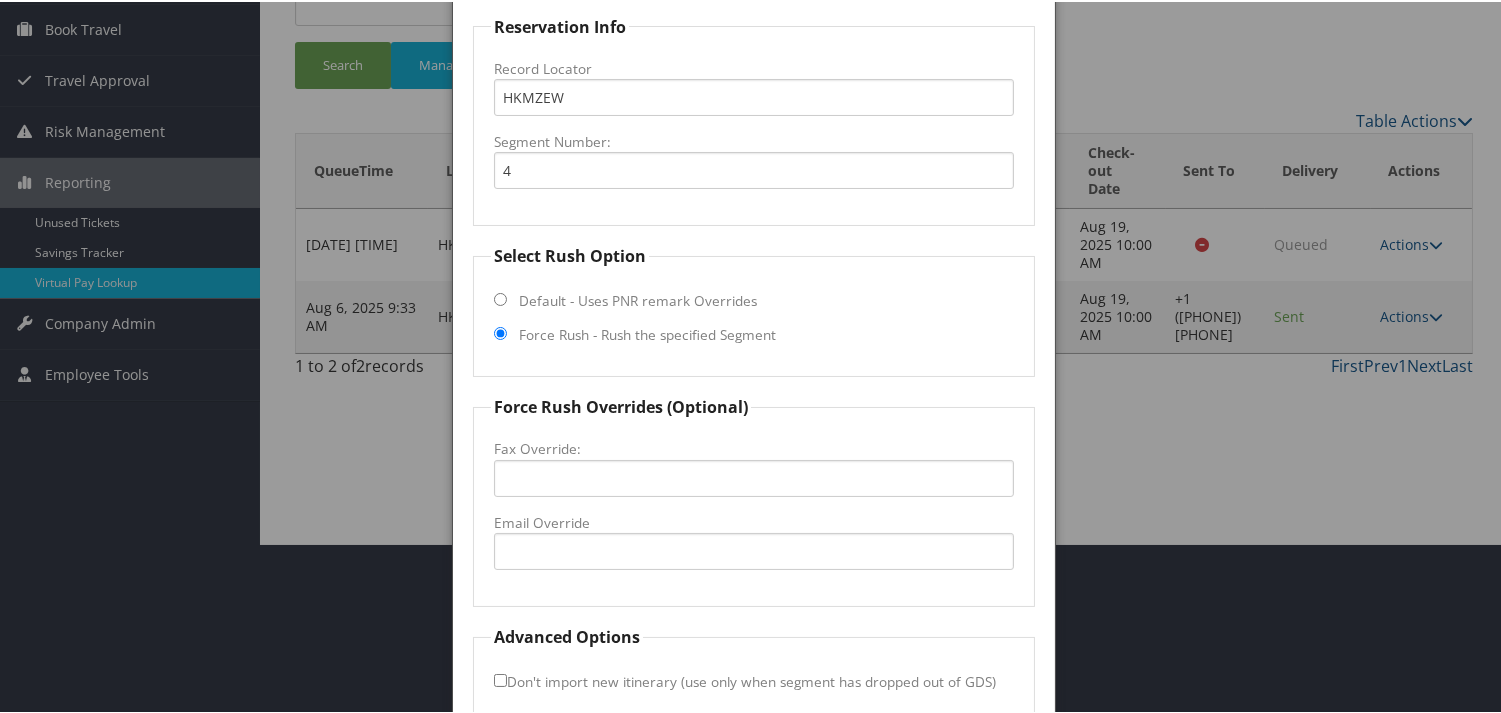 scroll, scrollTop: 268, scrollLeft: 0, axis: vertical 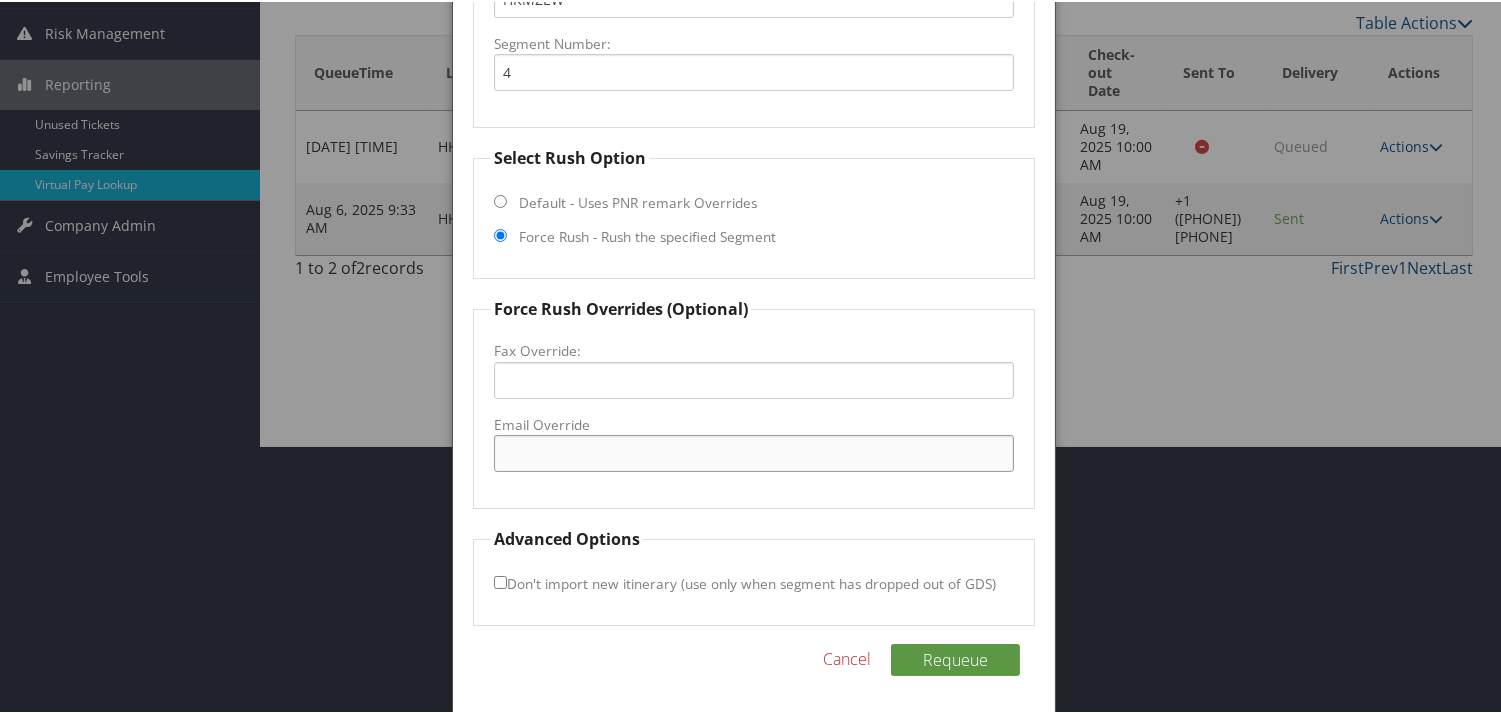 drag, startPoint x: 513, startPoint y: 447, endPoint x: 726, endPoint y: 462, distance: 213.52751 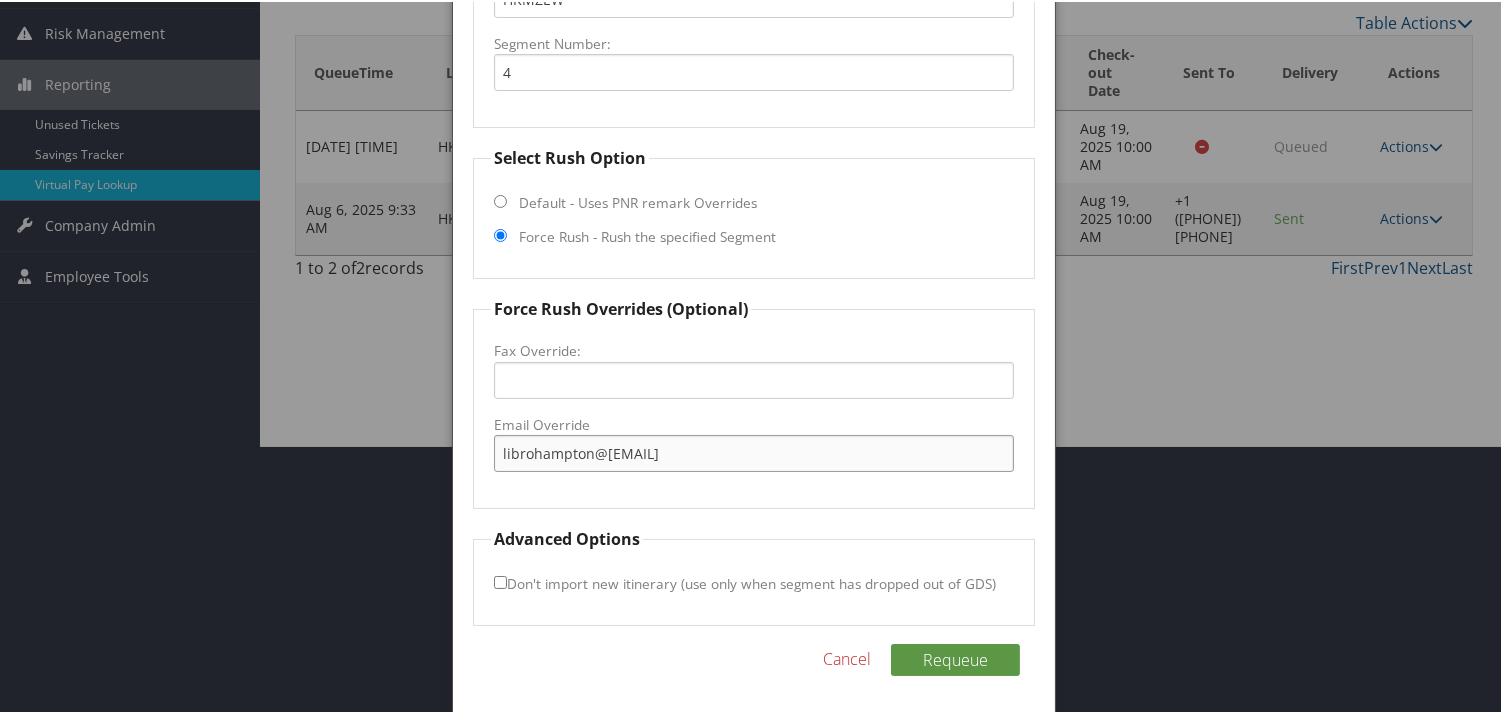 click on "librohampton@gmail.com" at bounding box center [753, 451] 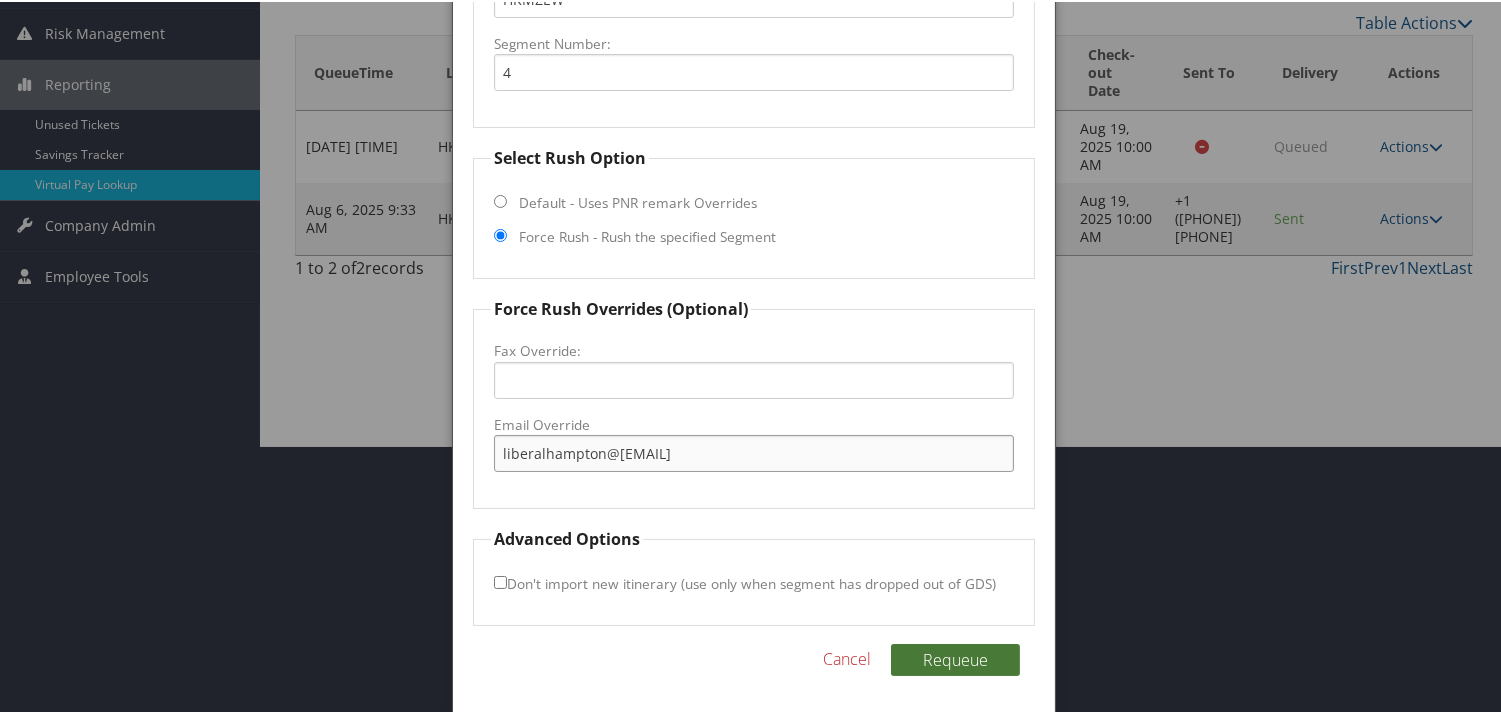 type on "liberalhampton@gmail.com" 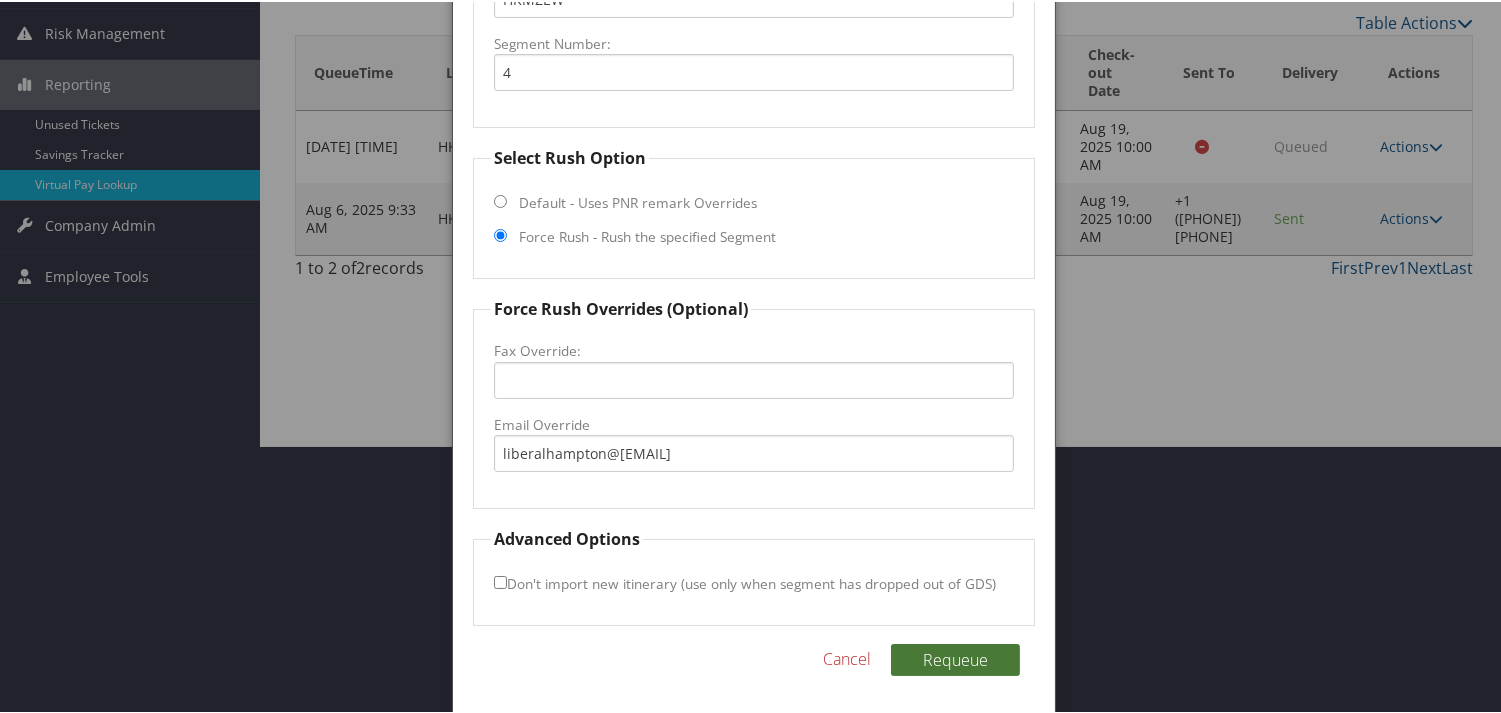 click on "Requeue" at bounding box center (955, 658) 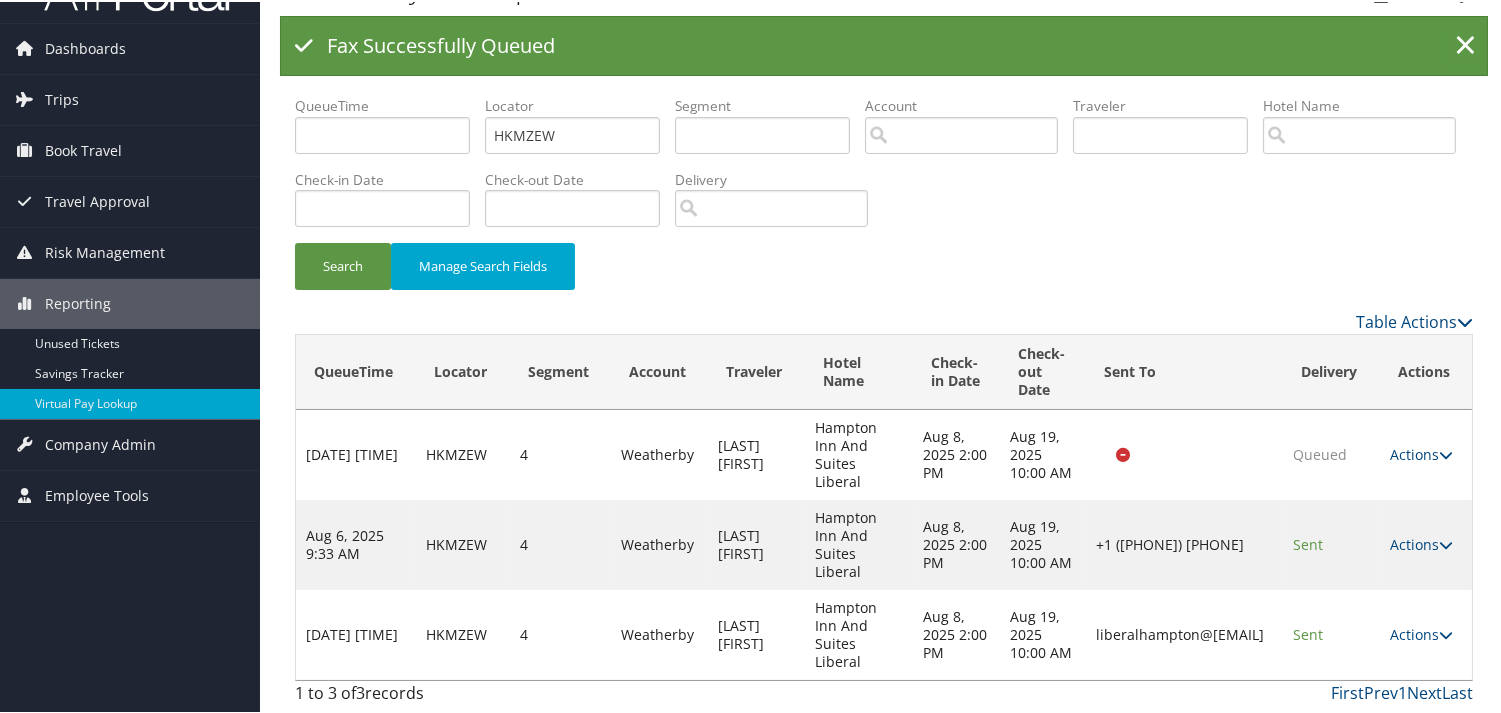 scroll, scrollTop: 48, scrollLeft: 0, axis: vertical 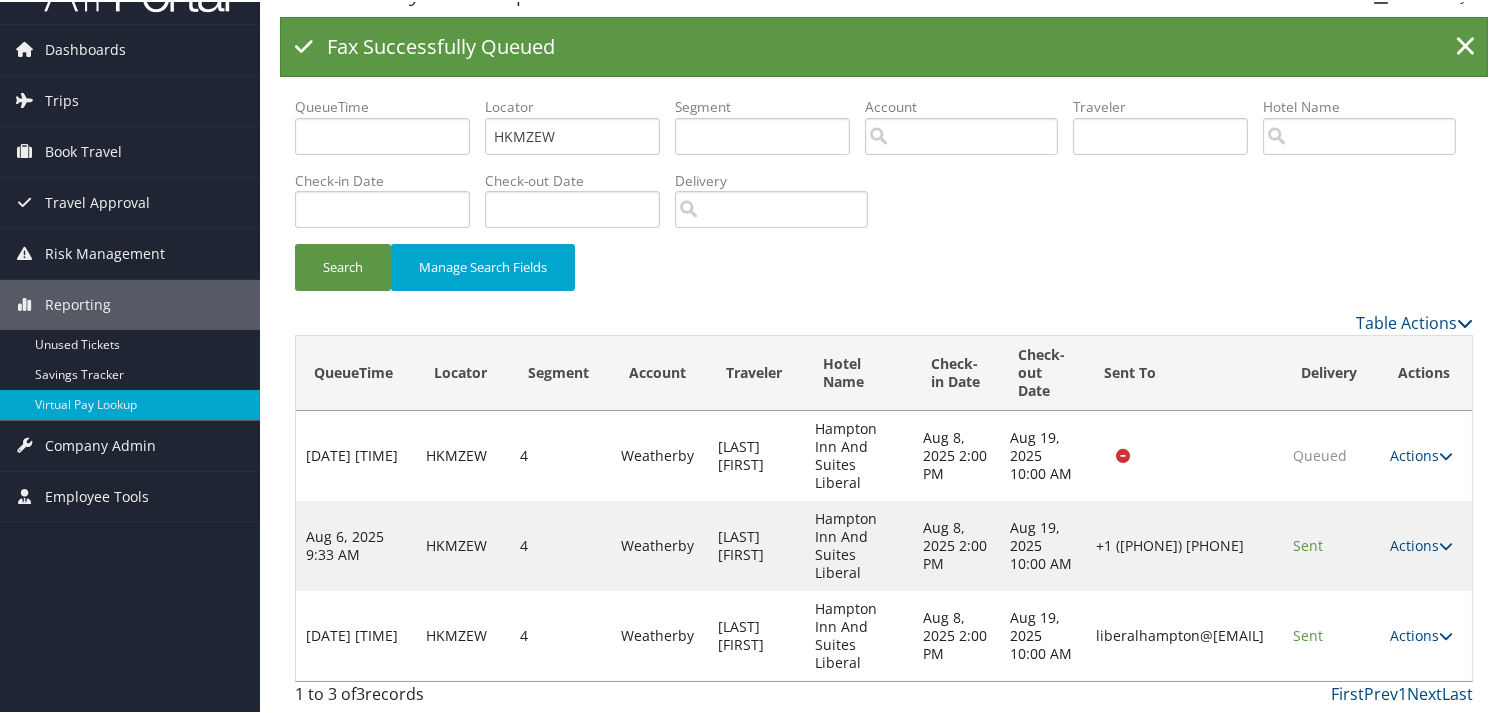 click on "Actions   Resend  Logs  View Itinerary" at bounding box center (1426, 634) 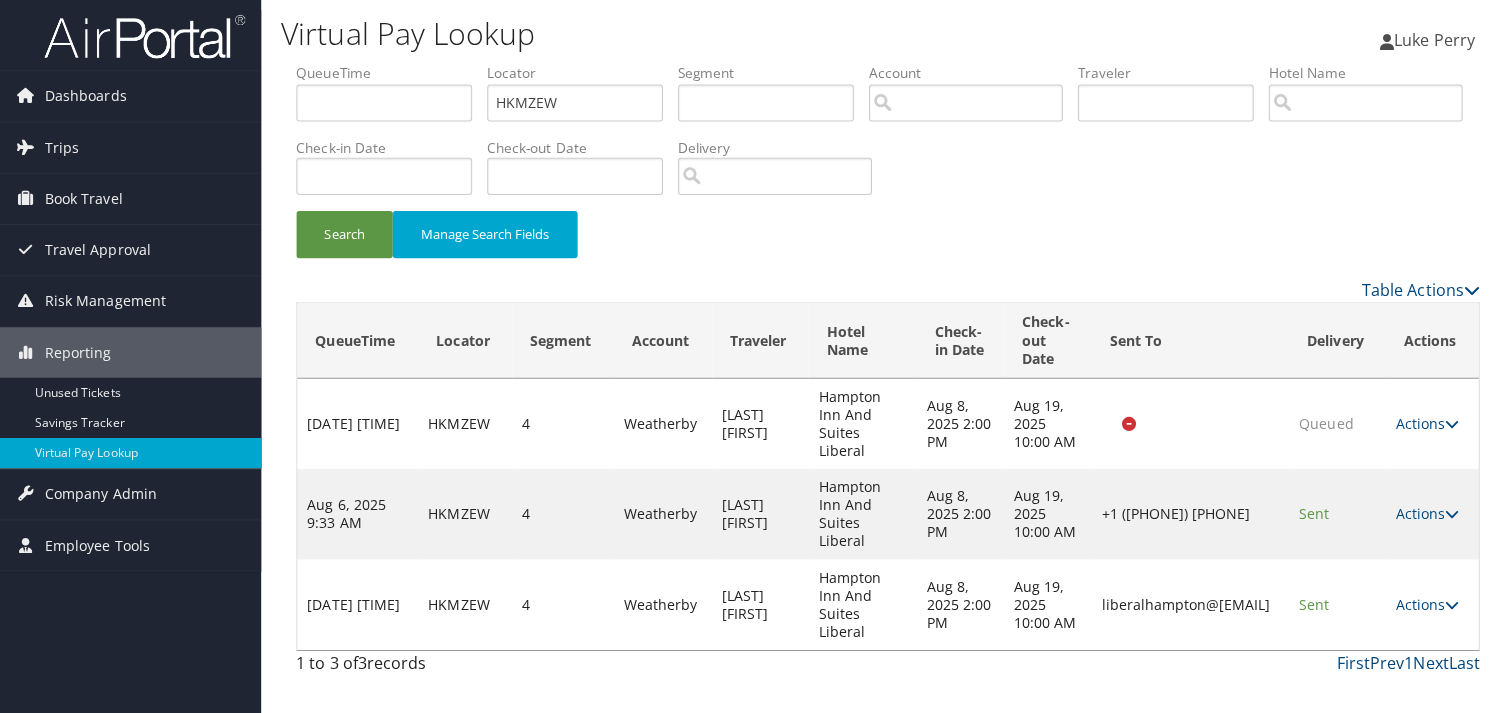 scroll, scrollTop: 0, scrollLeft: 0, axis: both 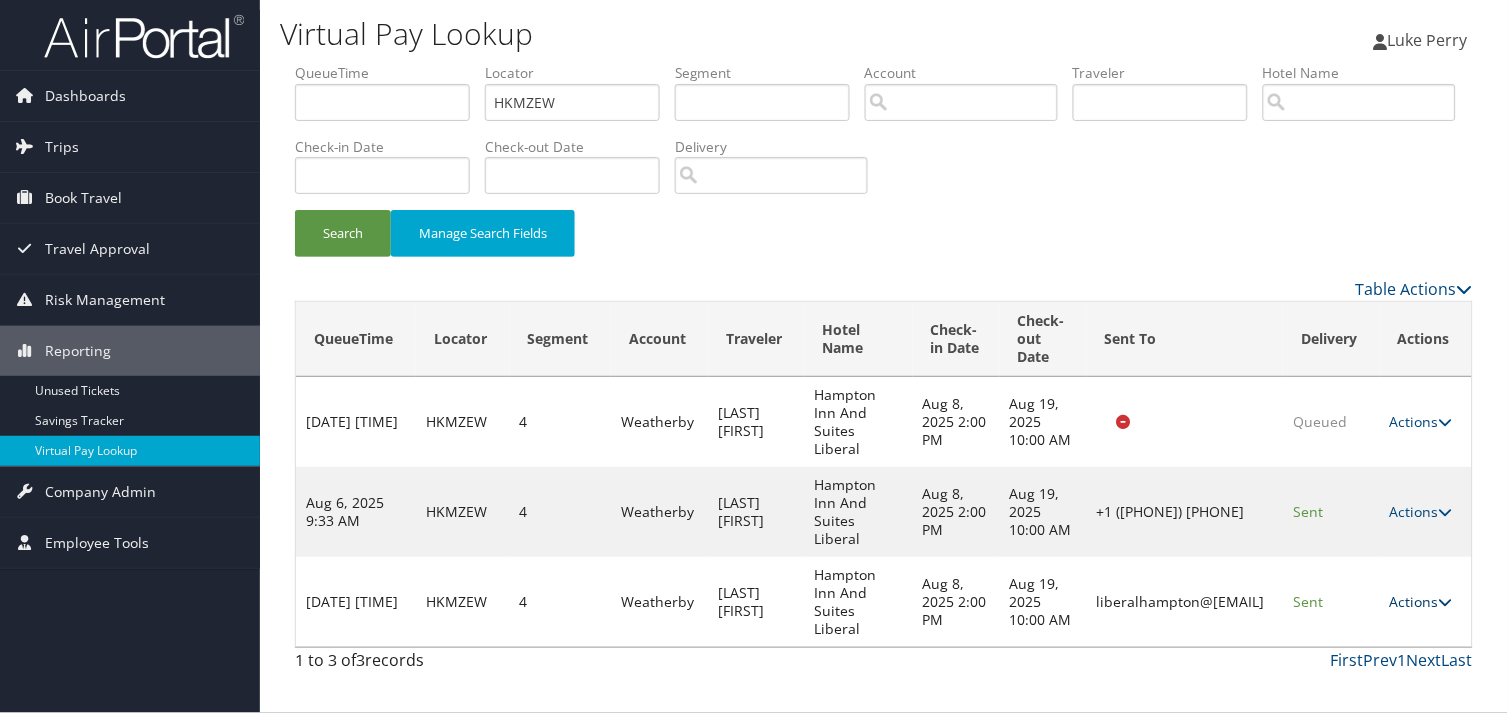 click on "Actions" at bounding box center [1421, 601] 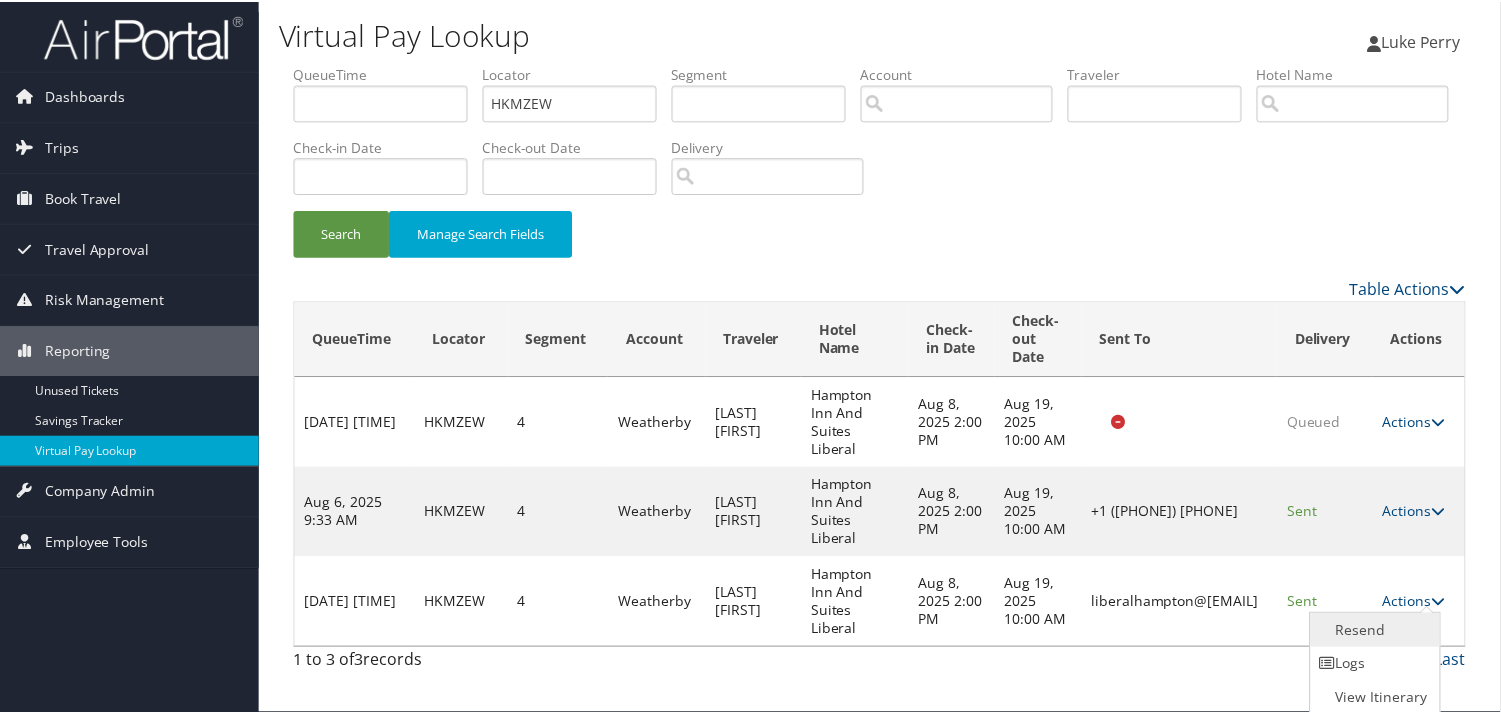 scroll, scrollTop: 3, scrollLeft: 0, axis: vertical 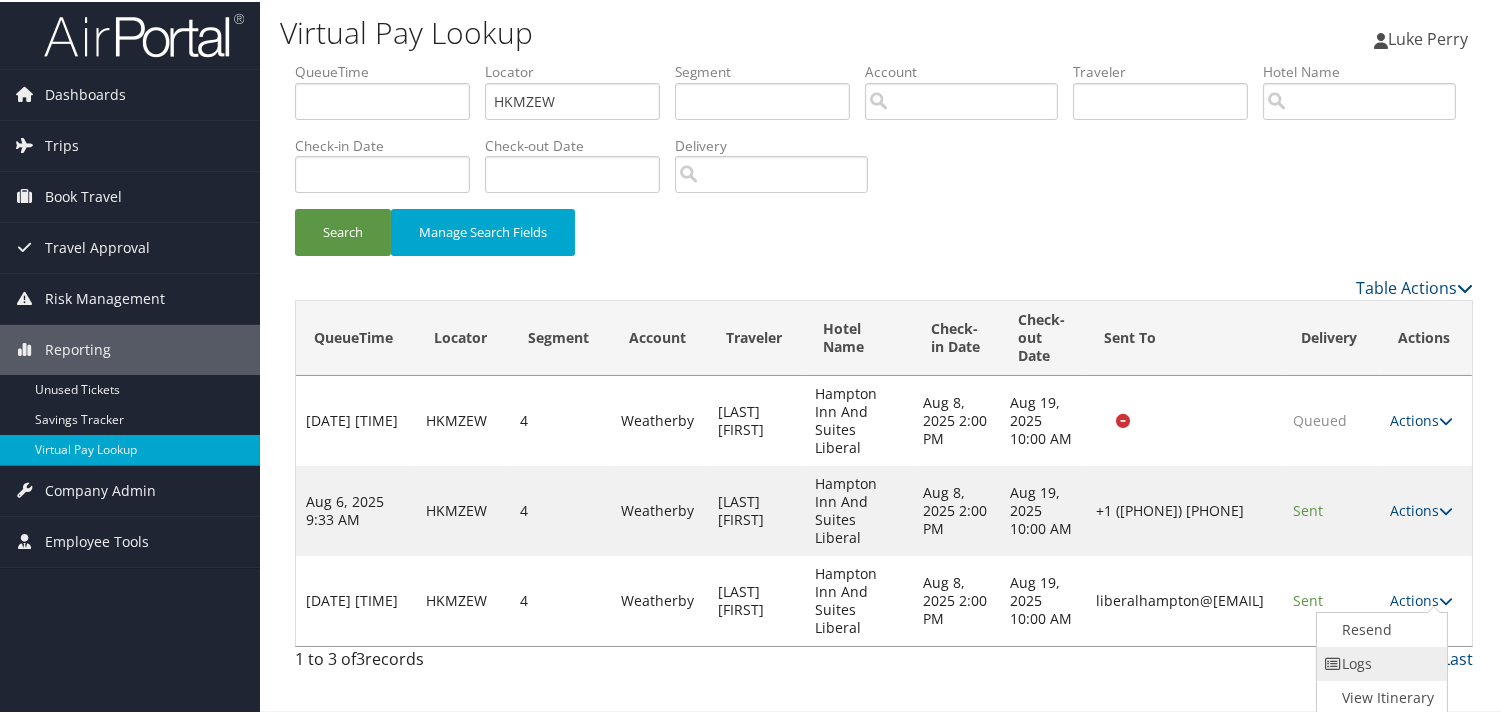 click on "Logs" at bounding box center [1380, 662] 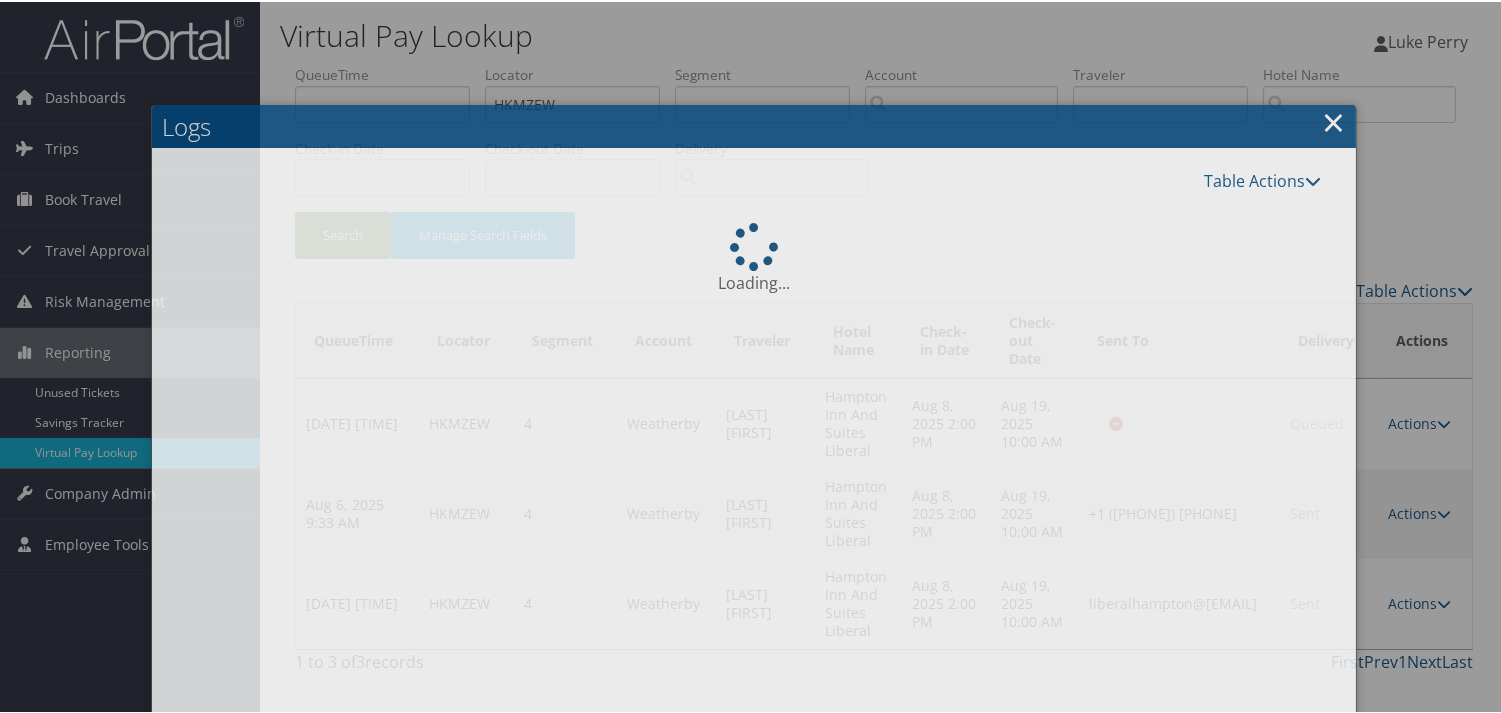 scroll, scrollTop: 43, scrollLeft: 0, axis: vertical 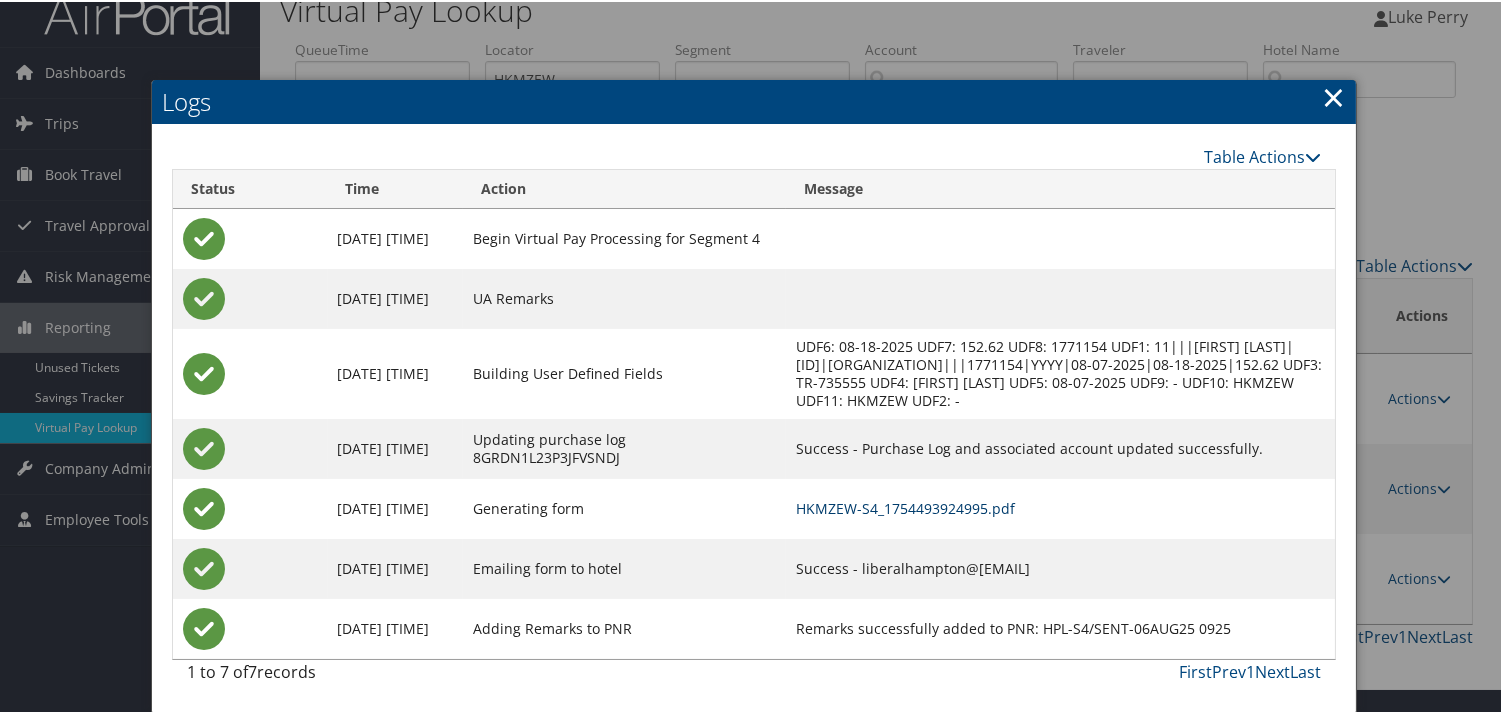 click on "HKMZEW-S4_1754493924995.pdf" at bounding box center [905, 506] 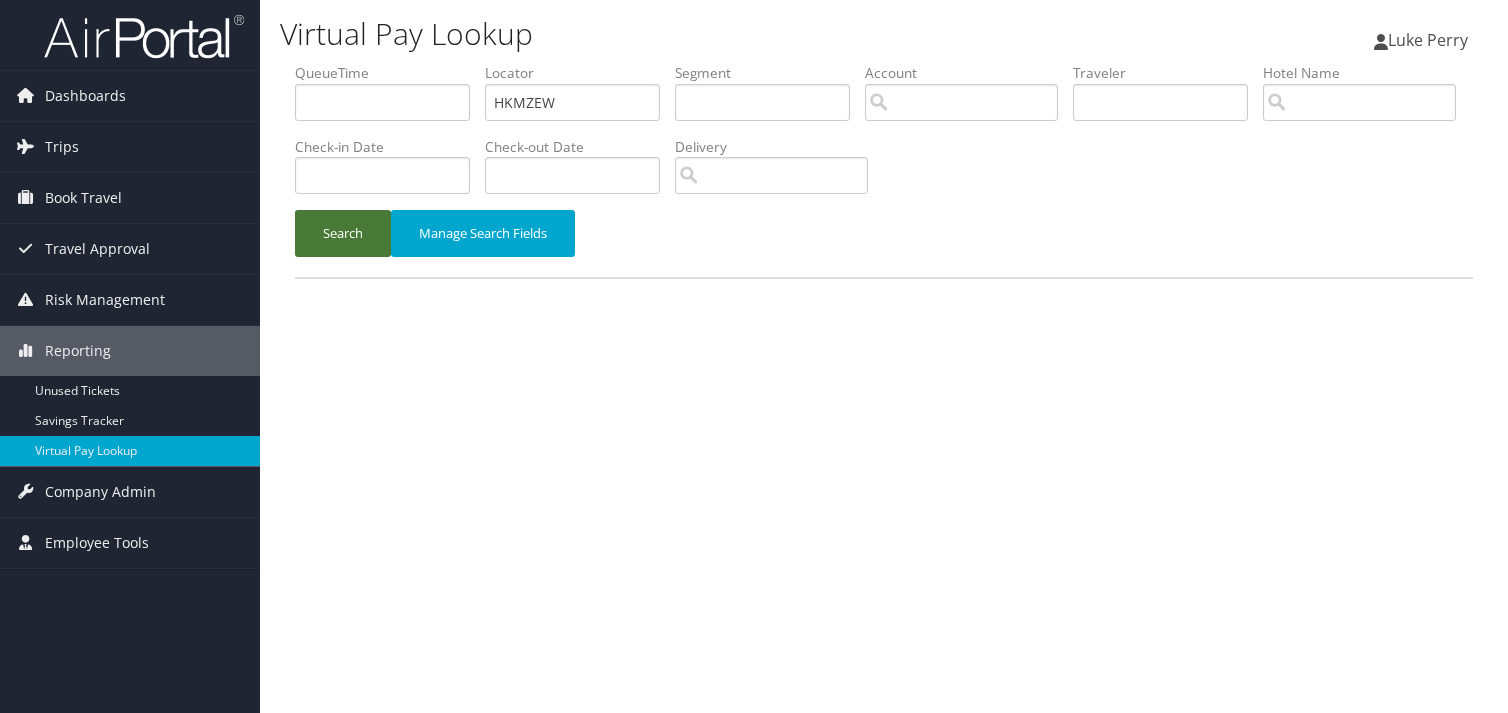 scroll, scrollTop: 0, scrollLeft: 0, axis: both 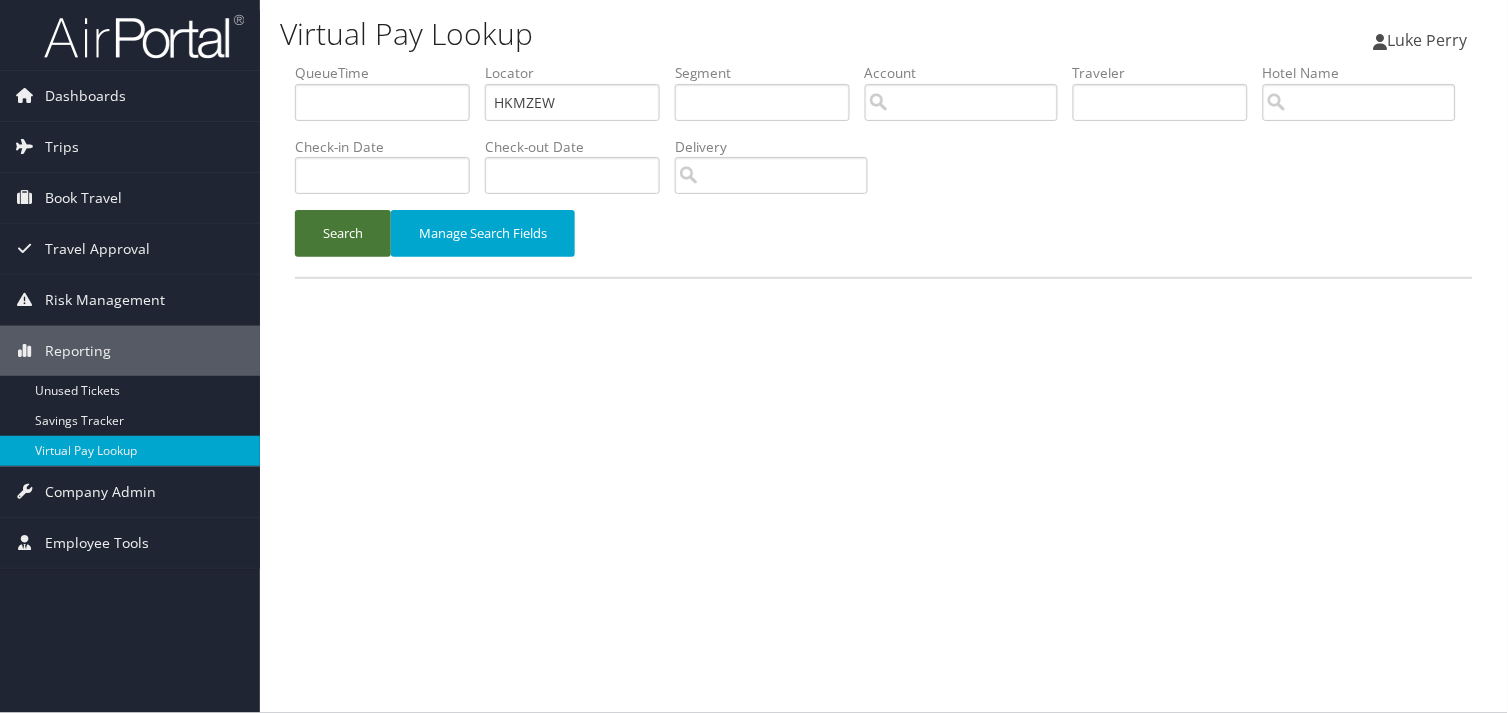 click on "Search" at bounding box center (343, 233) 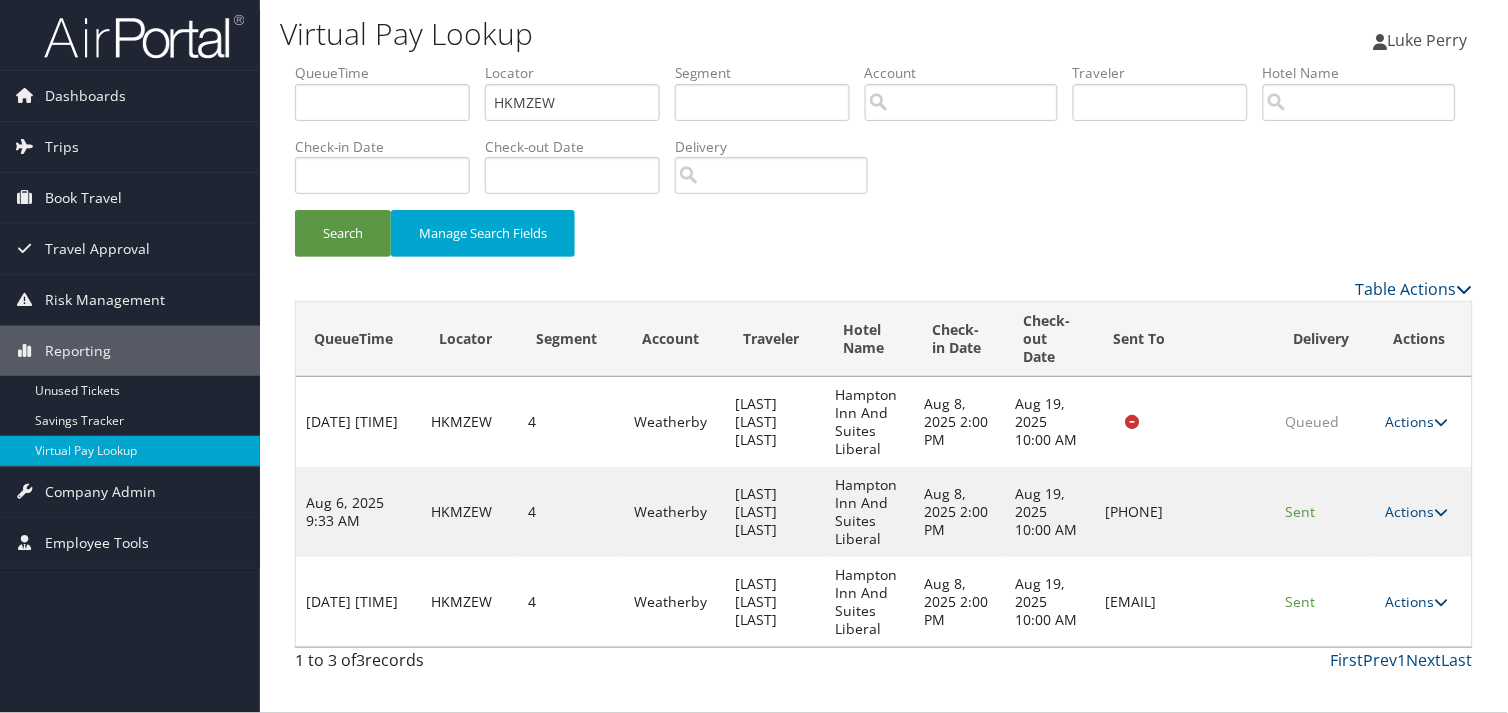 drag, startPoint x: 1261, startPoint y: 604, endPoint x: 1076, endPoint y: 601, distance: 185.02432 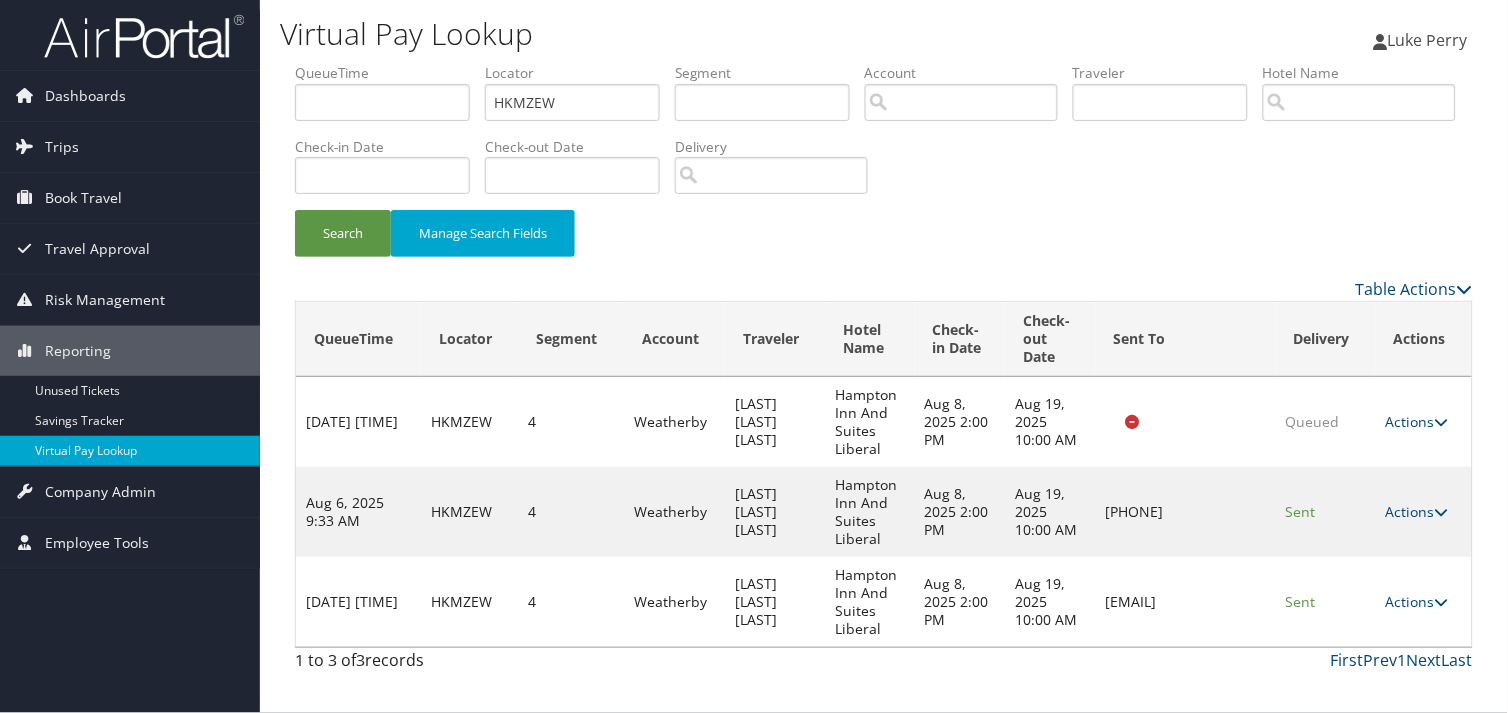 click on "[EMAIL]" at bounding box center (1186, 602) 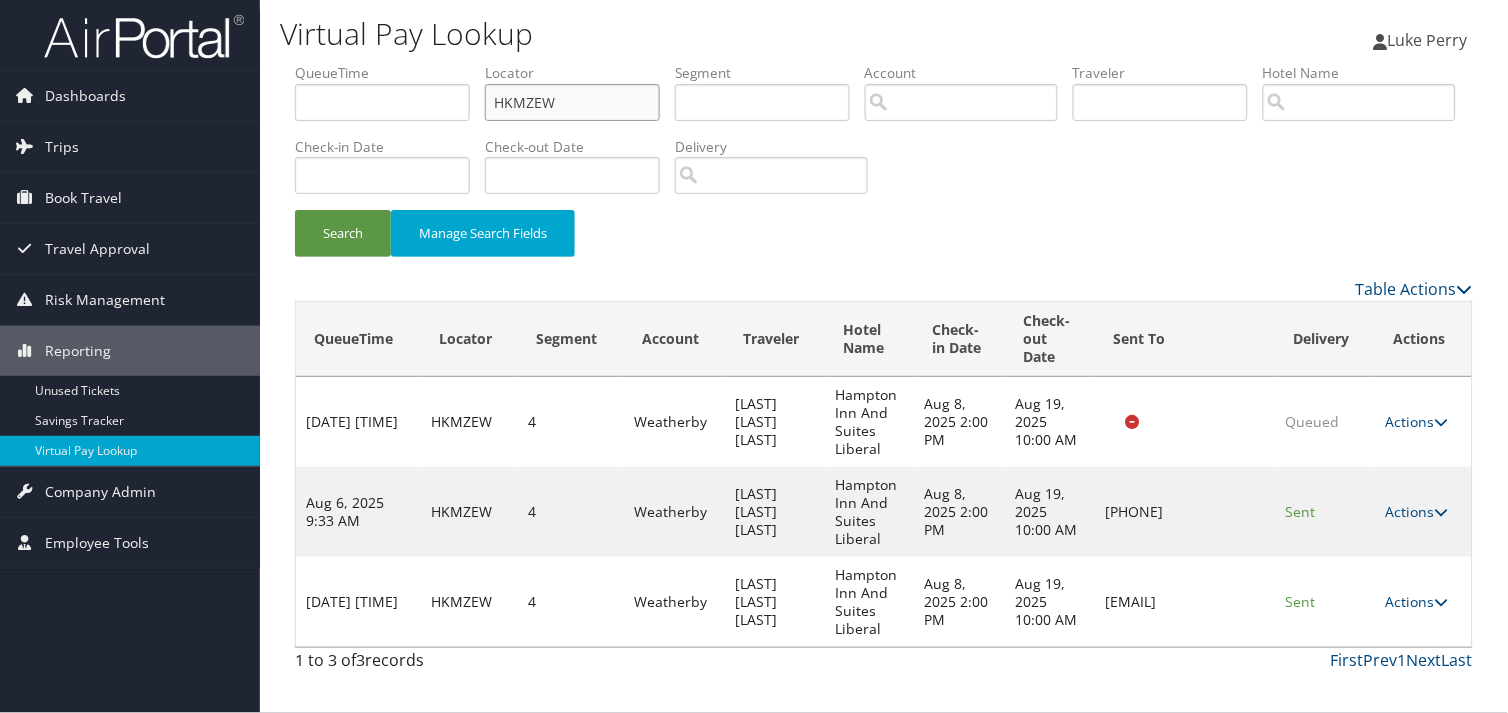 drag, startPoint x: 537, startPoint y: 100, endPoint x: 382, endPoint y: 104, distance: 155.0516 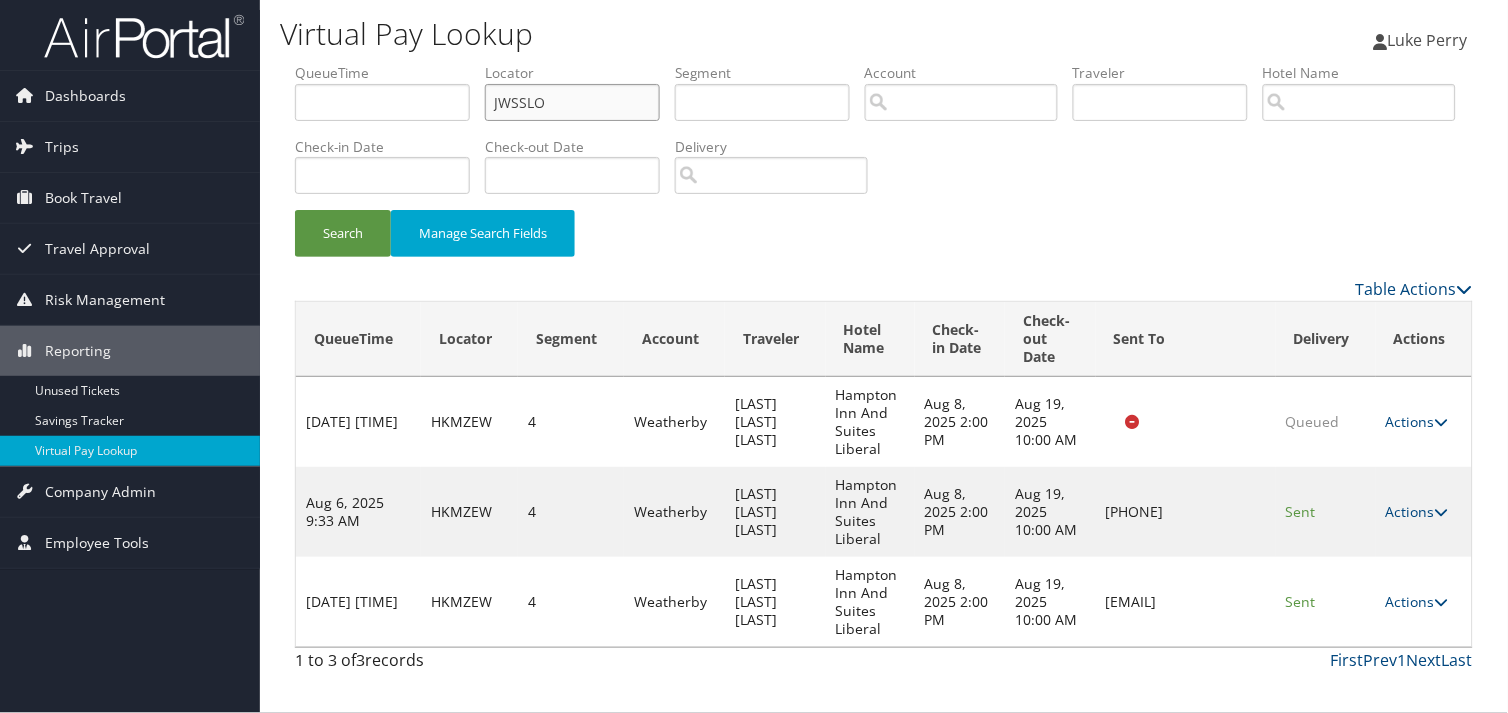 click on "JWSSLO" at bounding box center [572, 102] 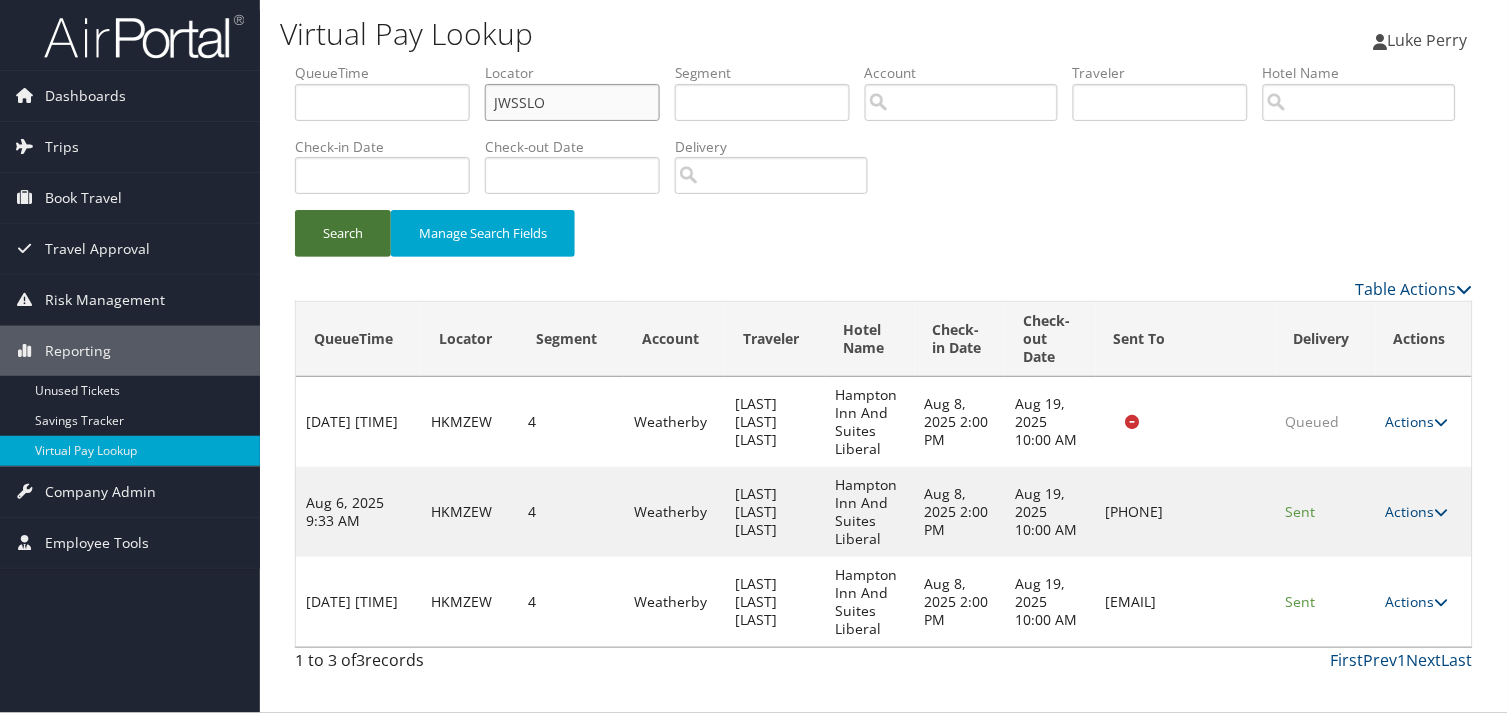 type on "JWSSLO" 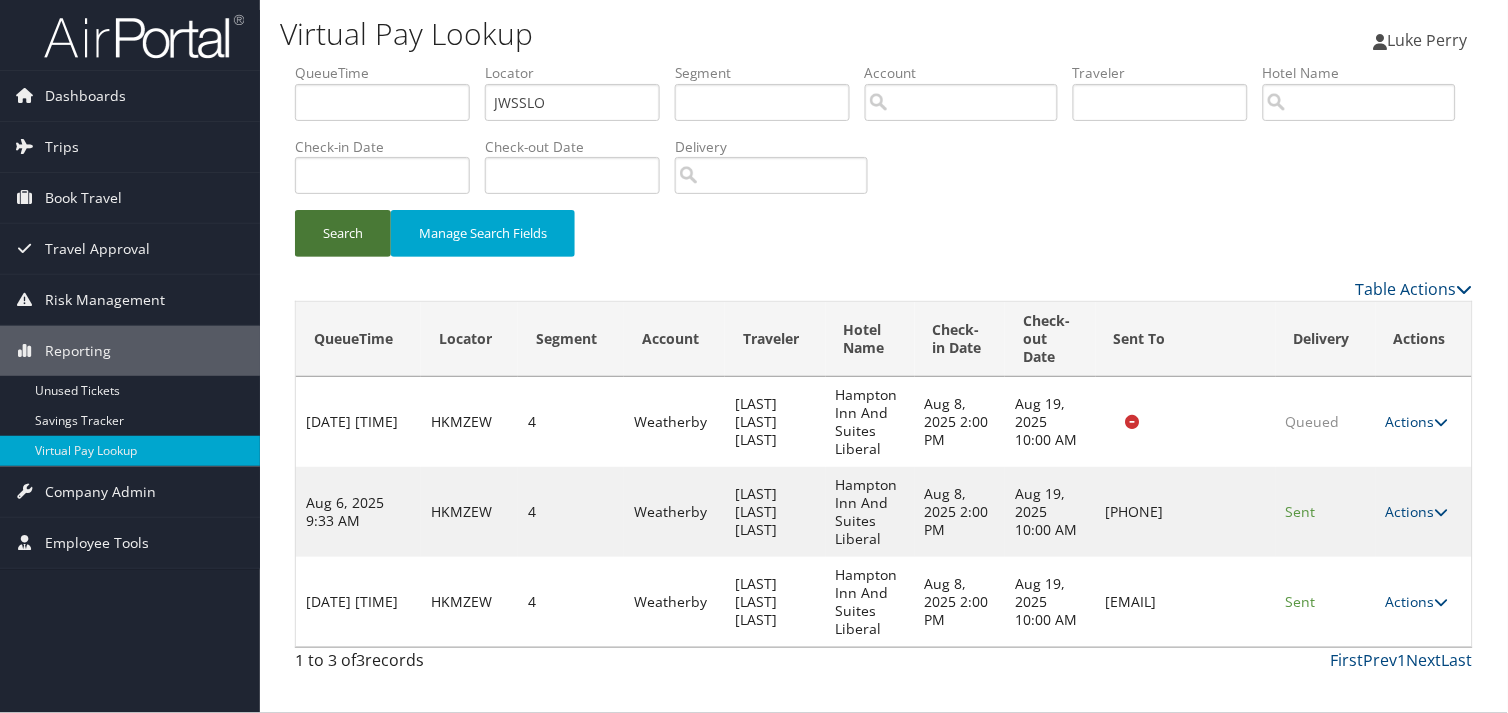 click on "Search" at bounding box center [343, 233] 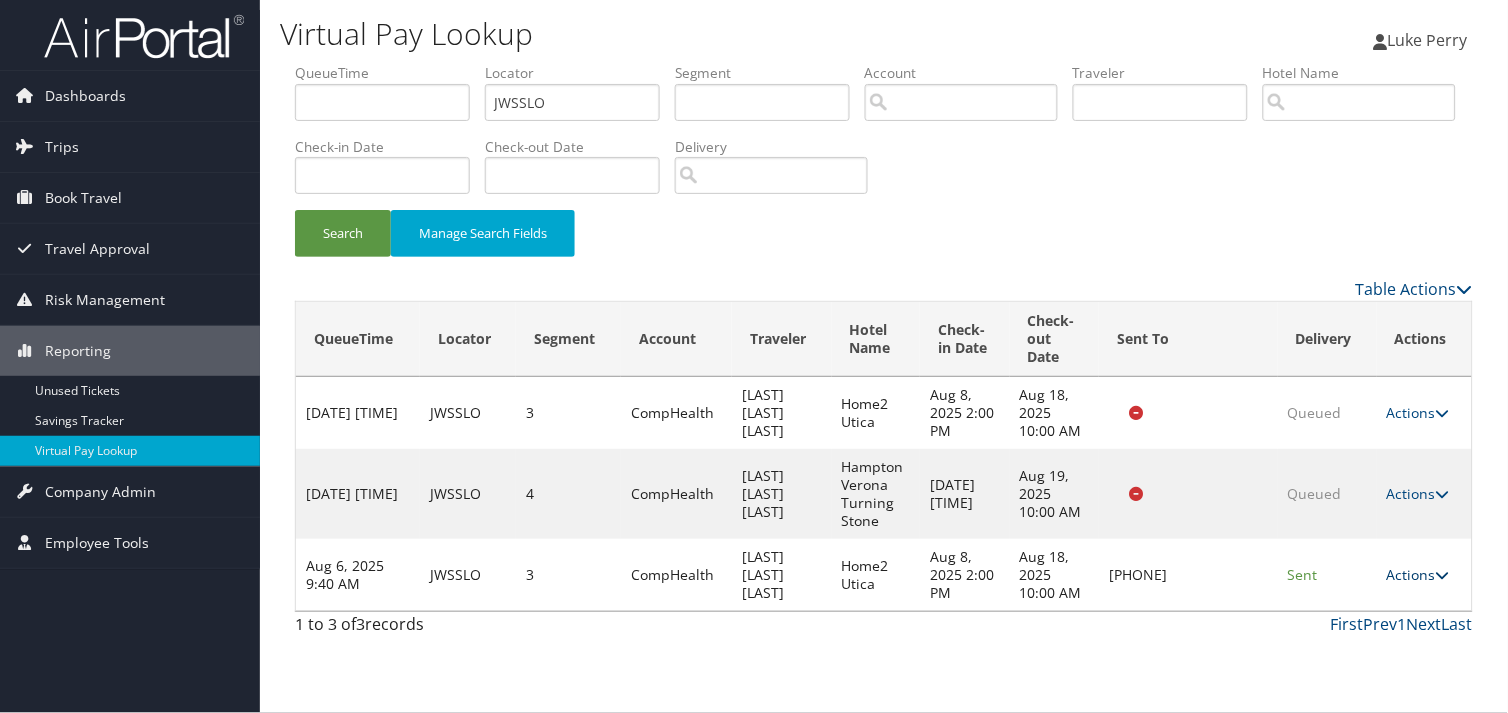 click on "Actions" at bounding box center [1418, 574] 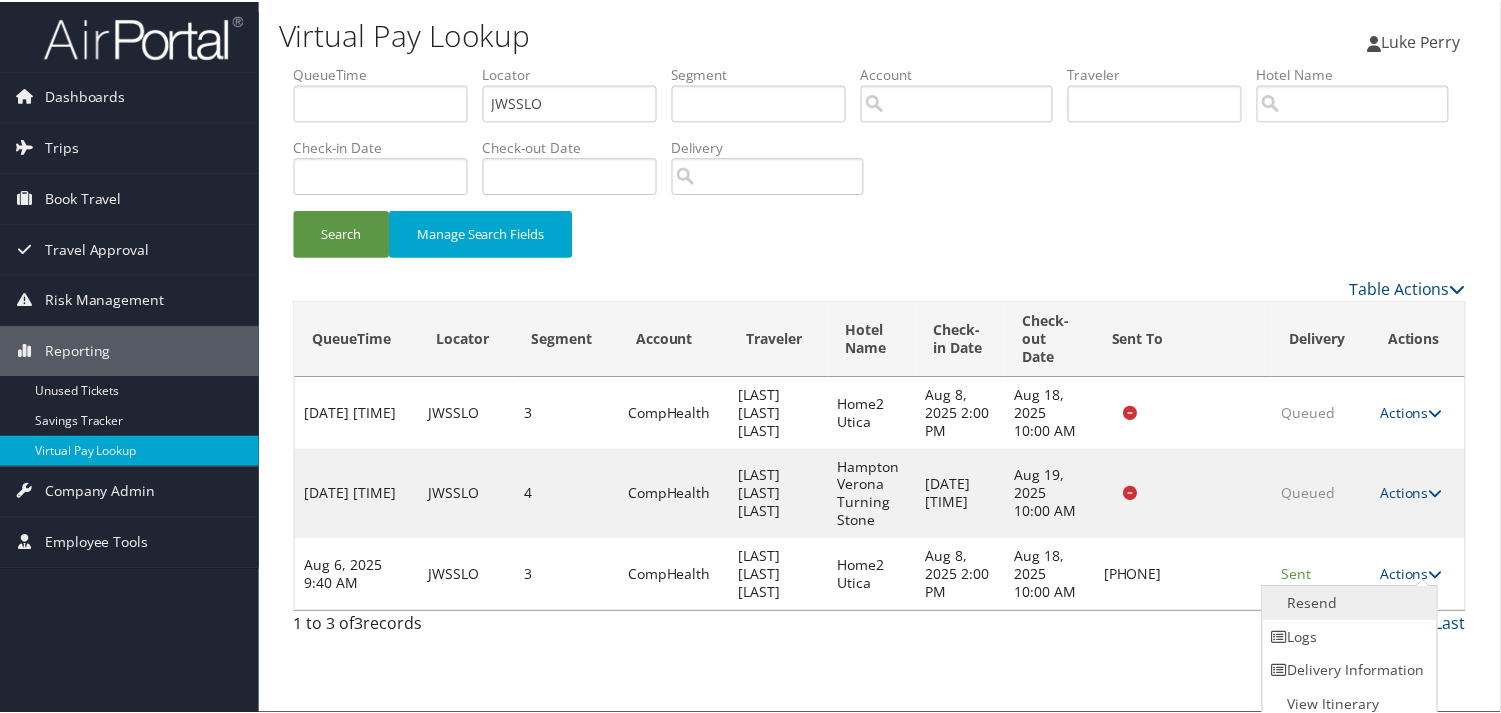 scroll, scrollTop: 11, scrollLeft: 0, axis: vertical 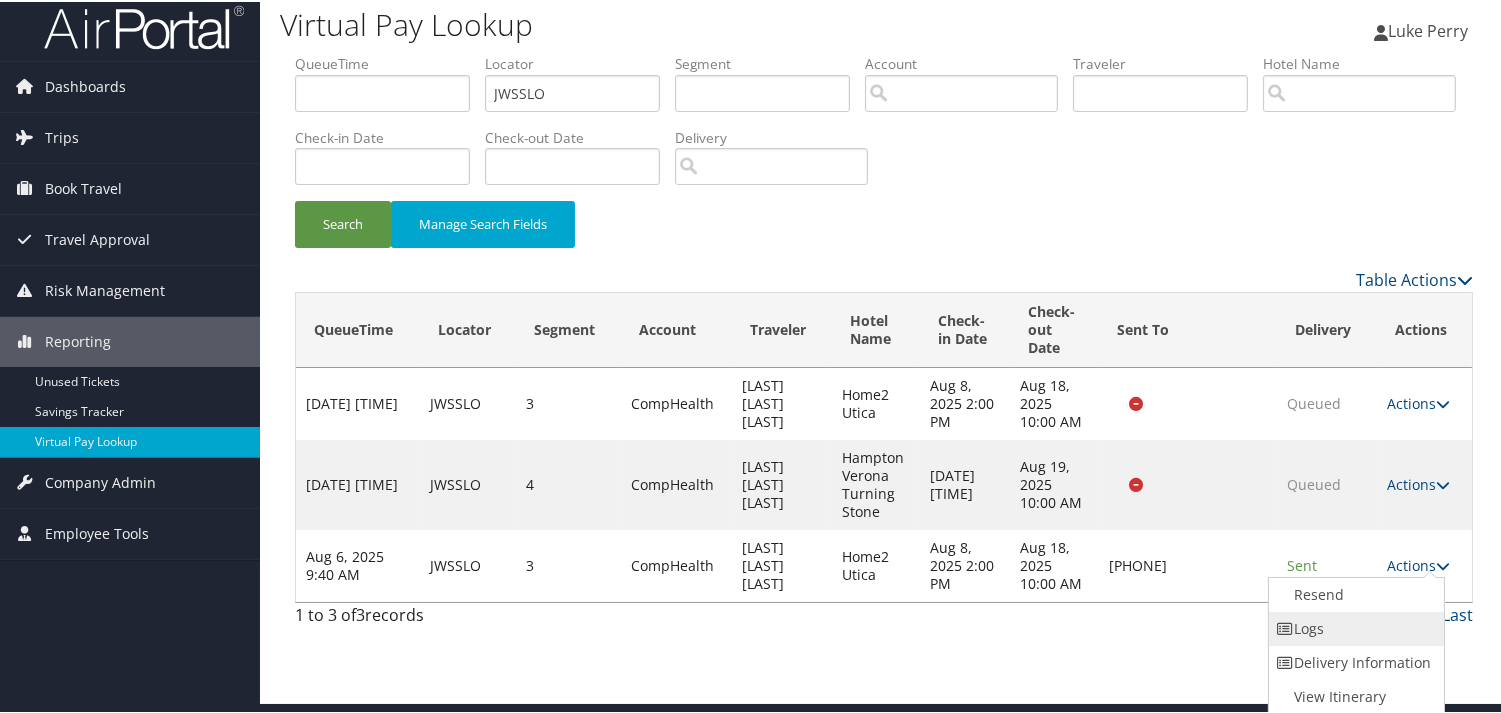 click on "Logs" at bounding box center (1354, 627) 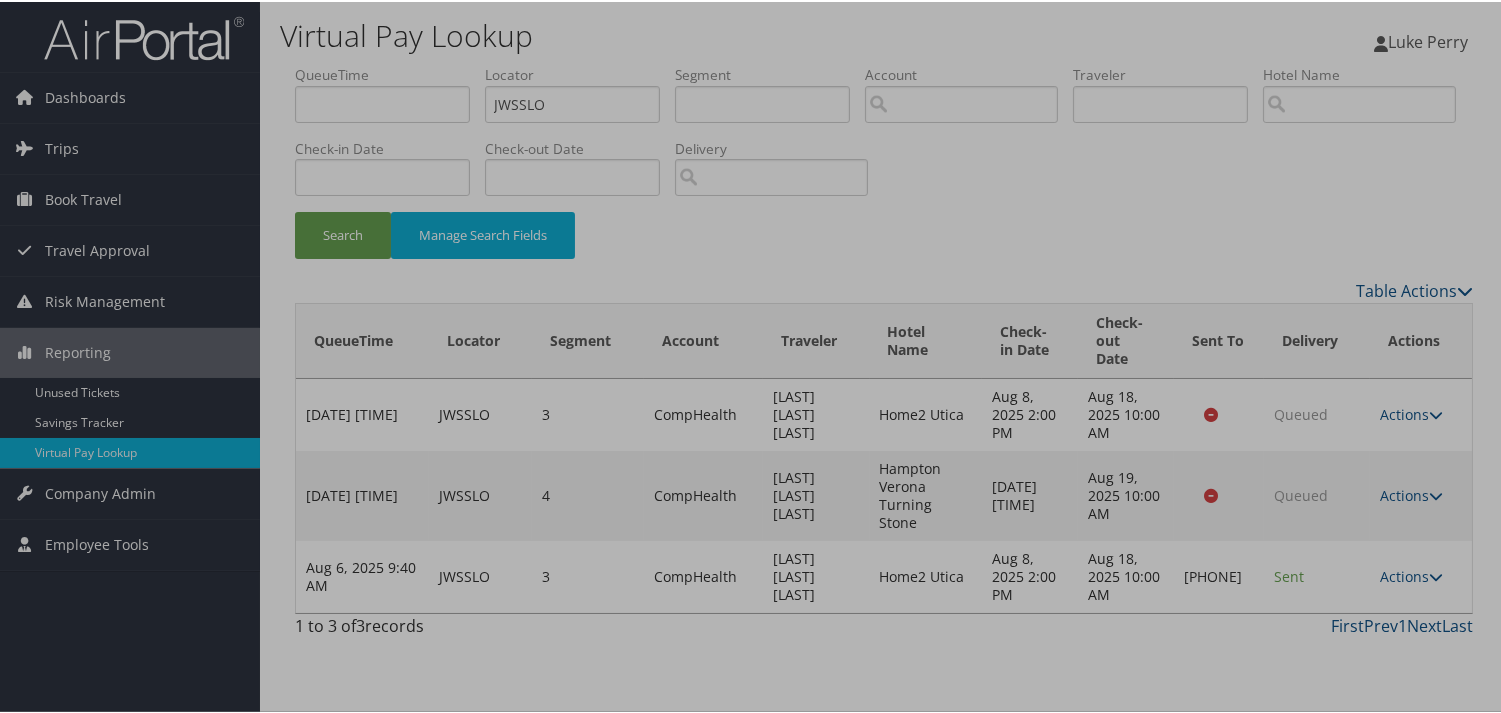 scroll, scrollTop: 0, scrollLeft: 0, axis: both 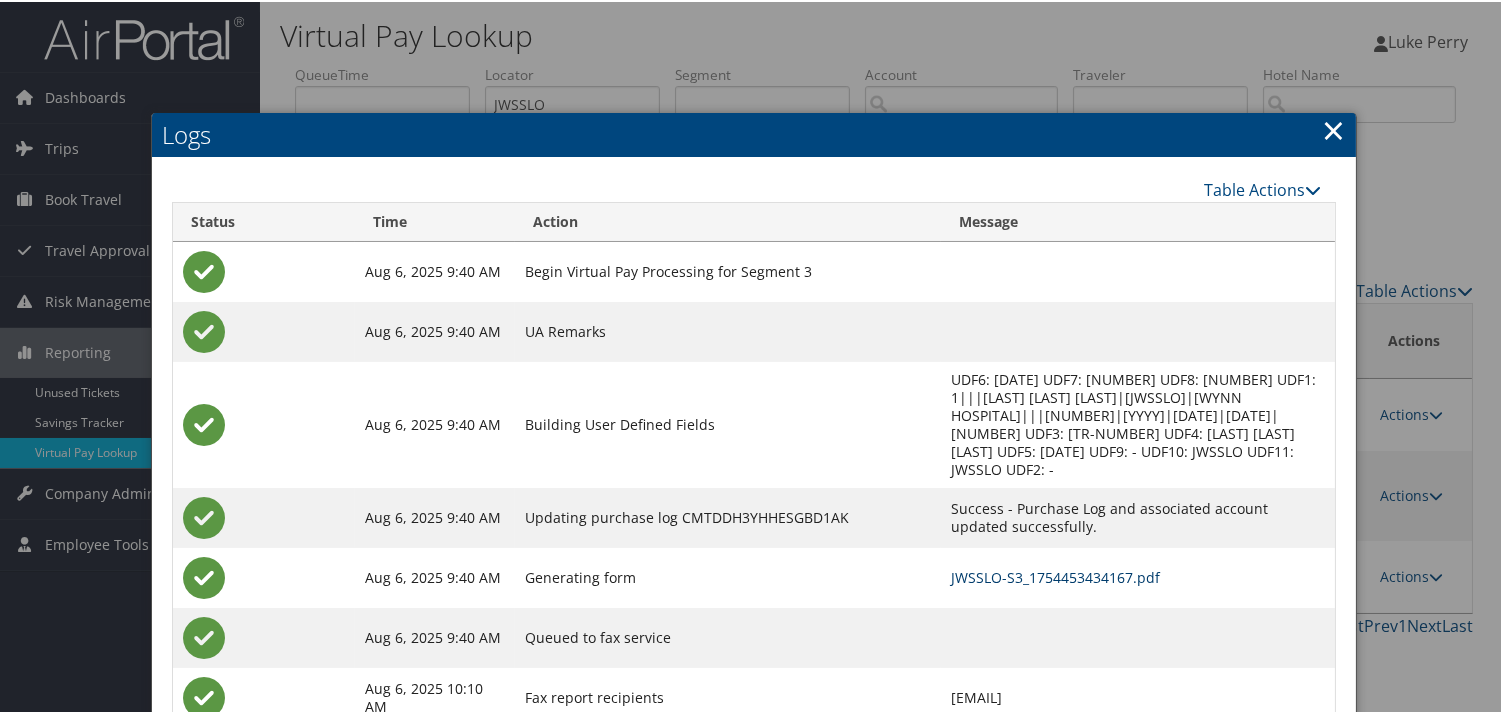 click on "JWSSLO-S3_1754453434167.pdf" at bounding box center (1055, 575) 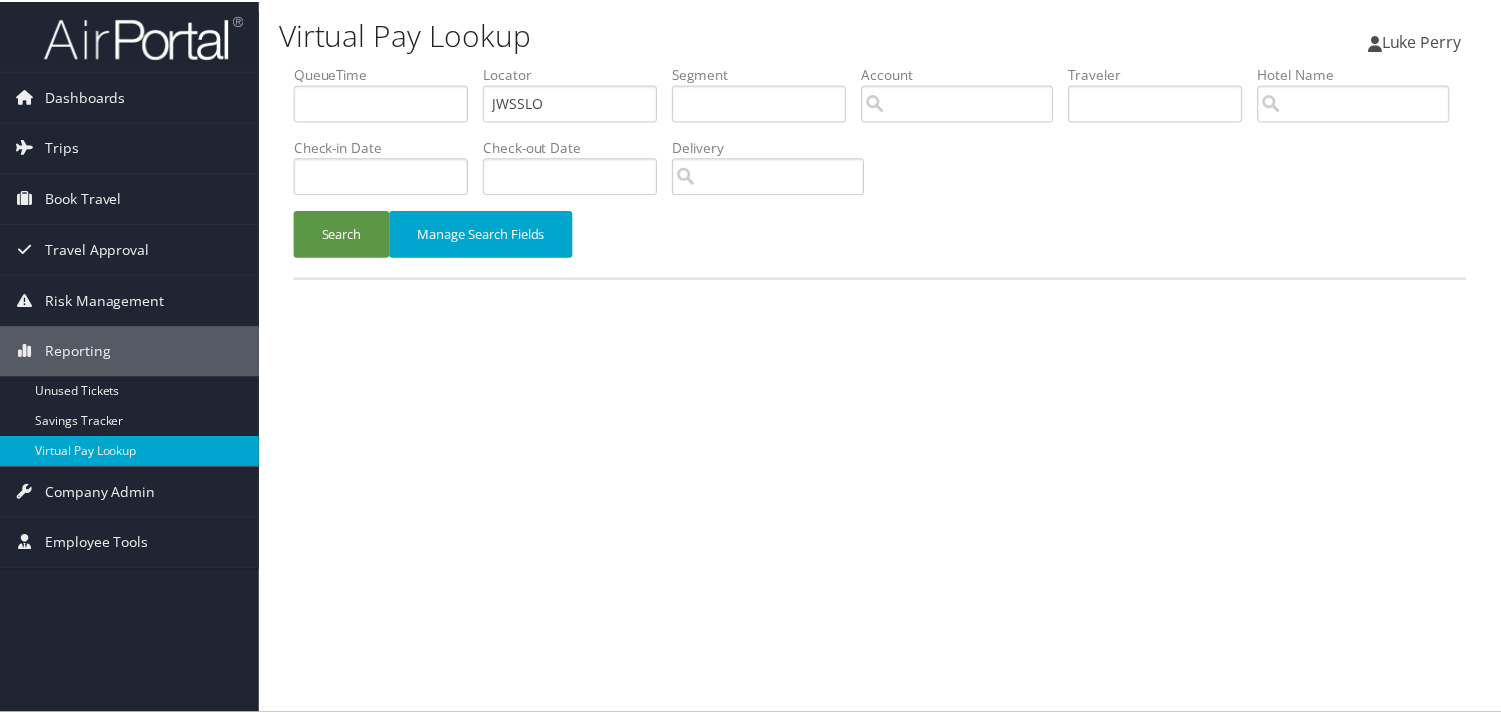scroll, scrollTop: 0, scrollLeft: 0, axis: both 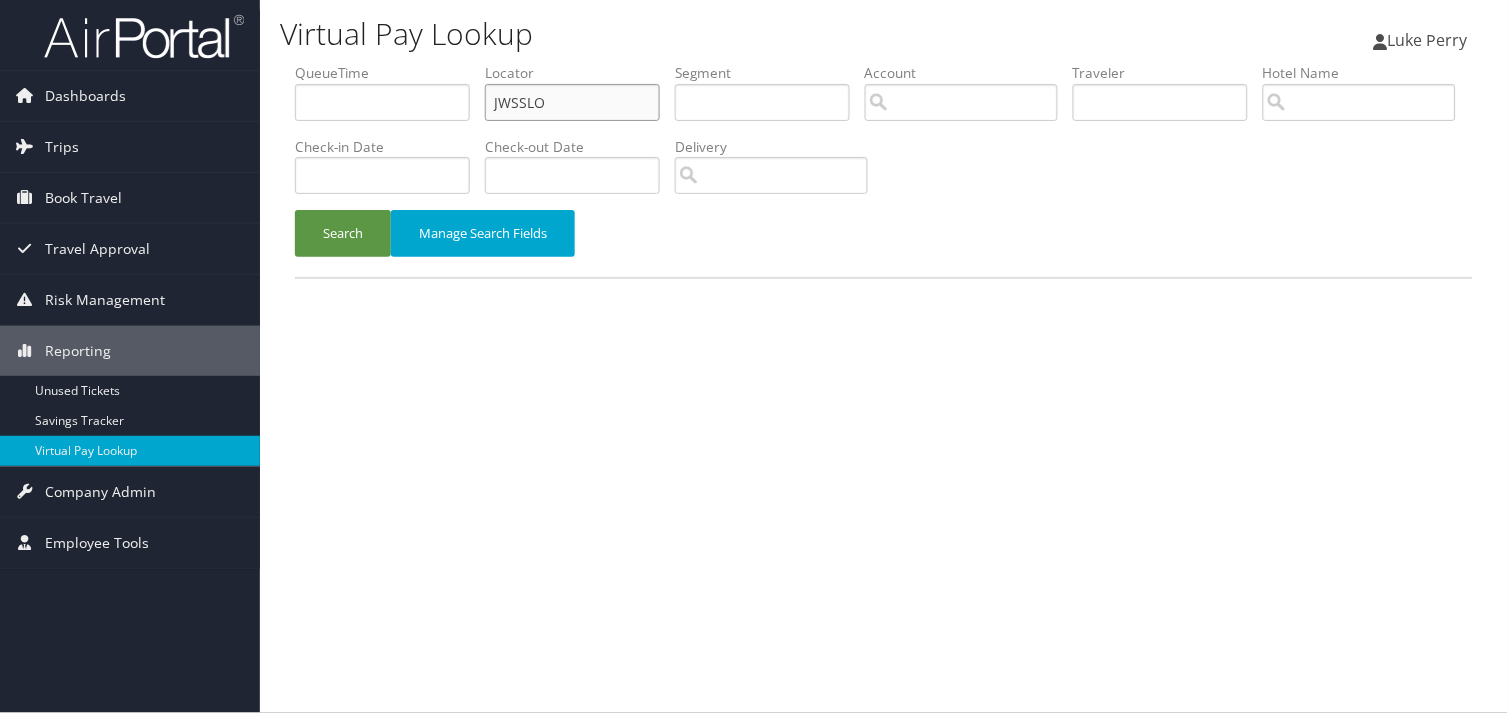 drag, startPoint x: 553, startPoint y: 106, endPoint x: 378, endPoint y: 138, distance: 177.90166 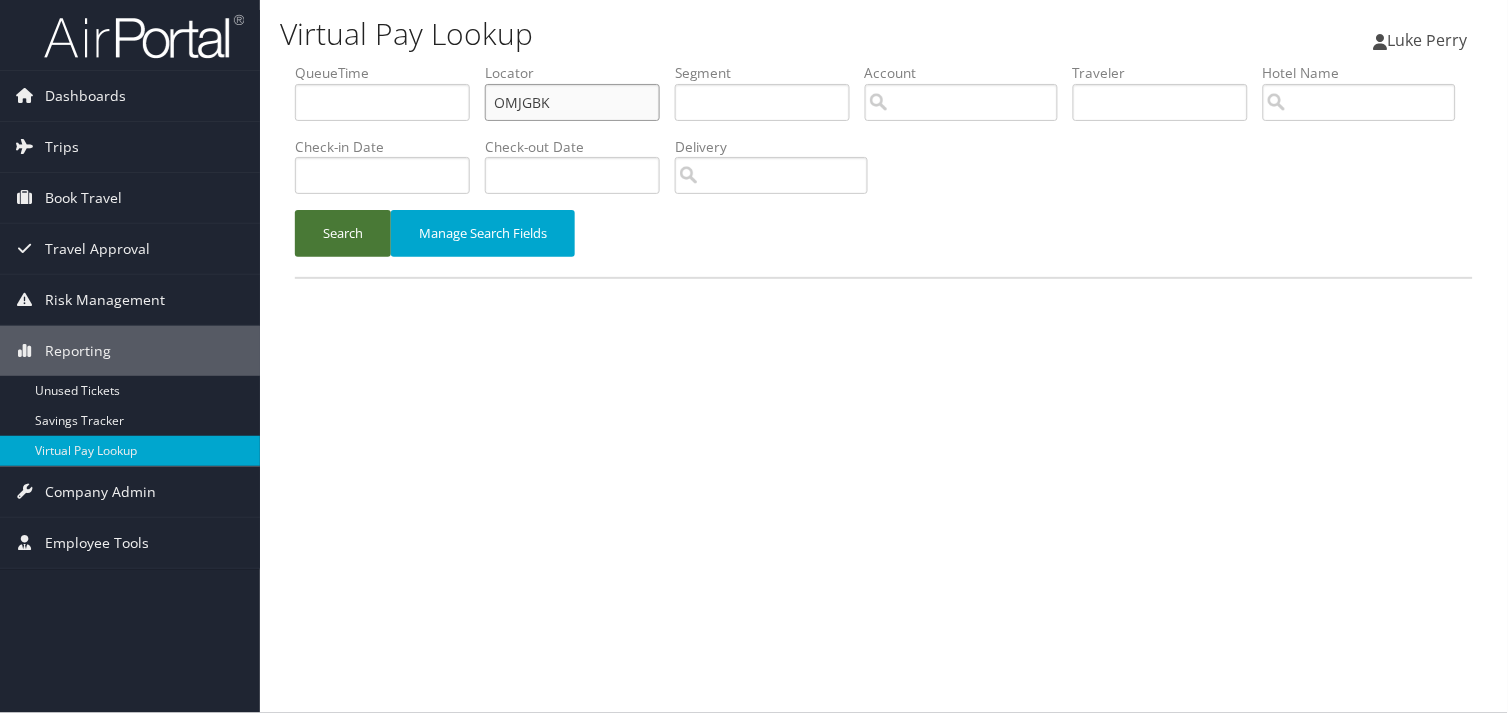 type on "OMJGBK" 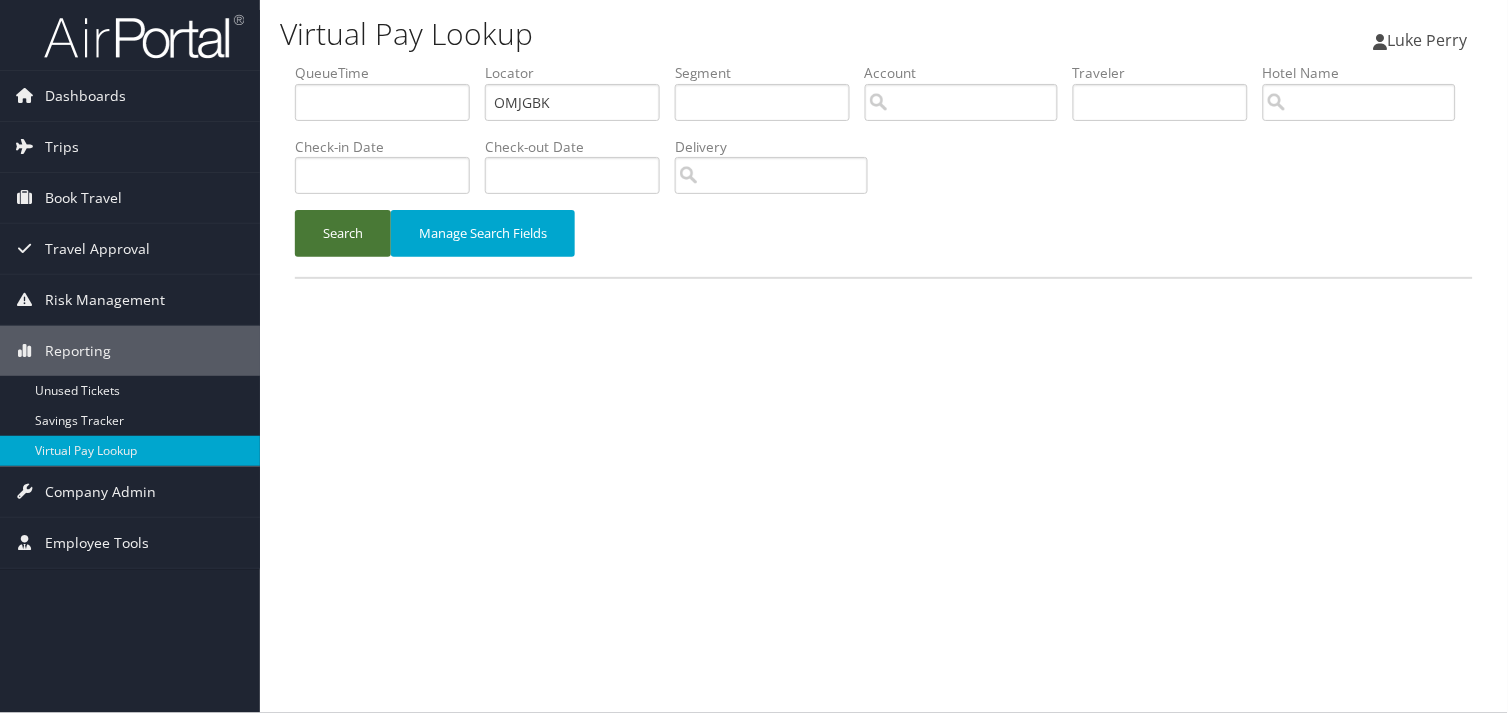 click on "Search" at bounding box center [343, 233] 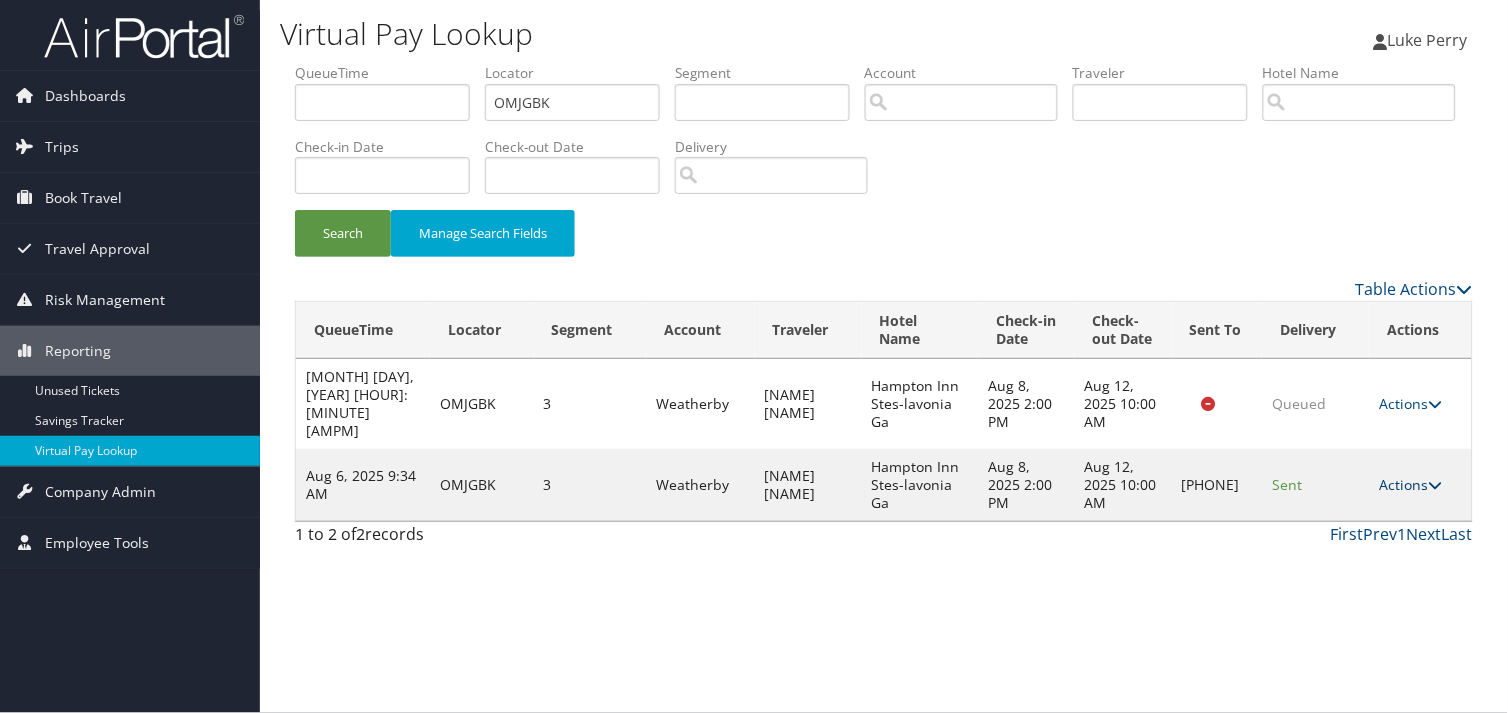 click on "Actions" at bounding box center [1410, 484] 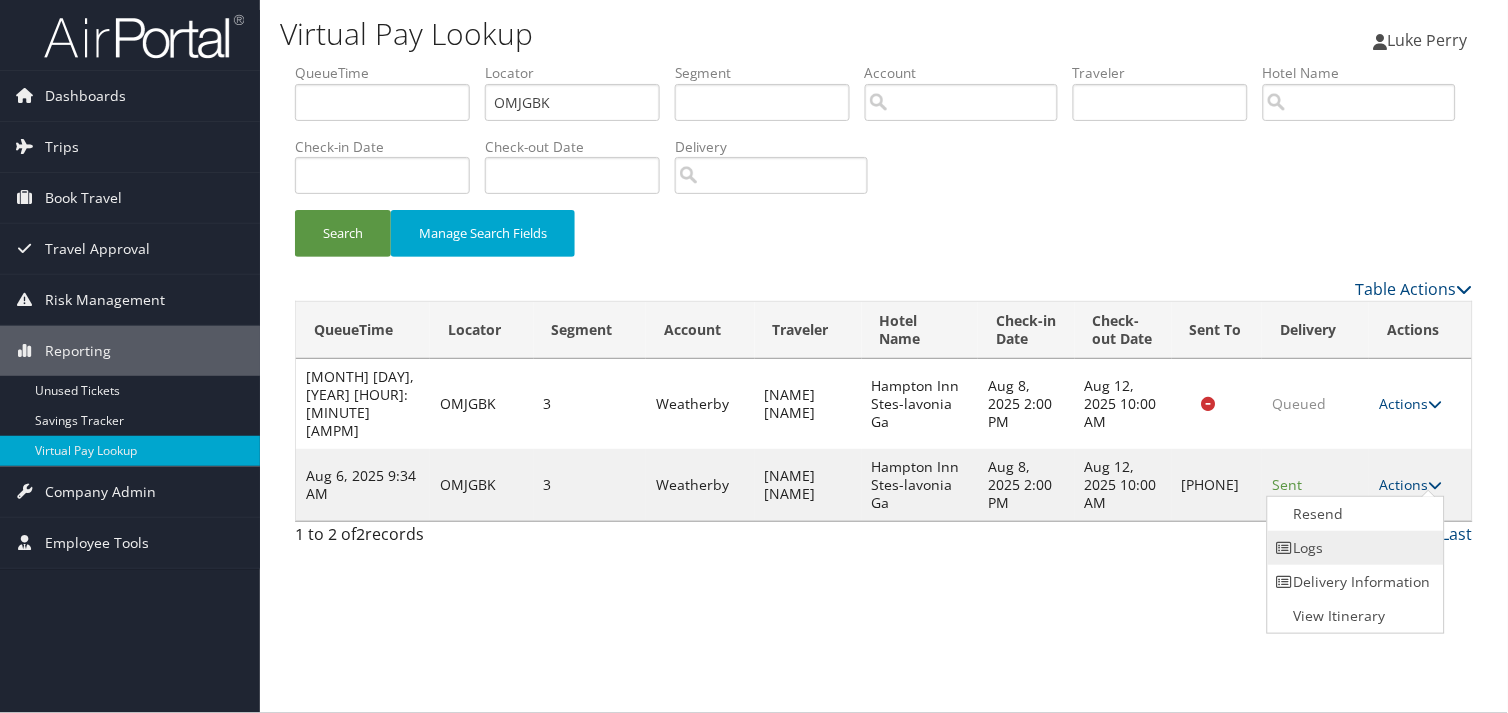 click on "Logs" at bounding box center (1353, 548) 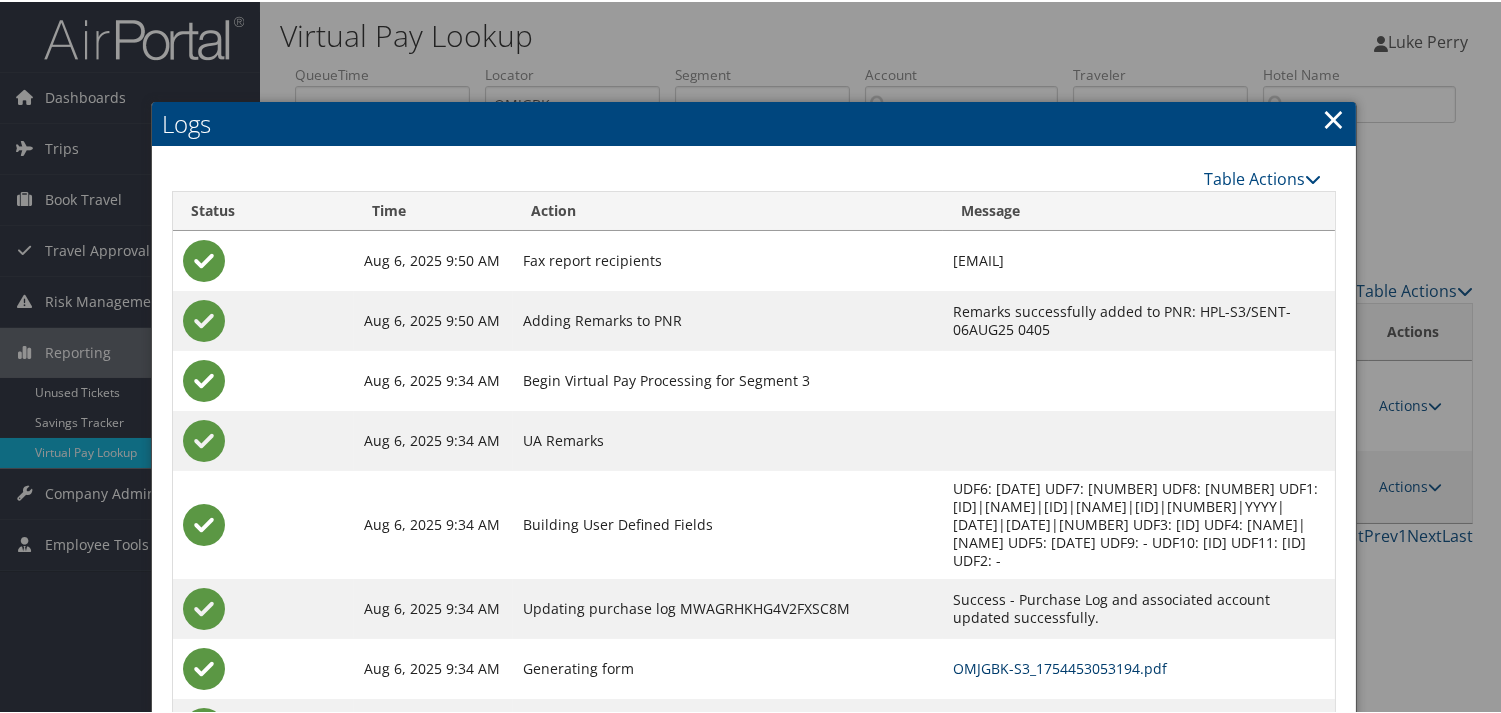 click on "OMJGBK-S3_1754453053194.pdf" at bounding box center (1060, 666) 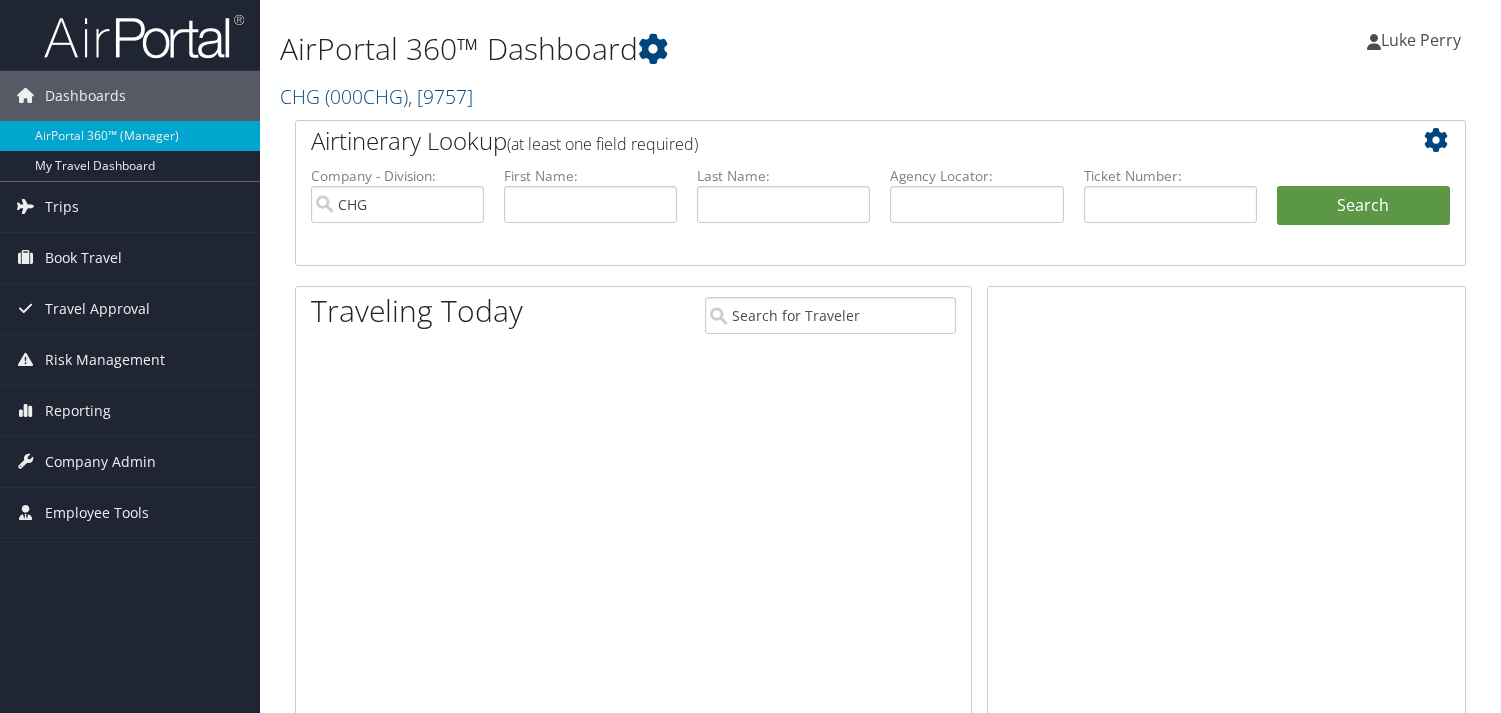 scroll, scrollTop: 0, scrollLeft: 0, axis: both 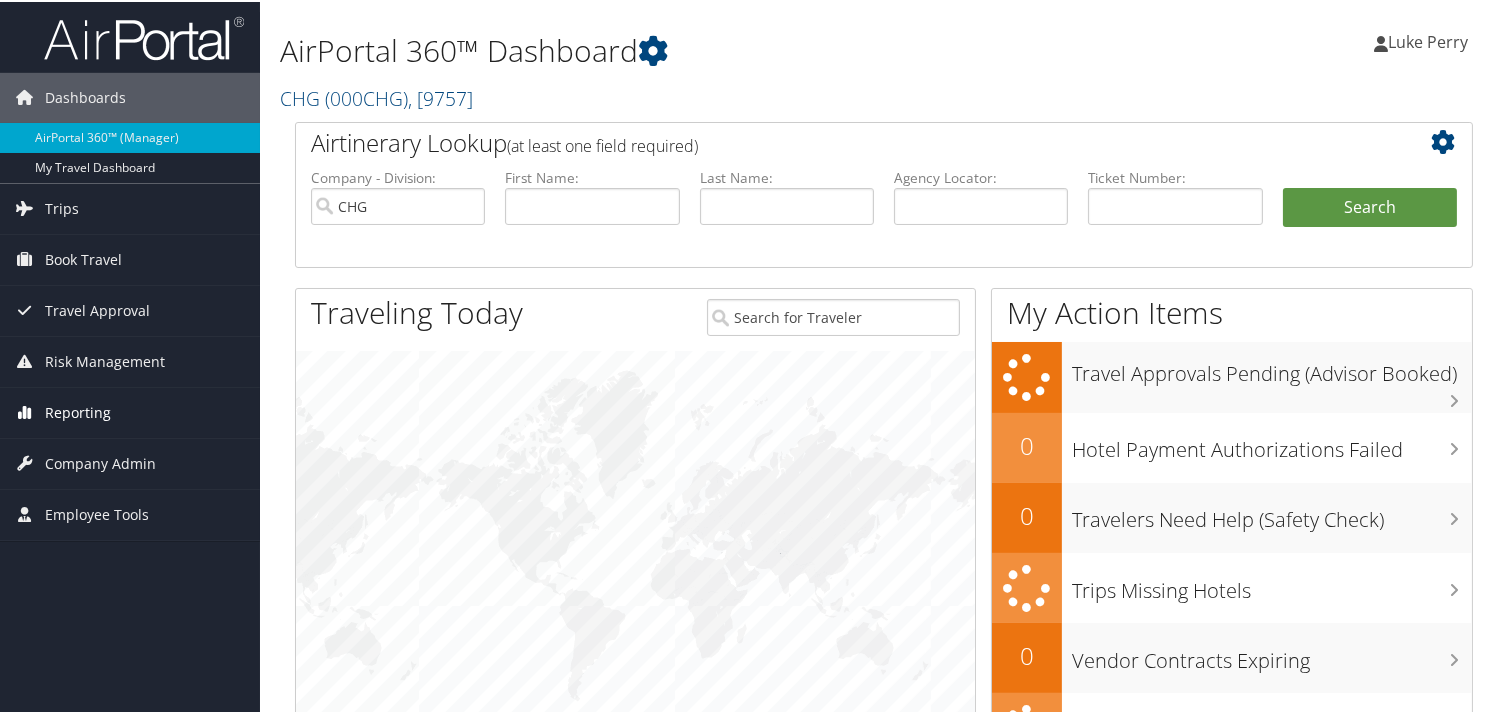 click on "Reporting" at bounding box center [78, 411] 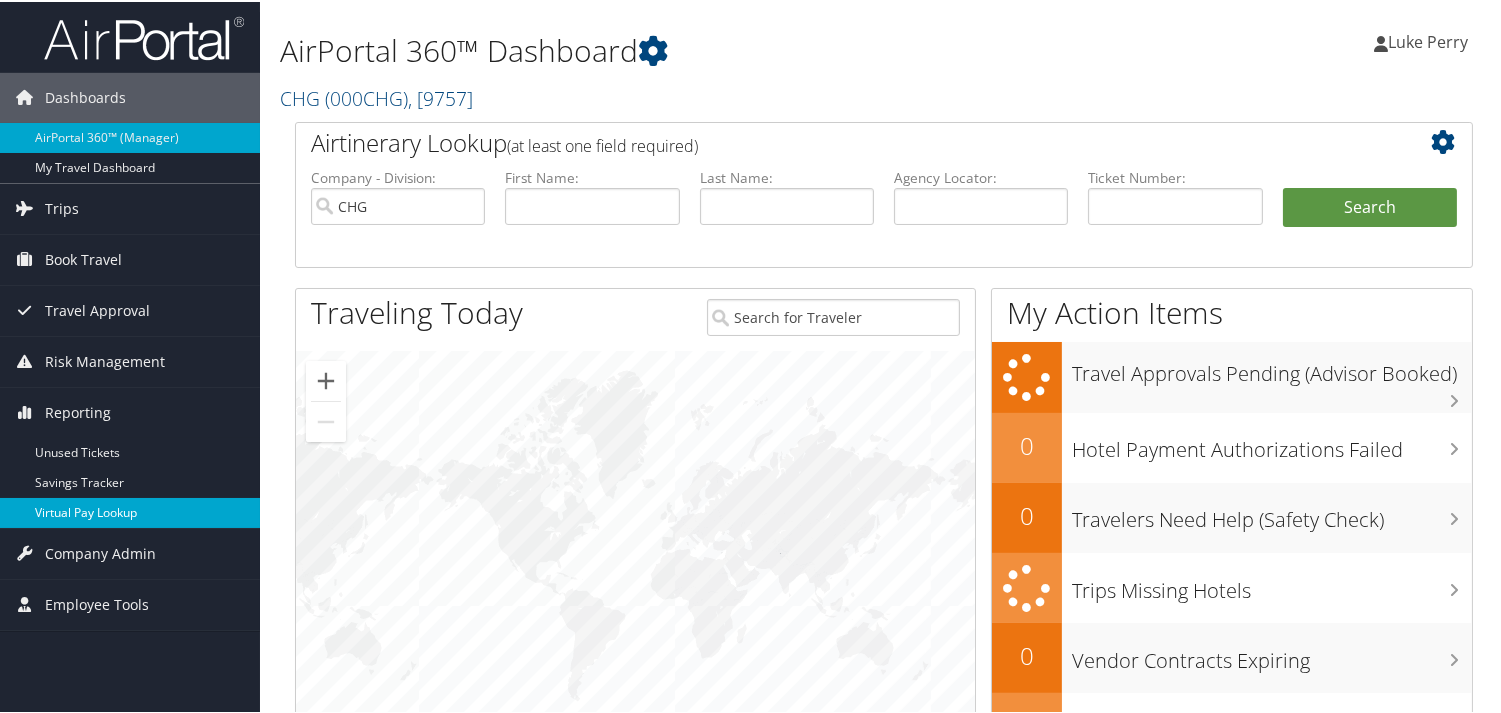 click on "Virtual Pay Lookup" at bounding box center [130, 511] 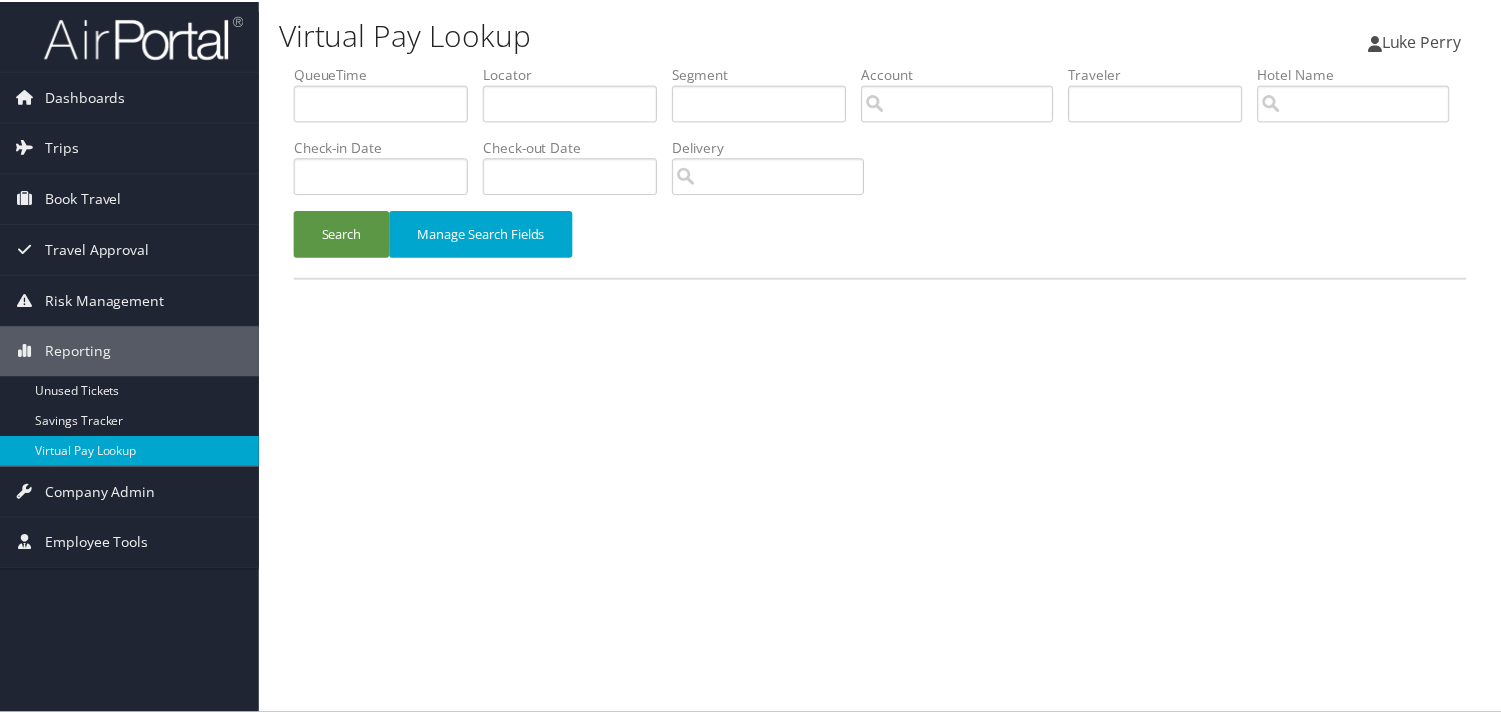 scroll, scrollTop: 0, scrollLeft: 0, axis: both 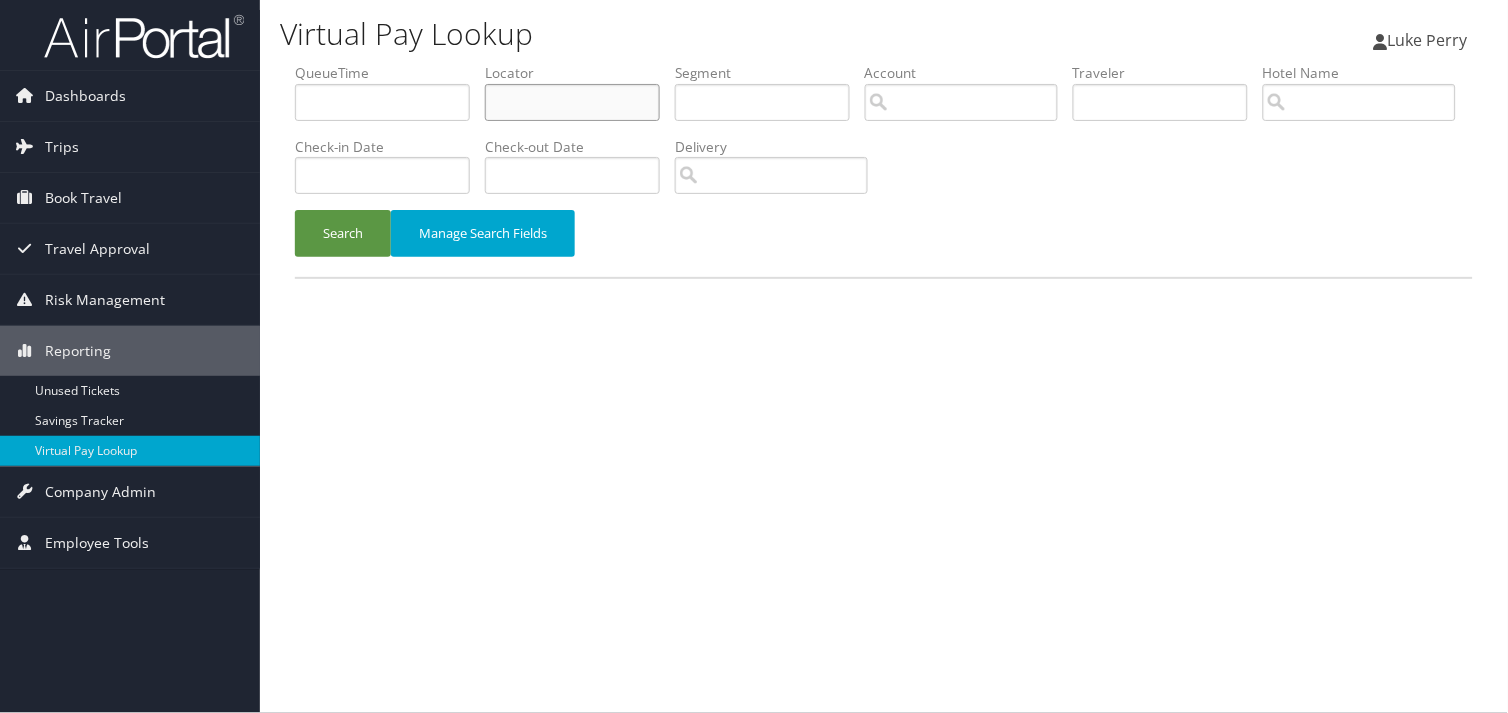 click at bounding box center [572, 102] 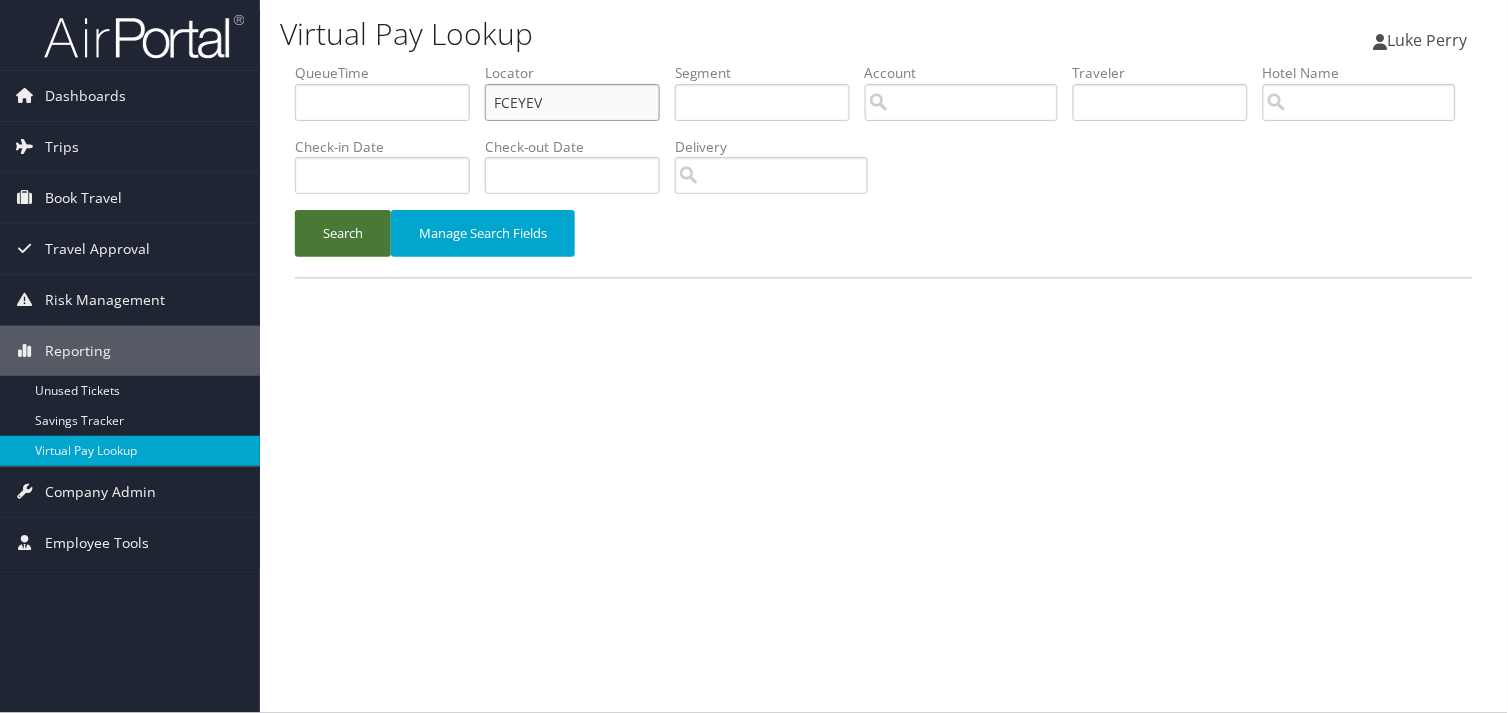 type on "FCEYEV" 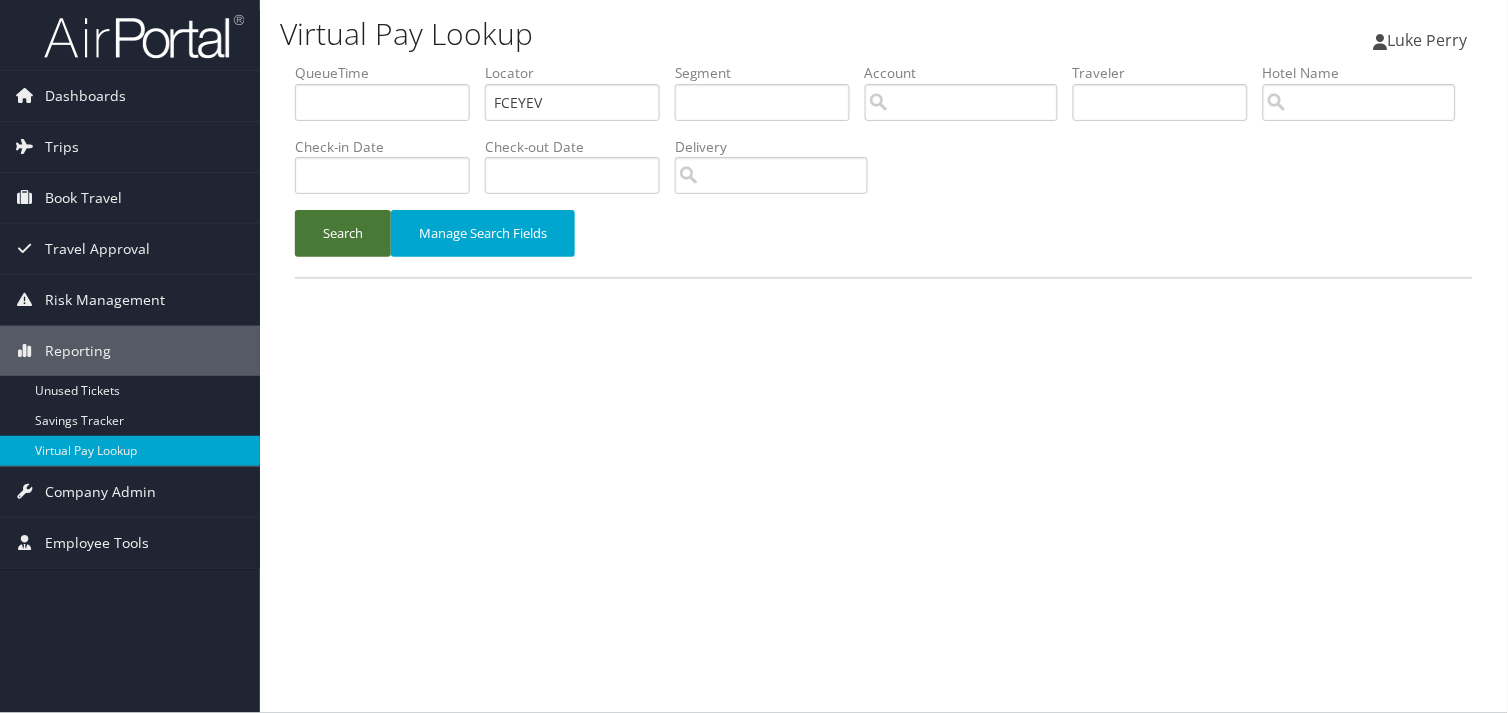 click on "Search" at bounding box center [343, 233] 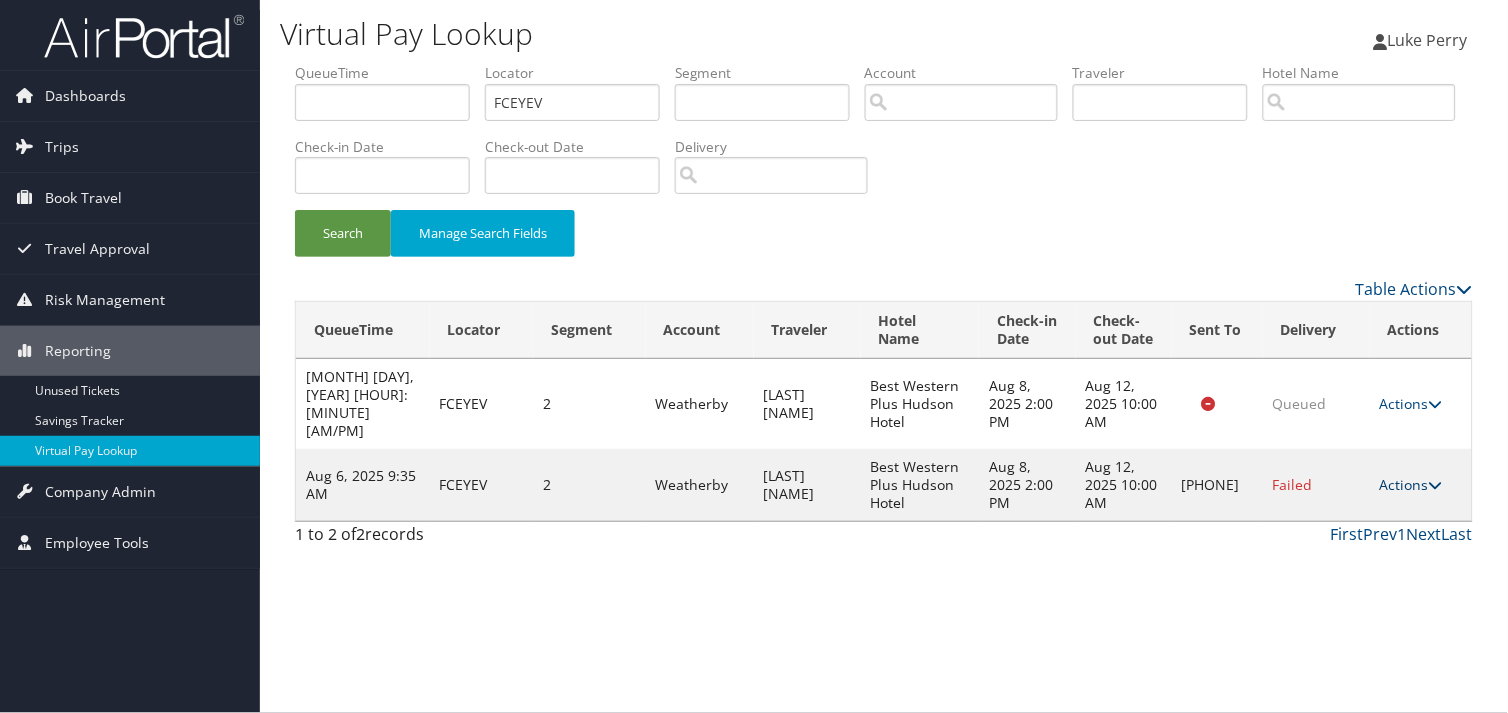 click on "Actions" at bounding box center [1411, 484] 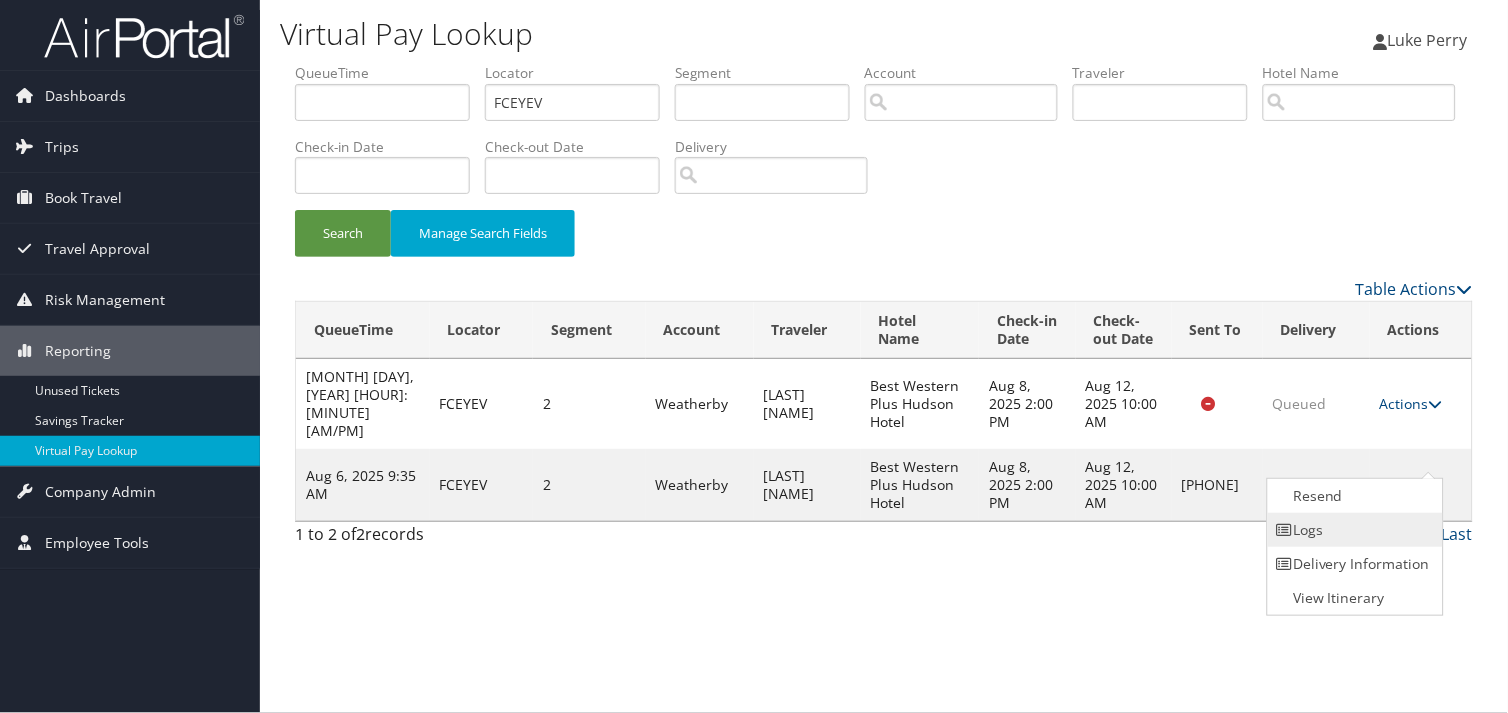 click on "Logs" at bounding box center (1353, 530) 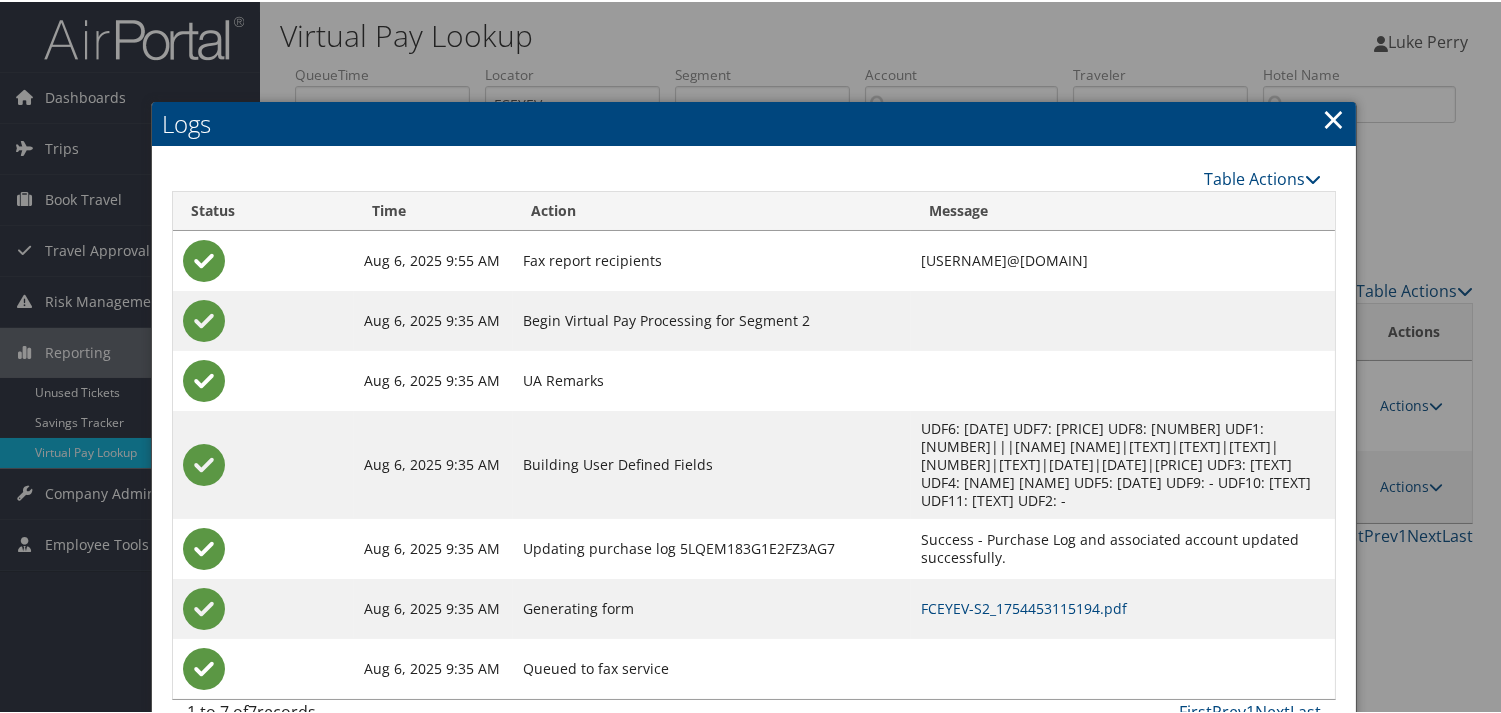 scroll, scrollTop: 22, scrollLeft: 0, axis: vertical 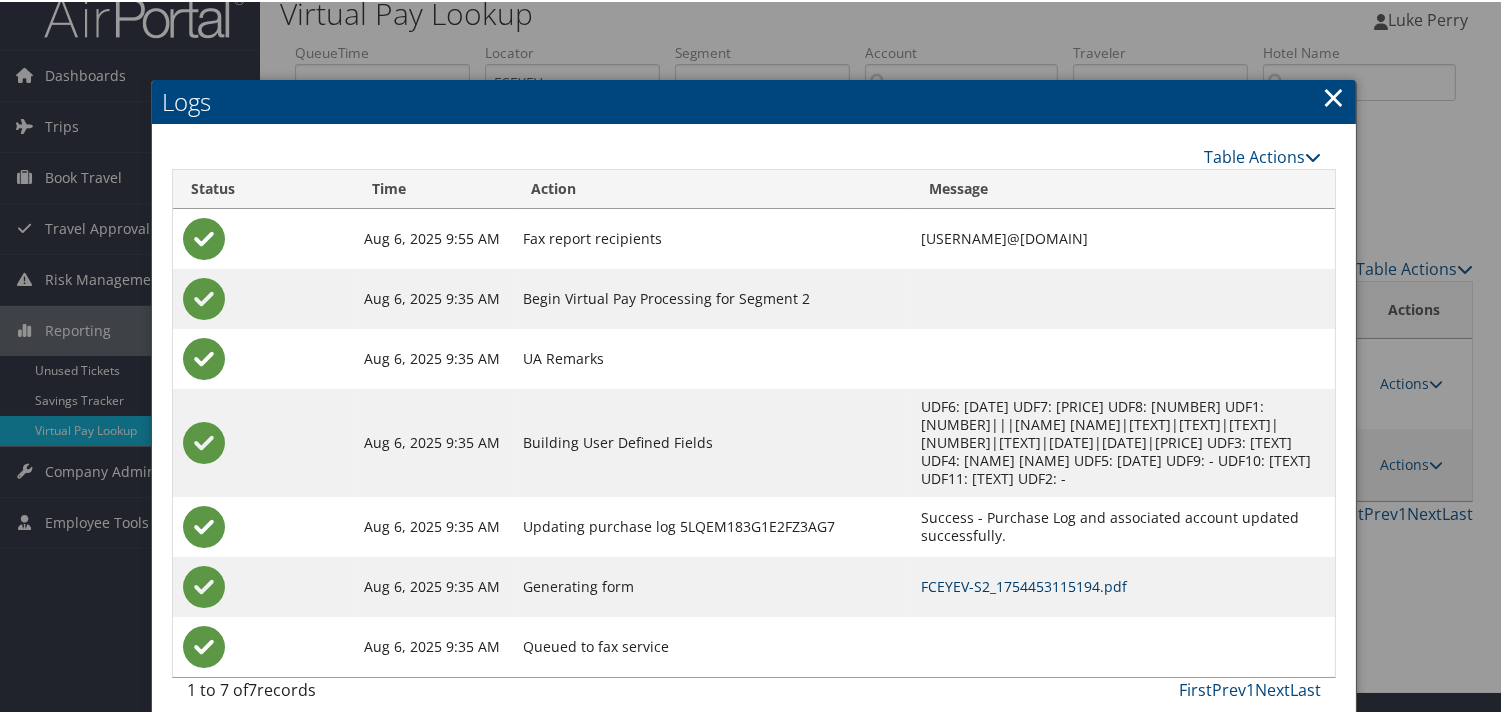 click on "FCEYEV-S2_1754453115194.pdf" at bounding box center (1024, 584) 